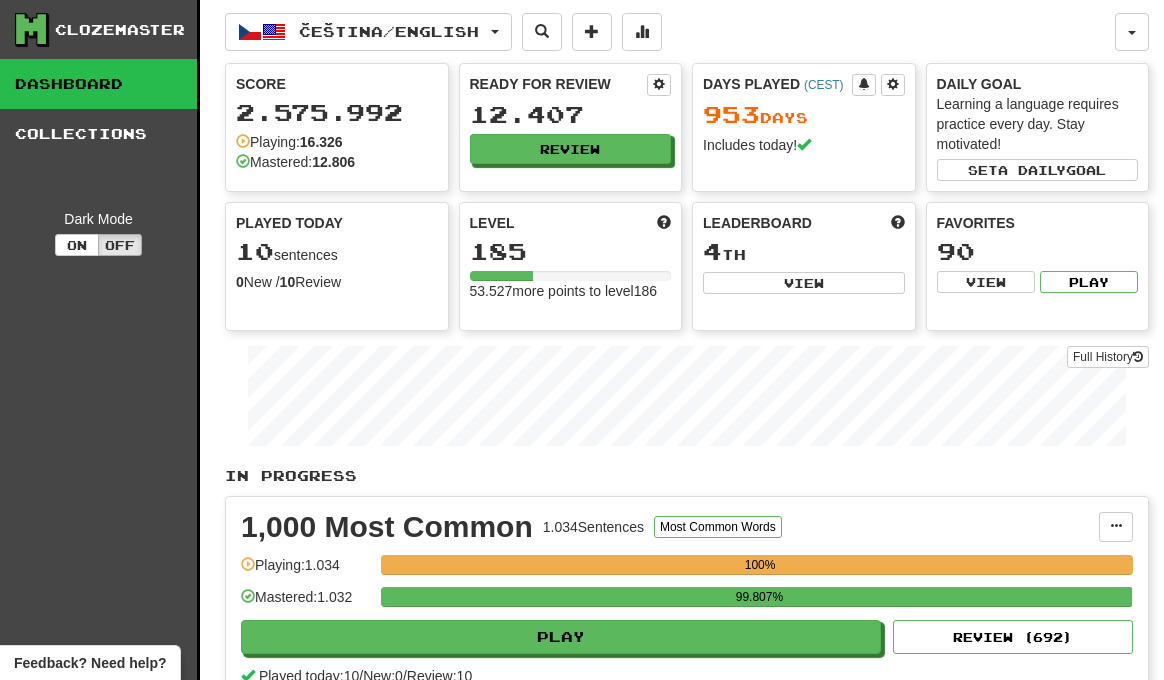 scroll, scrollTop: 0, scrollLeft: 0, axis: both 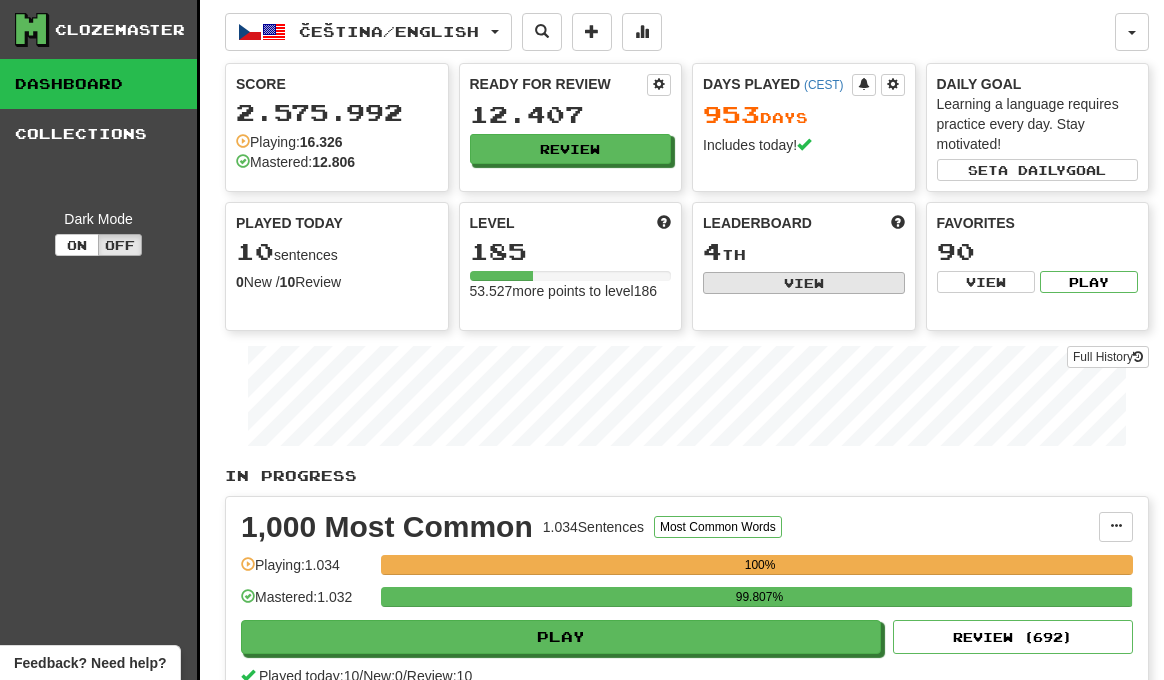 click on "View" at bounding box center (804, 283) 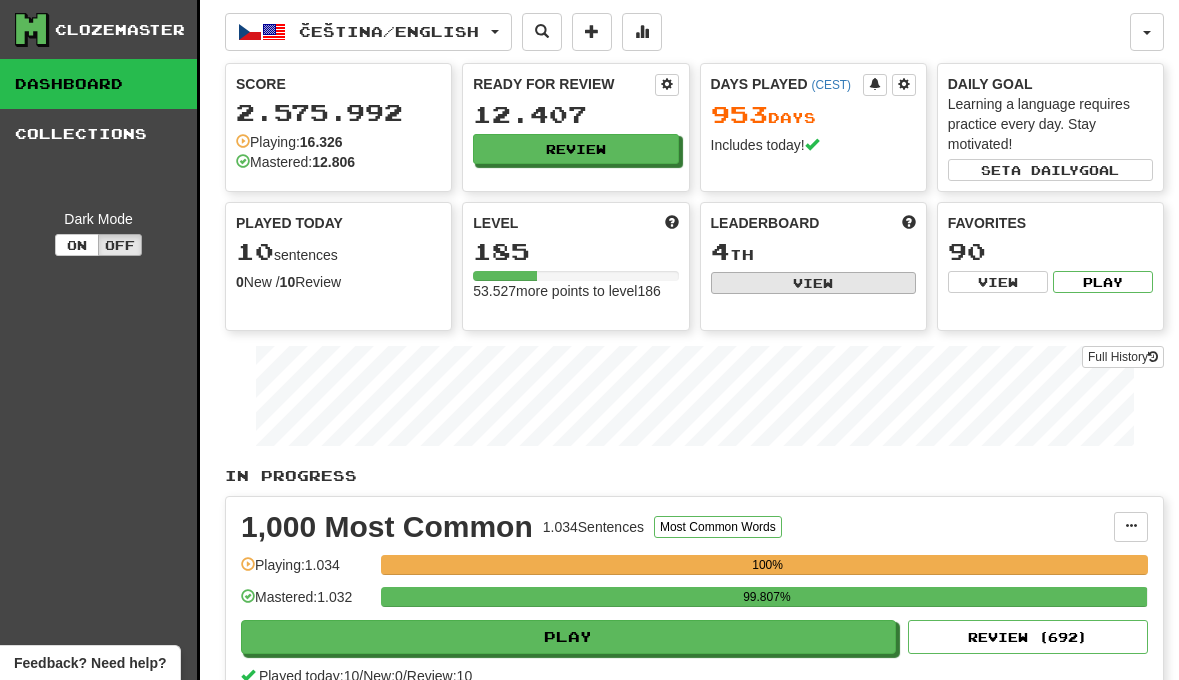 select on "**********" 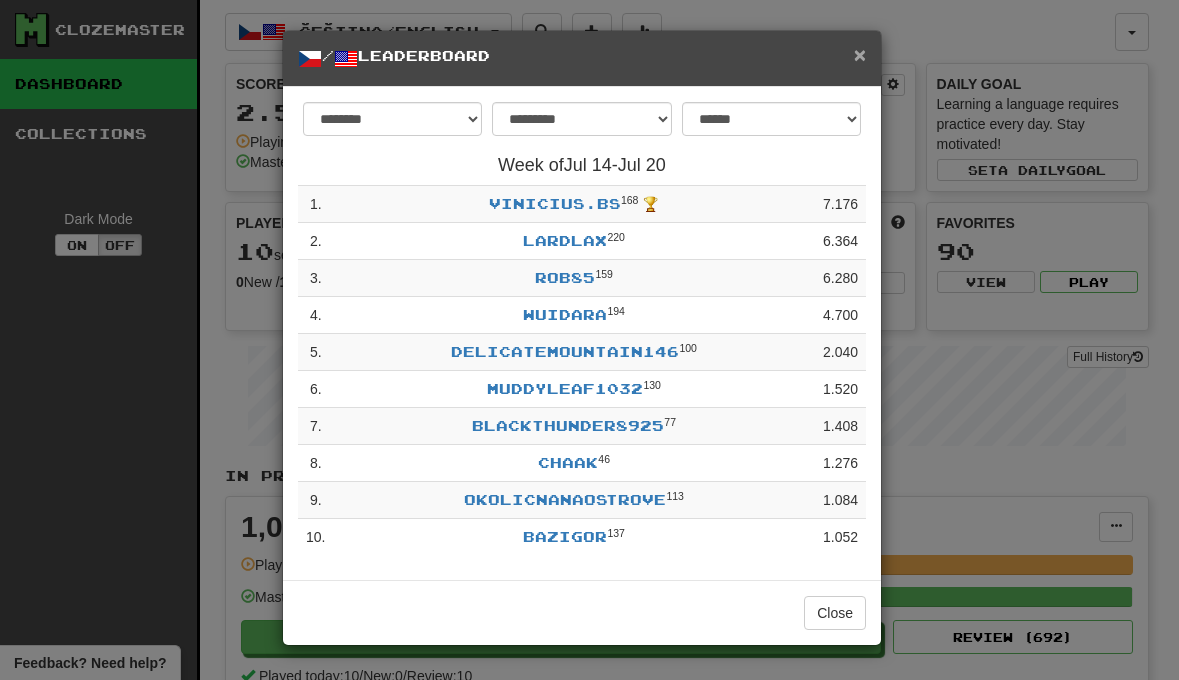 click on "×" at bounding box center (860, 54) 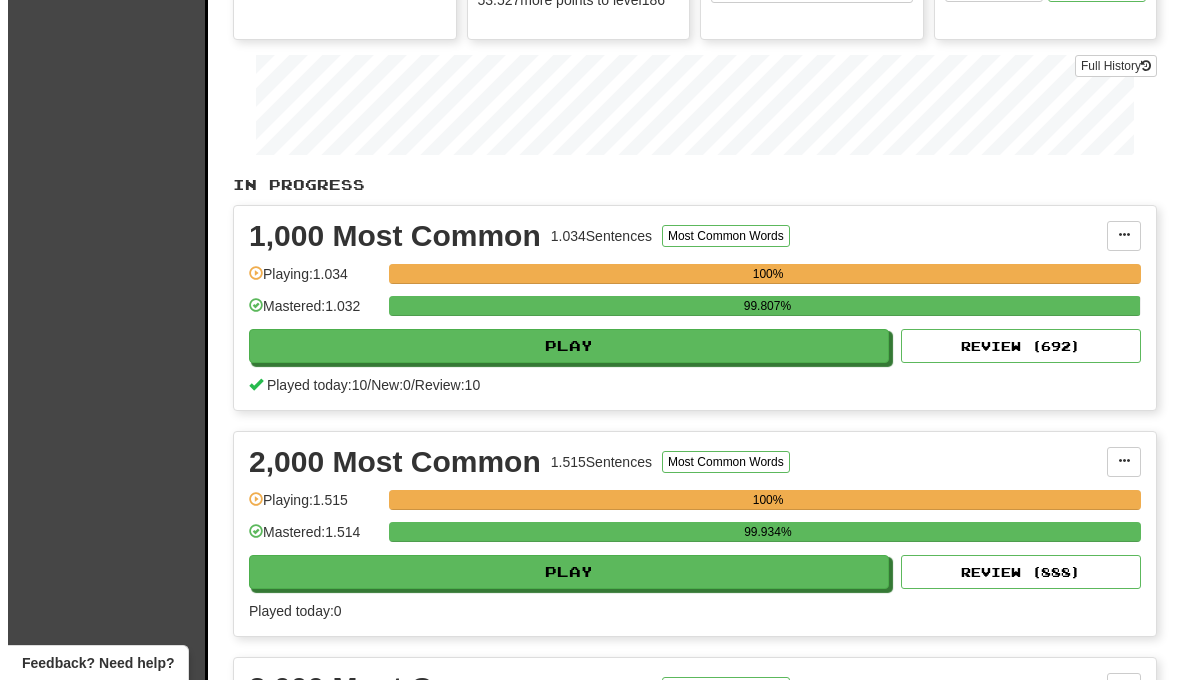 scroll, scrollTop: 365, scrollLeft: 0, axis: vertical 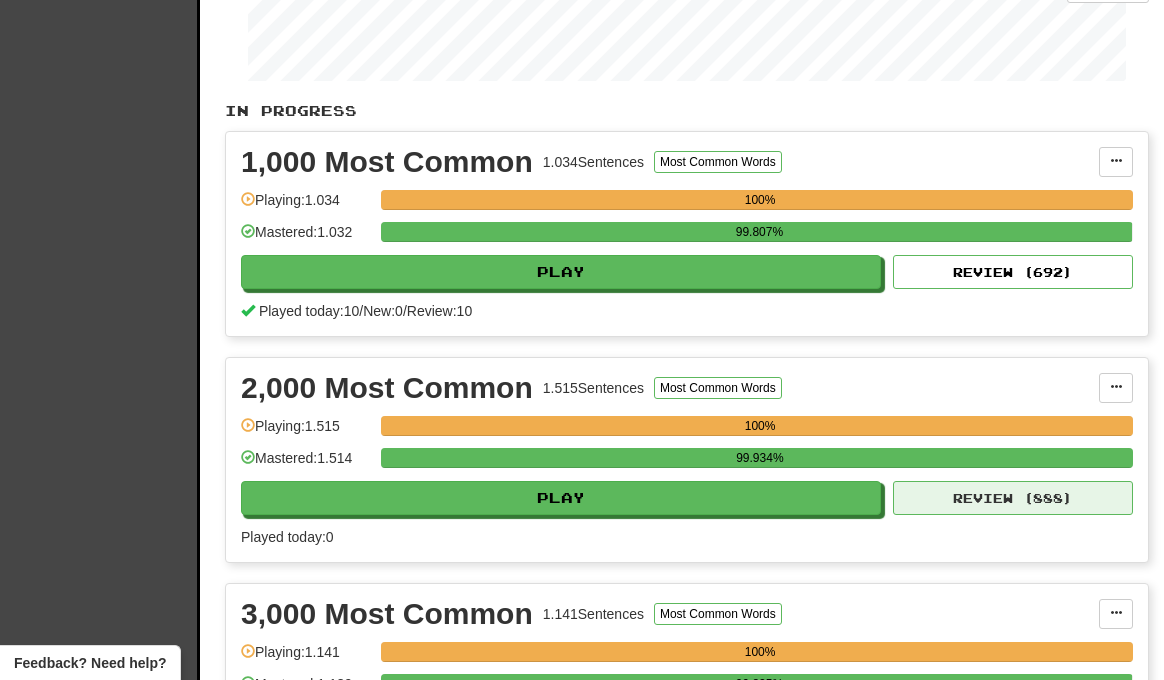 click on "Review ( 888 )" at bounding box center [1013, 498] 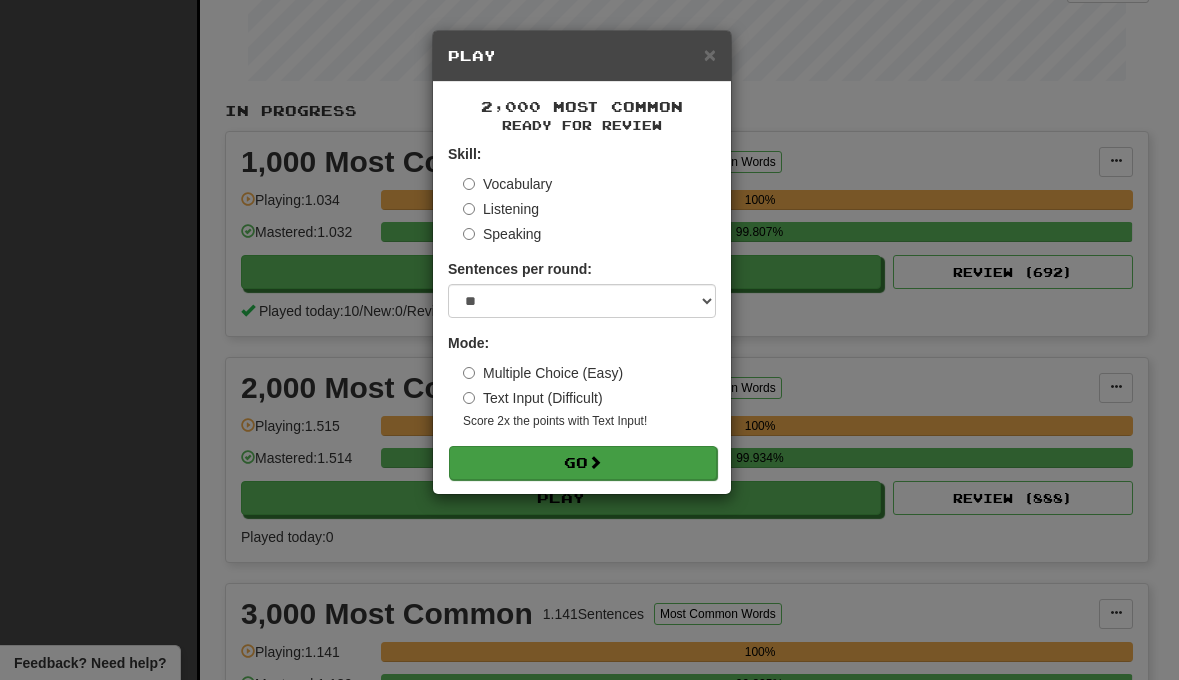 click on "Go" at bounding box center (583, 463) 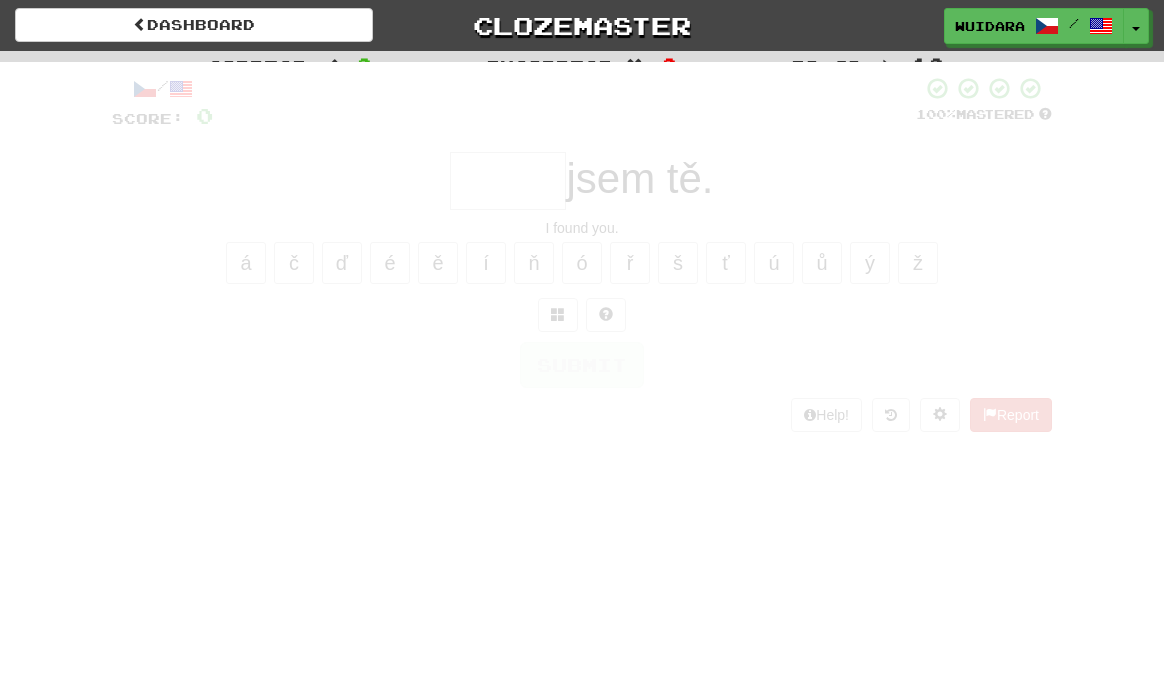 scroll, scrollTop: 0, scrollLeft: 0, axis: both 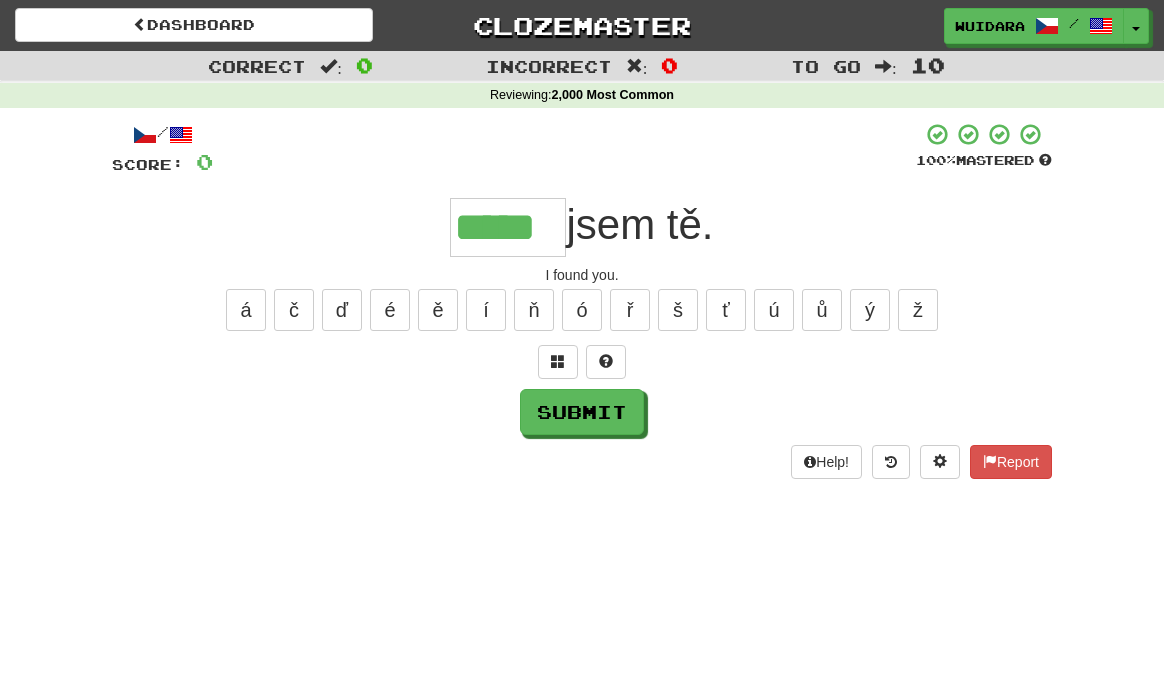 type on "*****" 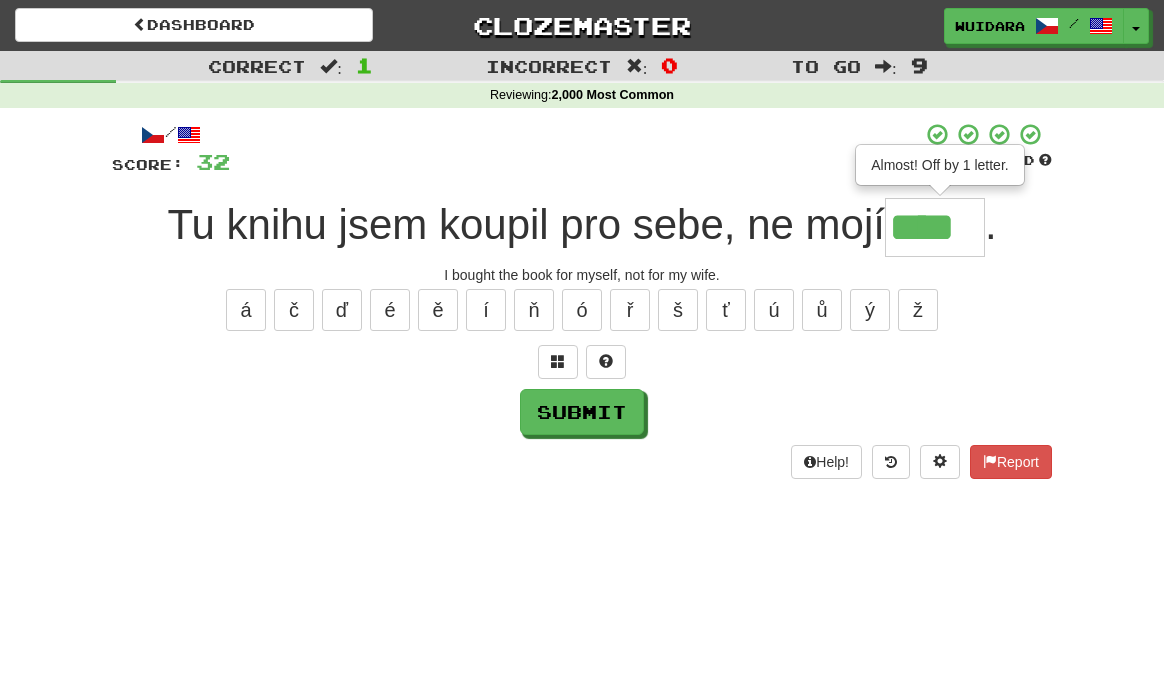 type on "****" 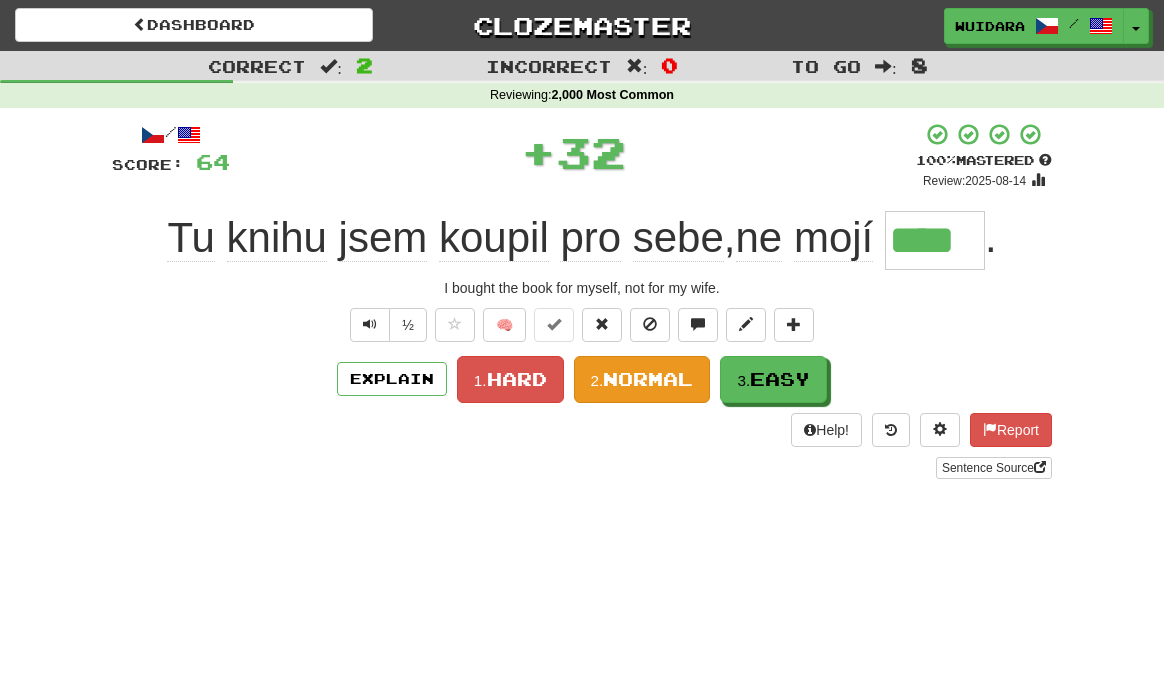 click on "2.  Normal" at bounding box center [642, 379] 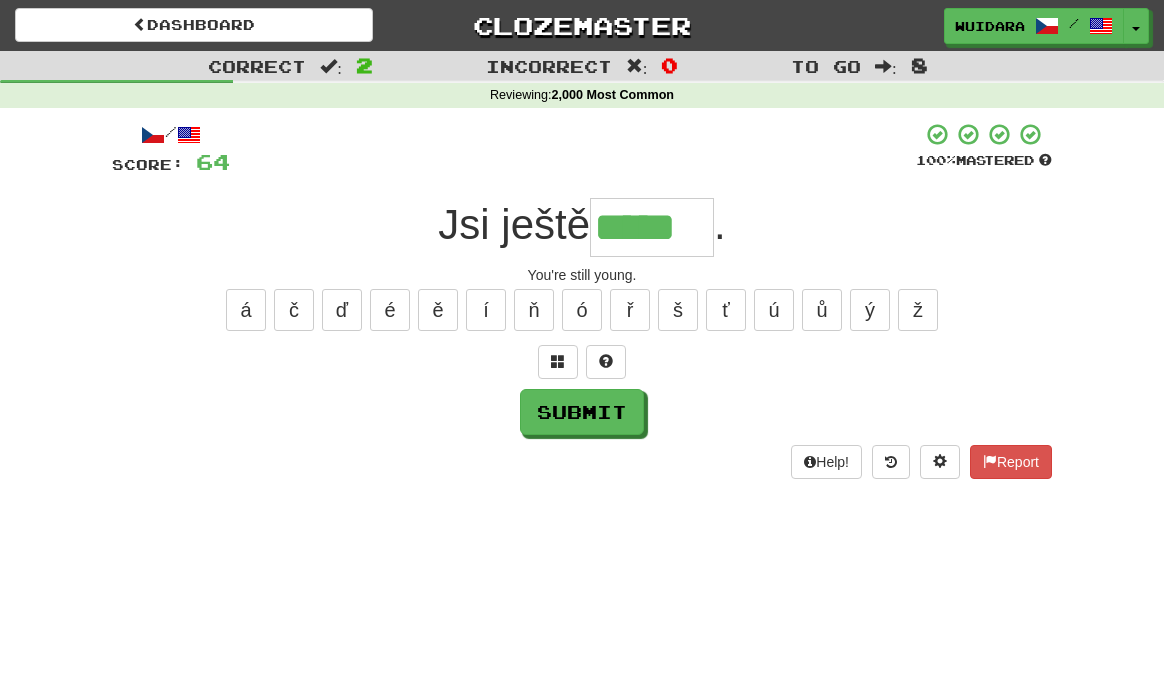 type on "*****" 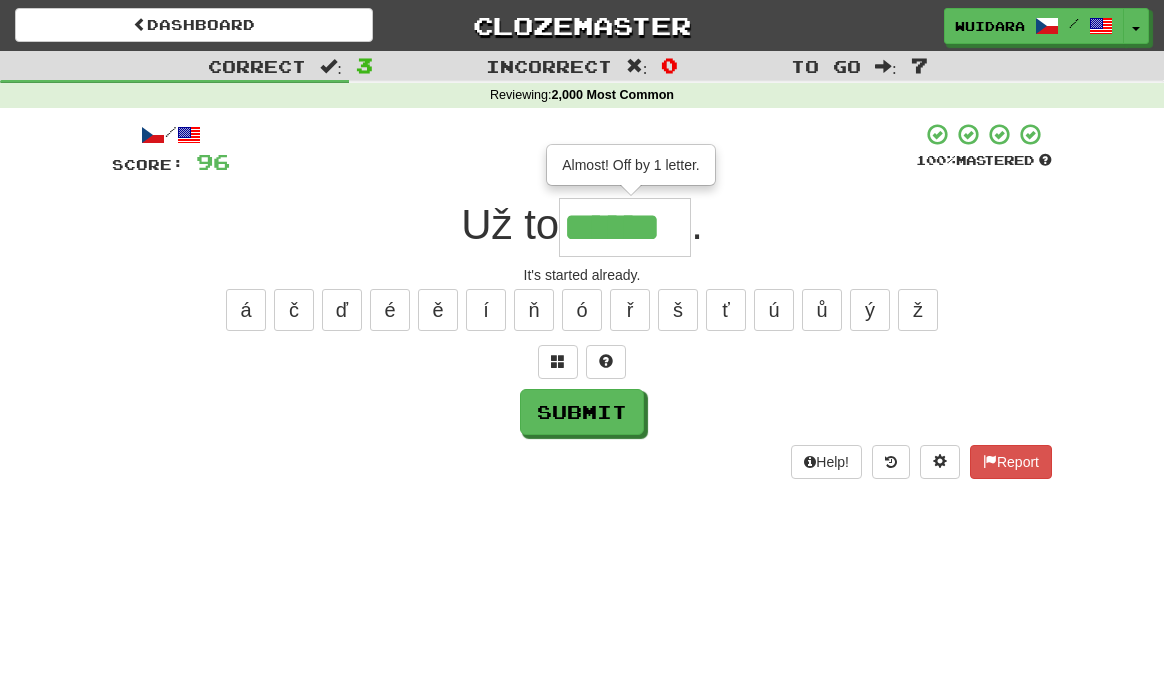 type on "******" 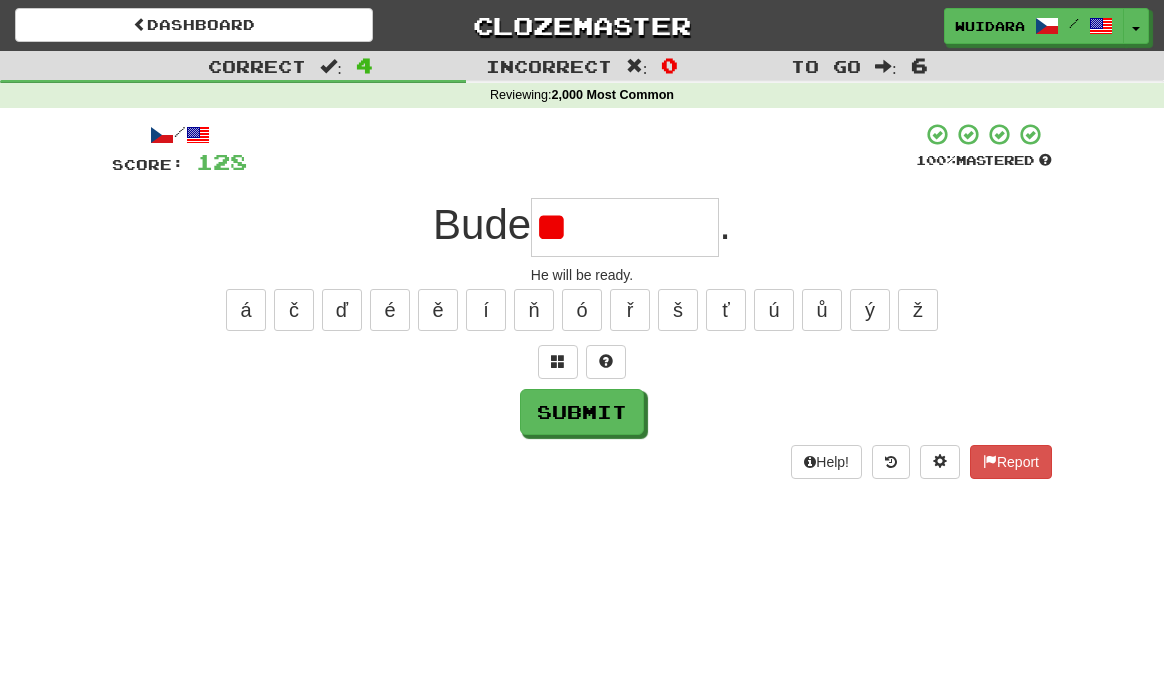 type on "*" 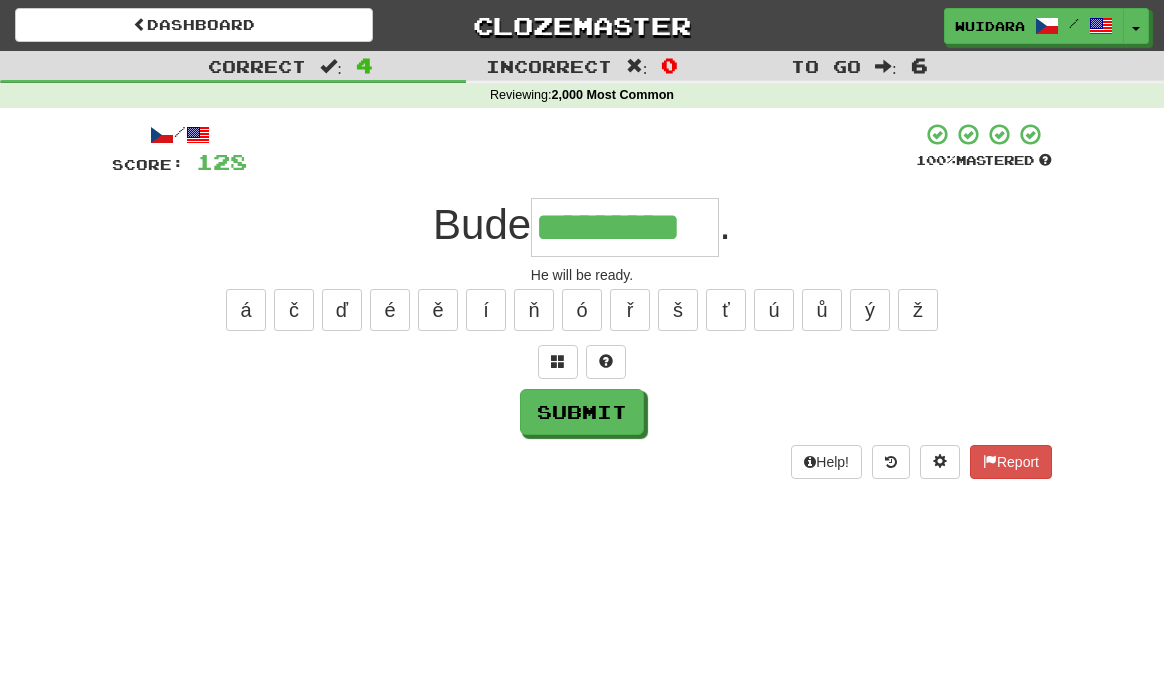 type on "*********" 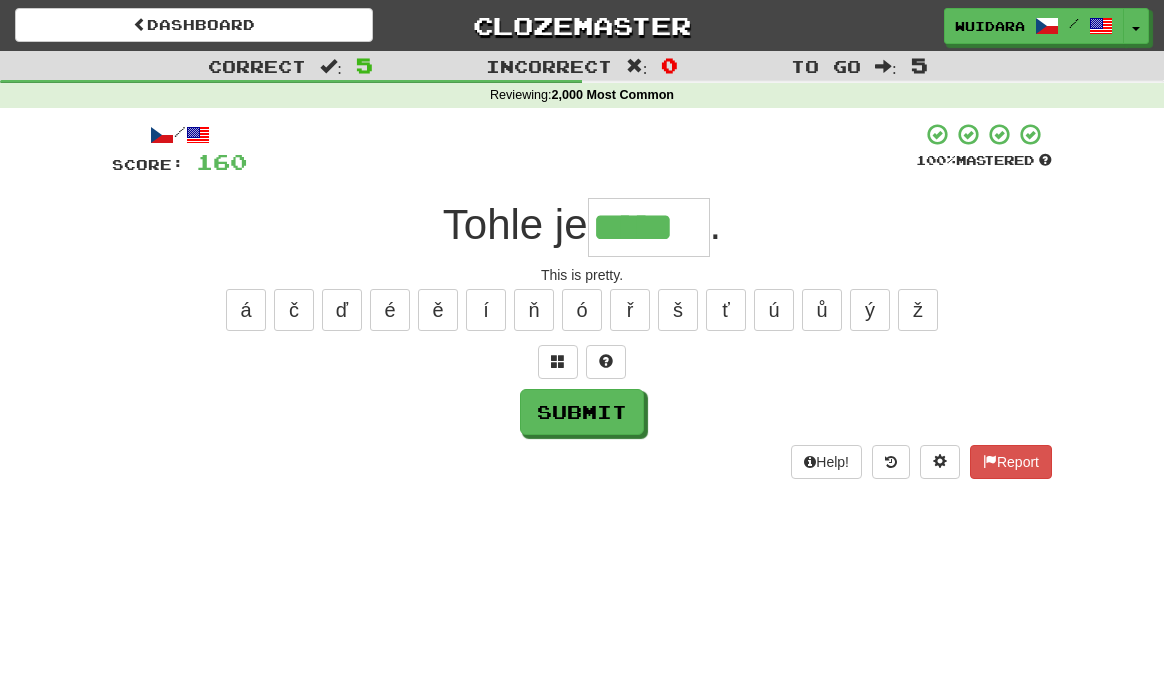 type on "*****" 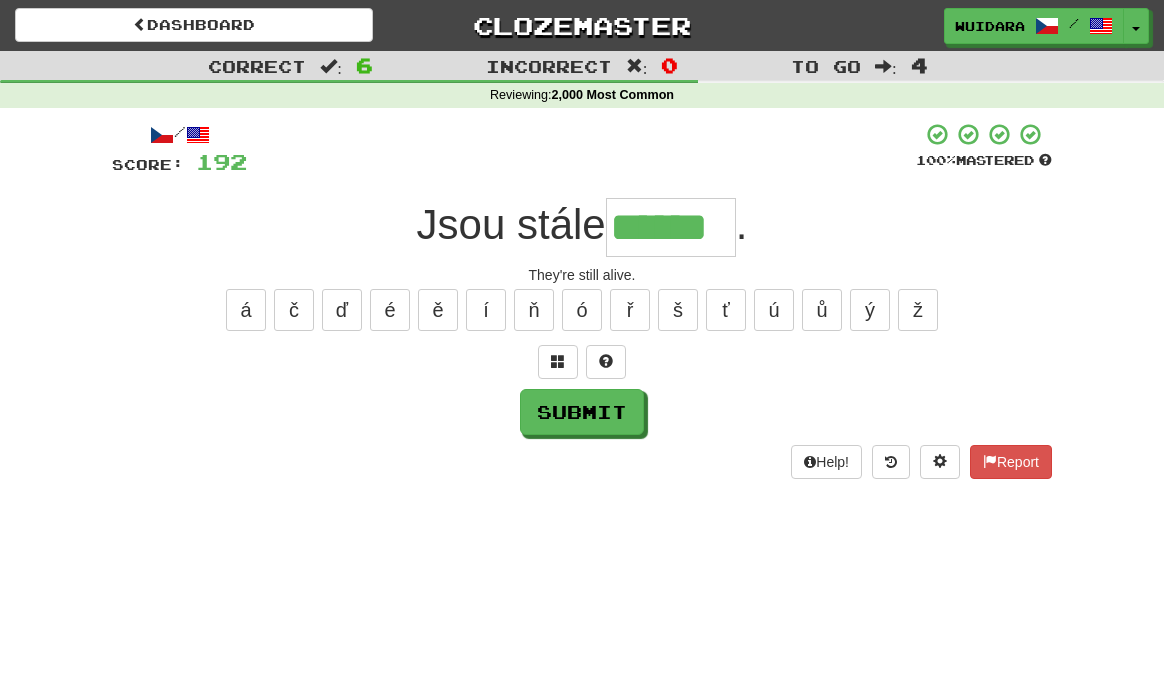 type on "******" 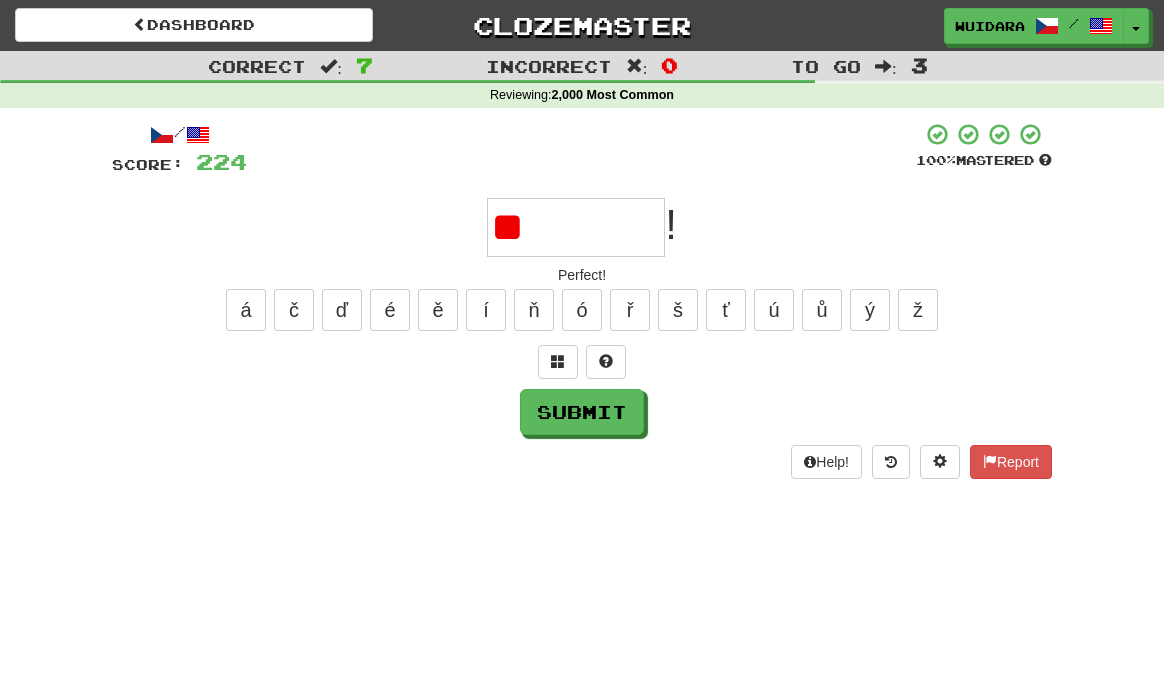 type on "*" 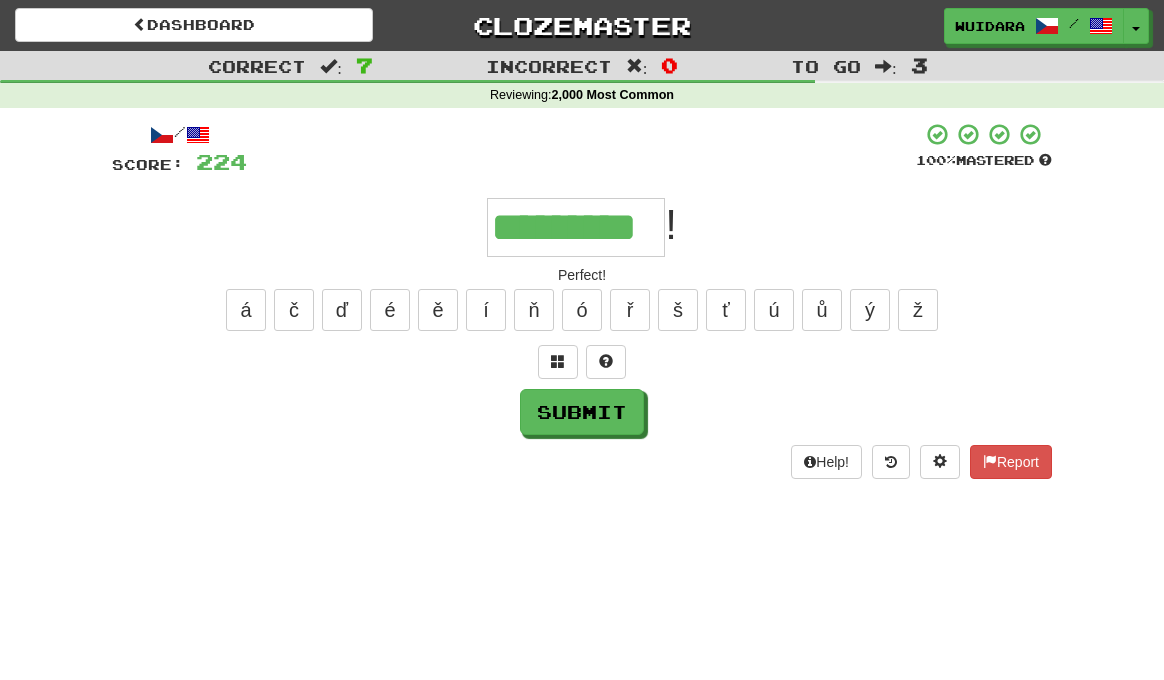 type on "*********" 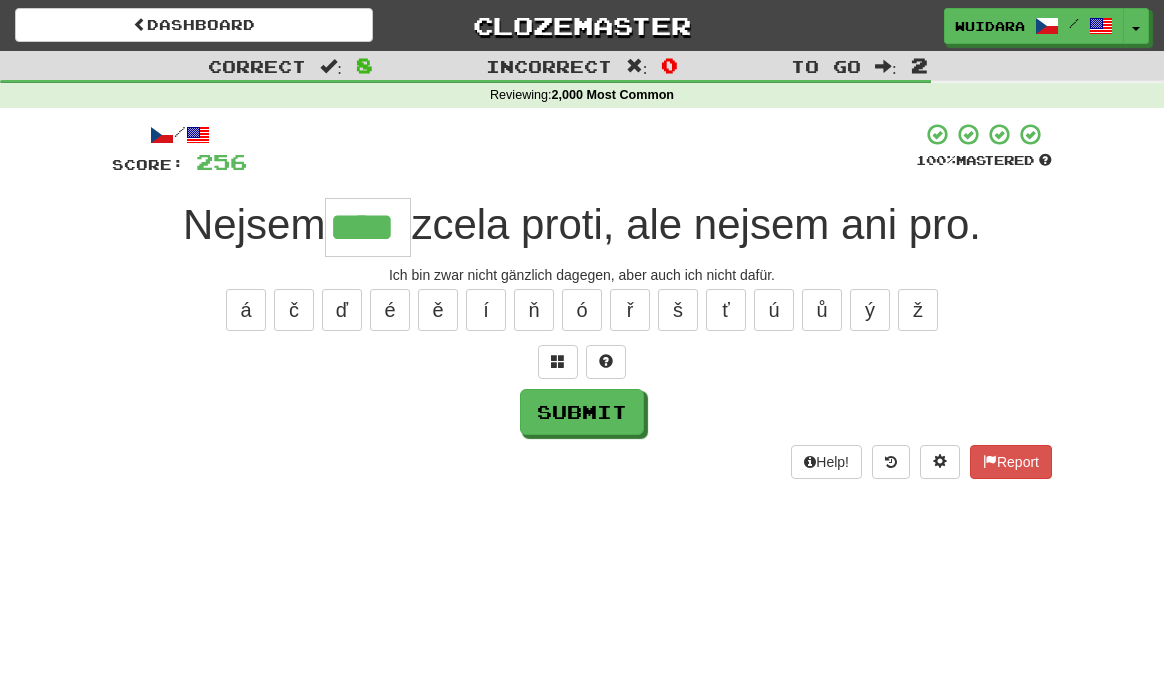 type on "****" 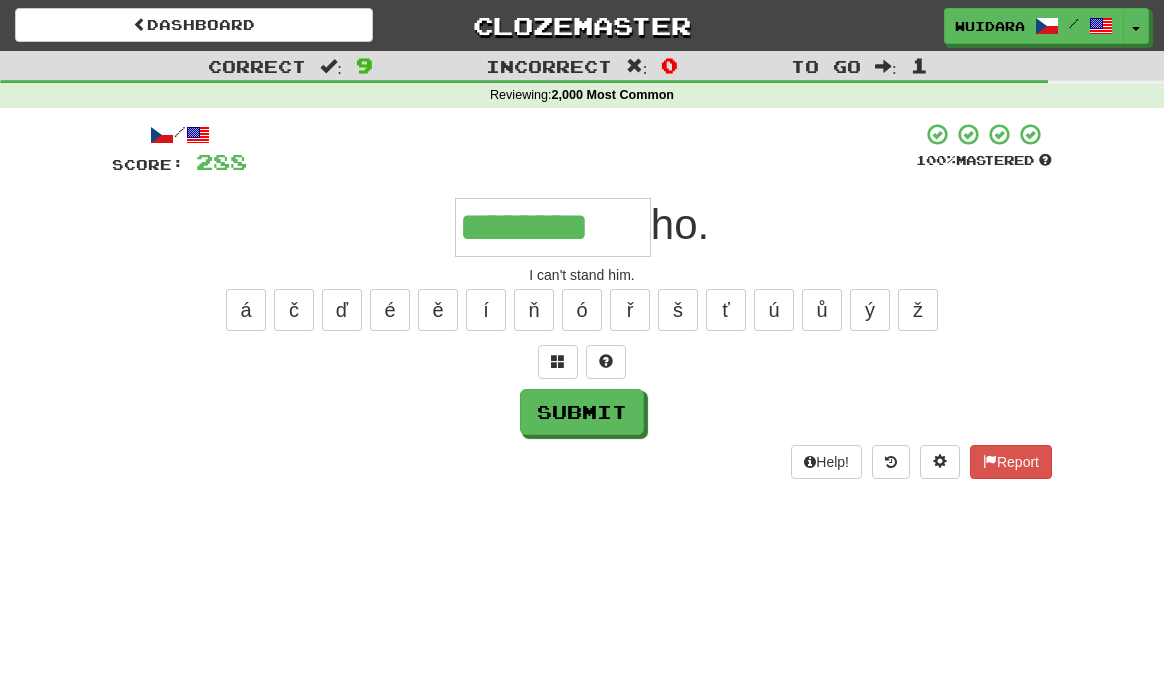 type on "********" 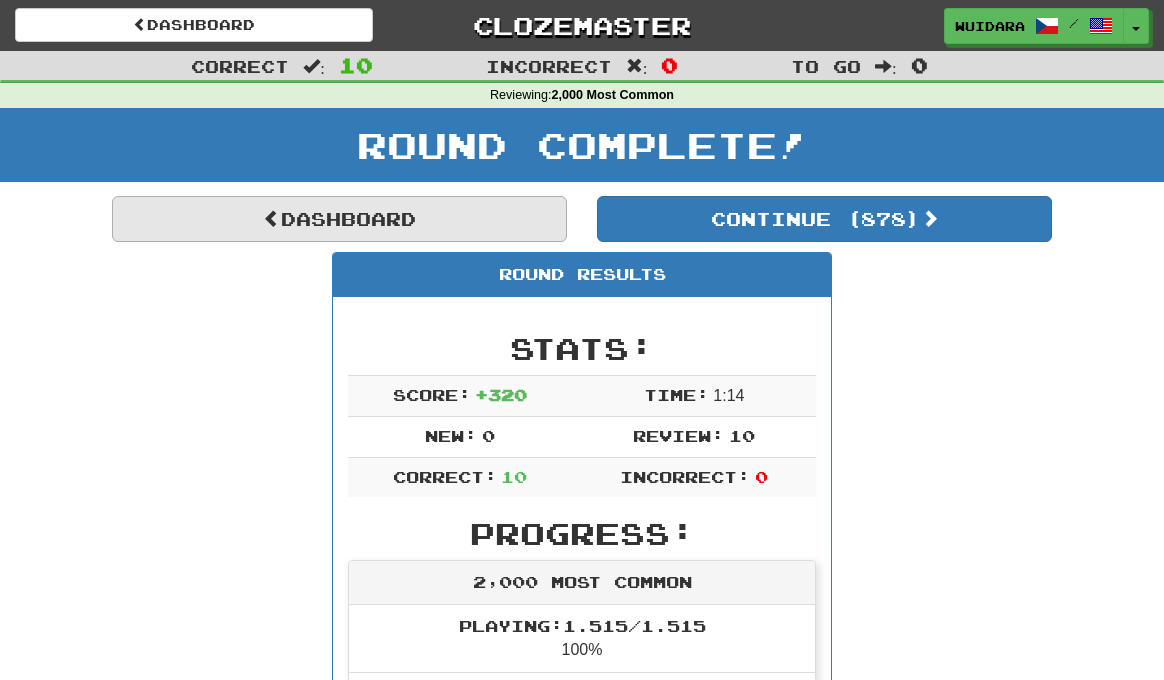 click on "Dashboard" at bounding box center [339, 219] 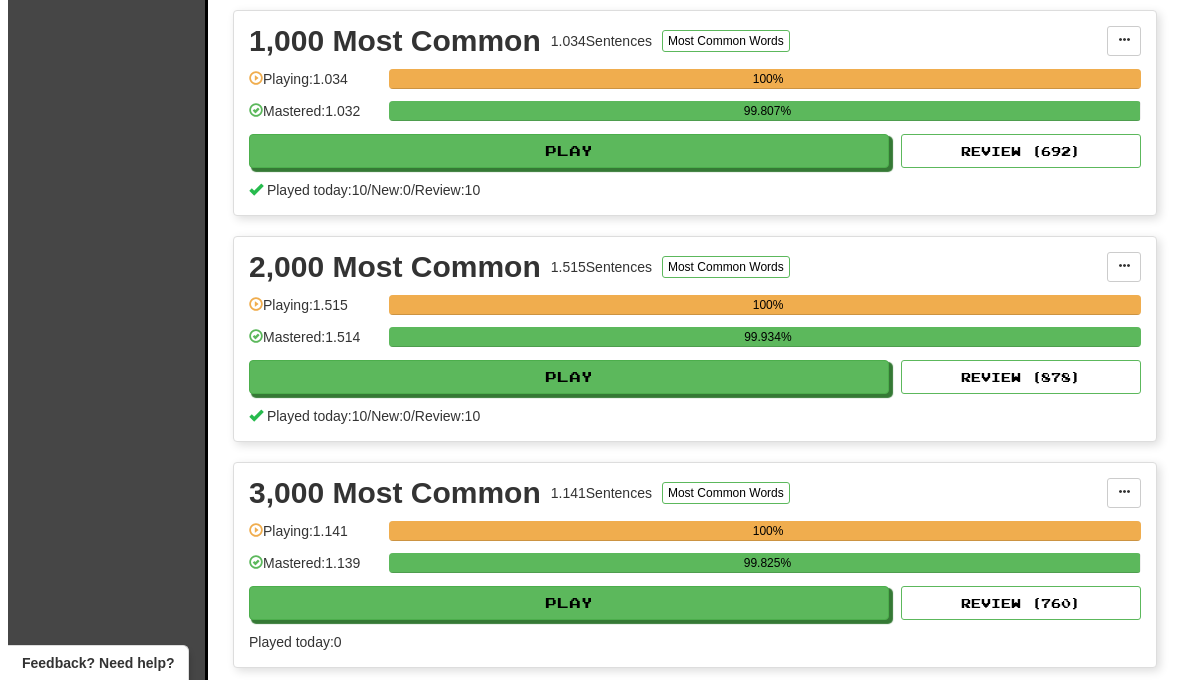 scroll, scrollTop: 795, scrollLeft: 0, axis: vertical 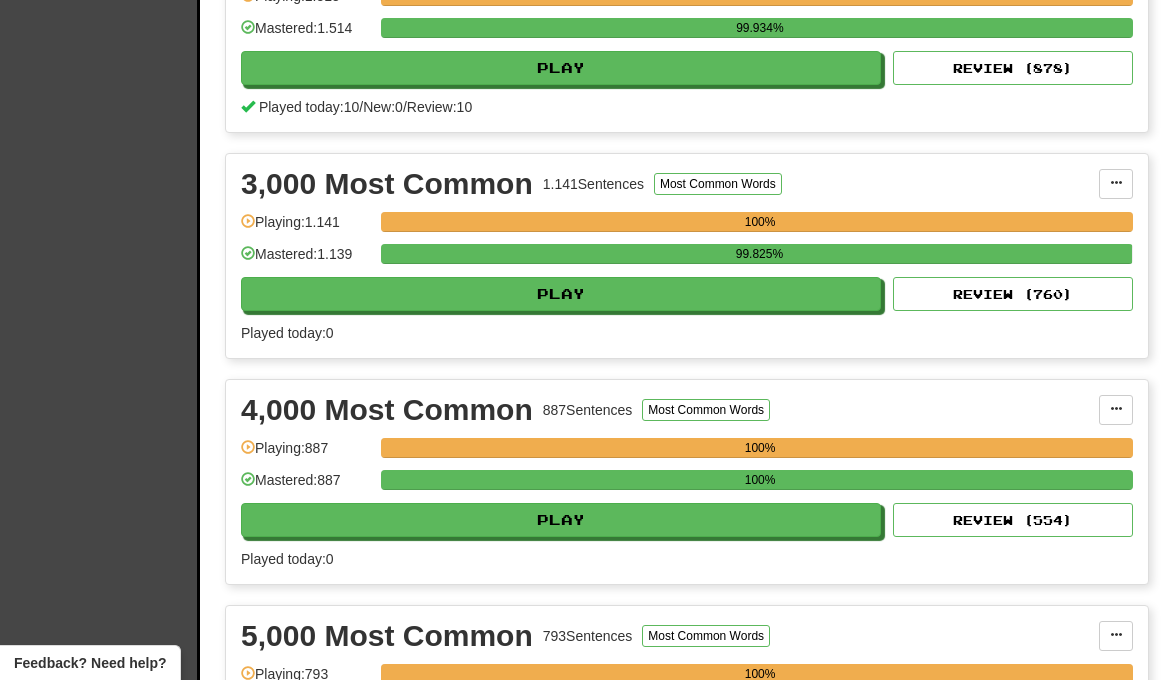 click on "Review ( 760 )" at bounding box center (1013, 294) 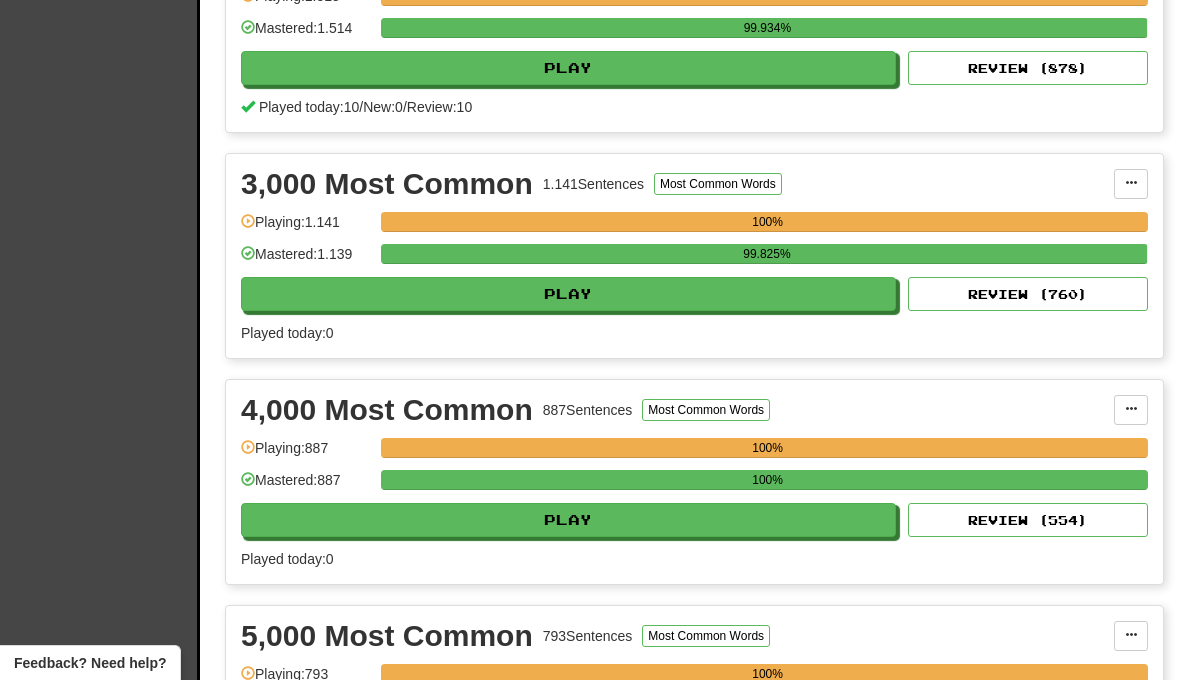 select on "**" 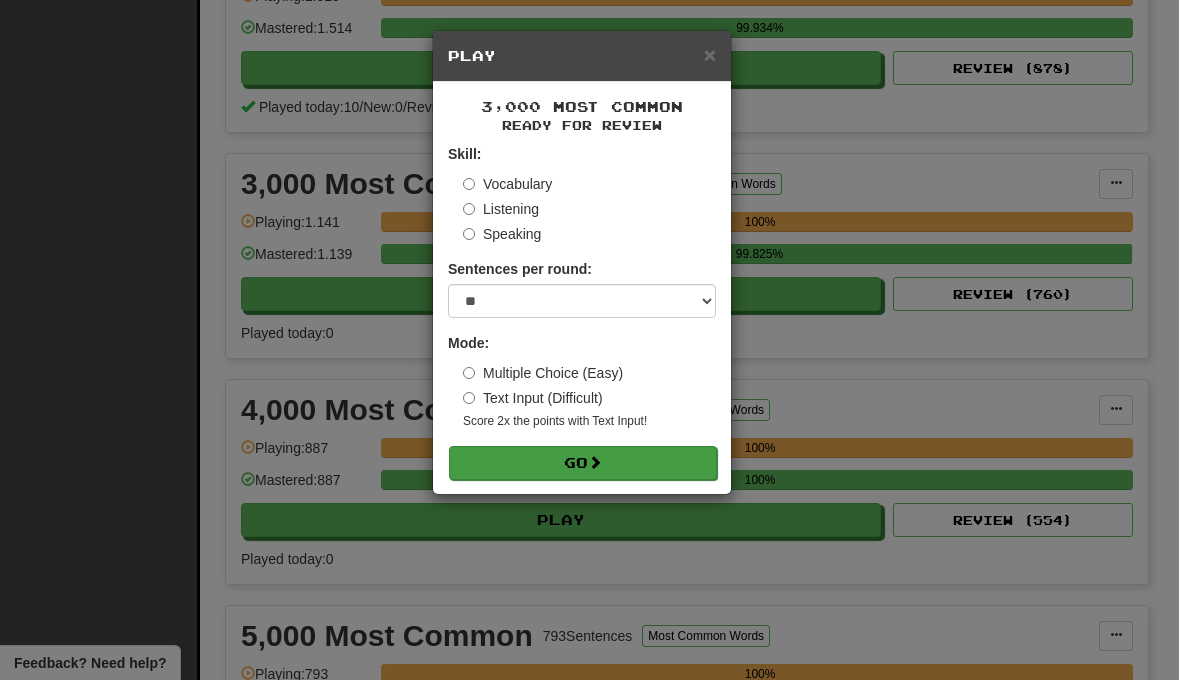 click on "Go" at bounding box center (583, 463) 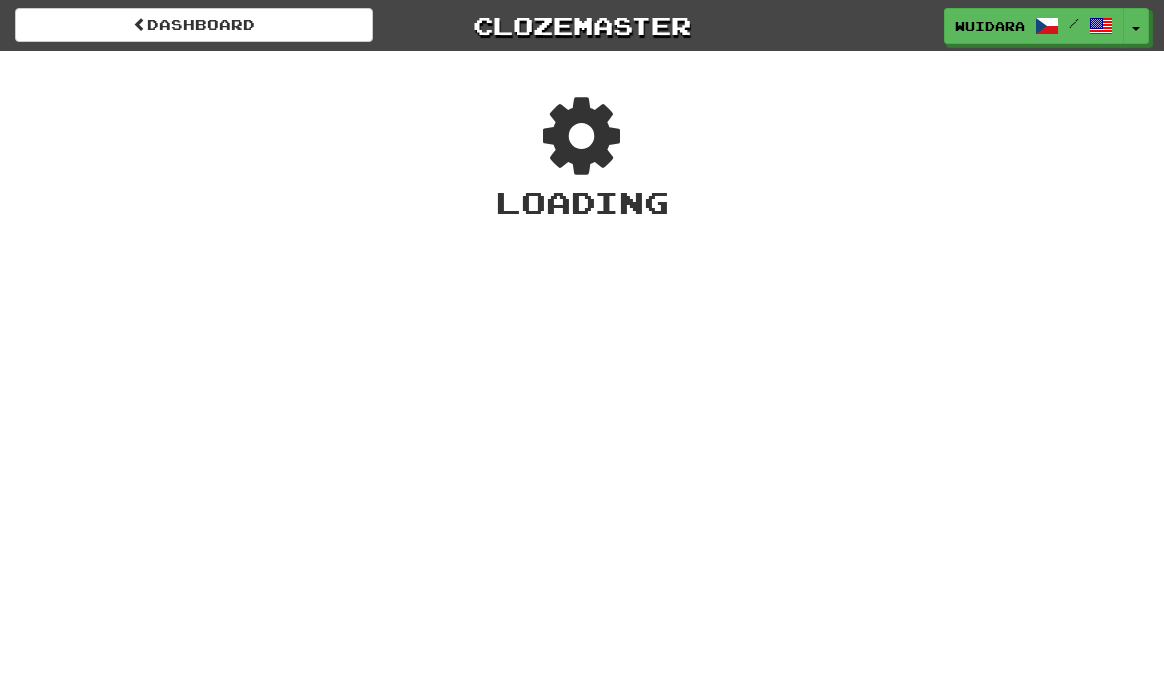 scroll, scrollTop: 0, scrollLeft: 0, axis: both 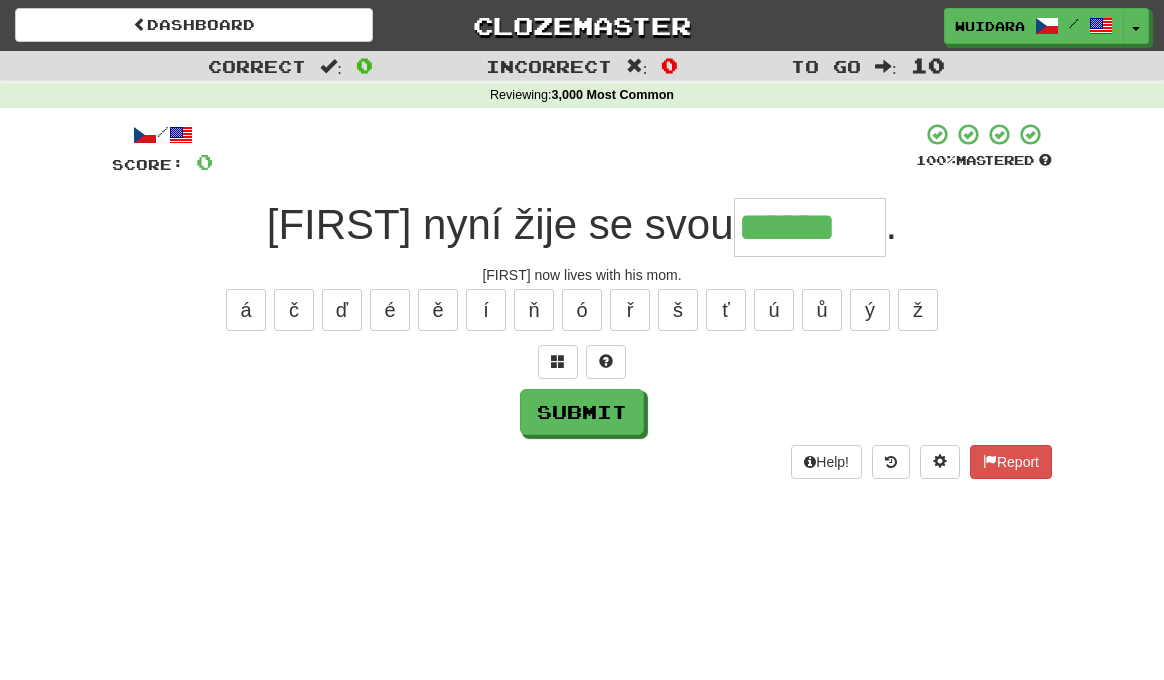 type on "******" 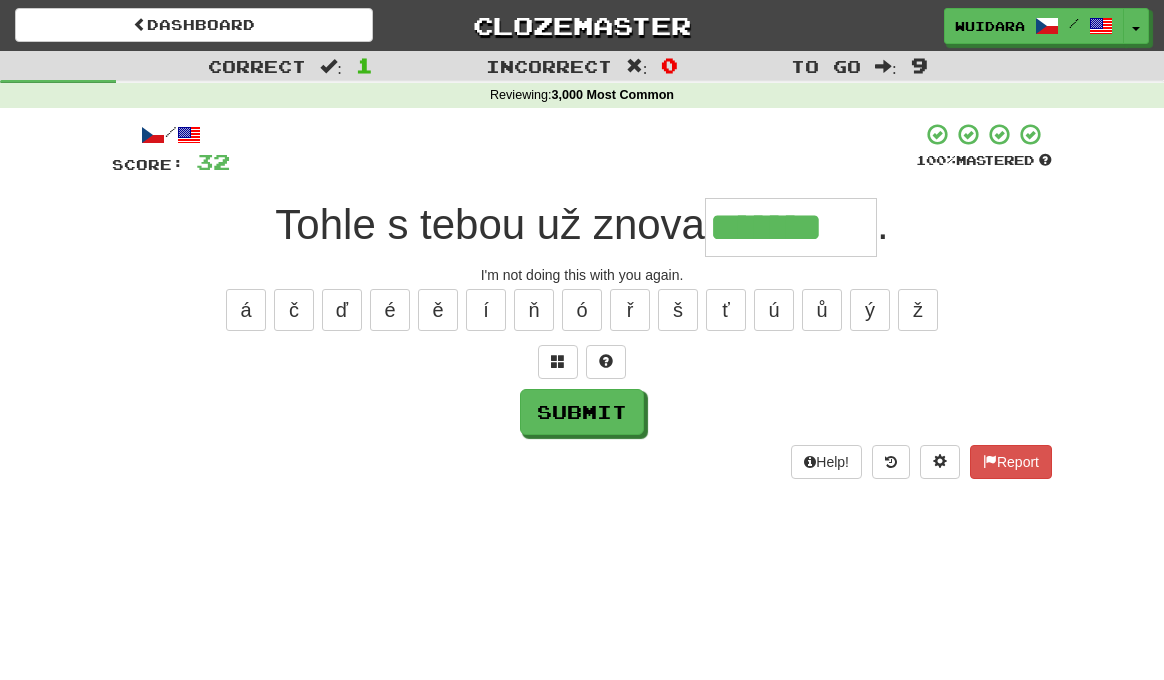 type on "*******" 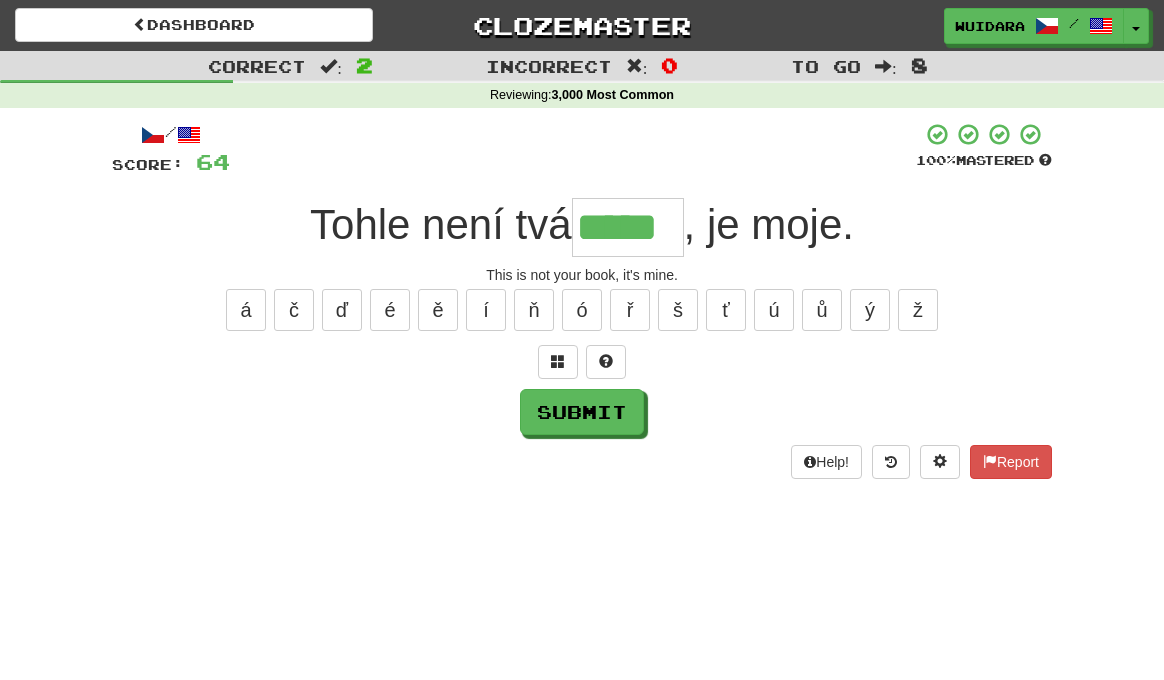 type on "*****" 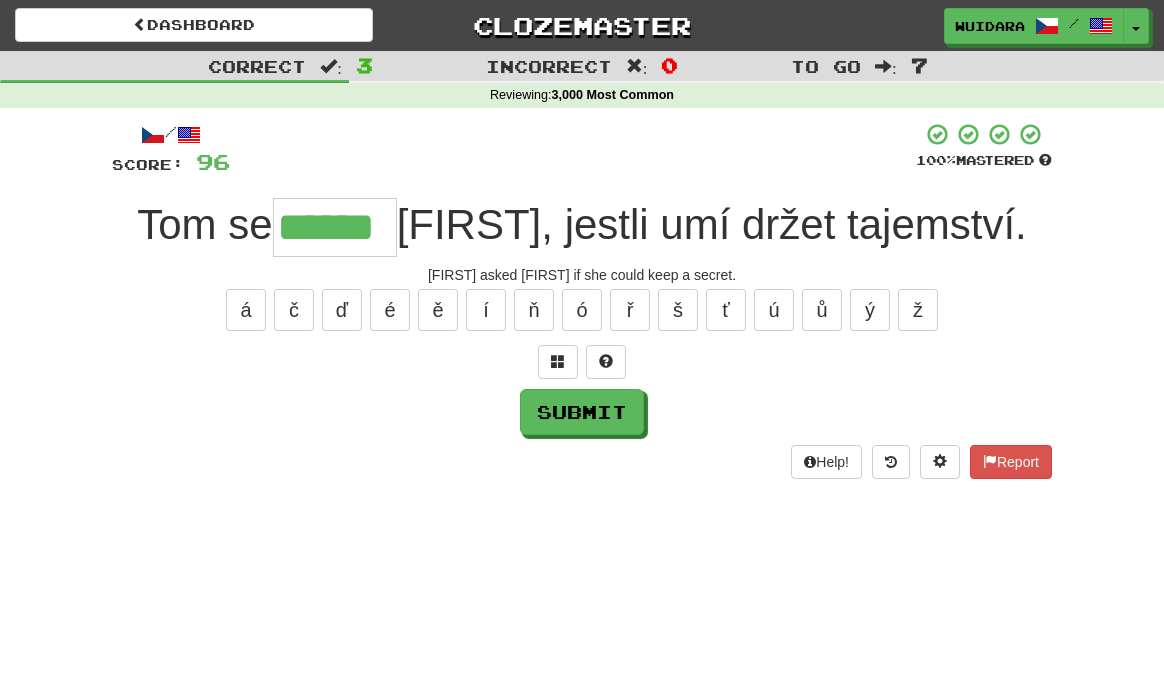 type on "******" 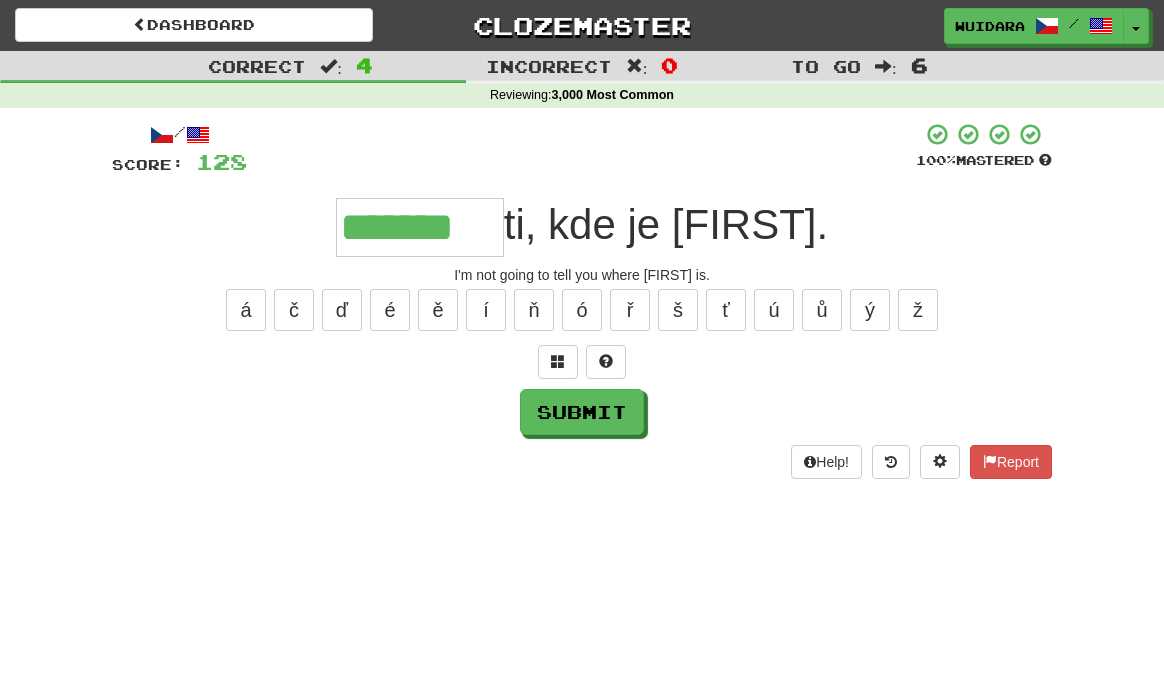 type on "*******" 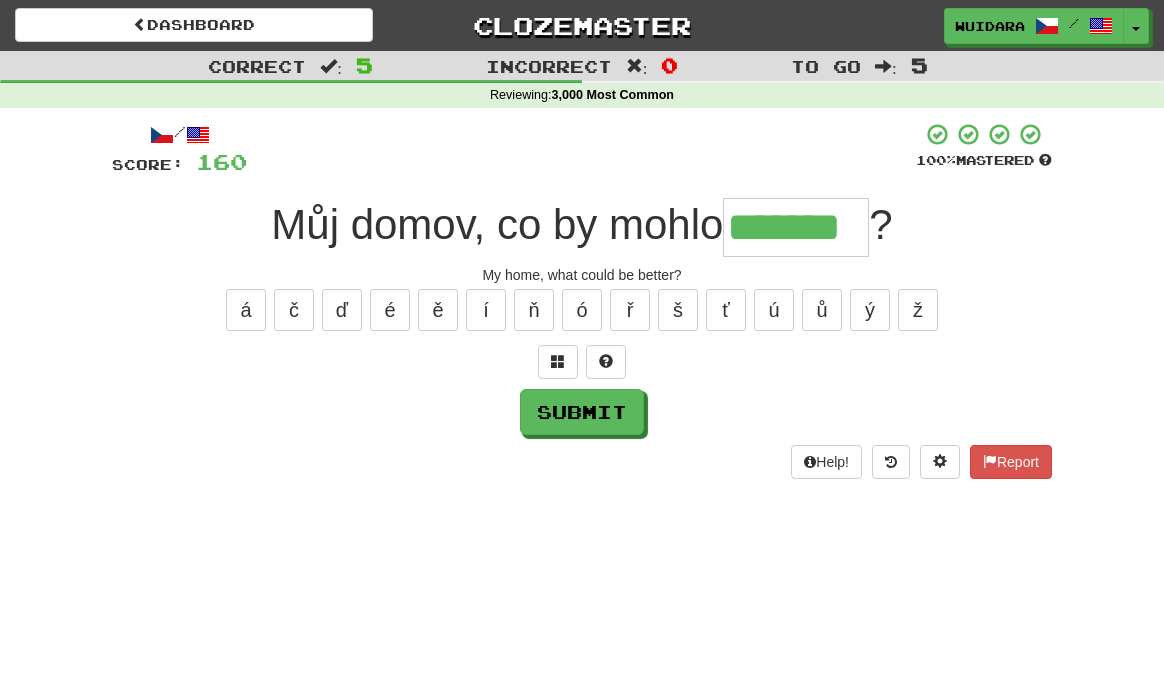 type on "*******" 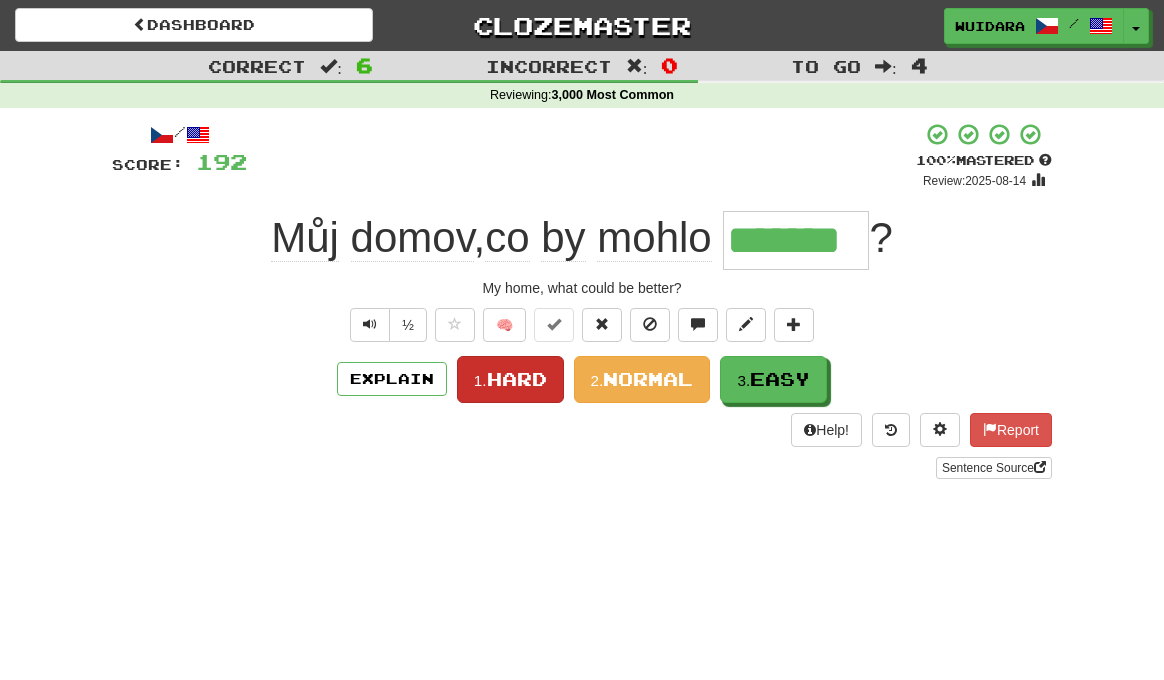 click on "Hard" at bounding box center (517, 379) 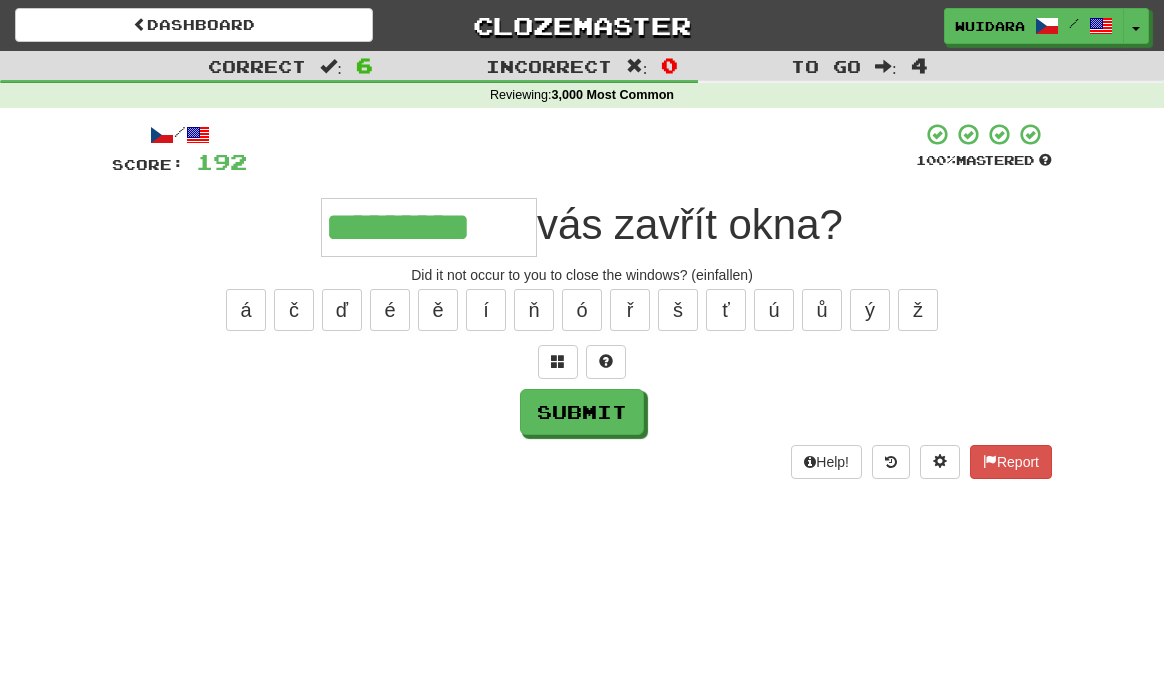 type on "*********" 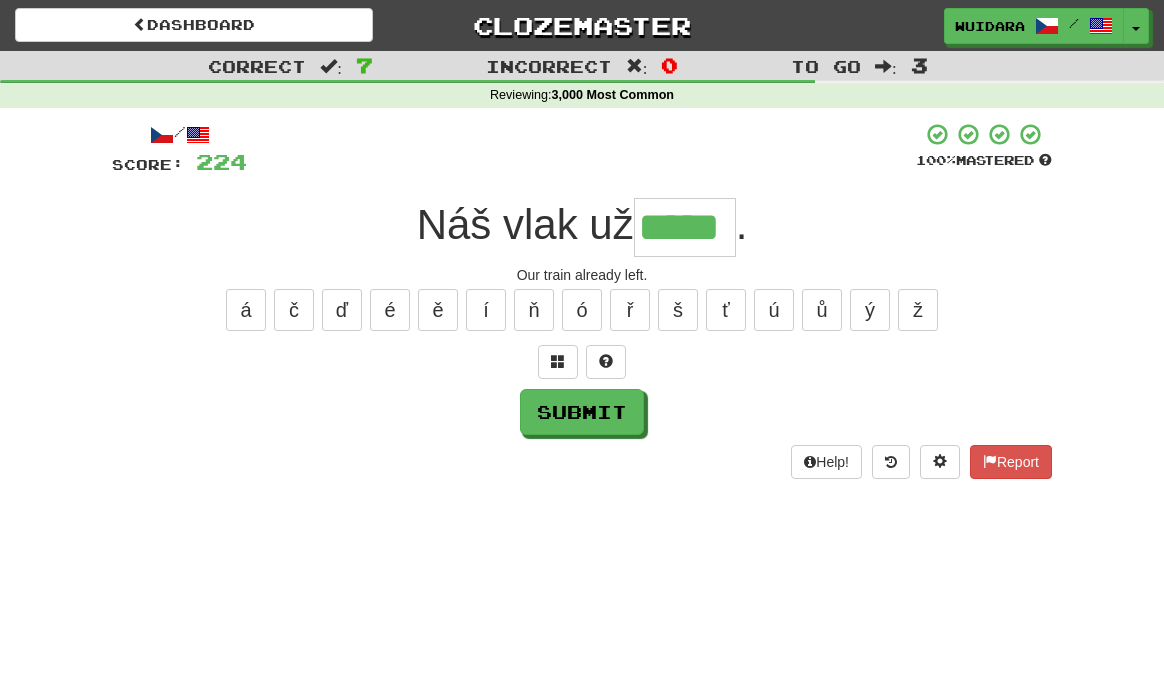 type on "*****" 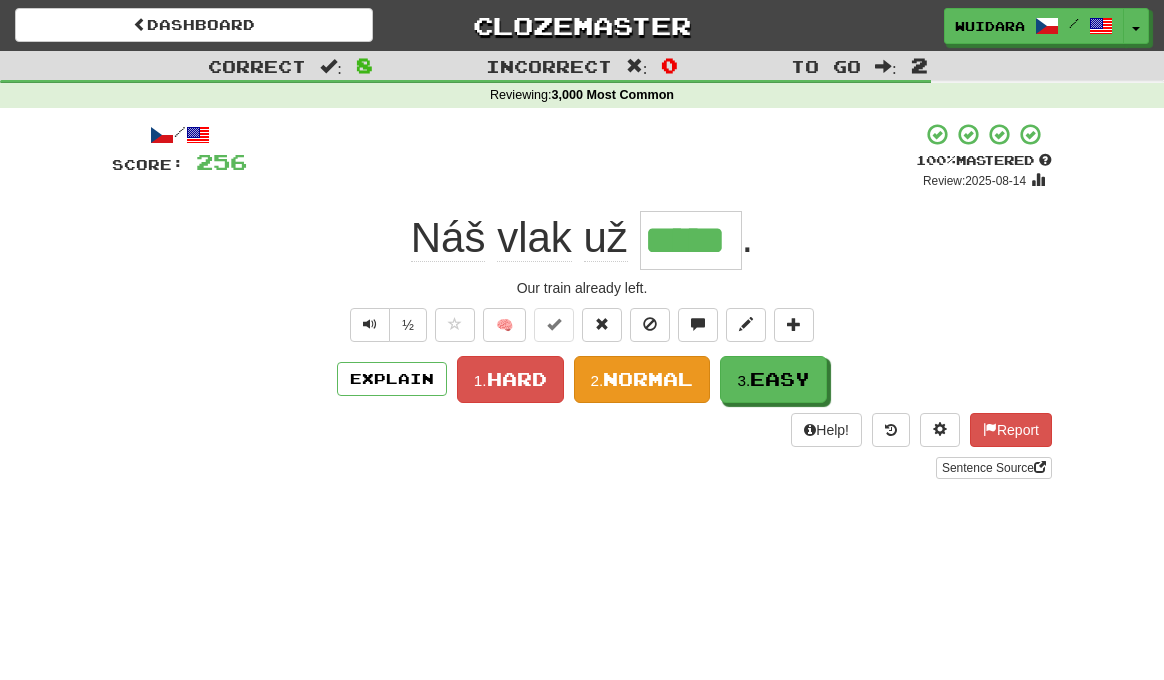 click on "2.  Normal" at bounding box center [642, 379] 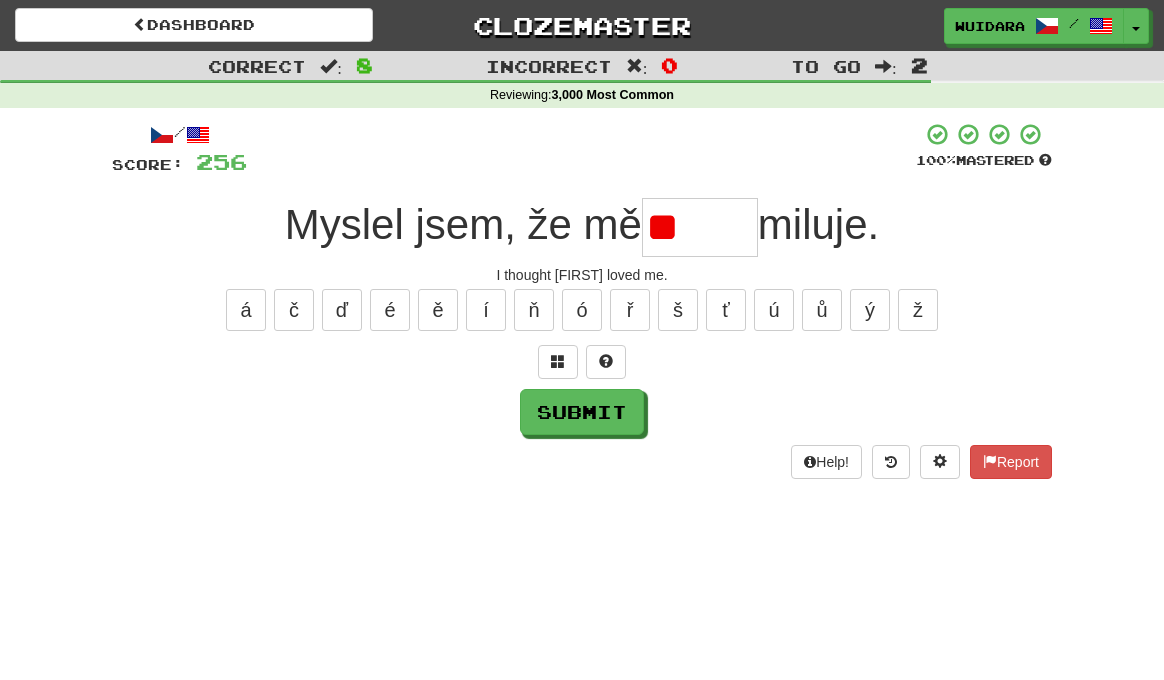 type on "*" 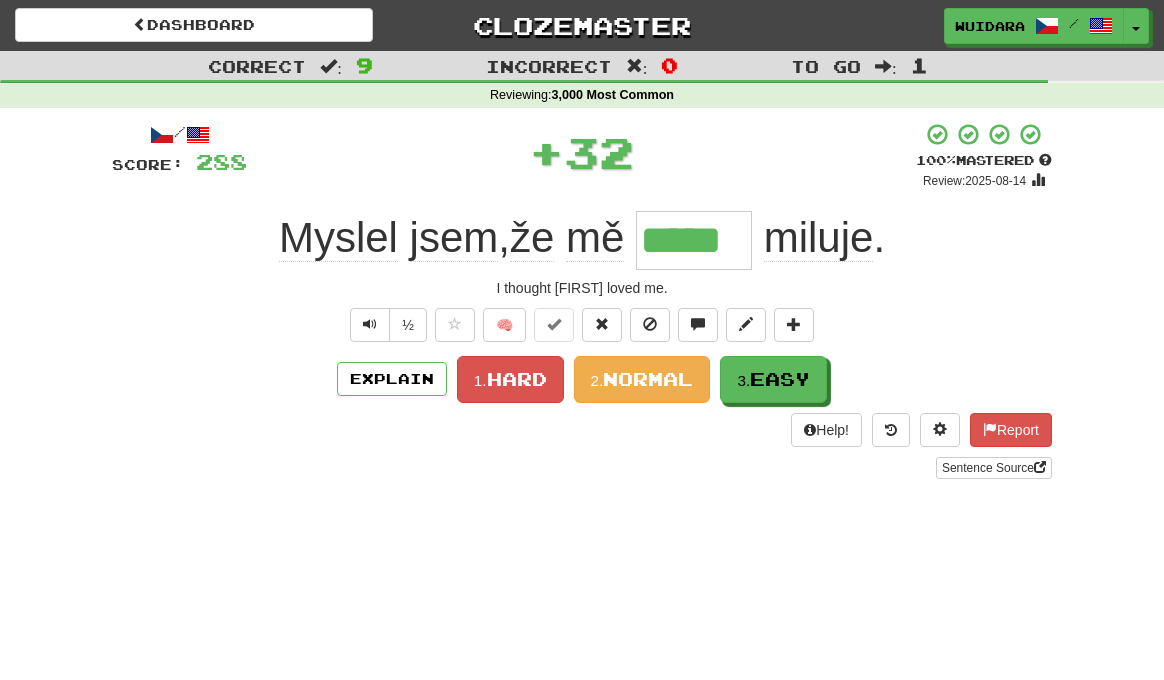 type on "*****" 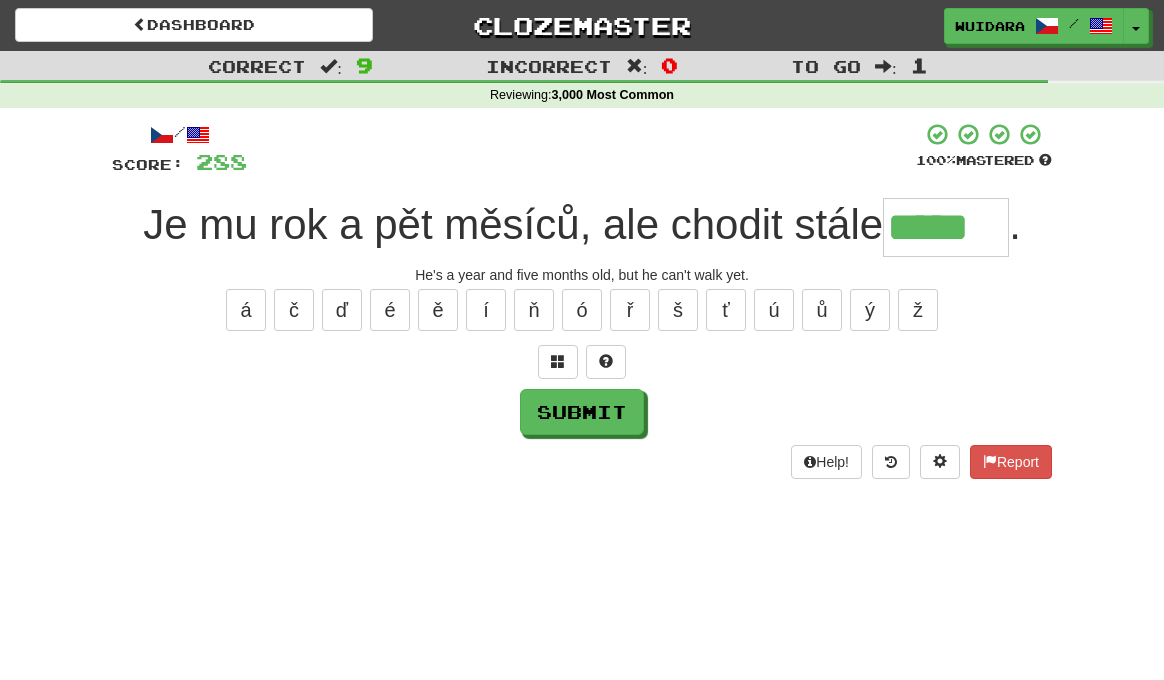 type on "*****" 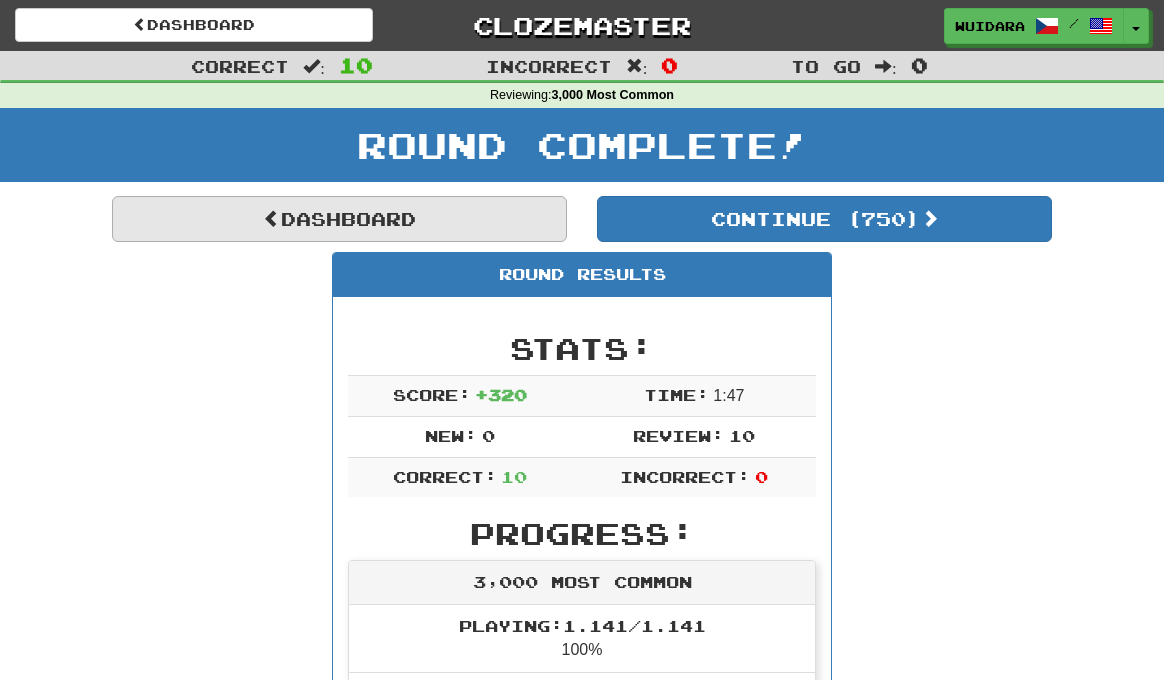 click on "Dashboard" at bounding box center (339, 219) 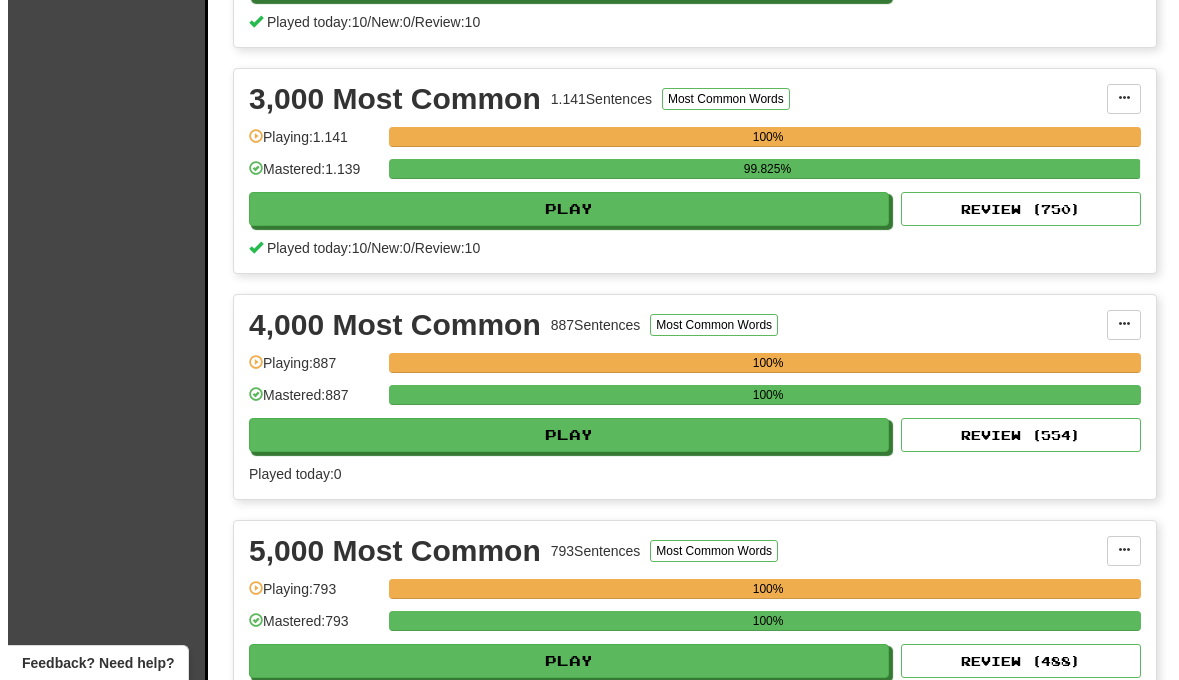 scroll, scrollTop: 884, scrollLeft: 0, axis: vertical 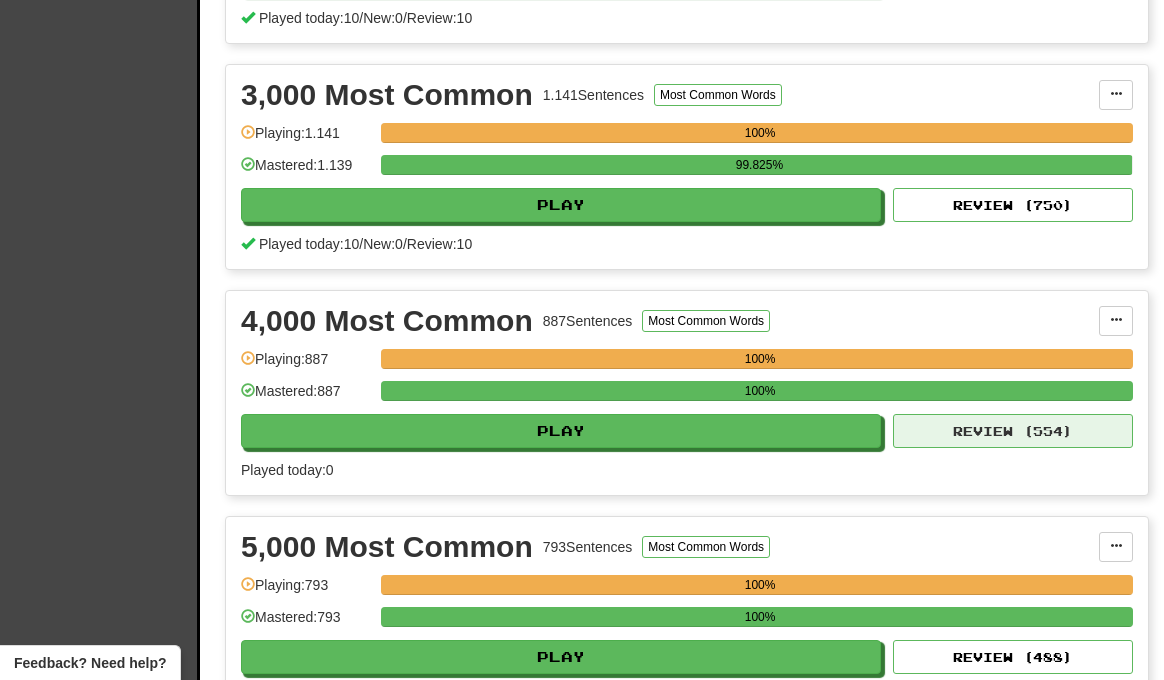 click on "Review ( 554 )" at bounding box center (1013, 431) 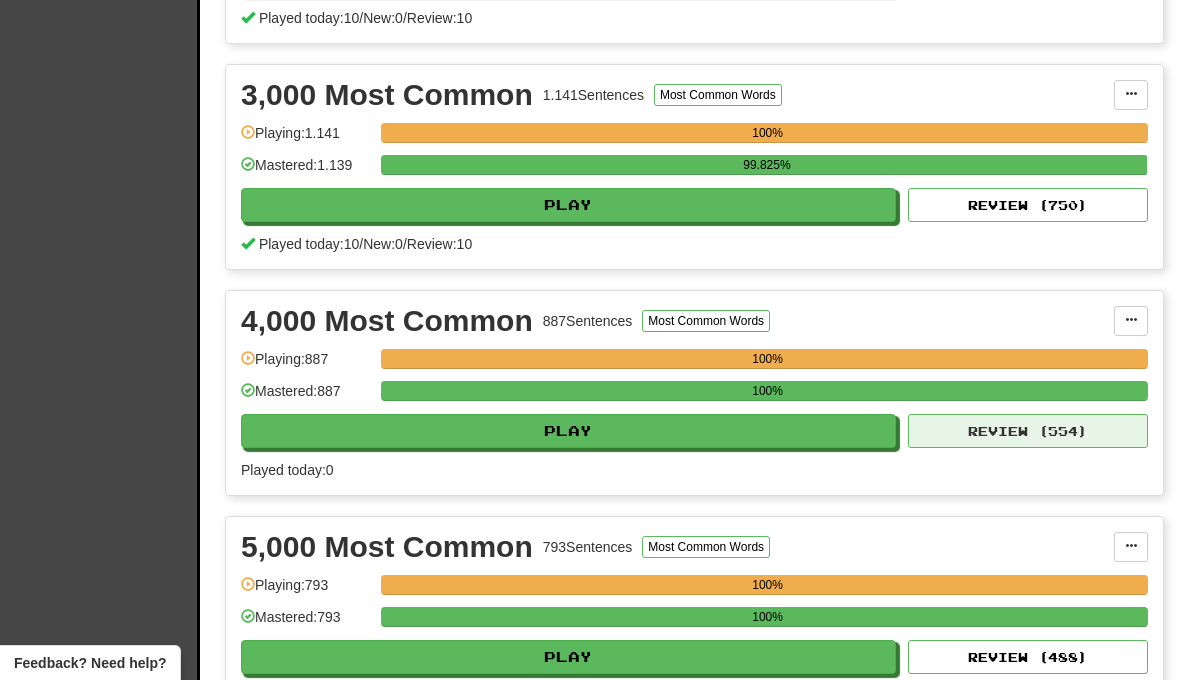 select on "**" 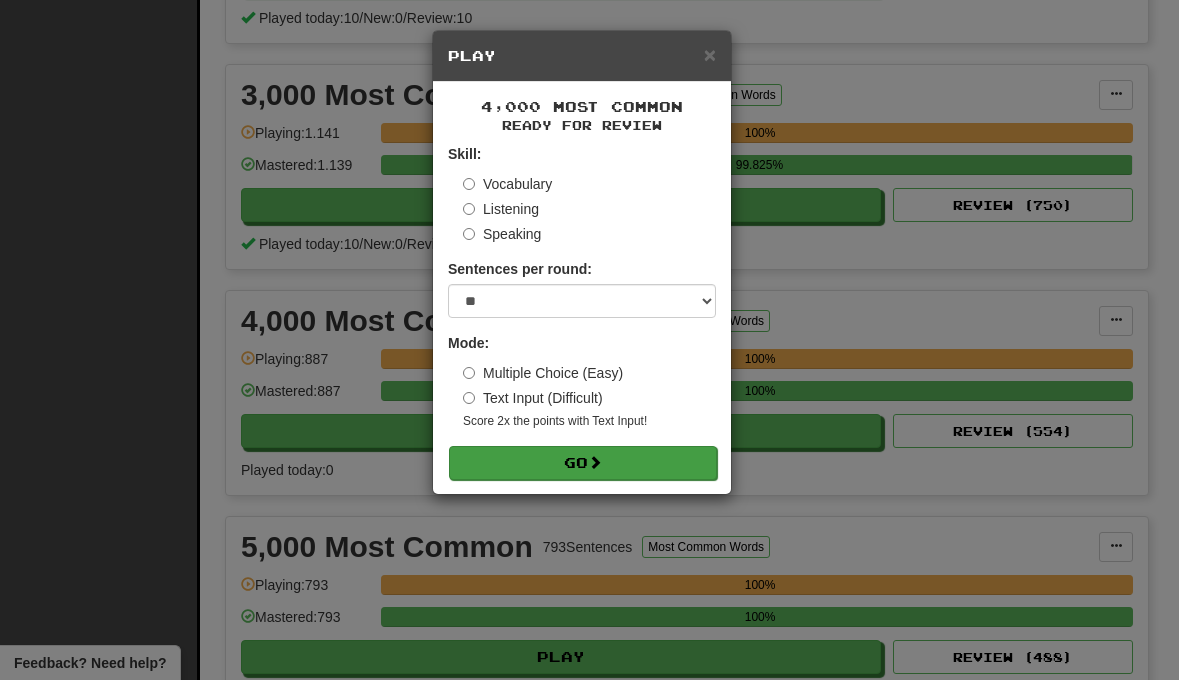 click on "Go" at bounding box center [583, 463] 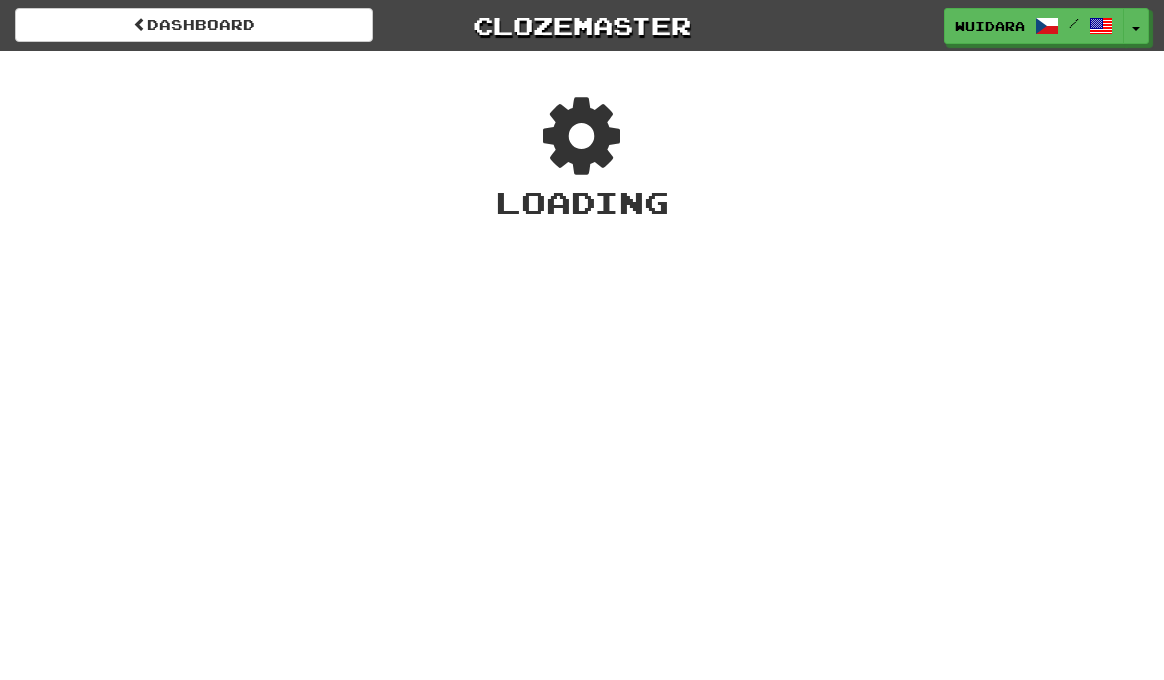 scroll, scrollTop: 0, scrollLeft: 0, axis: both 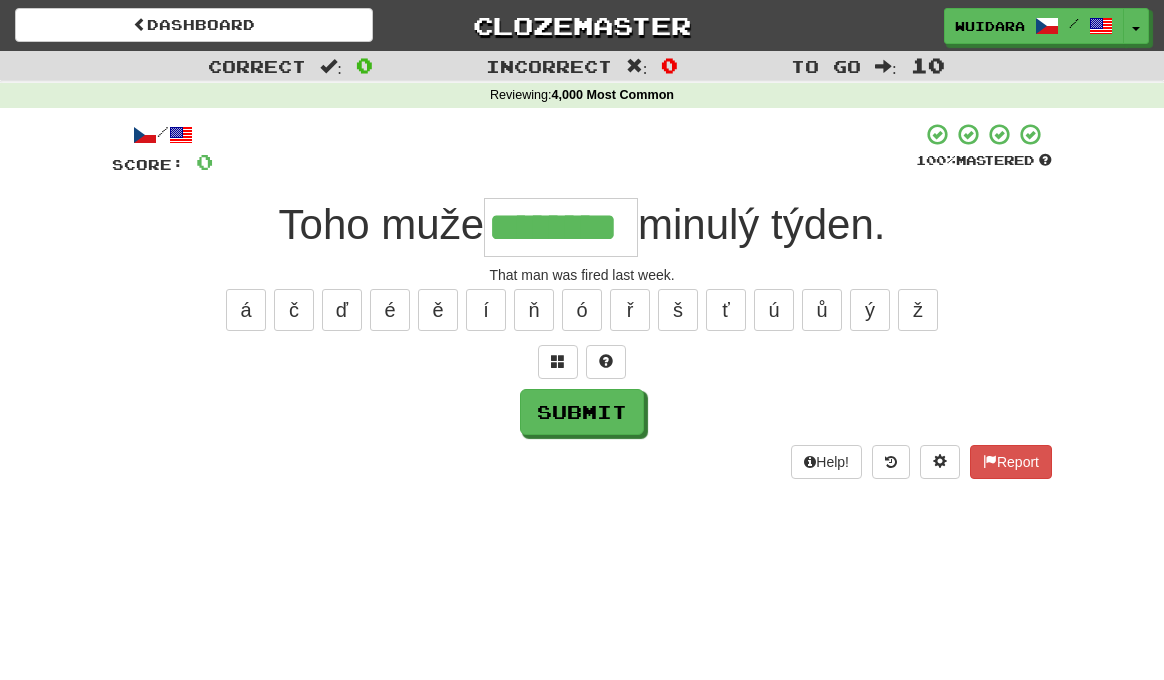 type on "********" 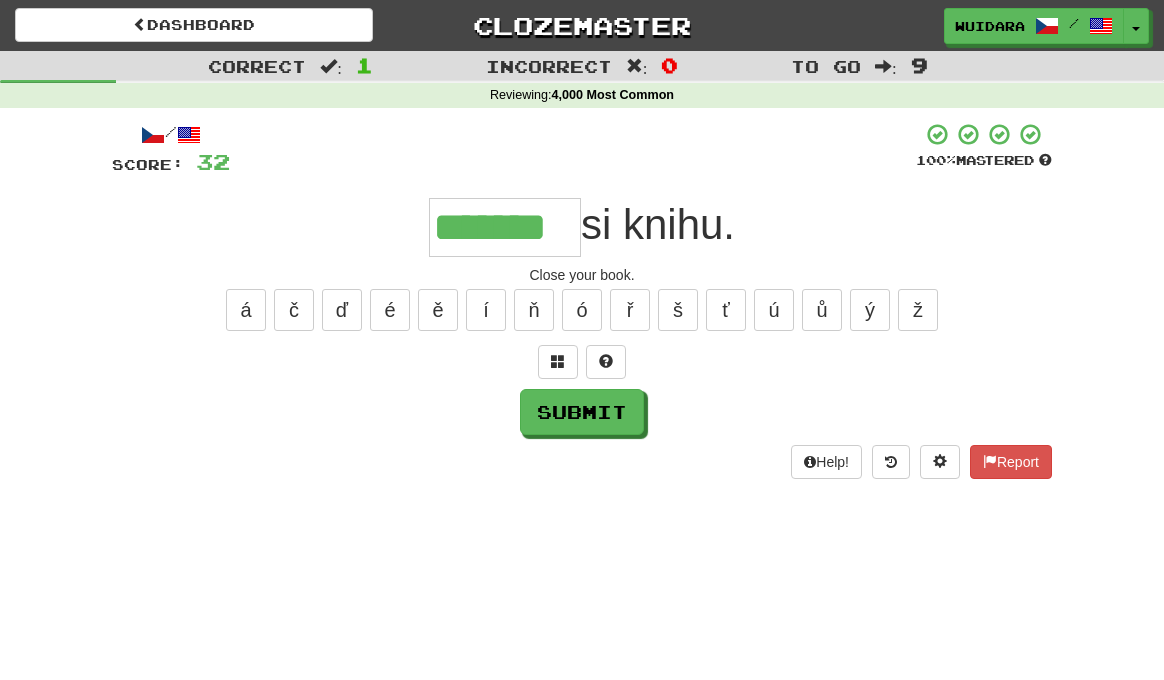 type on "*******" 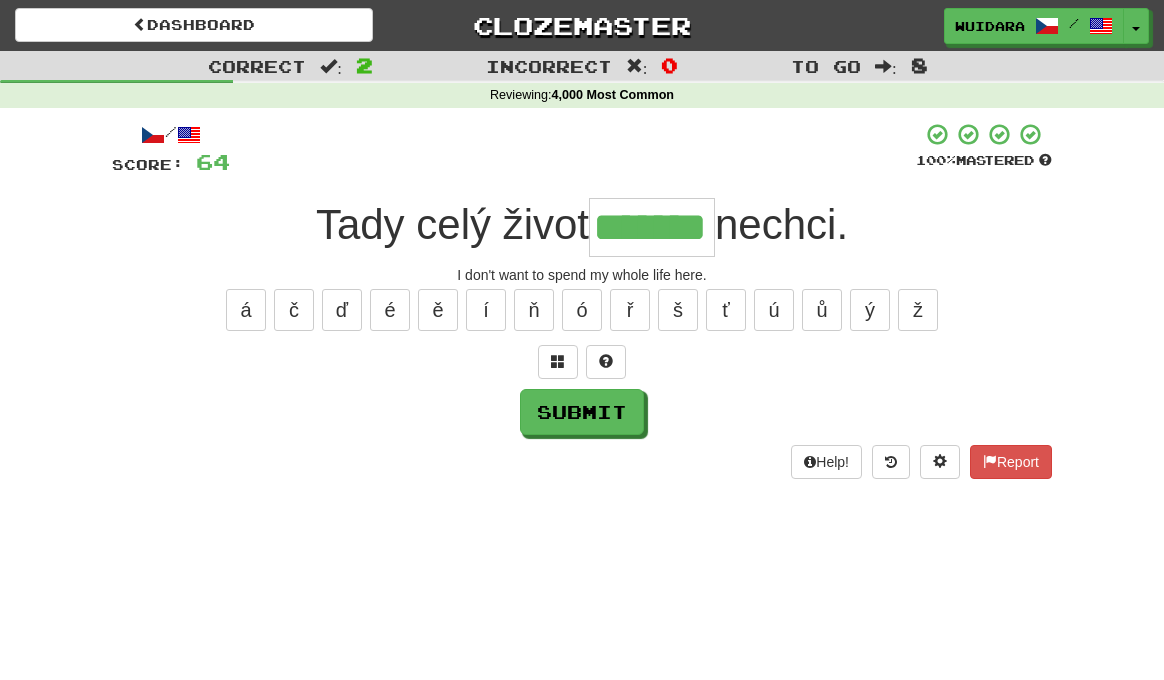 type on "*******" 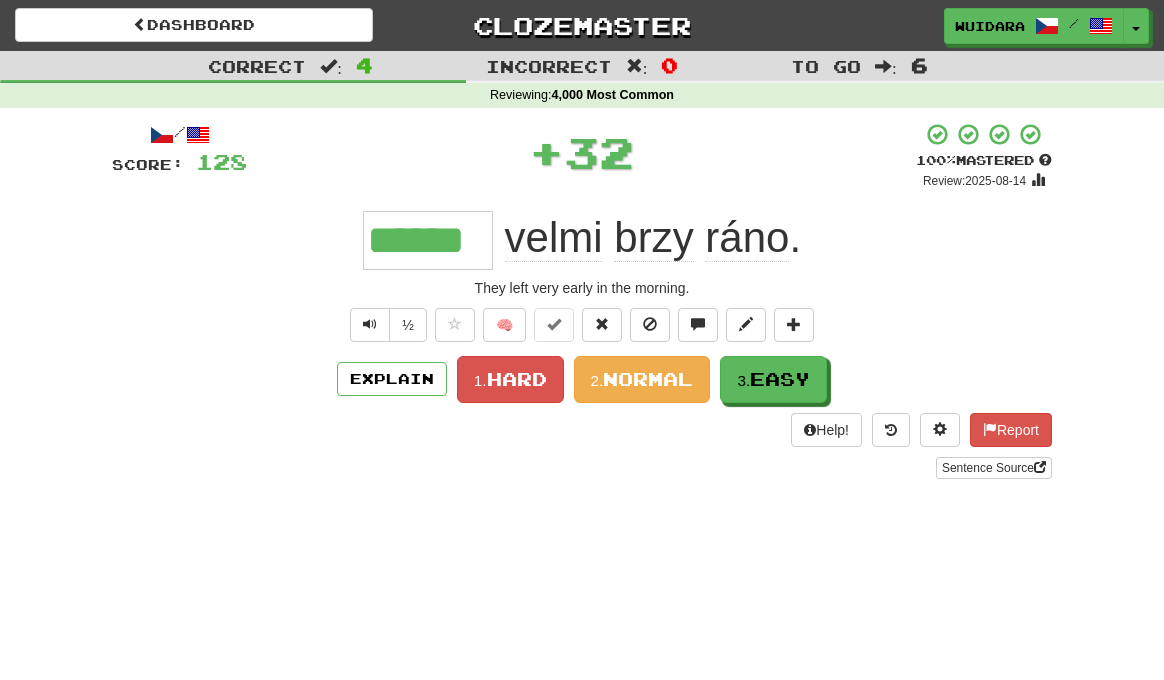 type on "******" 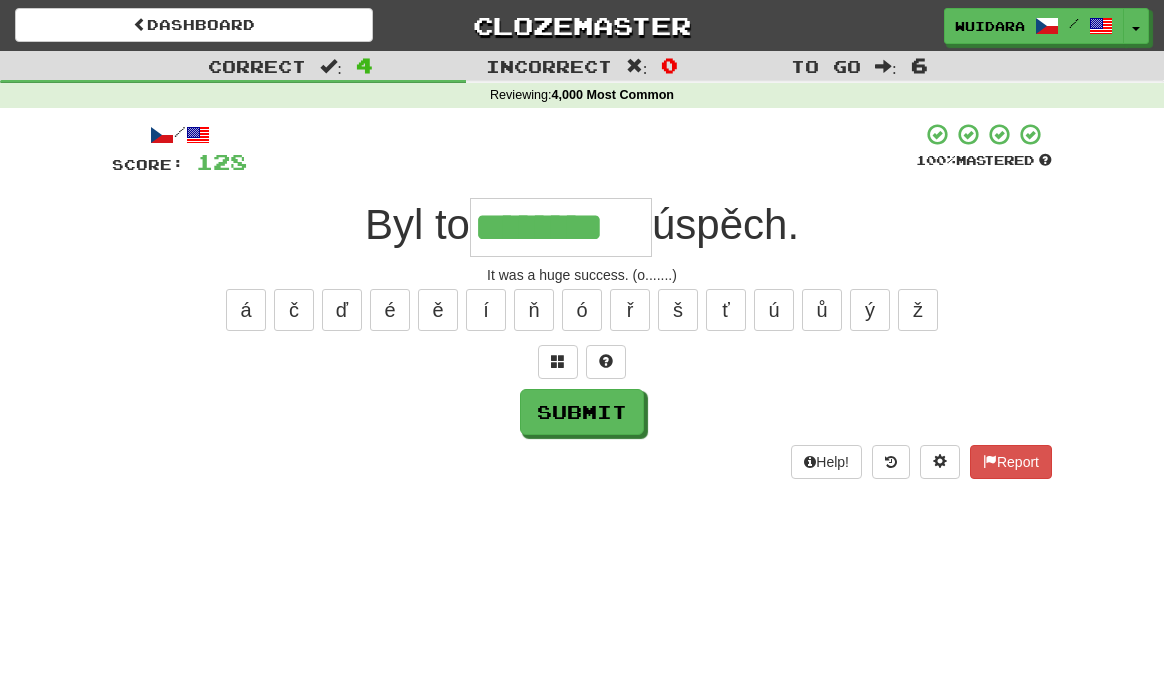 type on "********" 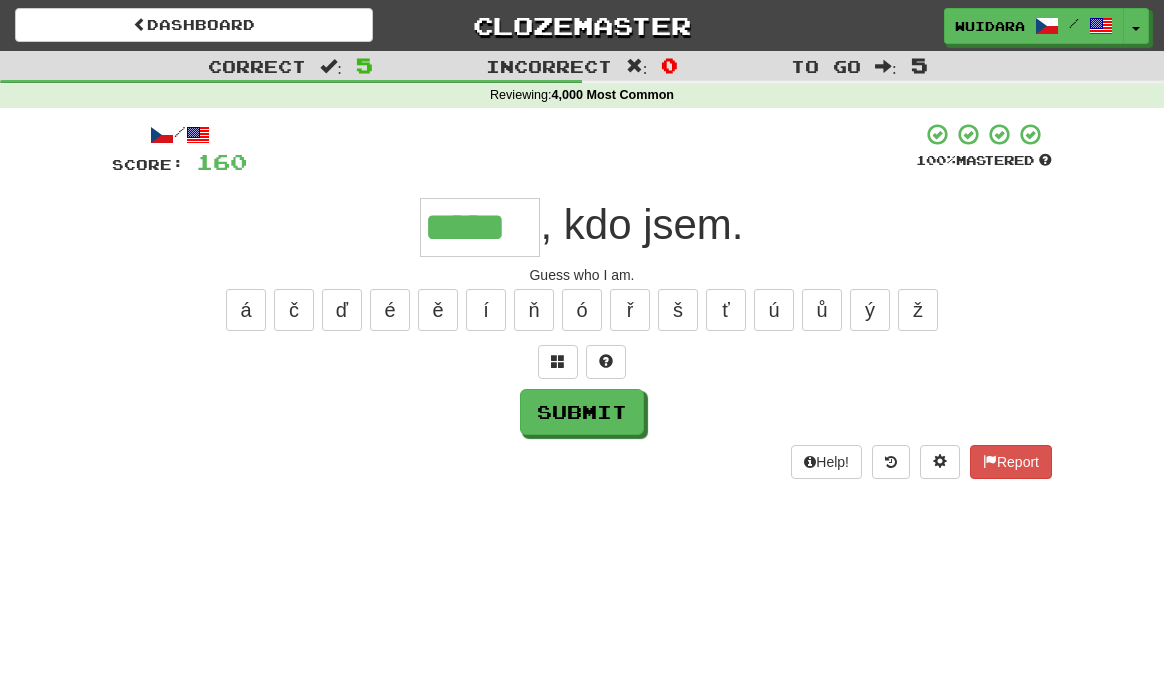 type on "*****" 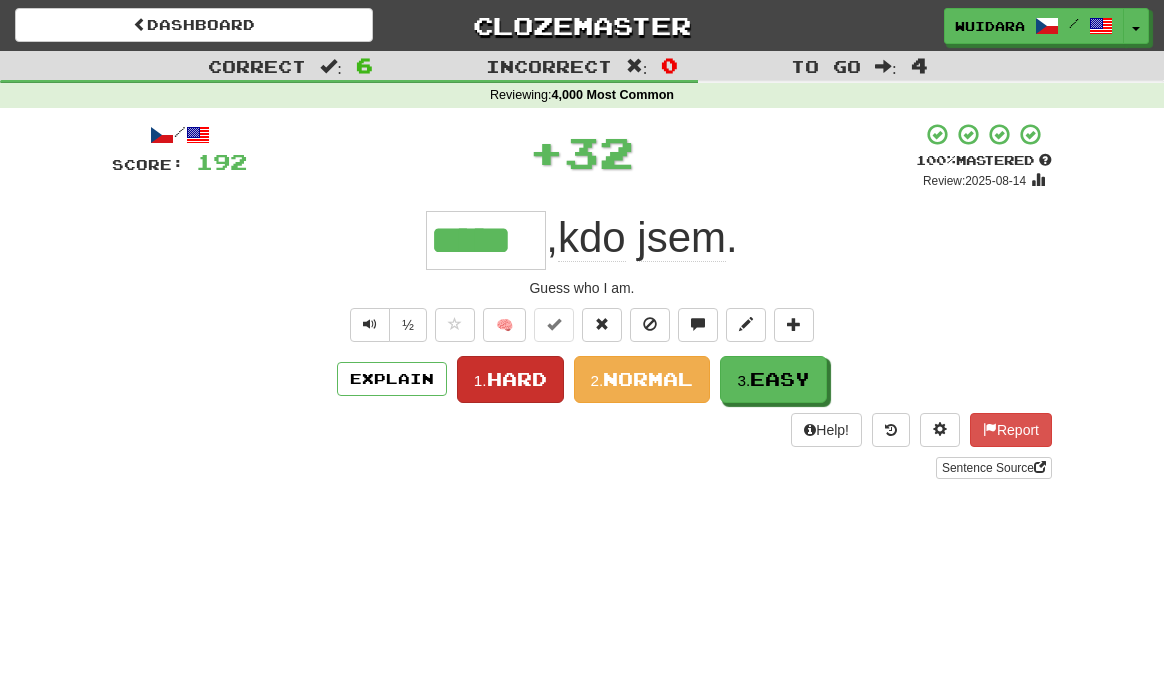 click on "Hard" at bounding box center [517, 379] 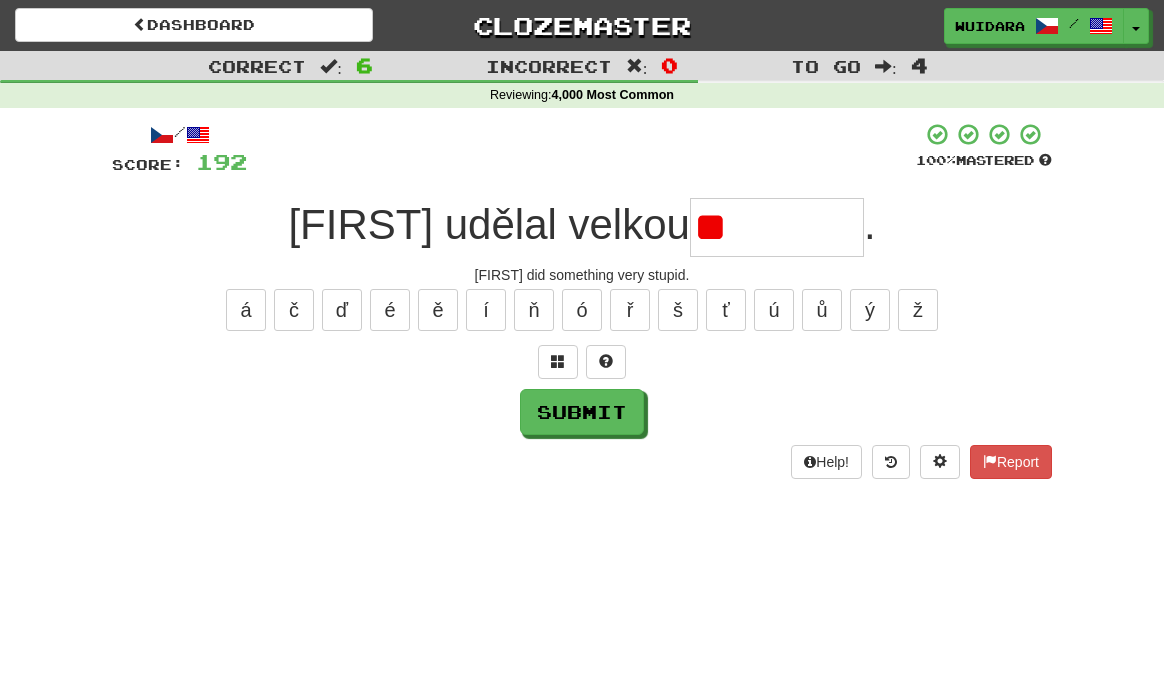 type on "*" 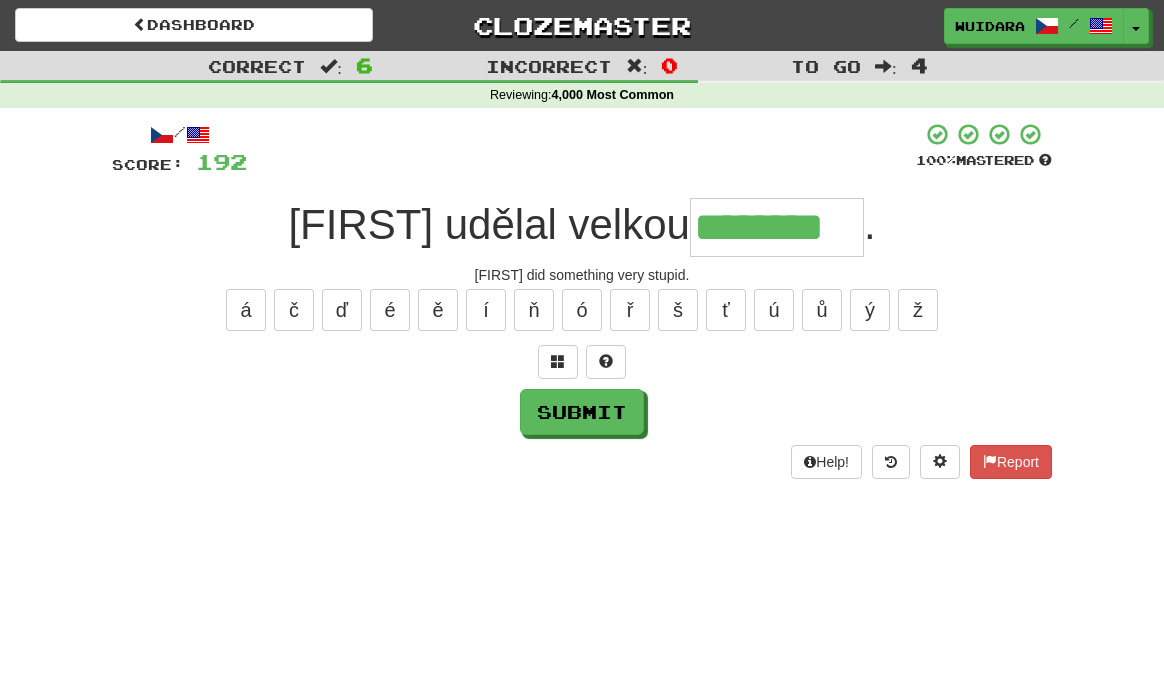 type on "********" 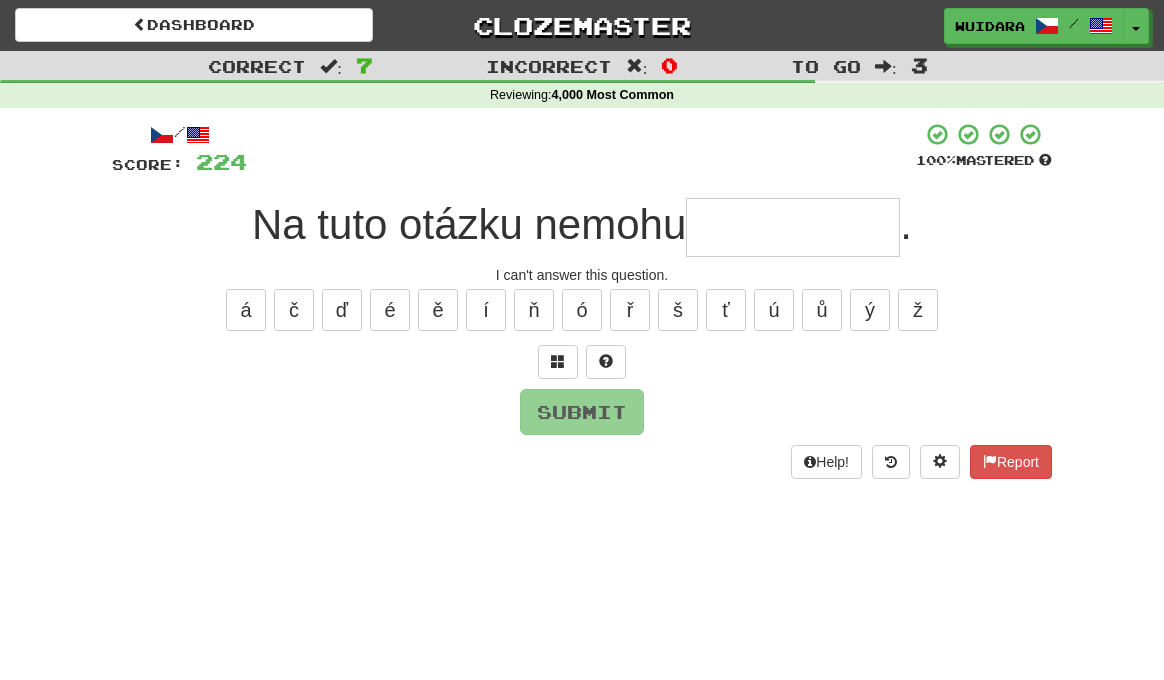 type on "*" 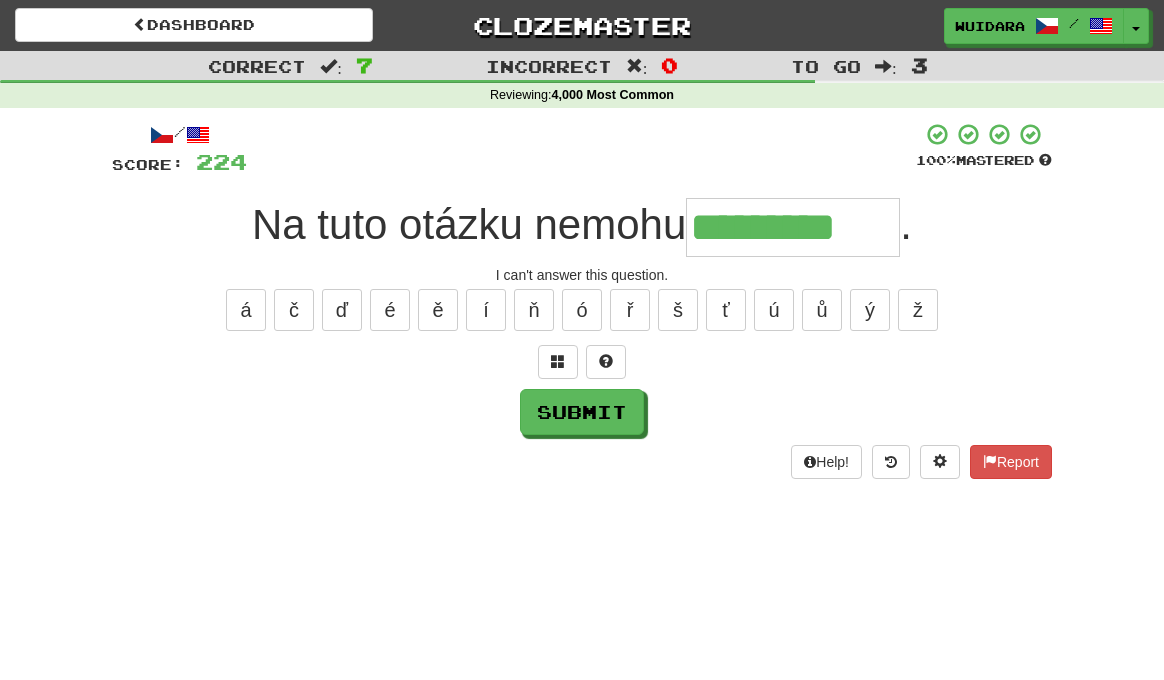 type on "*********" 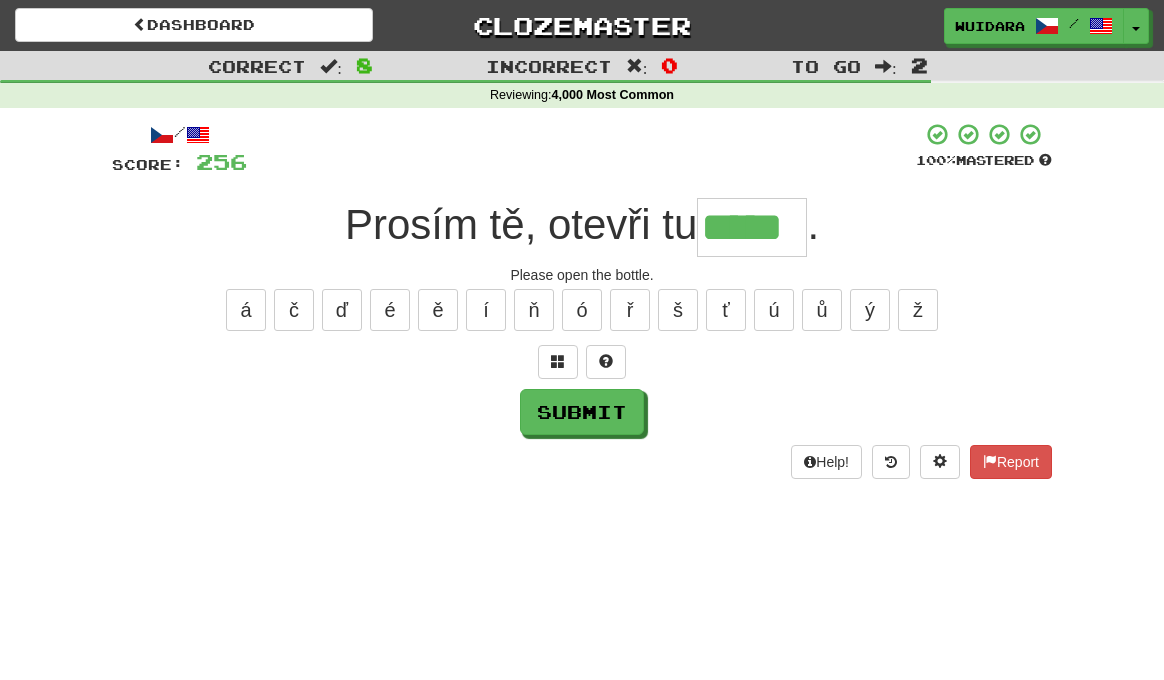 type on "*****" 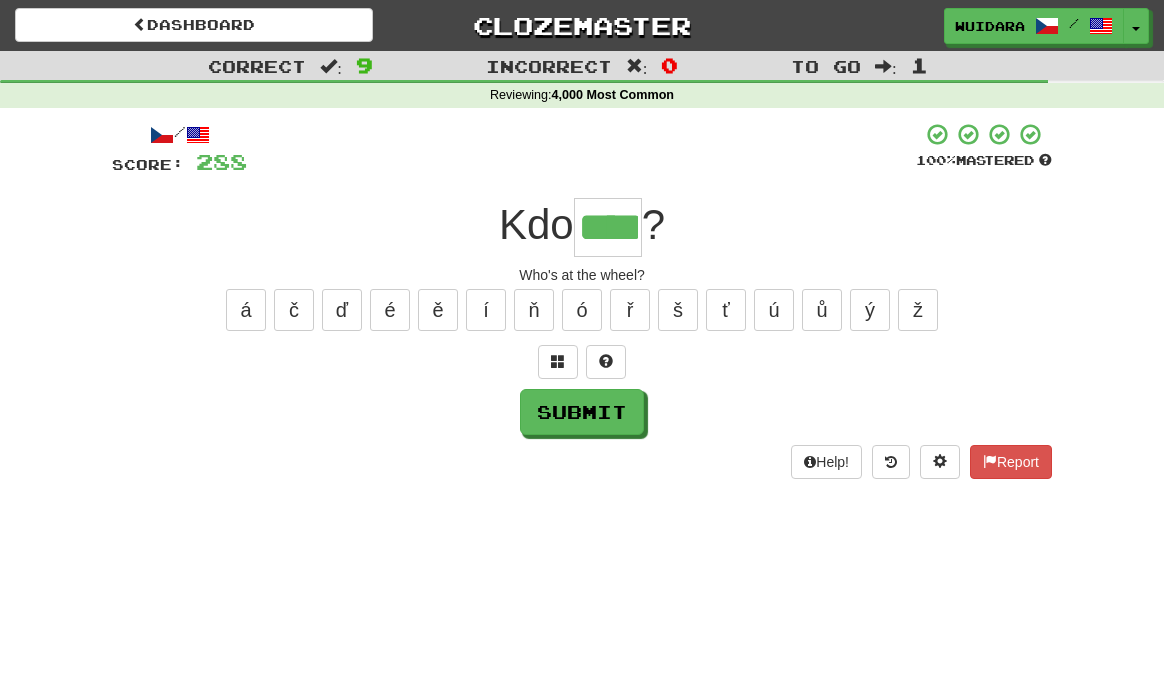 type on "****" 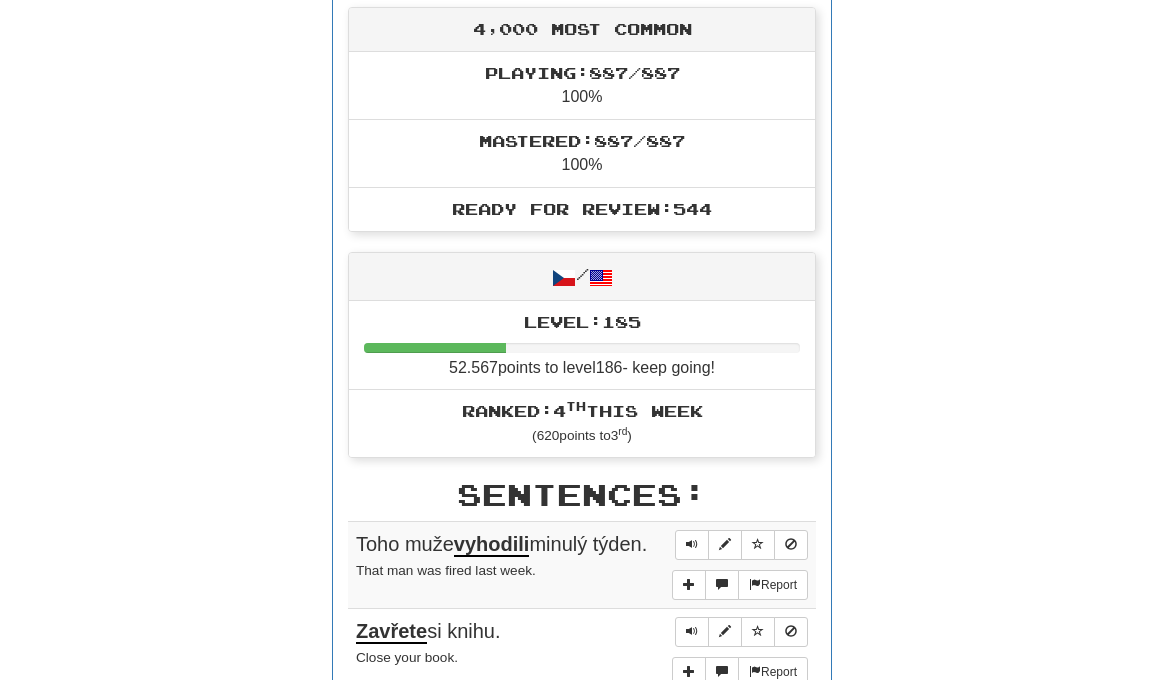 scroll, scrollTop: 0, scrollLeft: 0, axis: both 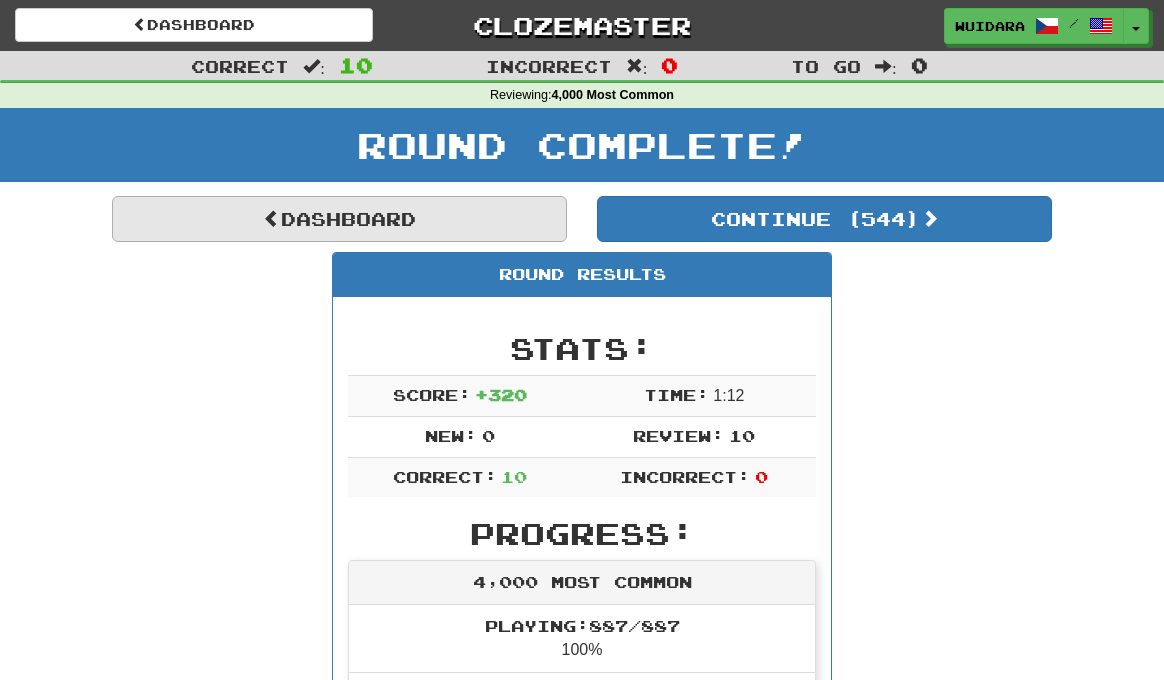 click on "Dashboard" at bounding box center (339, 219) 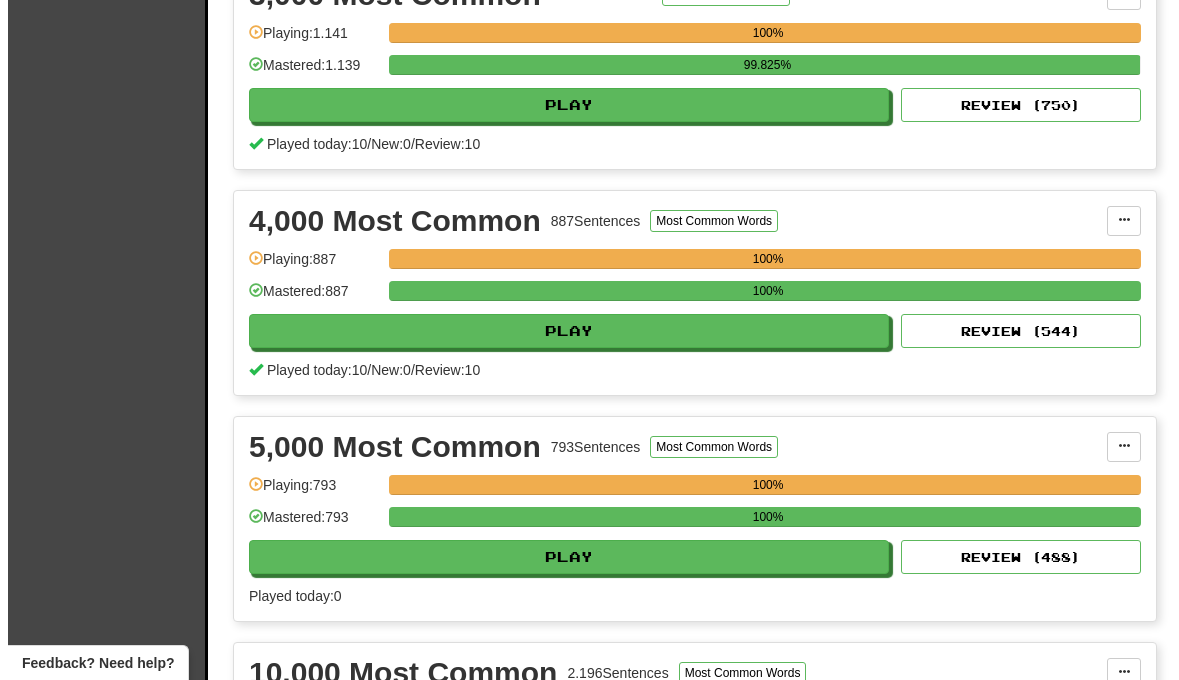 scroll, scrollTop: 988, scrollLeft: 0, axis: vertical 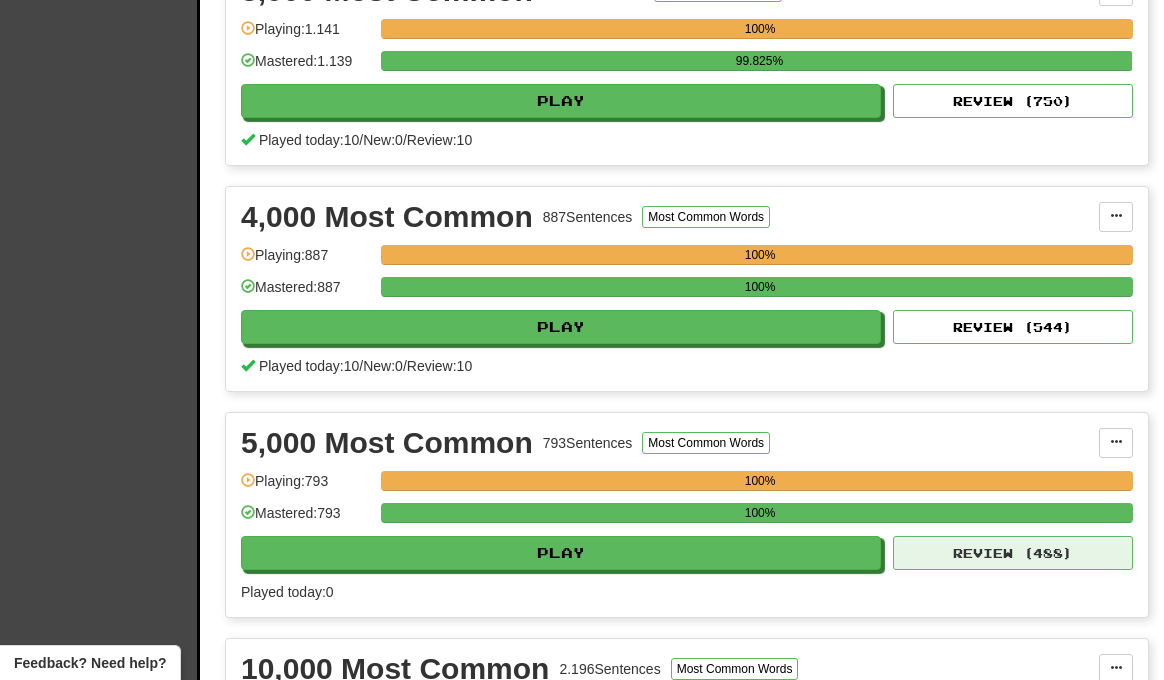 click on "Review ( 488 )" at bounding box center (1013, 553) 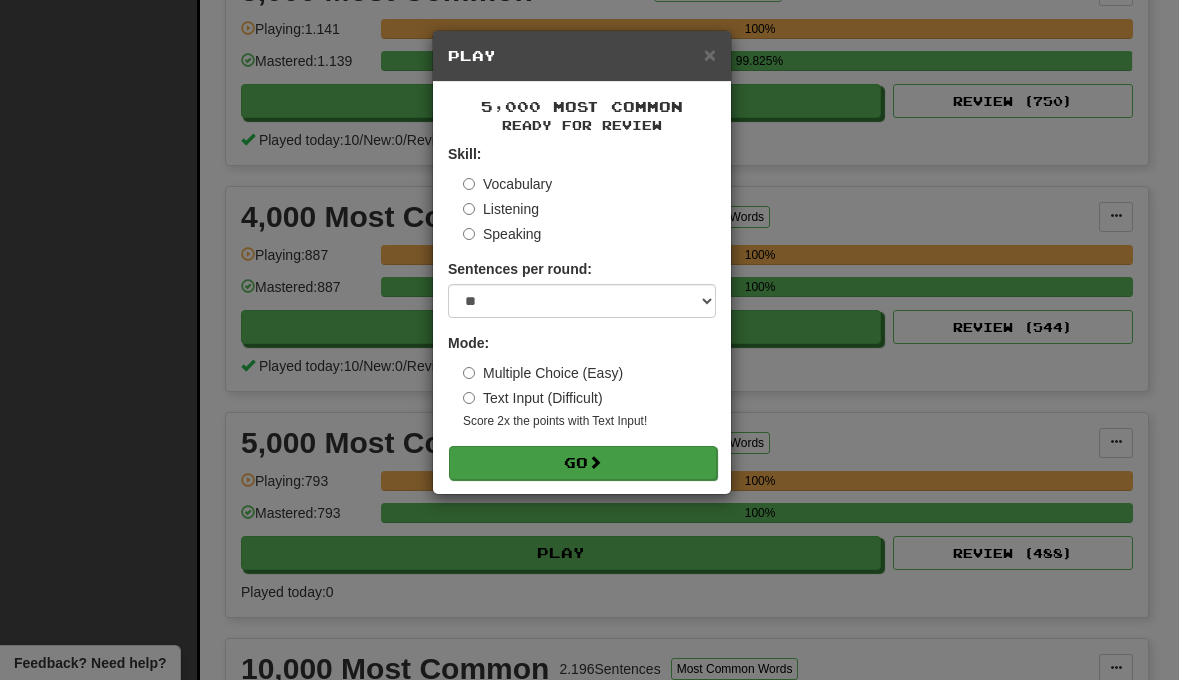 click on "Go" at bounding box center (583, 463) 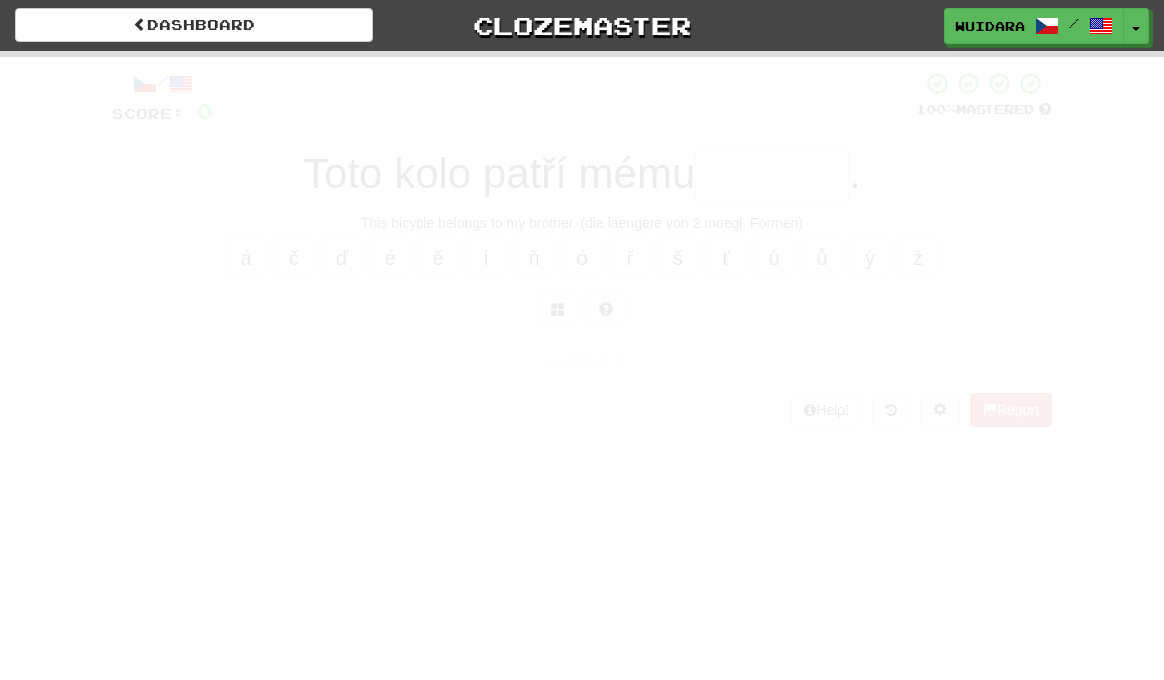 scroll, scrollTop: 0, scrollLeft: 0, axis: both 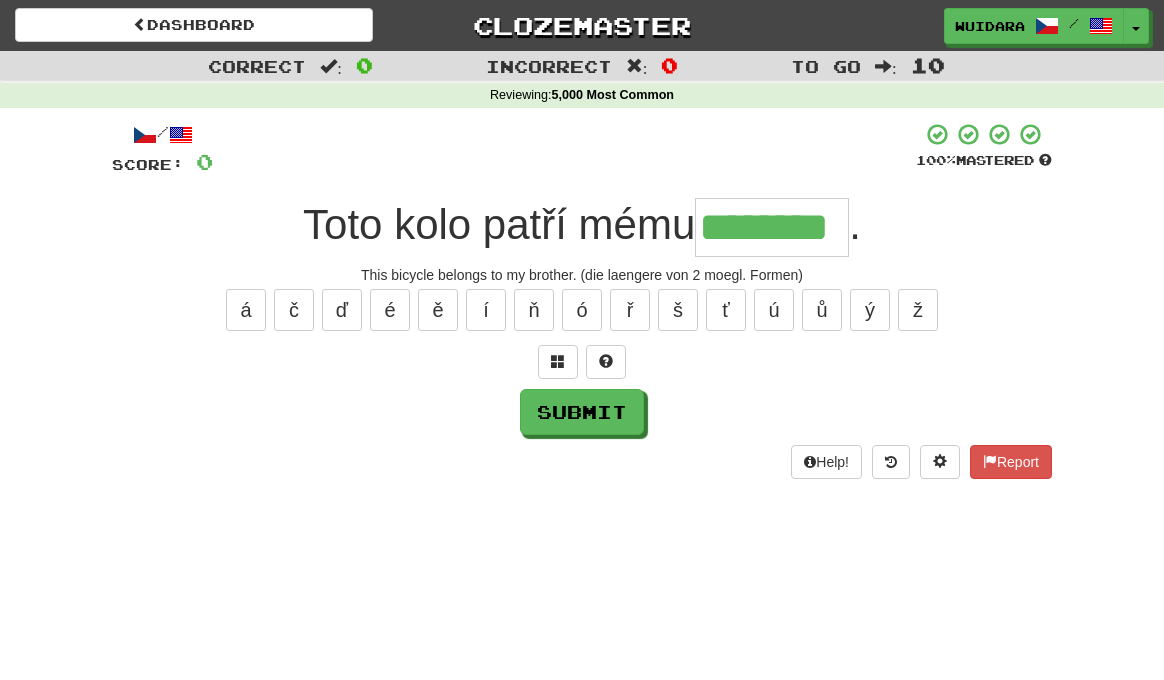 type on "********" 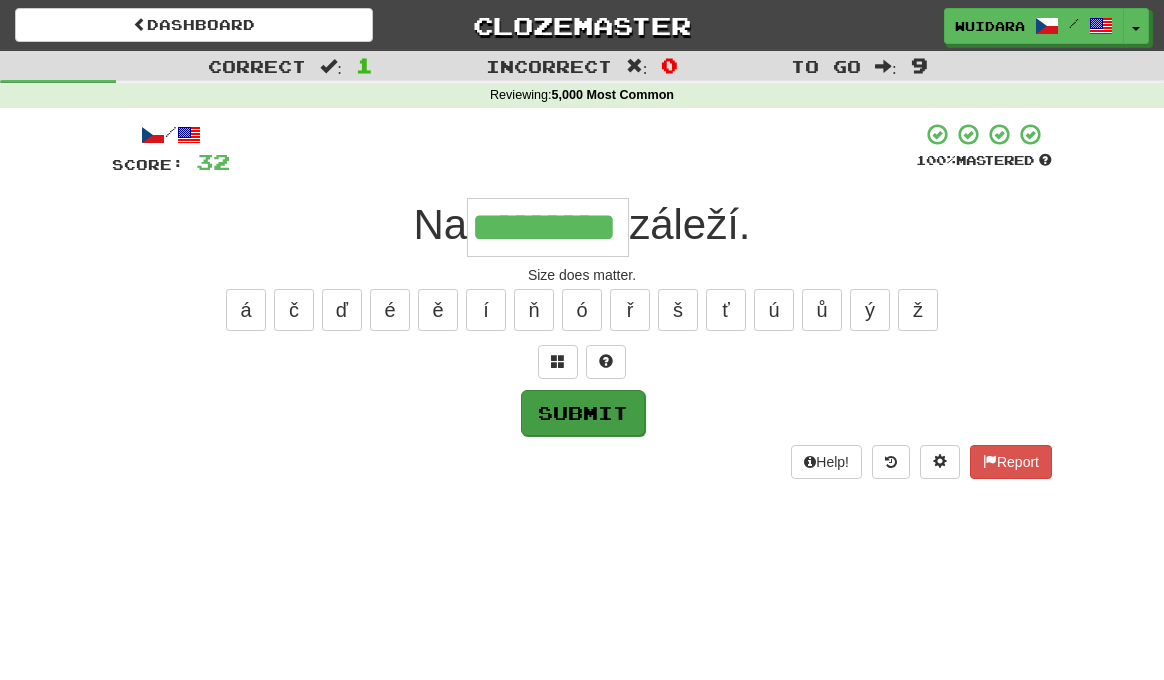 type on "*********" 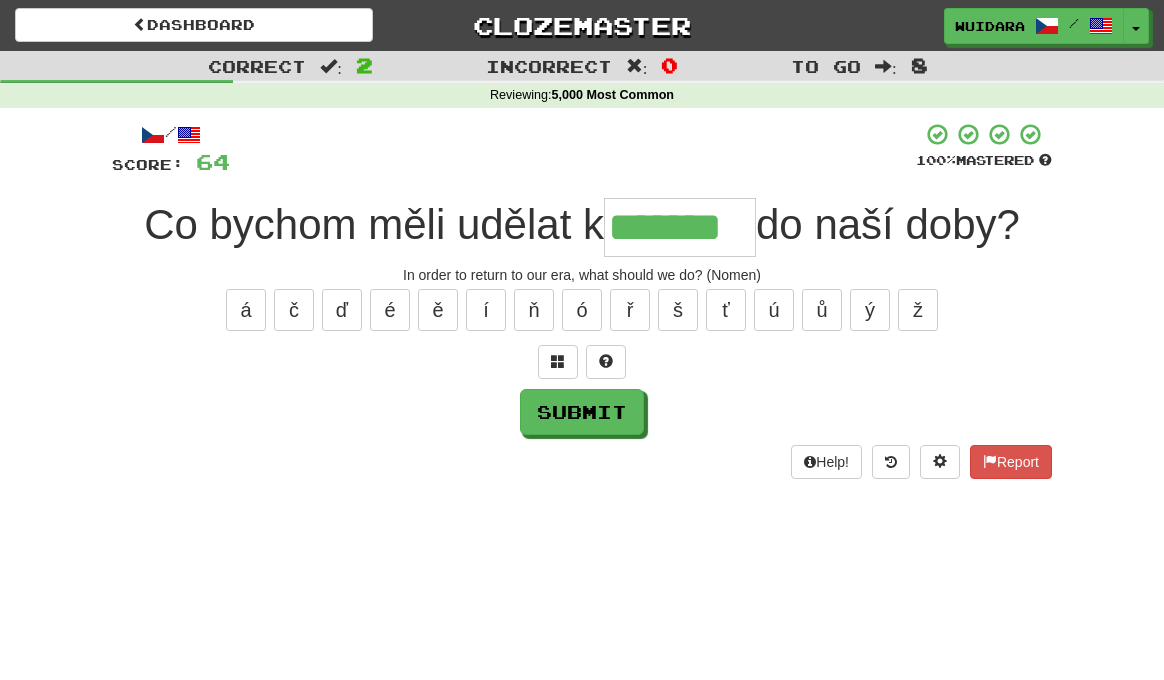 type on "*******" 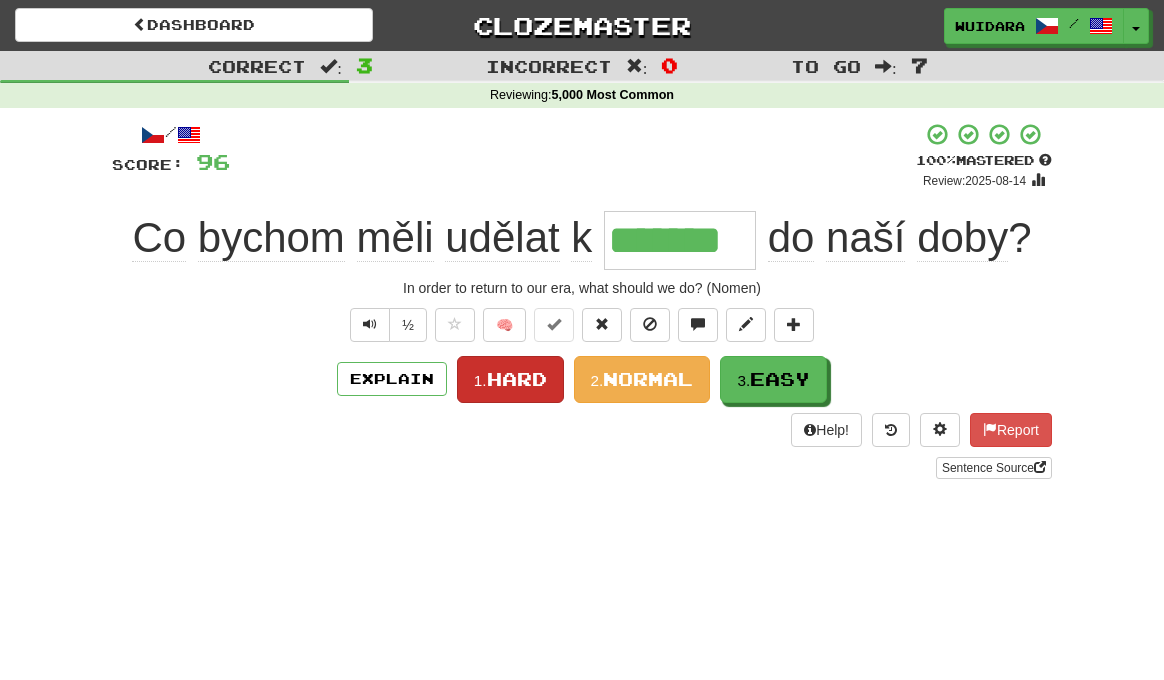 click on "Hard" at bounding box center (517, 379) 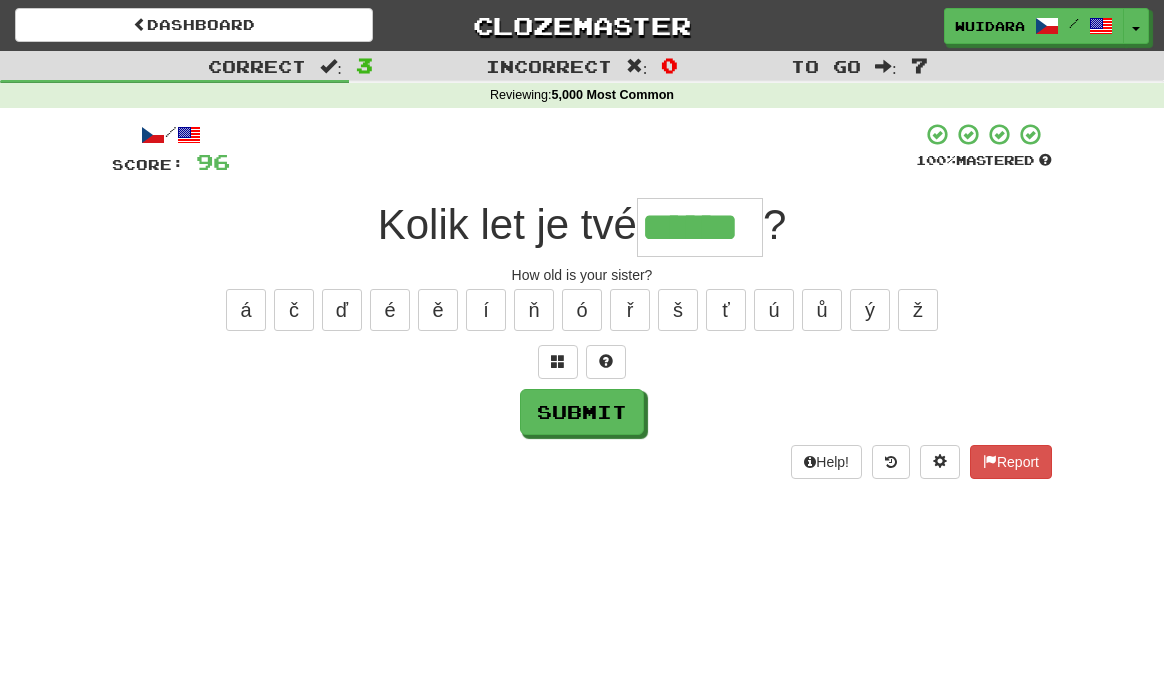 type on "******" 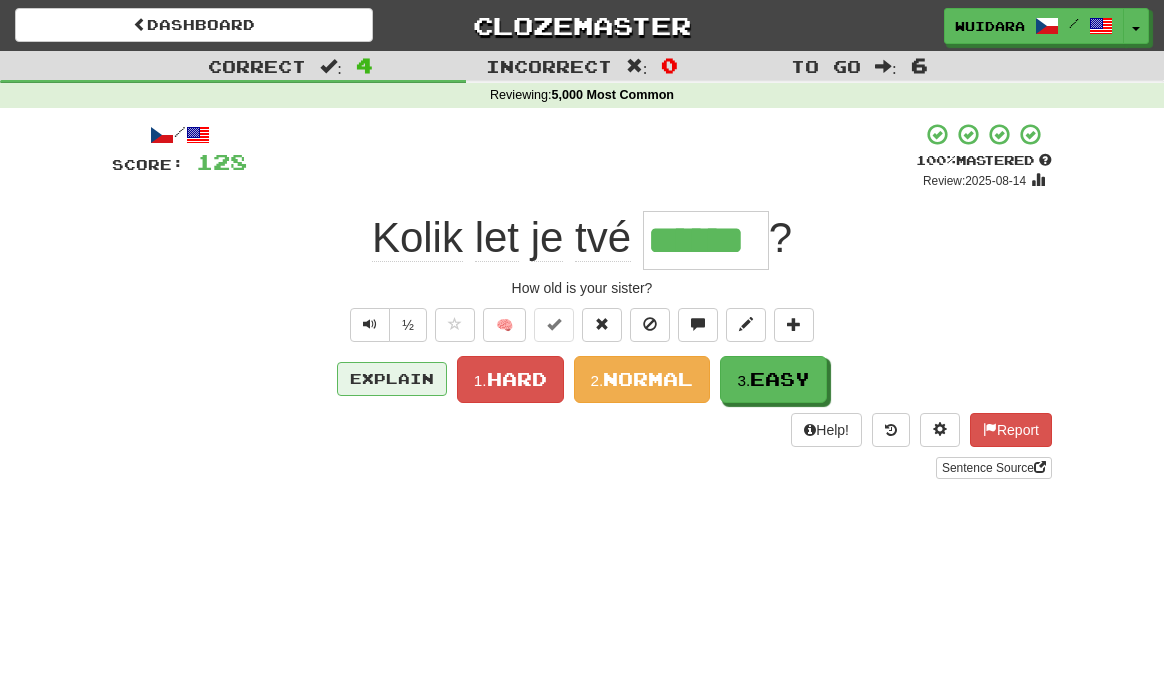 click on "Explain" at bounding box center [392, 379] 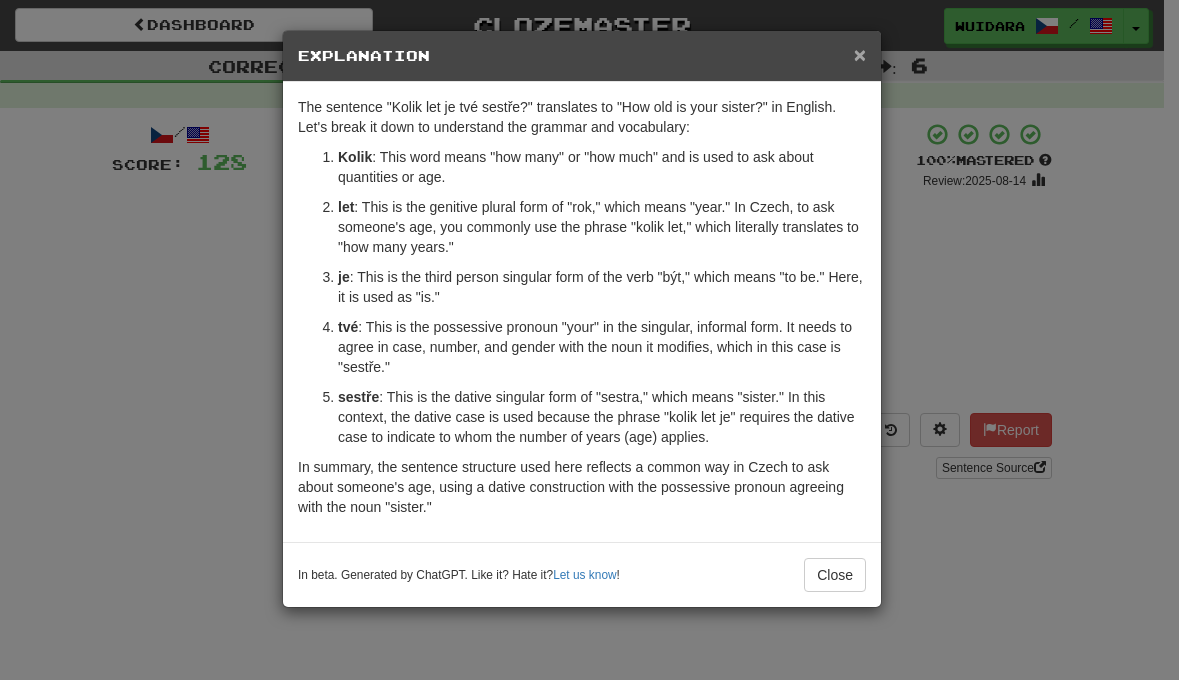 click on "Explanation" at bounding box center (582, 56) 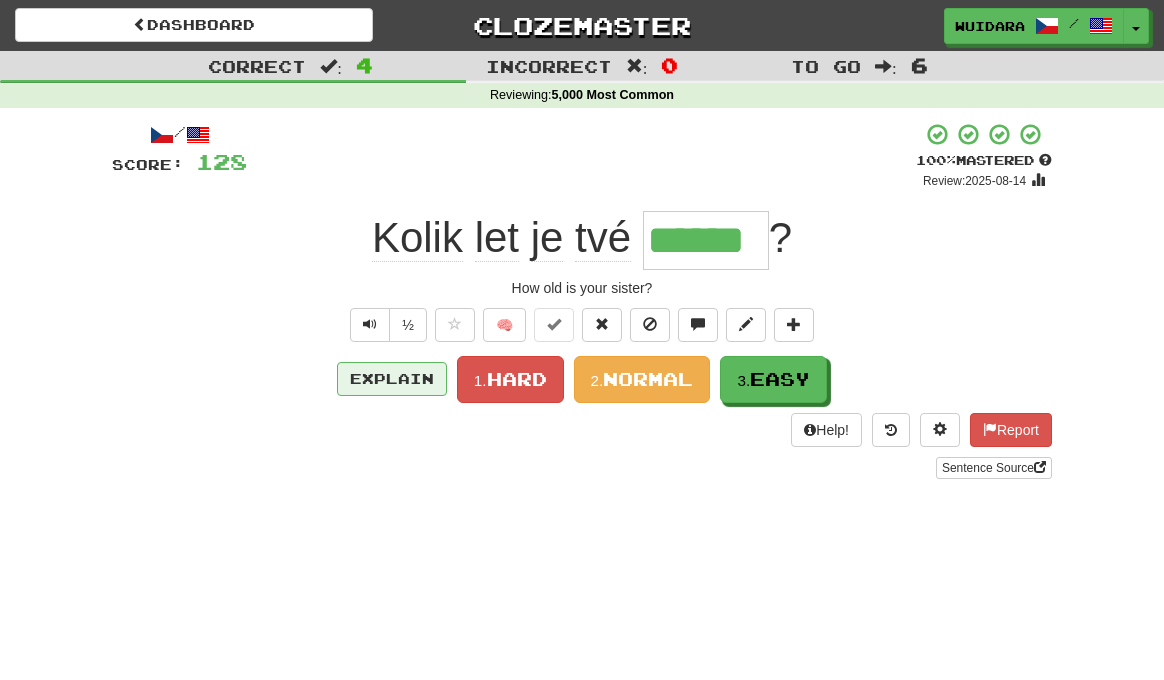 click on "Explain" at bounding box center (392, 379) 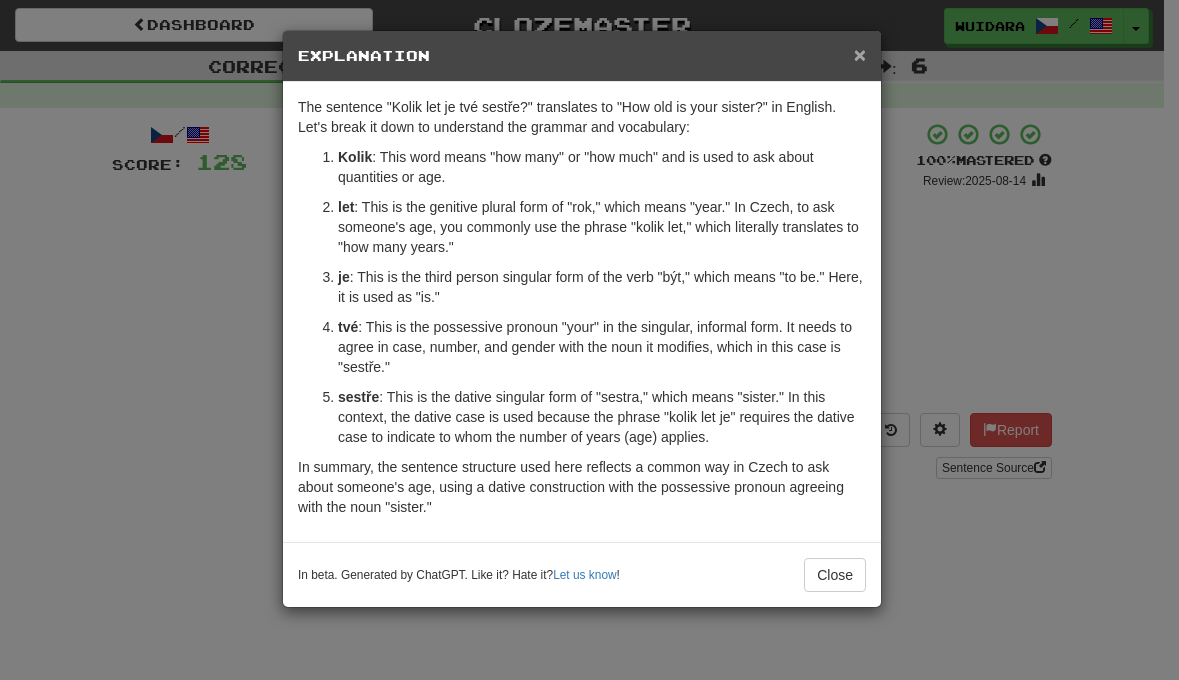 click on "×" at bounding box center (860, 54) 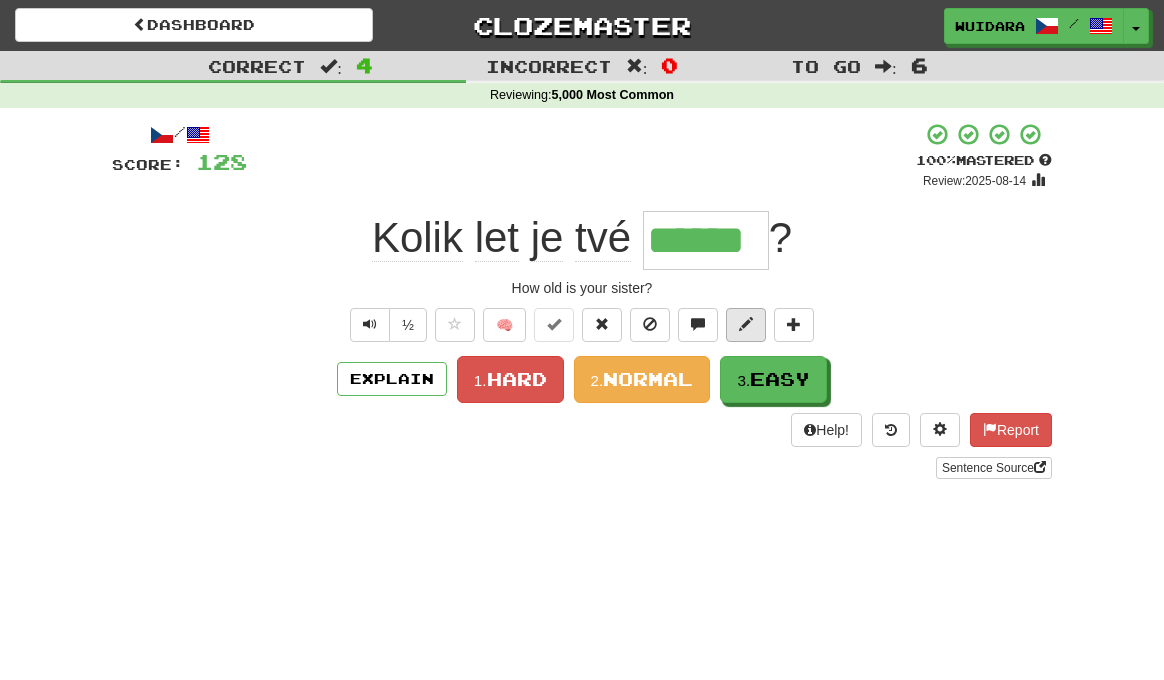 click at bounding box center (746, 324) 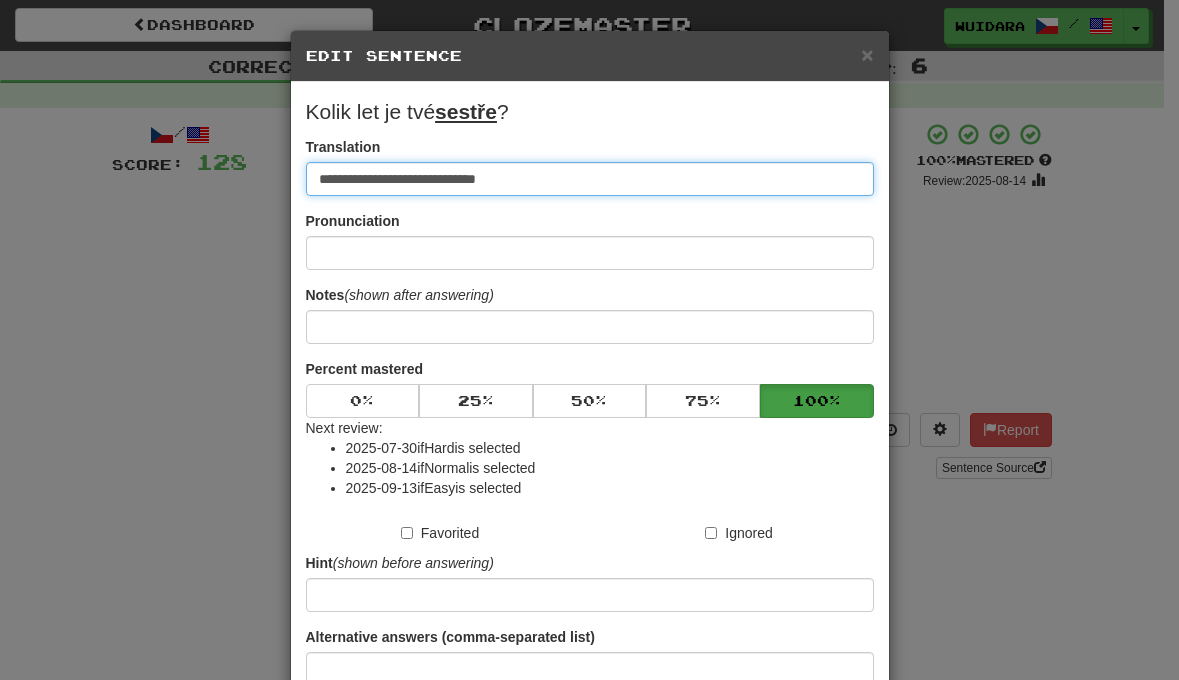 type on "**********" 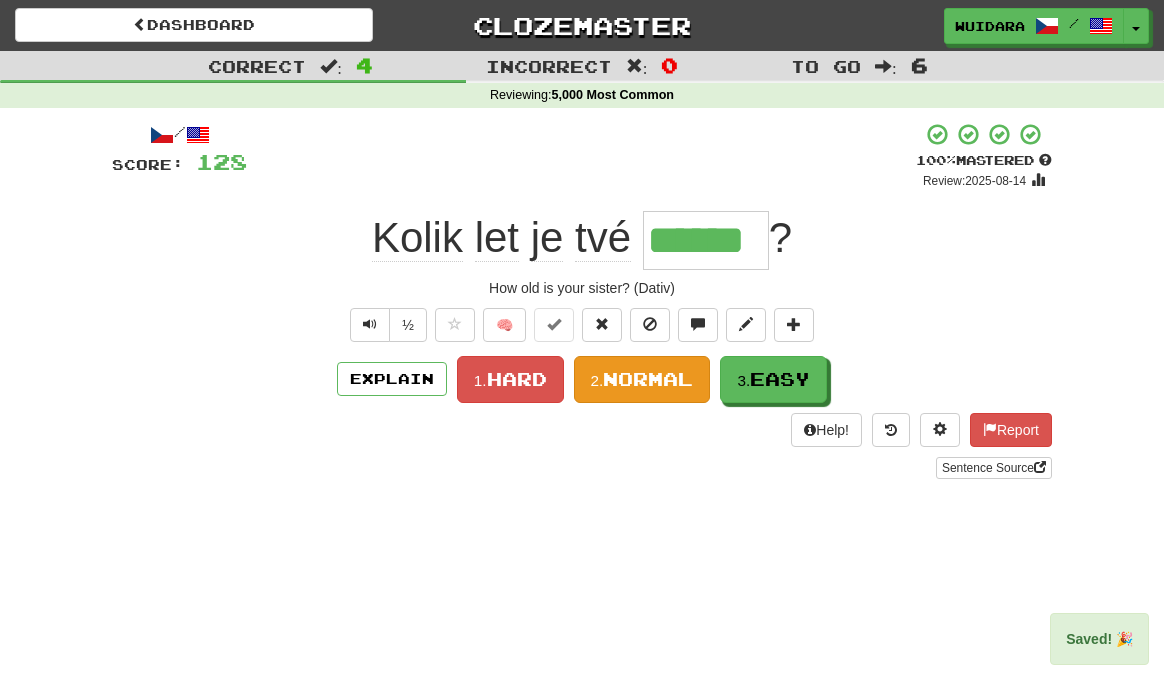 click on "Normal" at bounding box center [648, 379] 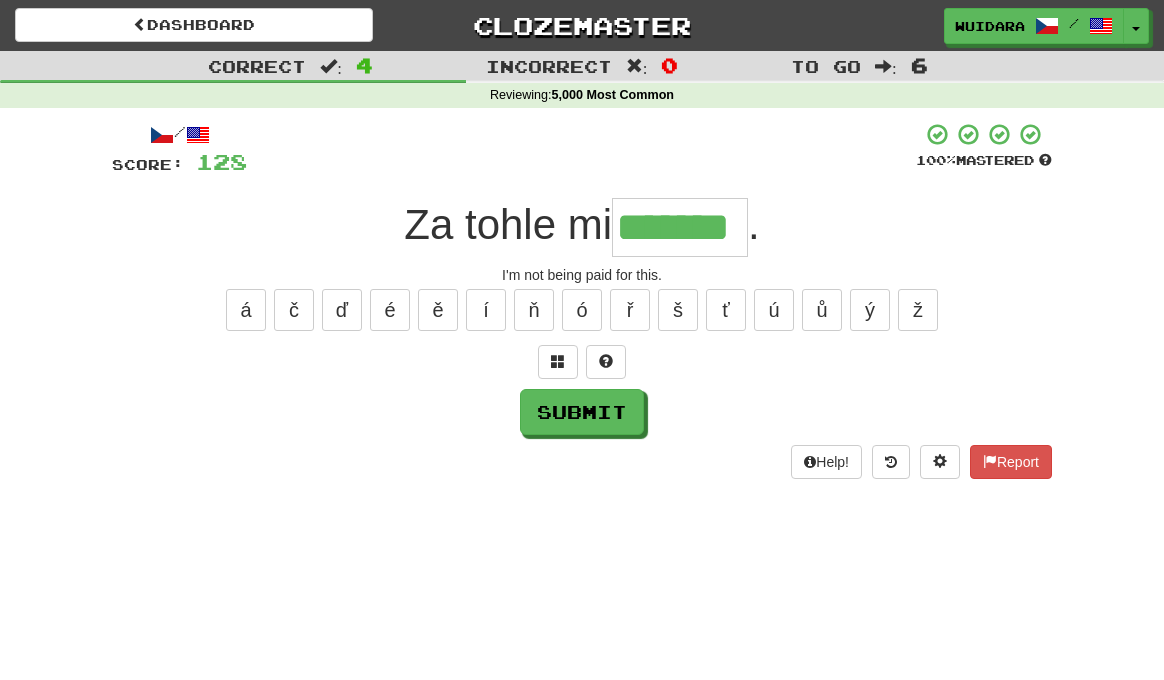 type on "*******" 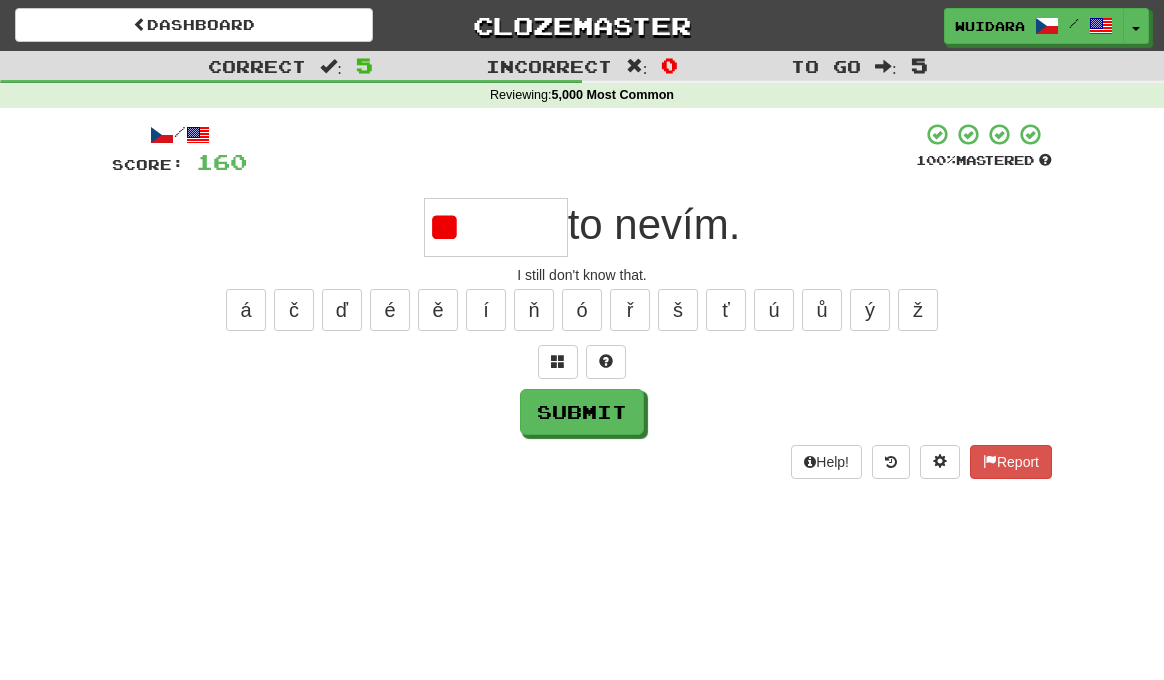 type on "*" 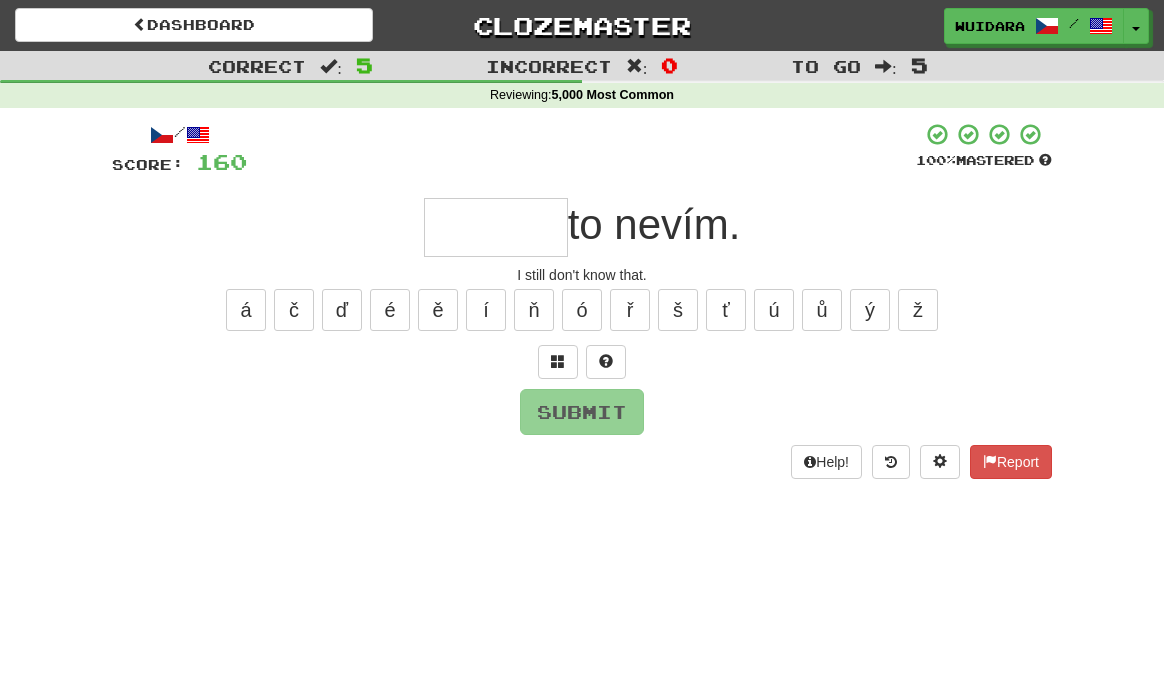 type on "*" 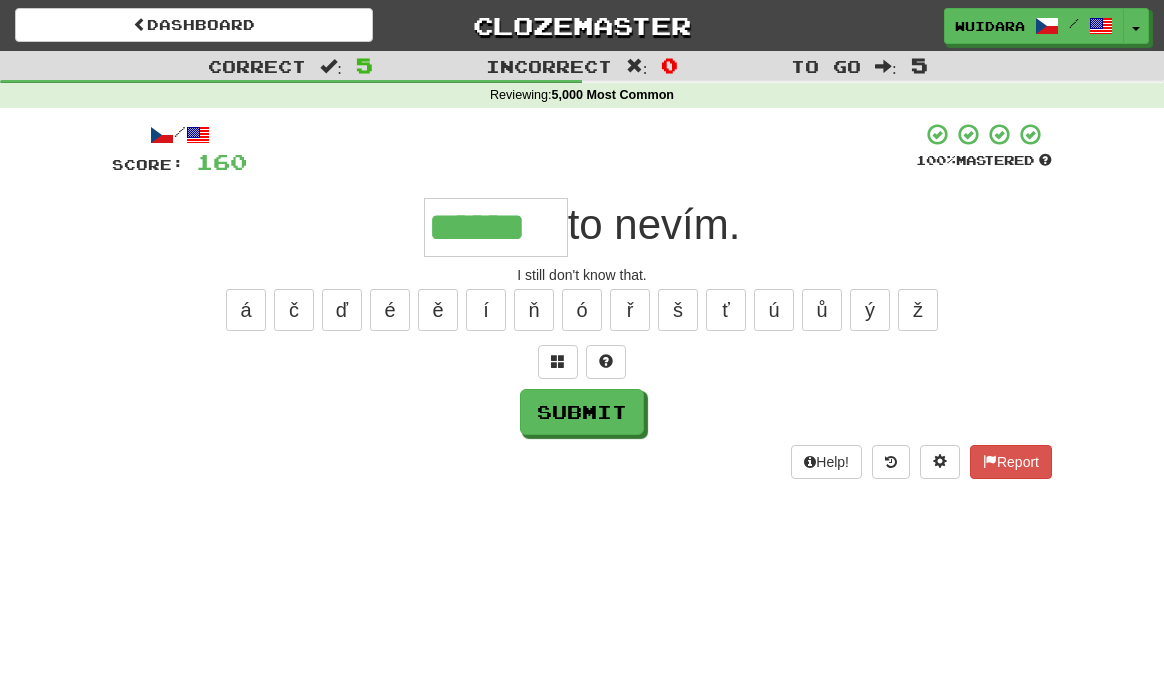 type on "******" 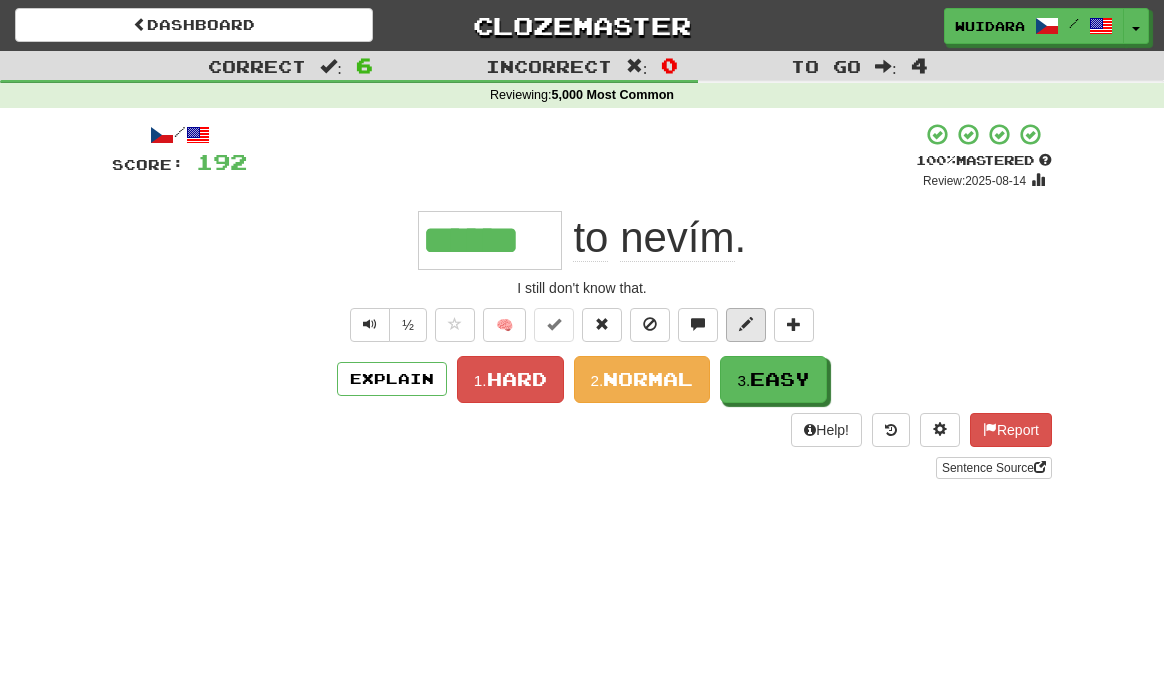 click at bounding box center [746, 324] 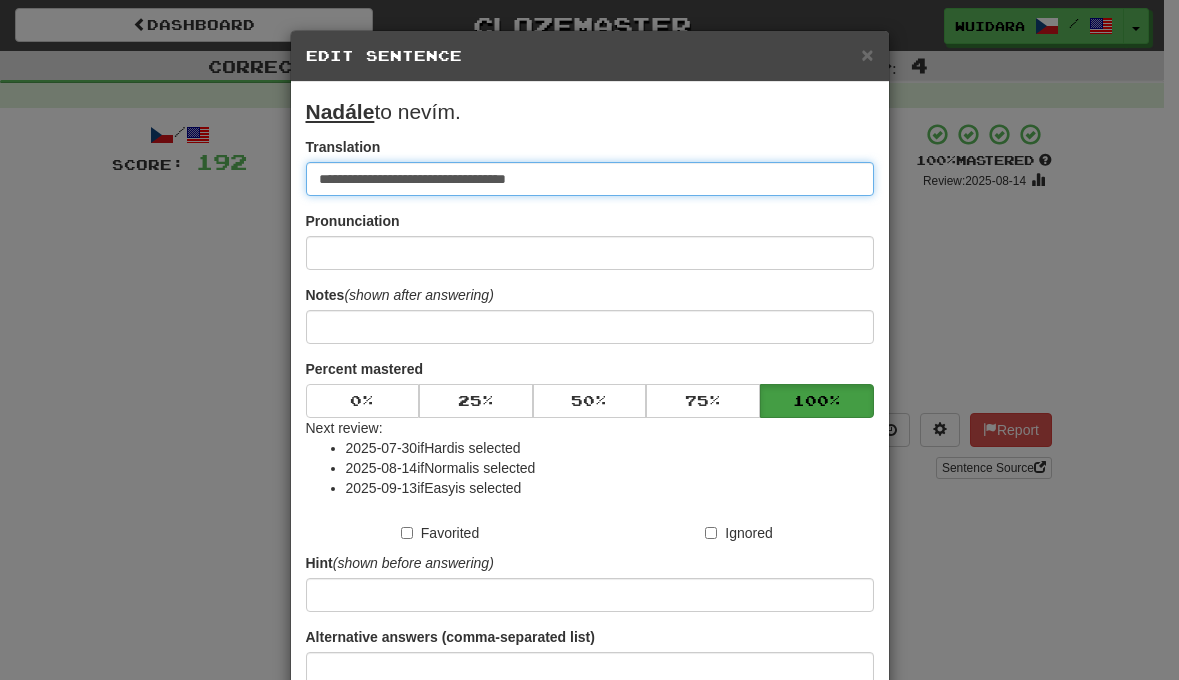 type on "**********" 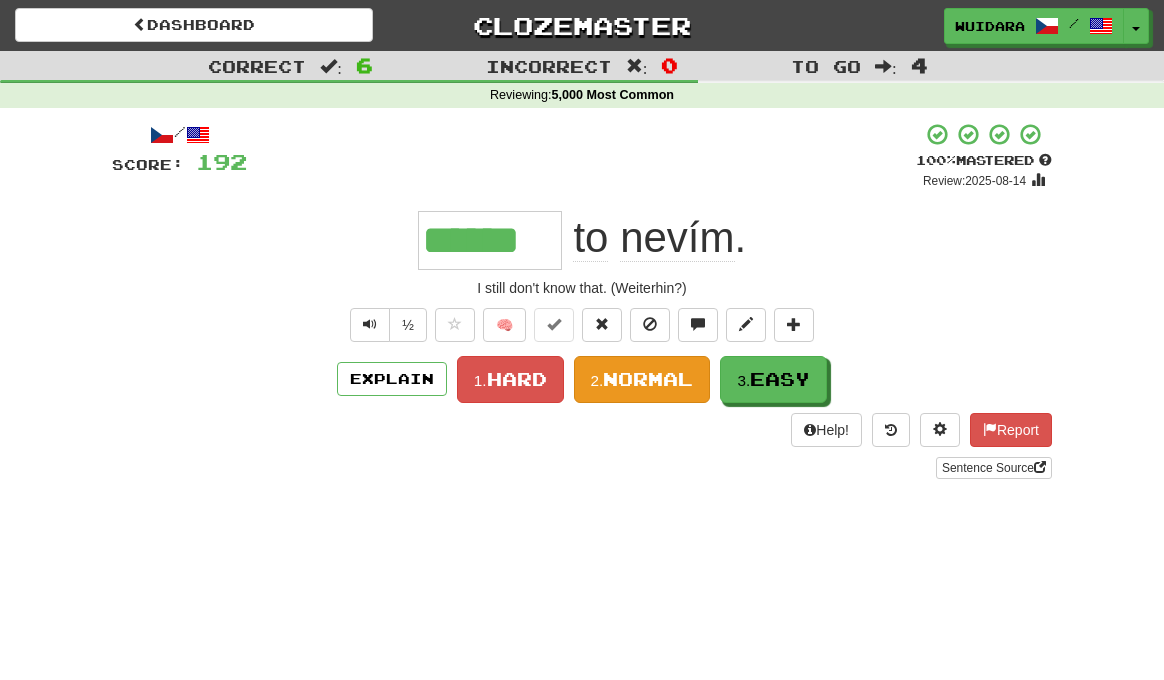 click on "2." at bounding box center [597, 380] 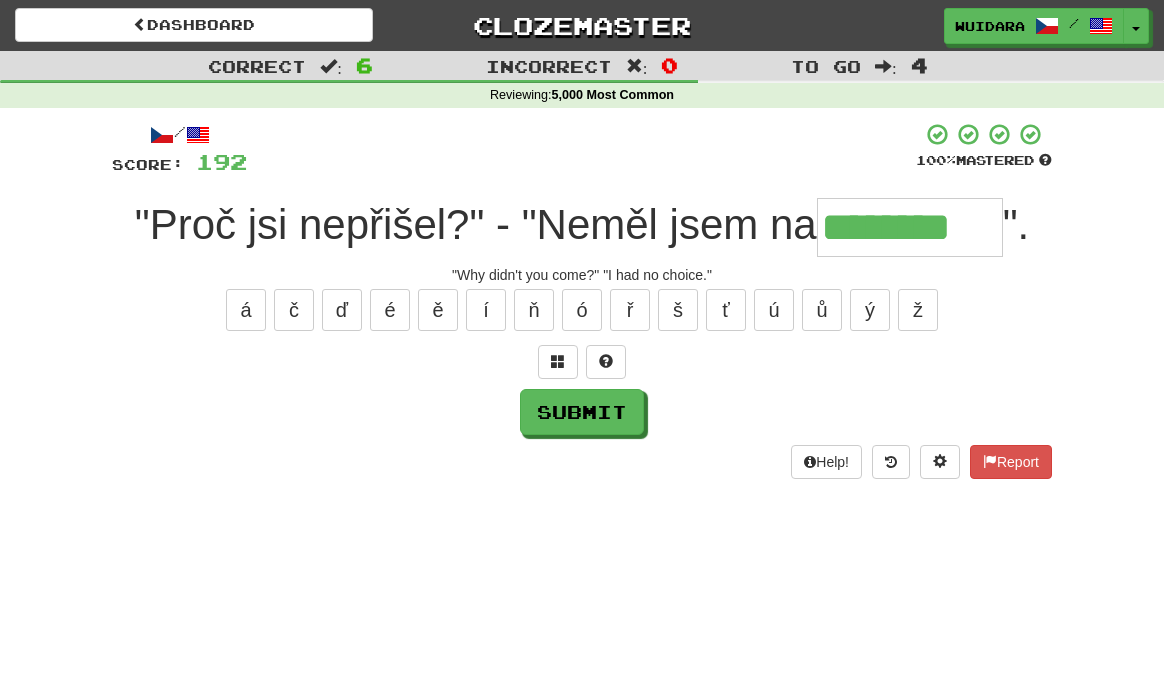 type on "********" 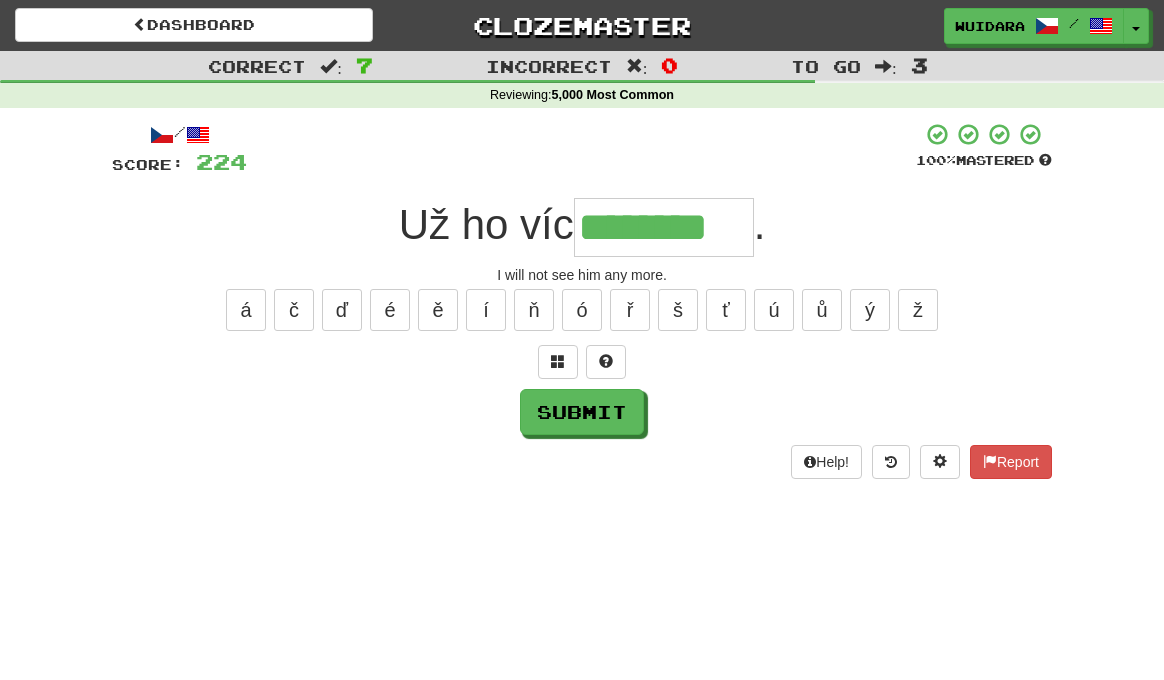 type on "********" 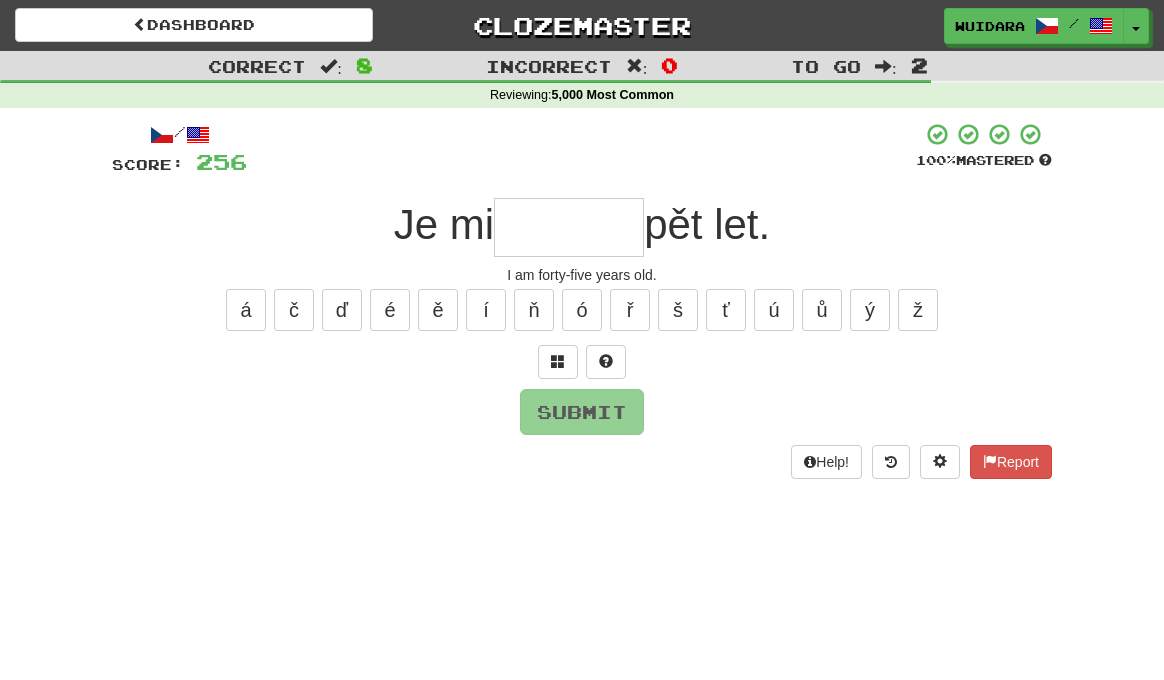type on "*" 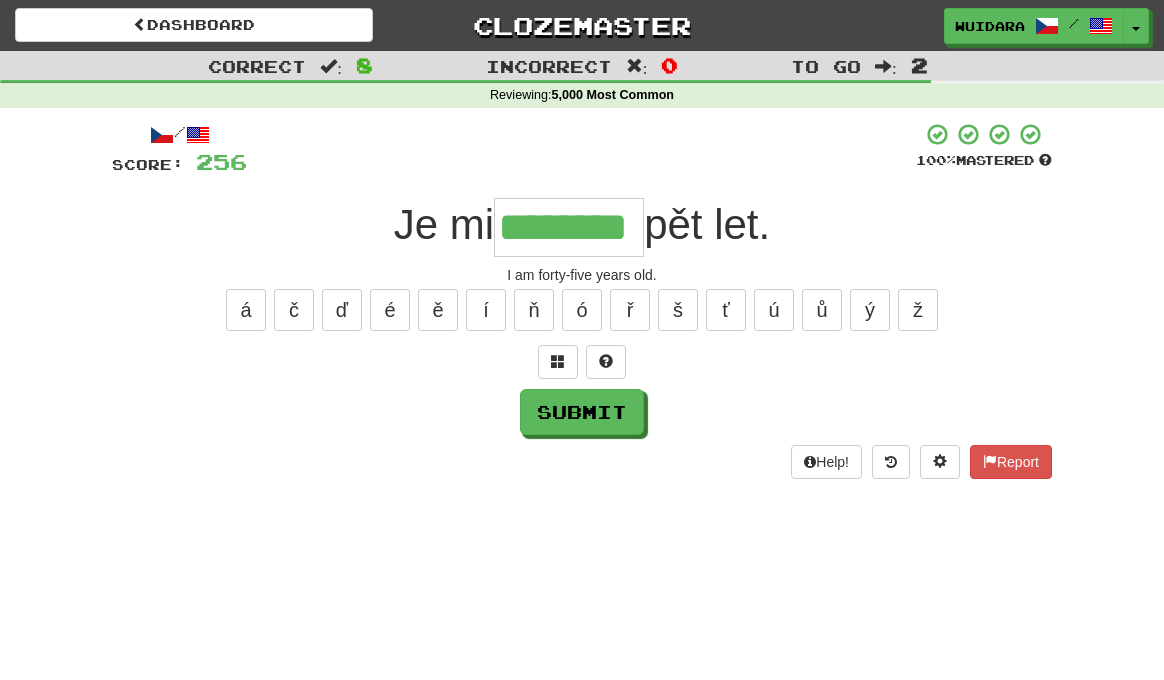 type on "********" 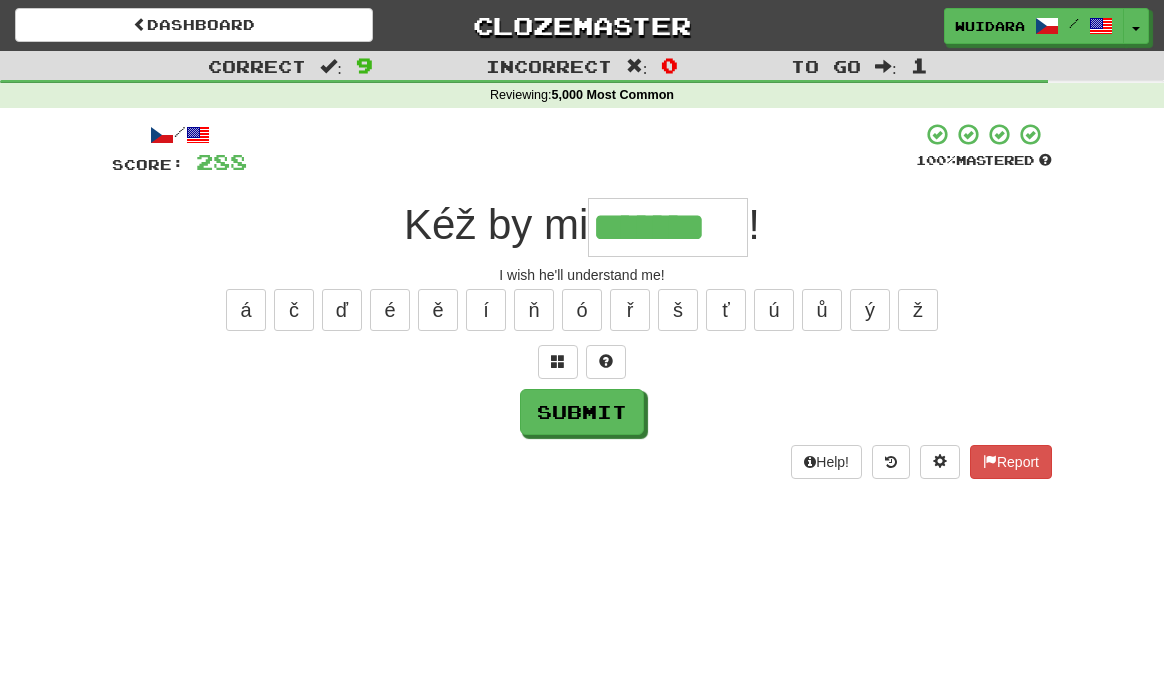 type on "*******" 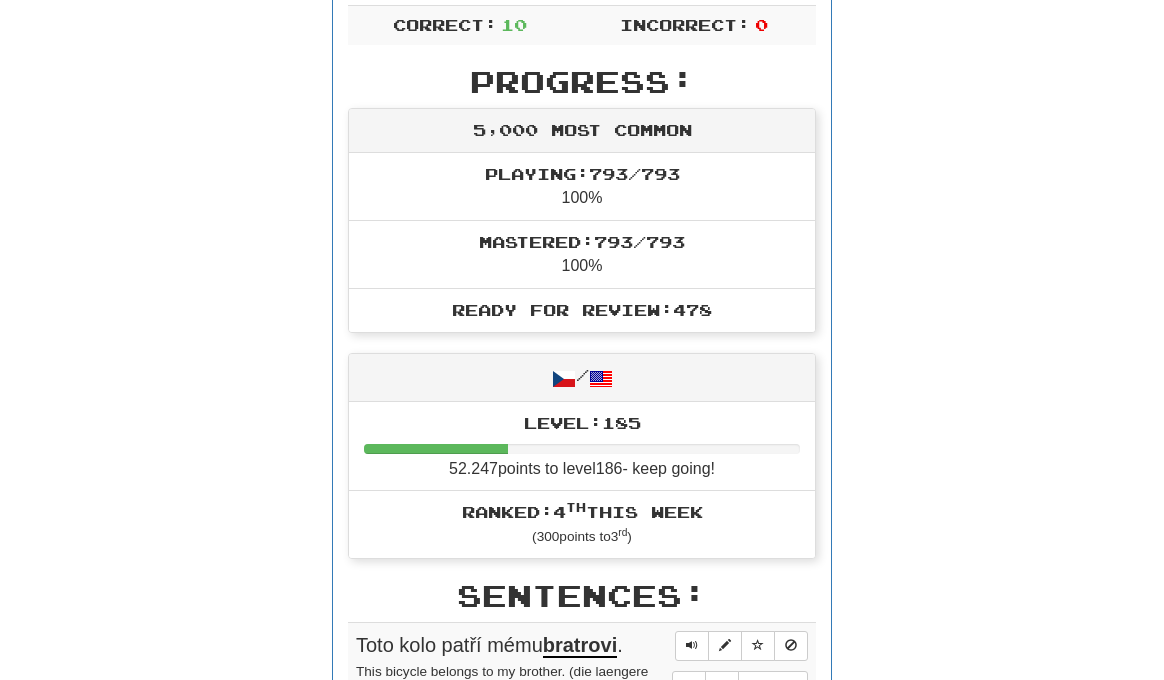 scroll, scrollTop: 0, scrollLeft: 0, axis: both 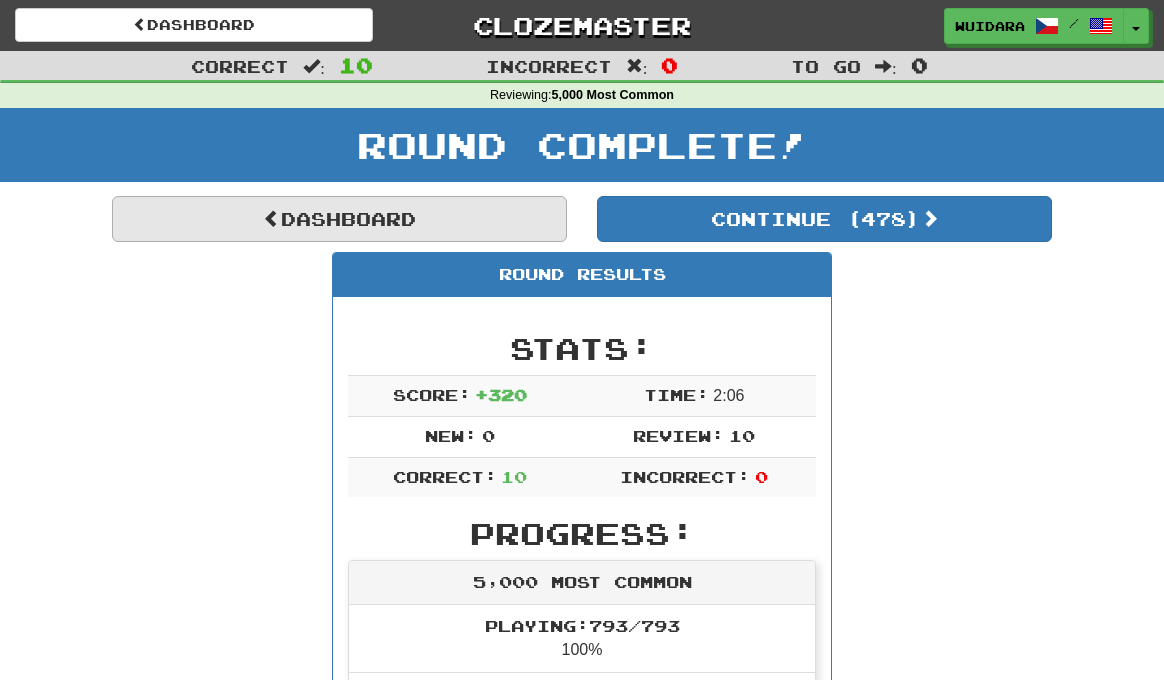 click on "Dashboard" at bounding box center [339, 219] 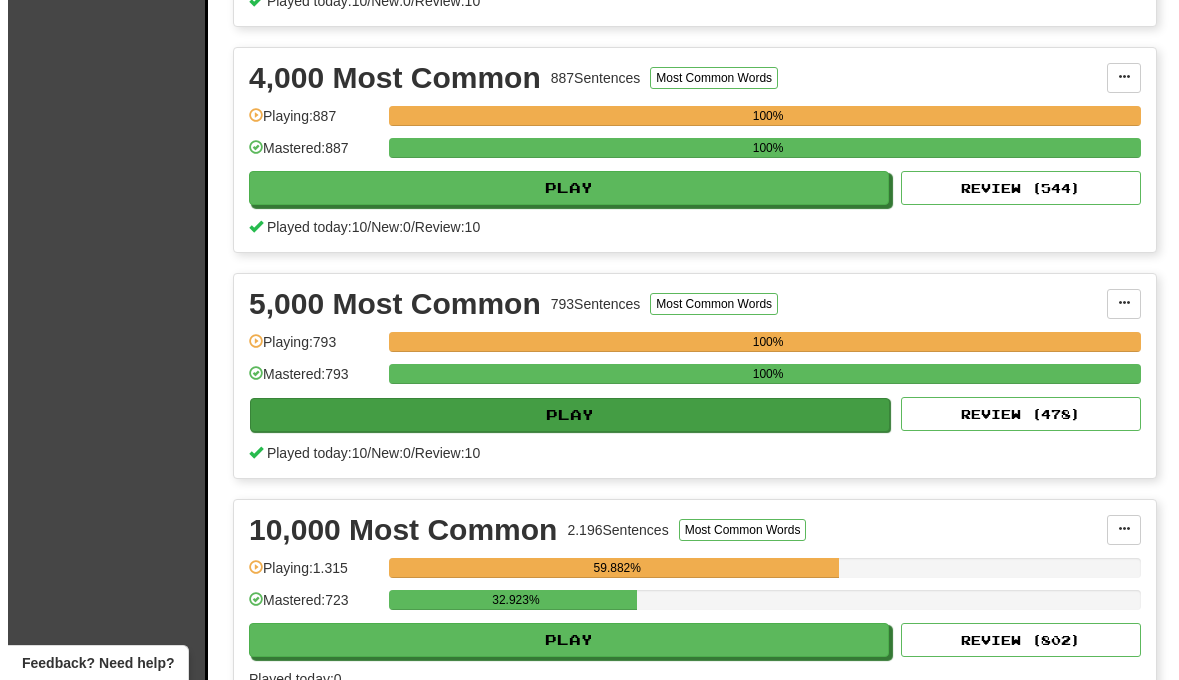 scroll, scrollTop: 1219, scrollLeft: 0, axis: vertical 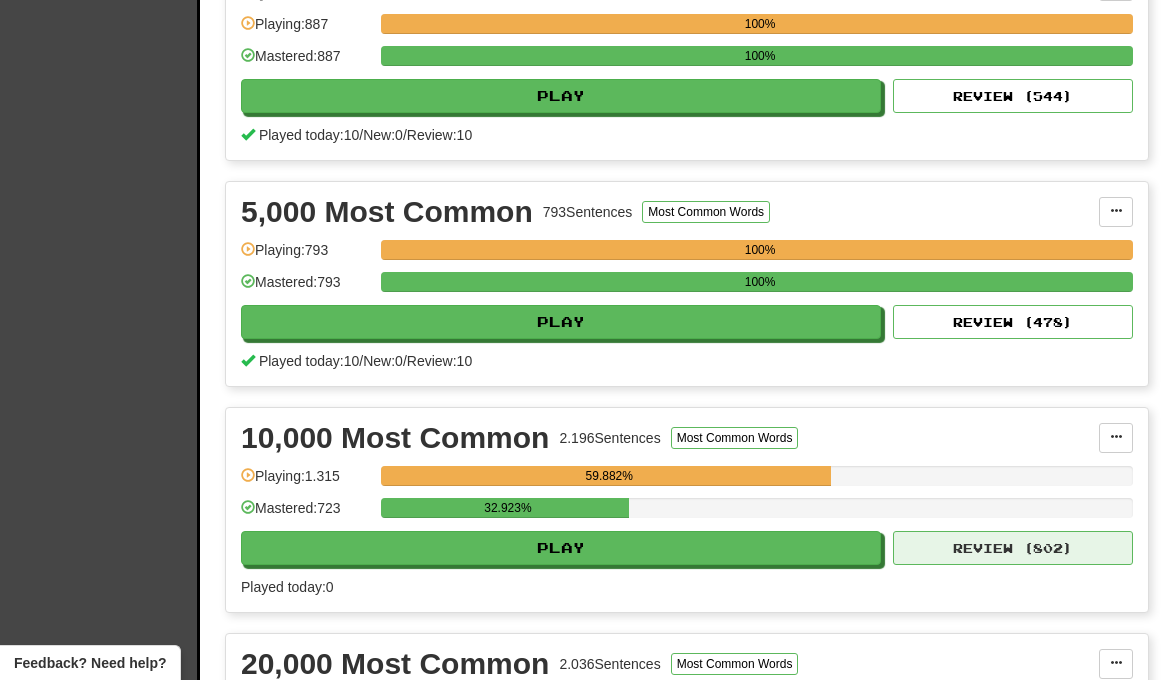 click on "Review ( 802 )" at bounding box center [1013, 548] 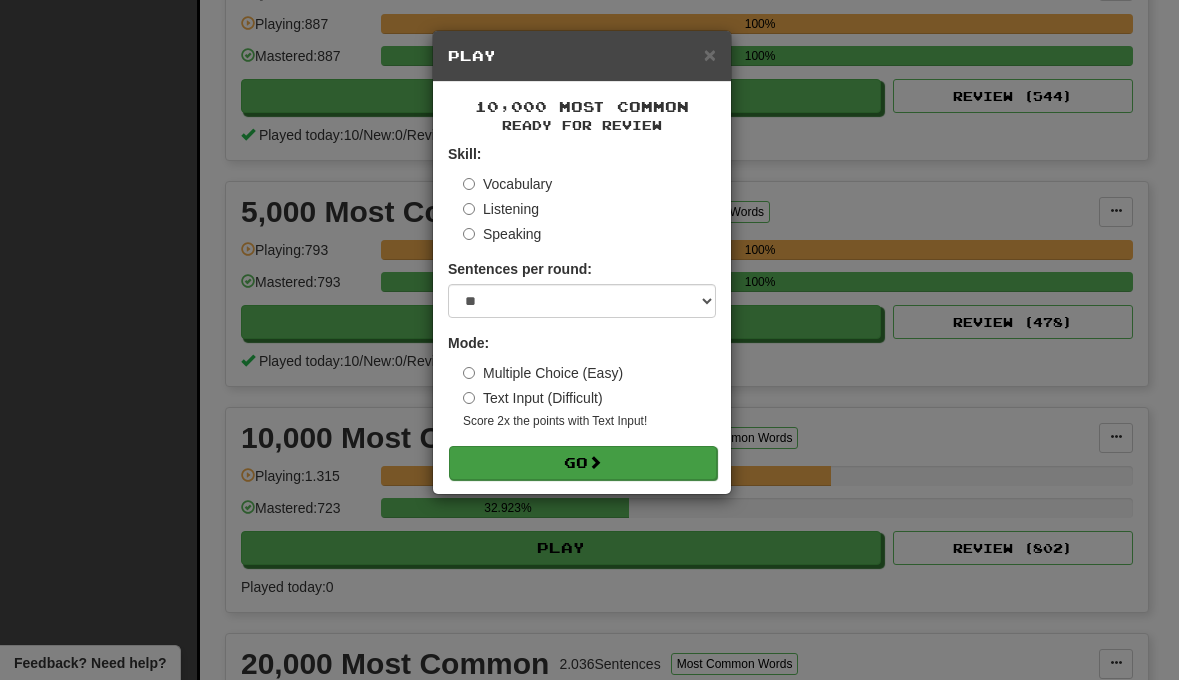 click on "Go" at bounding box center [583, 463] 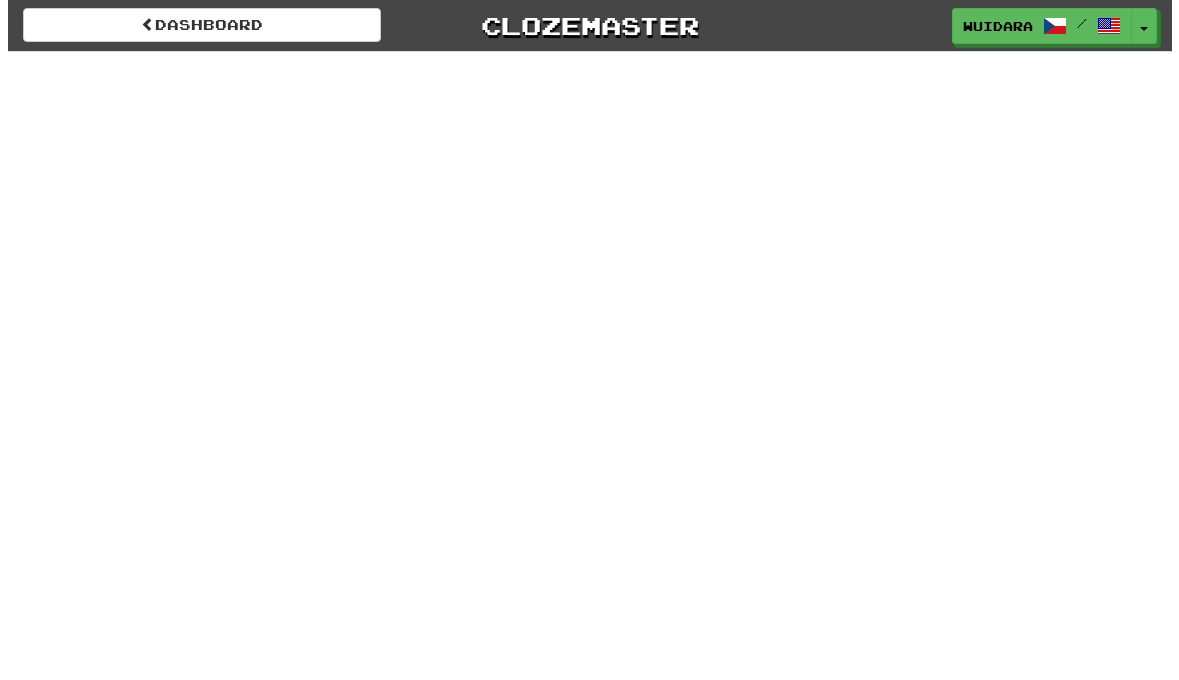 scroll, scrollTop: 0, scrollLeft: 0, axis: both 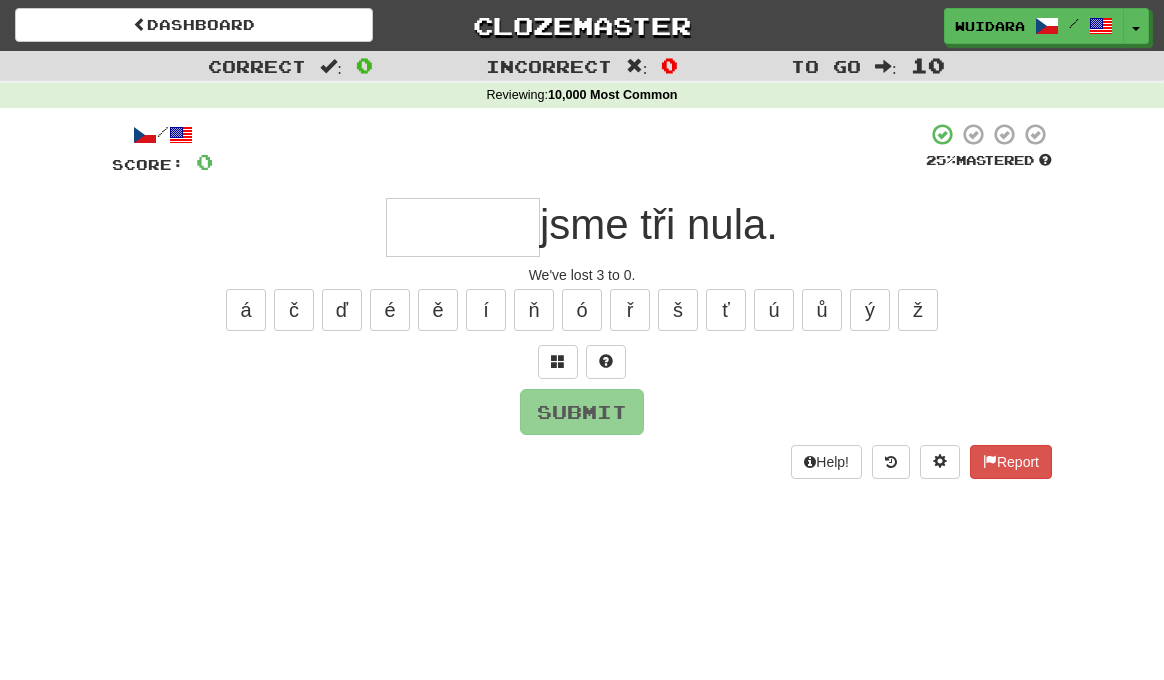 type on "*" 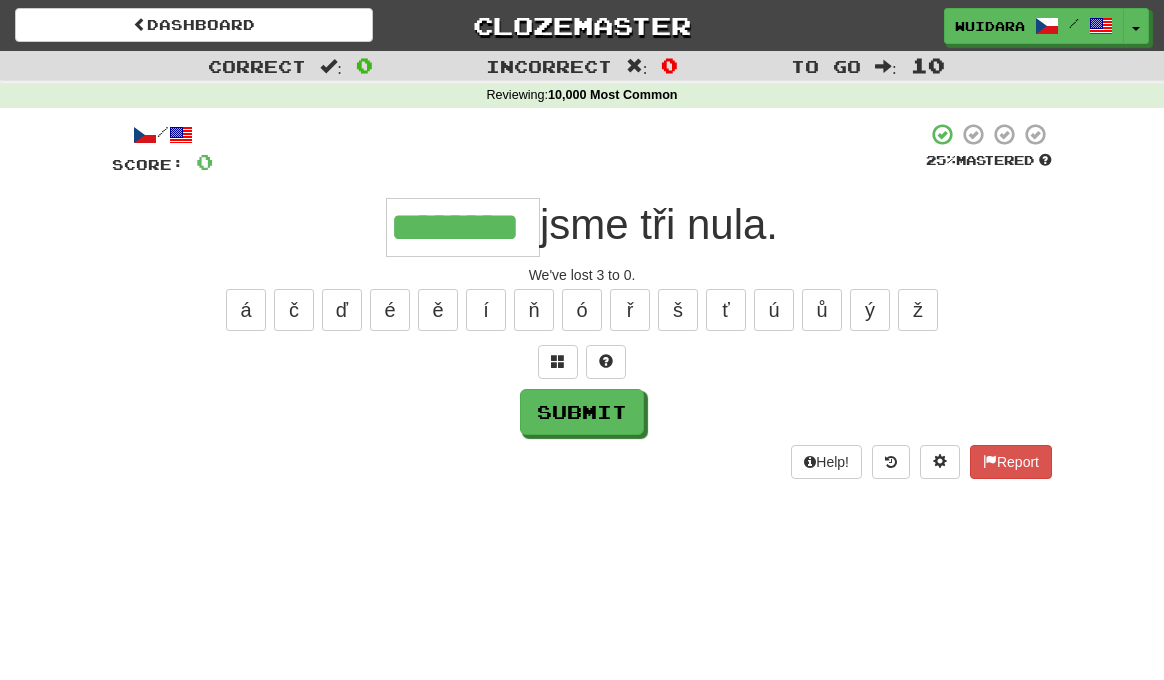 type on "********" 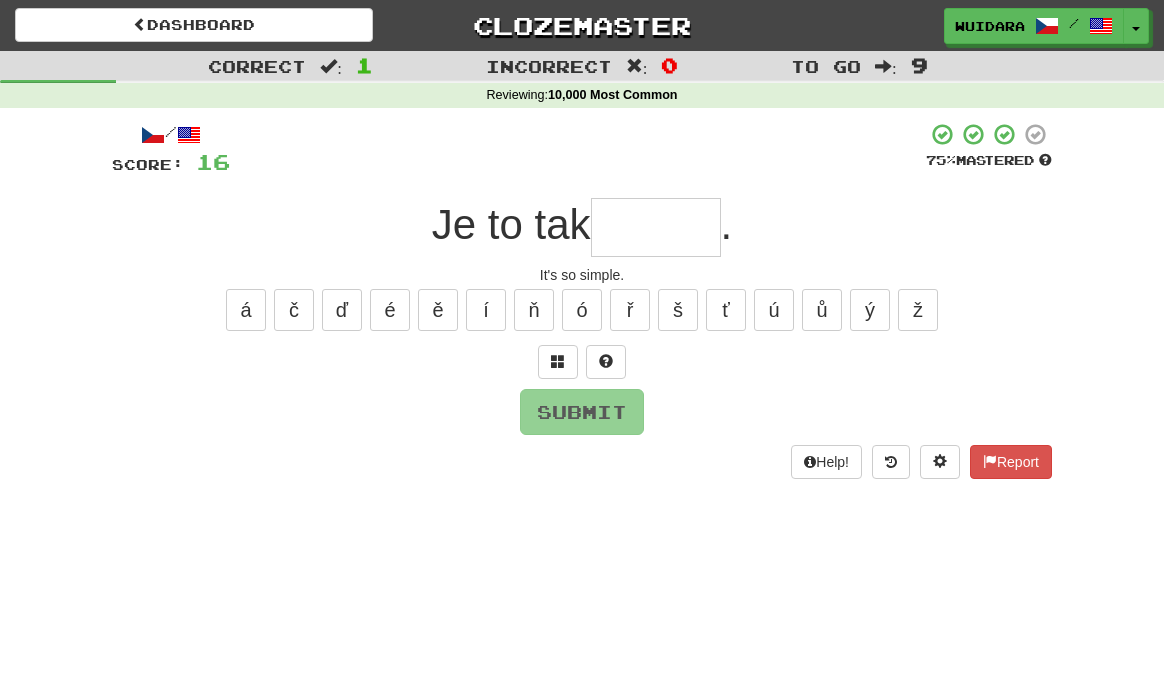 type on "*" 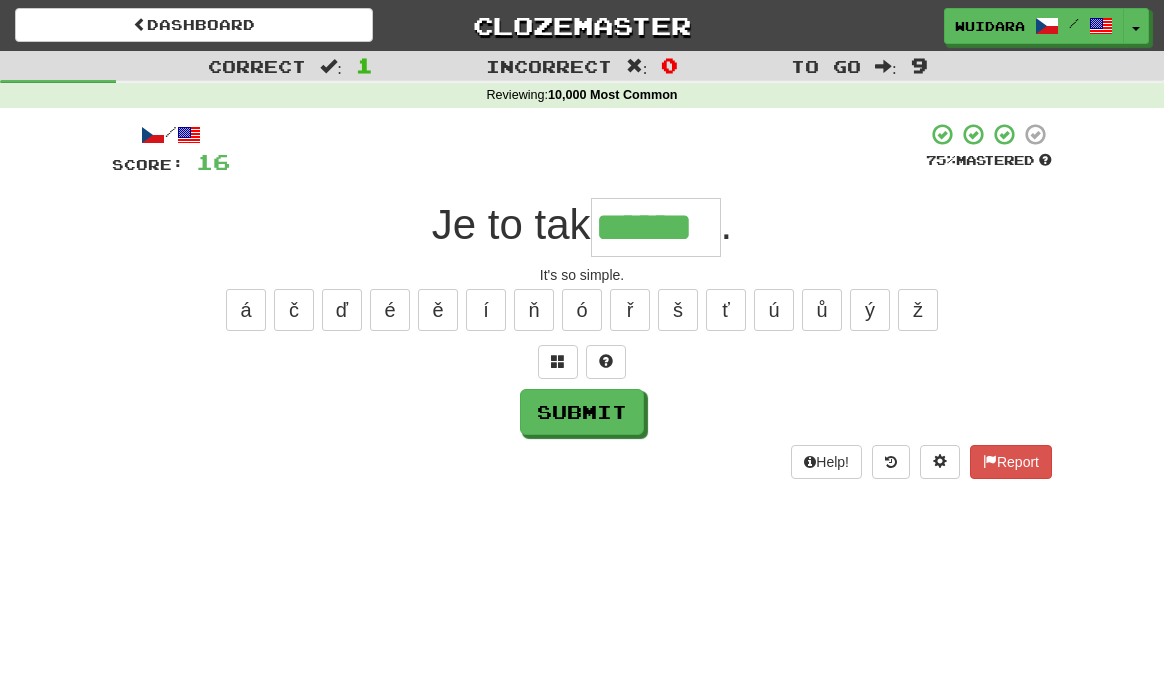 type on "******" 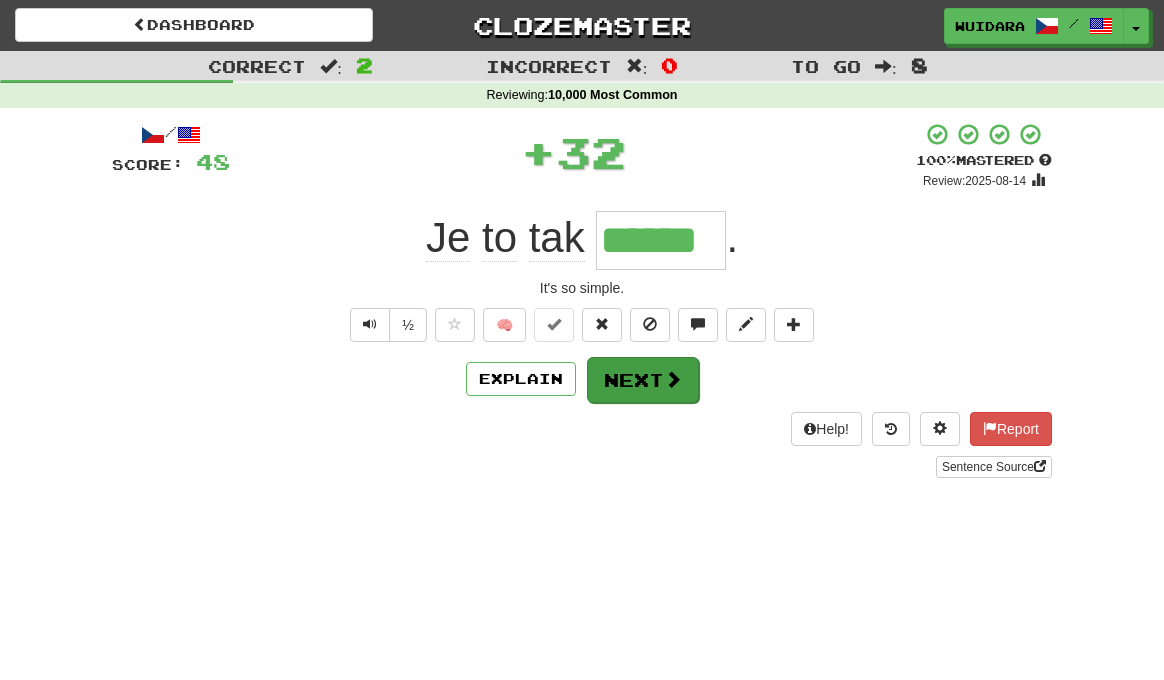 click on "Next" at bounding box center (643, 380) 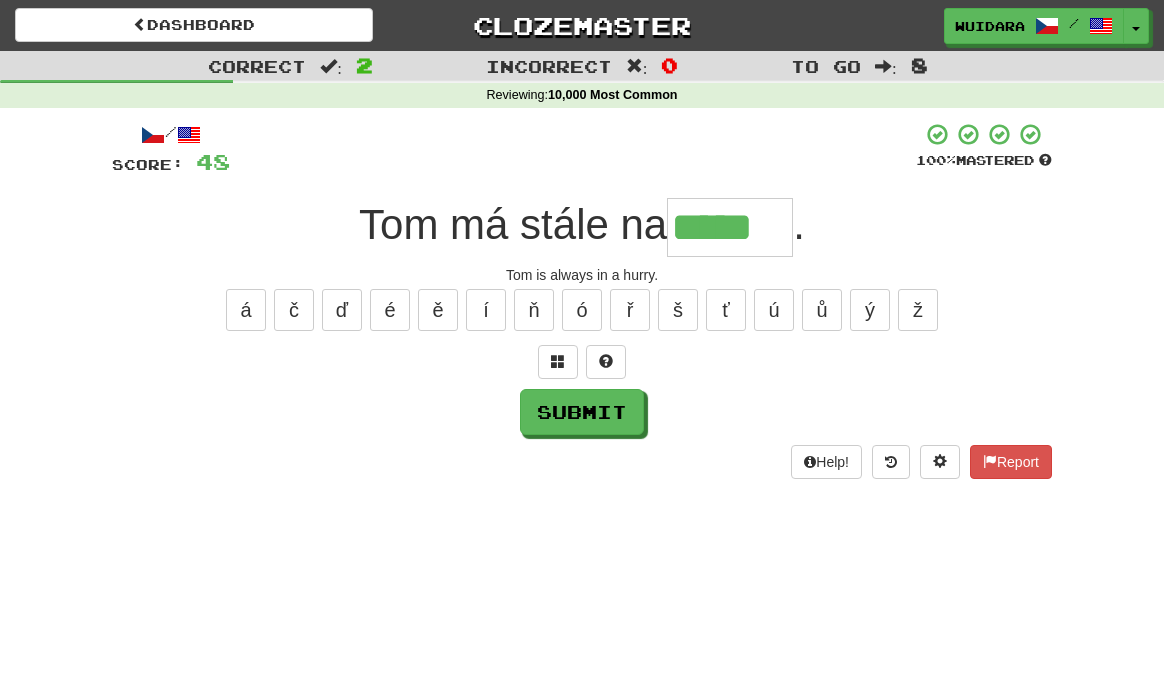 type on "*****" 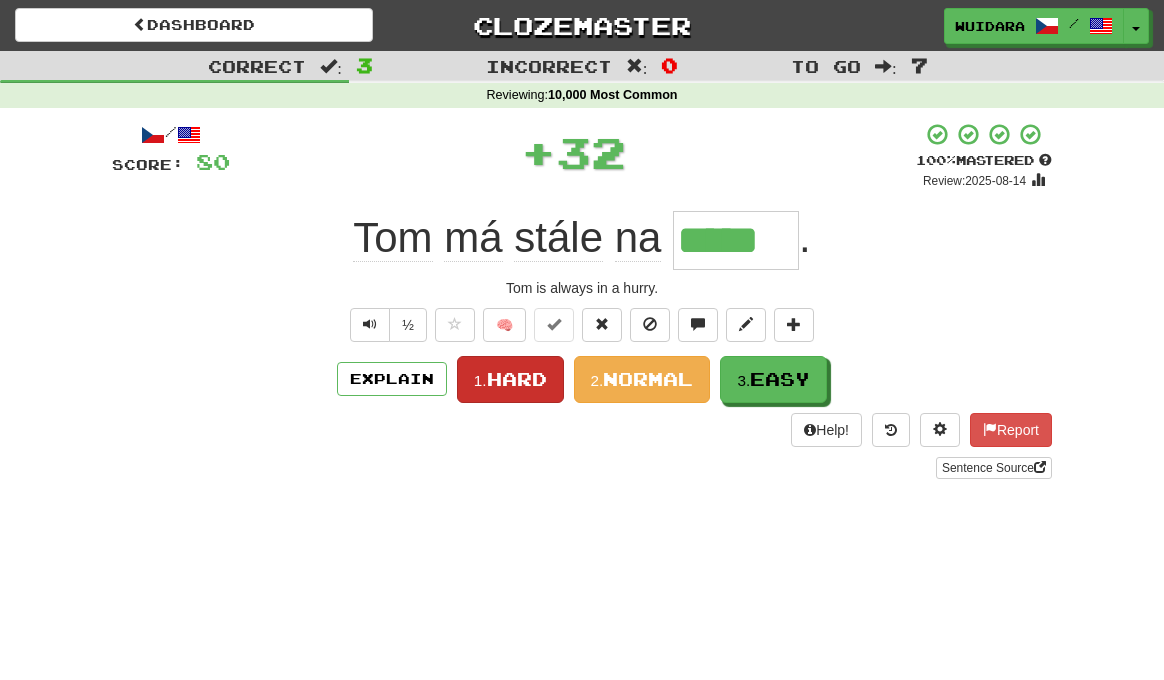 click on "Hard" at bounding box center (517, 379) 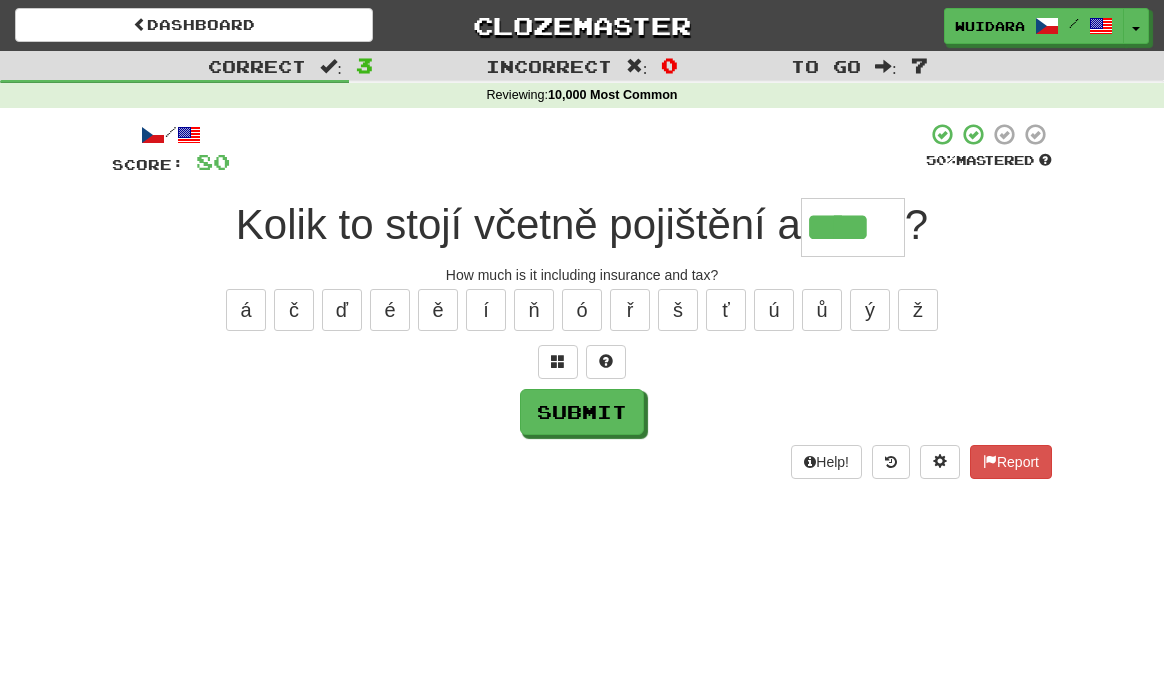 type on "****" 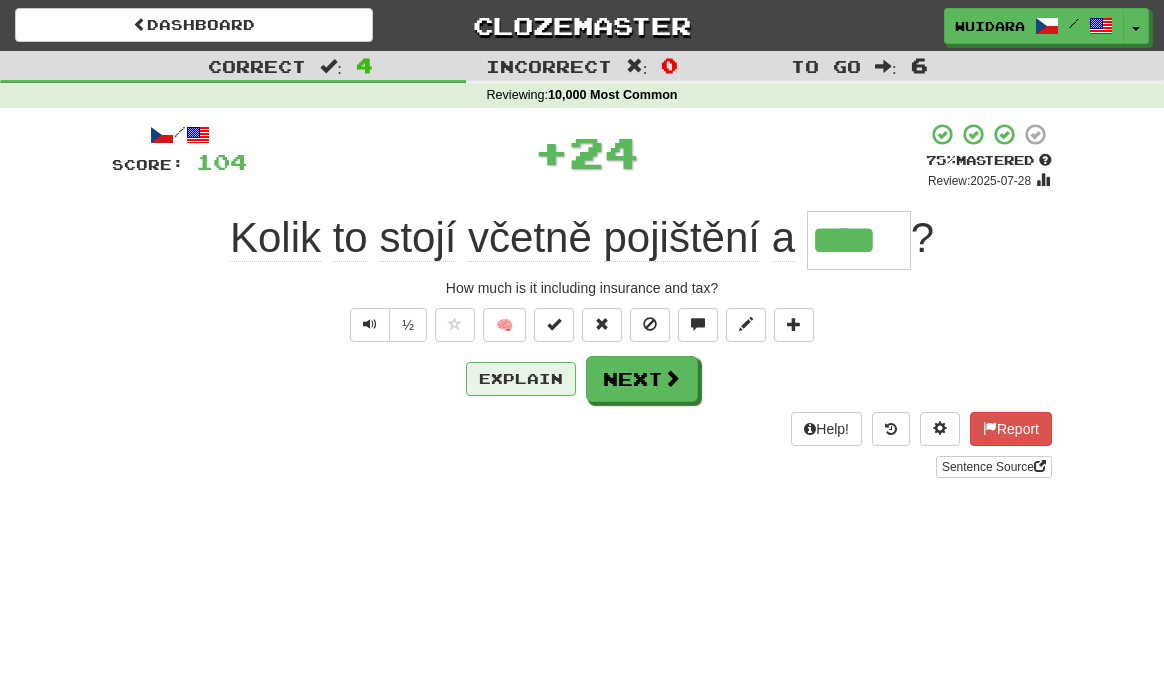 click on "Explain" at bounding box center (521, 379) 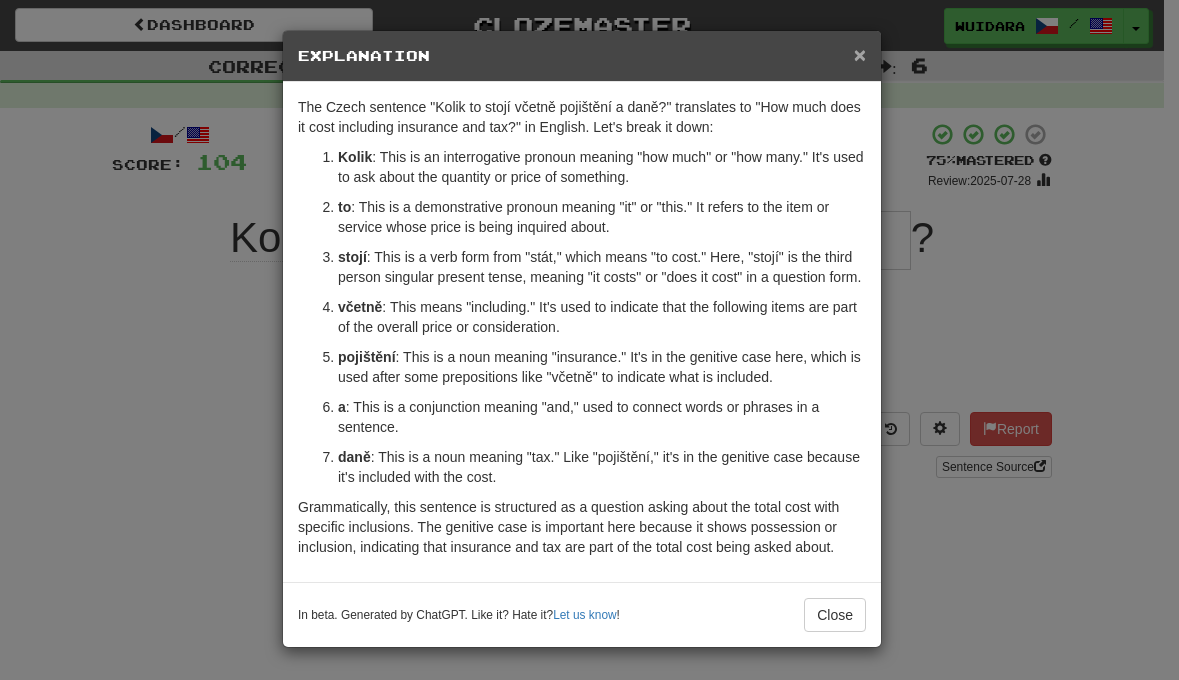click on "×" at bounding box center [860, 54] 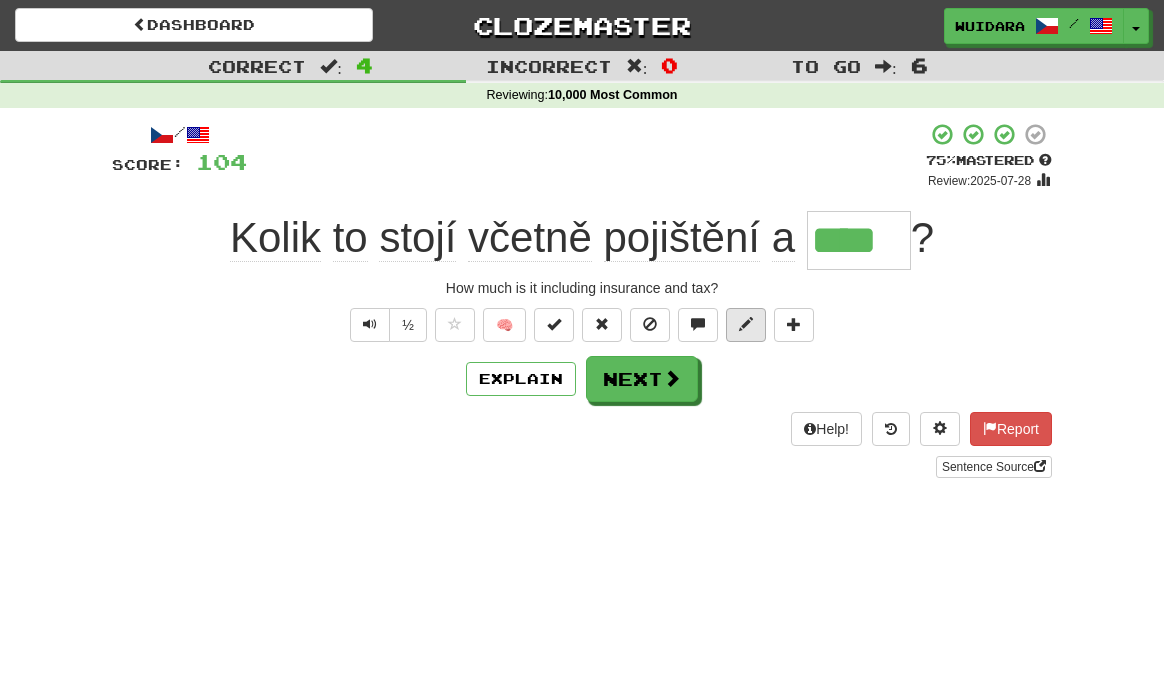 click at bounding box center [746, 324] 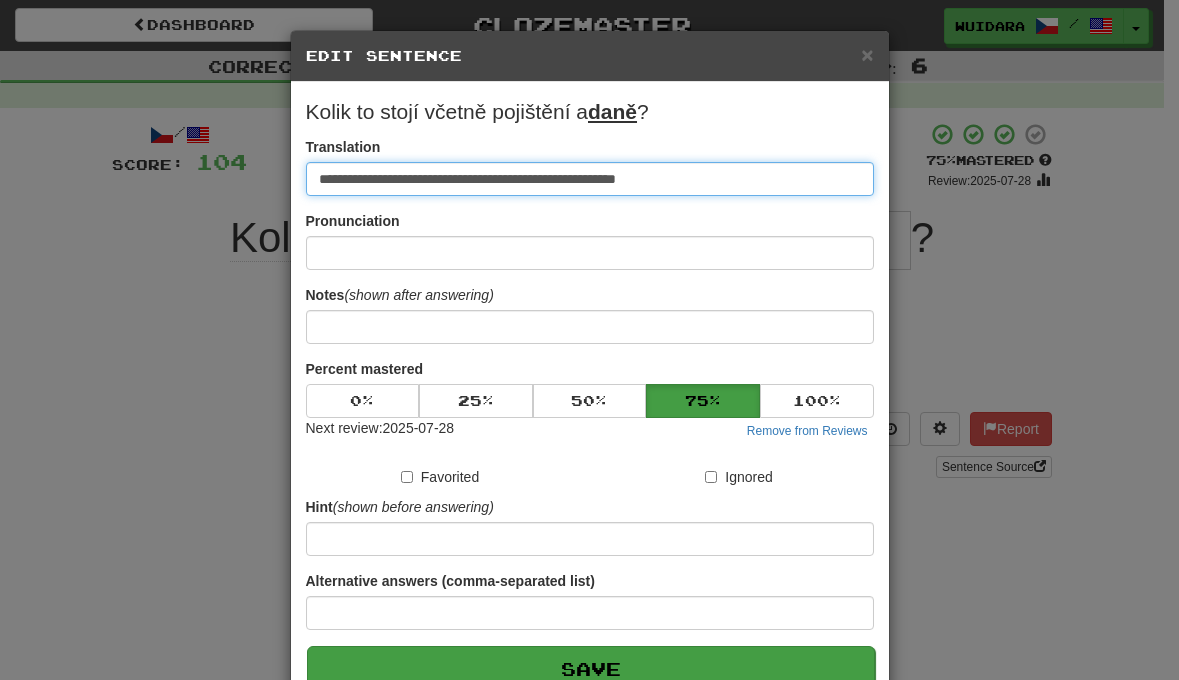 type on "**********" 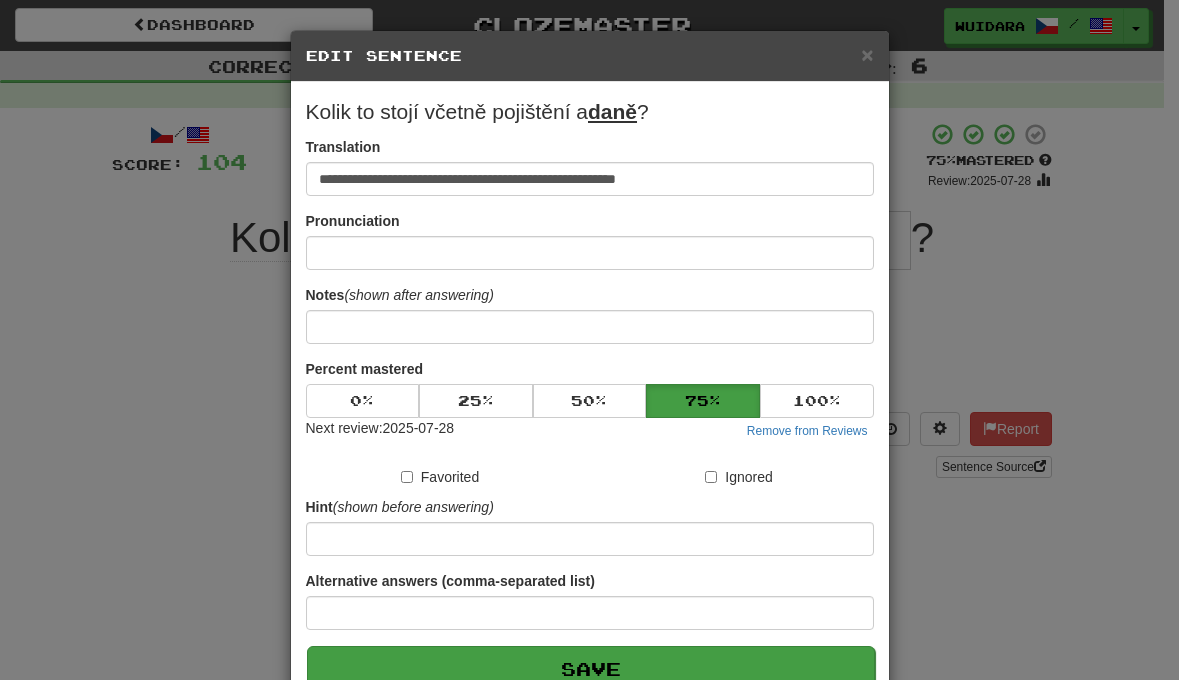 click on "Save" at bounding box center [591, 669] 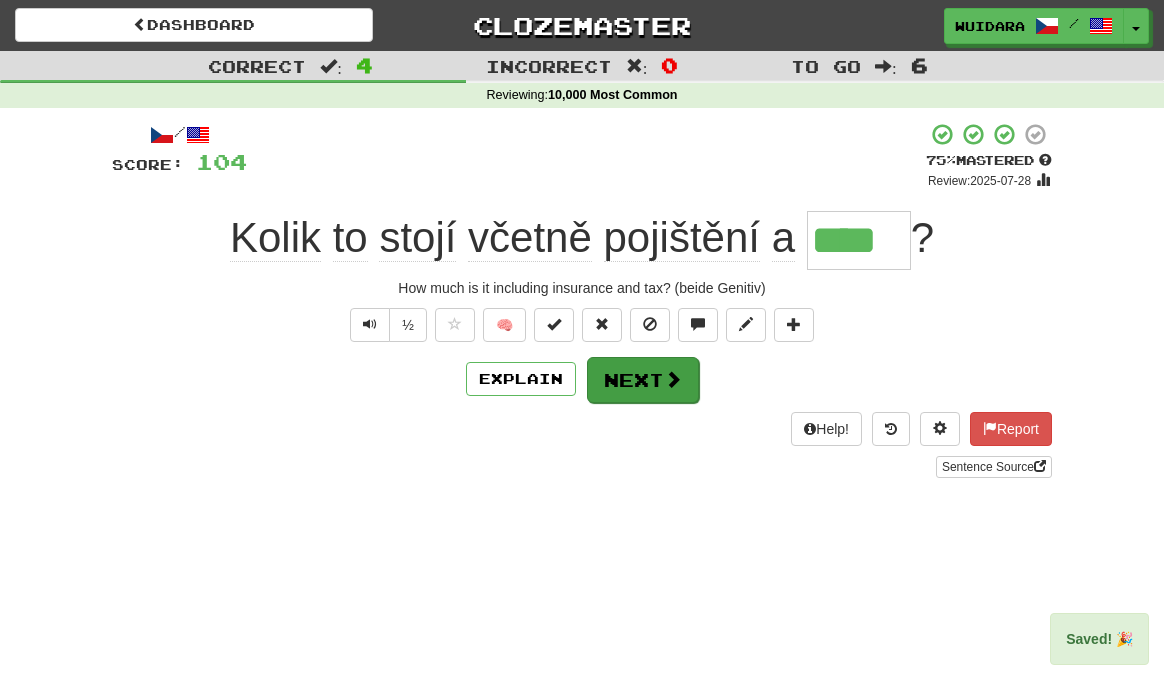 click at bounding box center [673, 379] 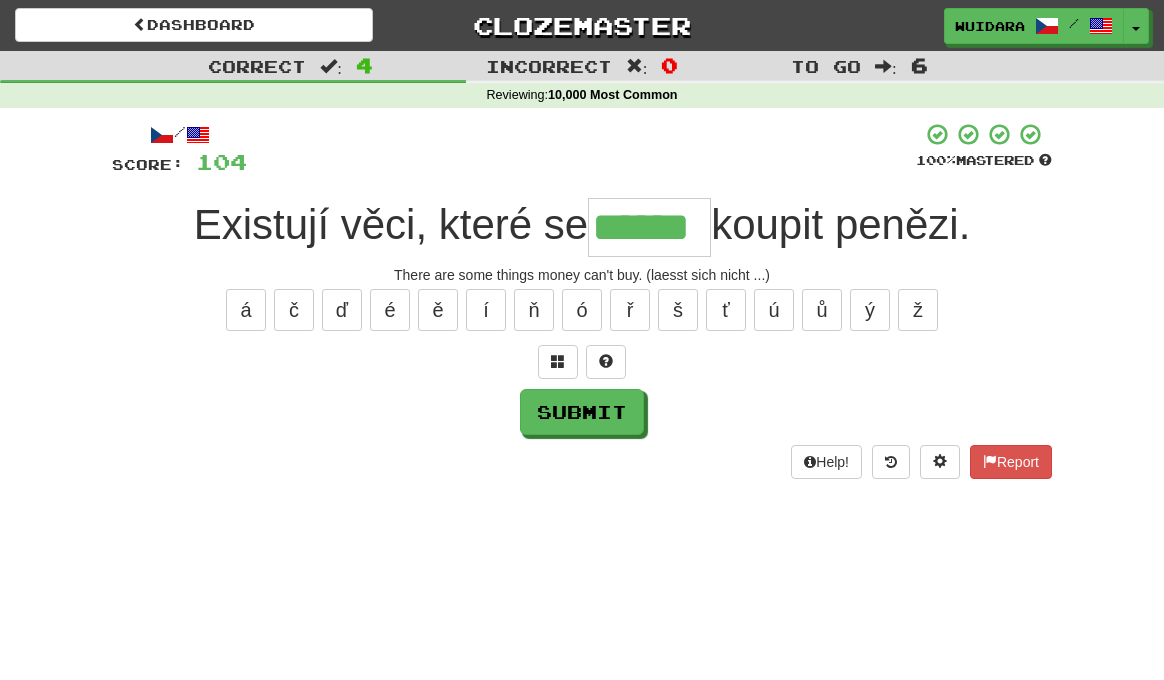 type on "******" 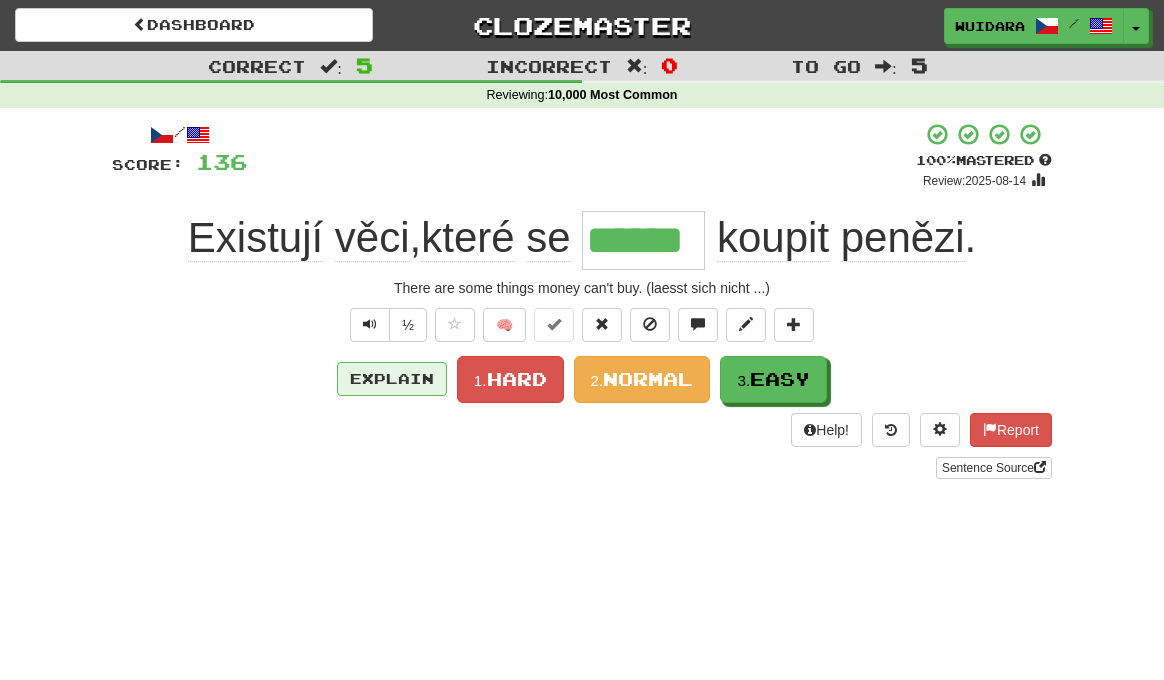 click on "Explain" at bounding box center (392, 379) 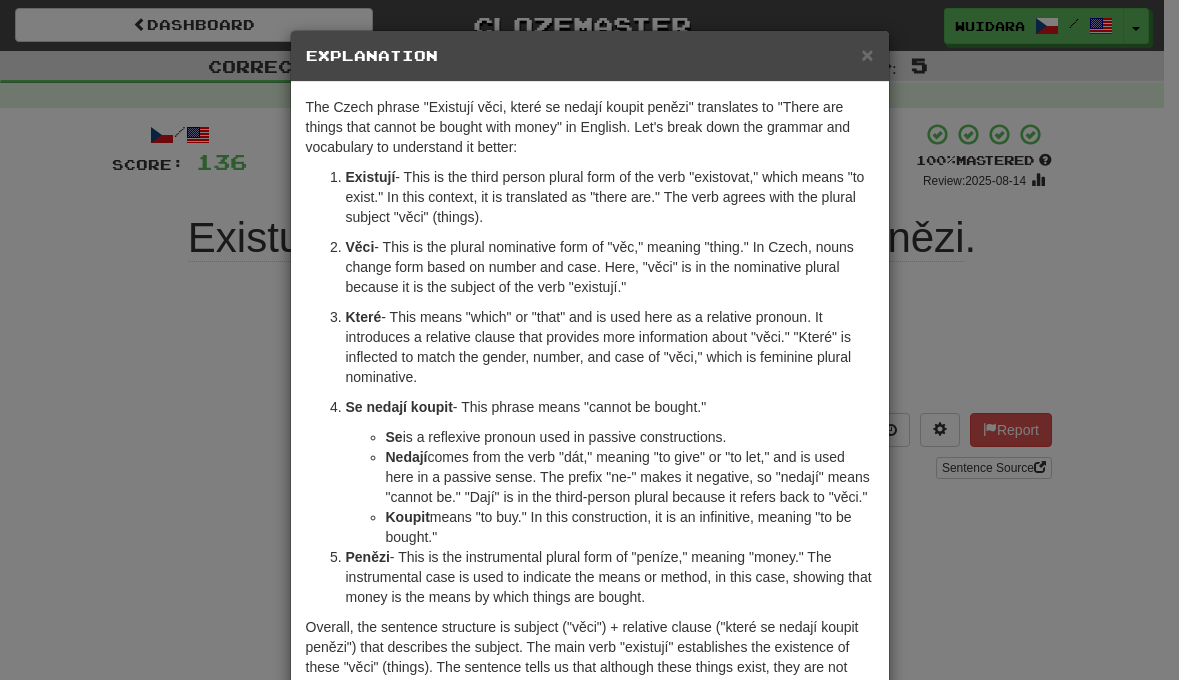 scroll, scrollTop: 4, scrollLeft: 0, axis: vertical 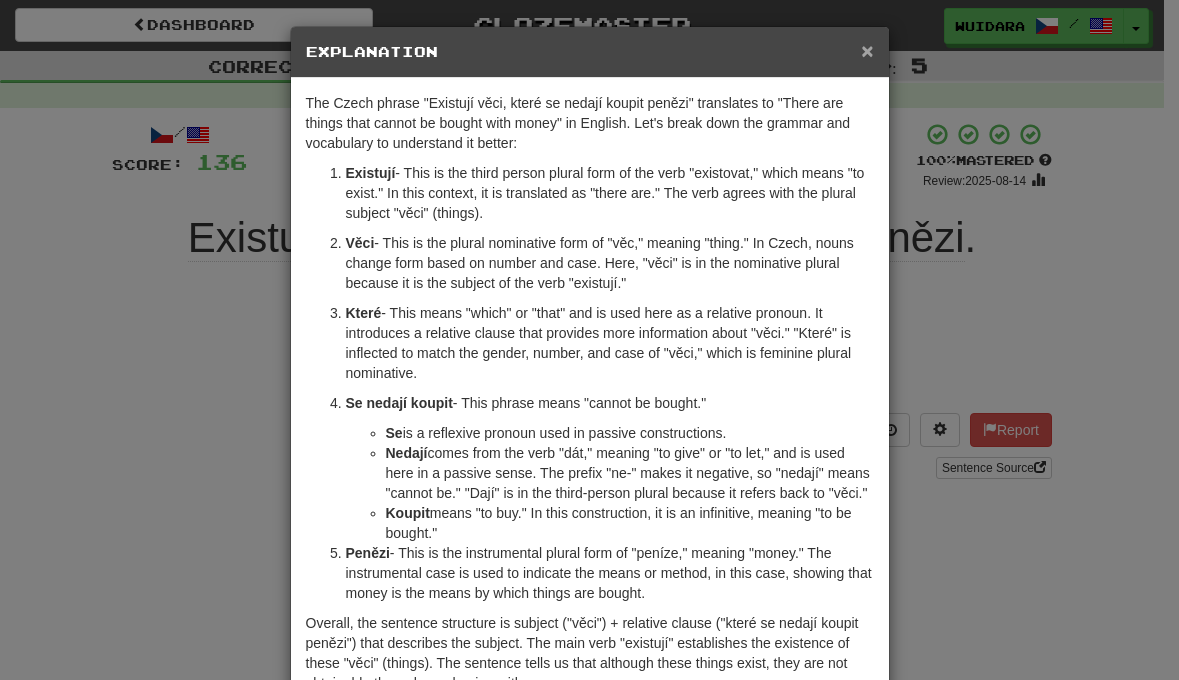 click on "×" at bounding box center (867, 50) 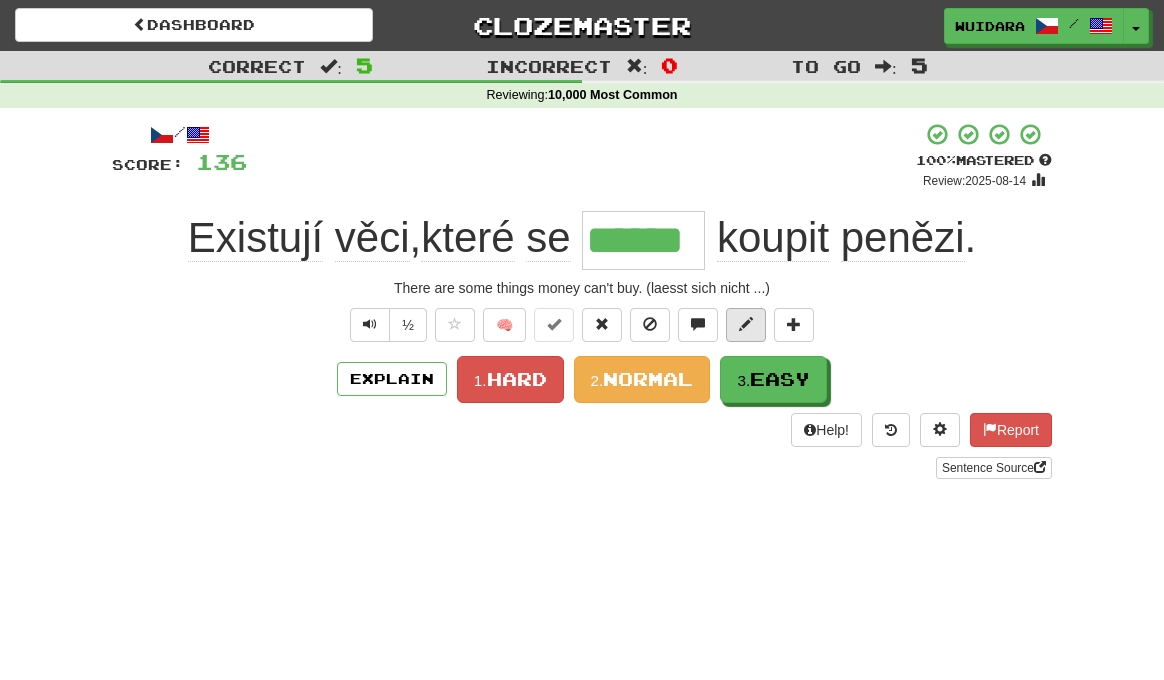 click at bounding box center [746, 324] 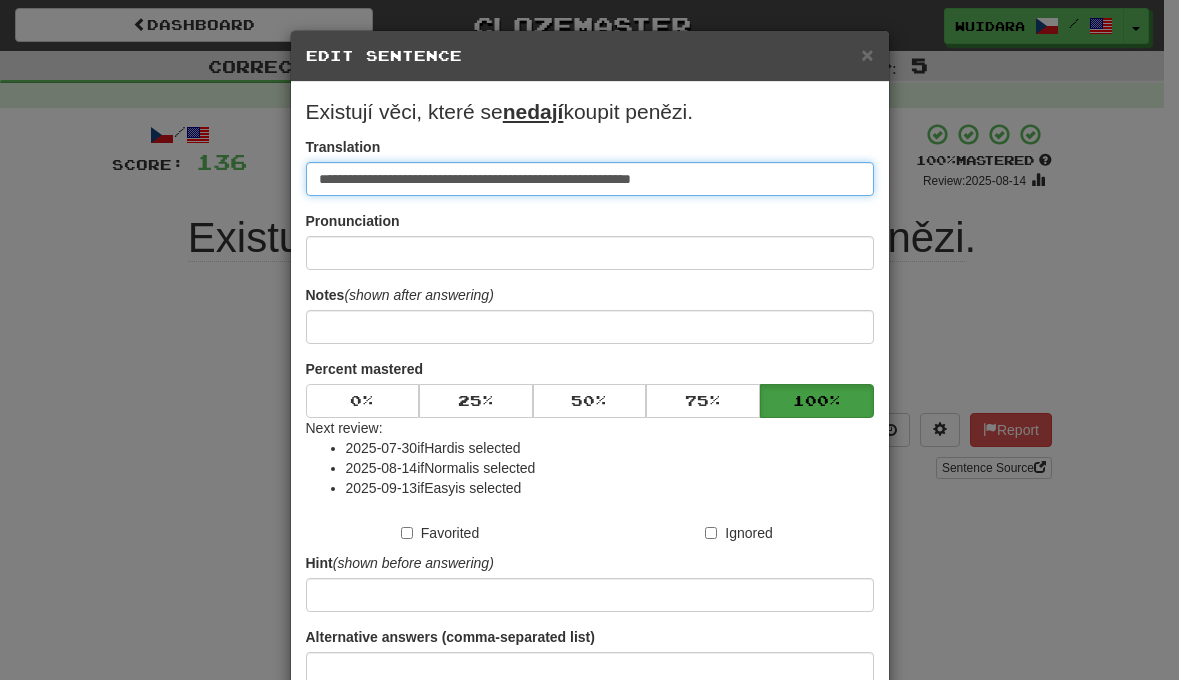click on "**********" at bounding box center (590, 179) 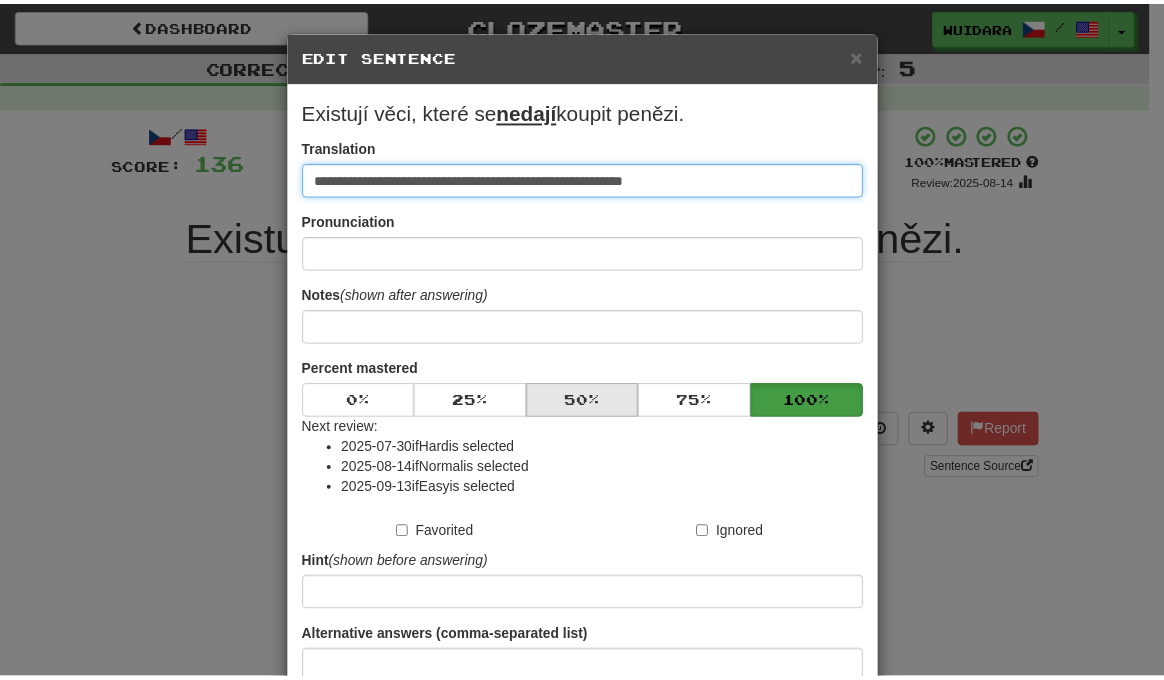 scroll, scrollTop: 179, scrollLeft: 0, axis: vertical 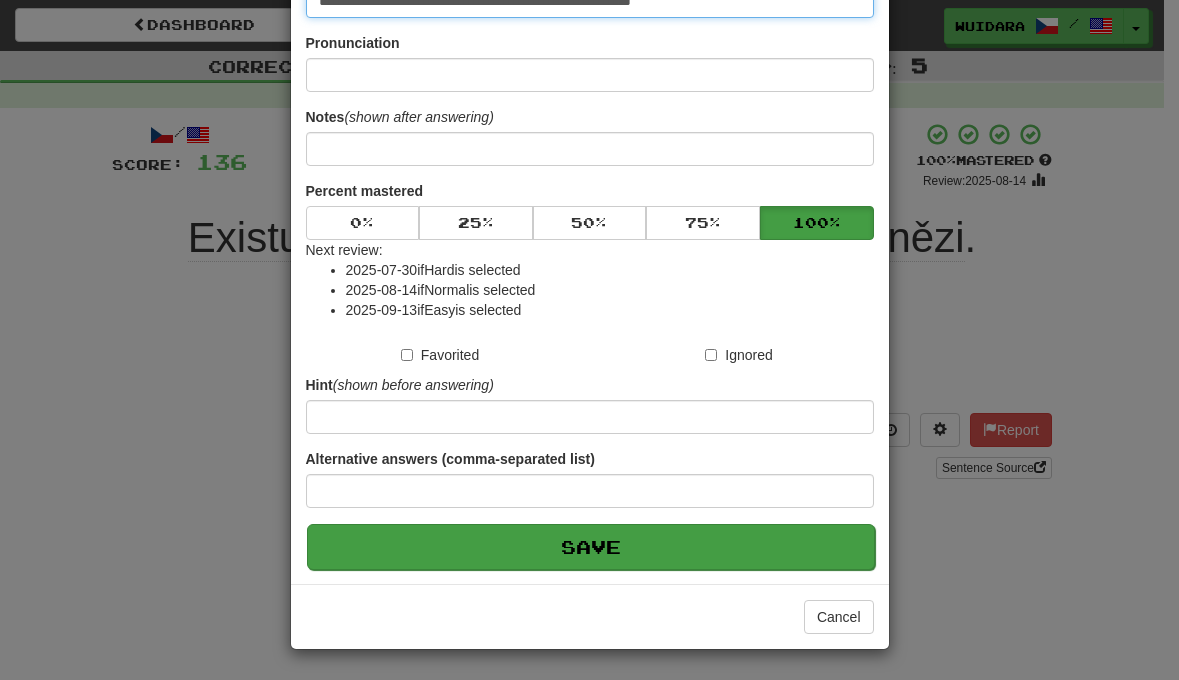 type on "**********" 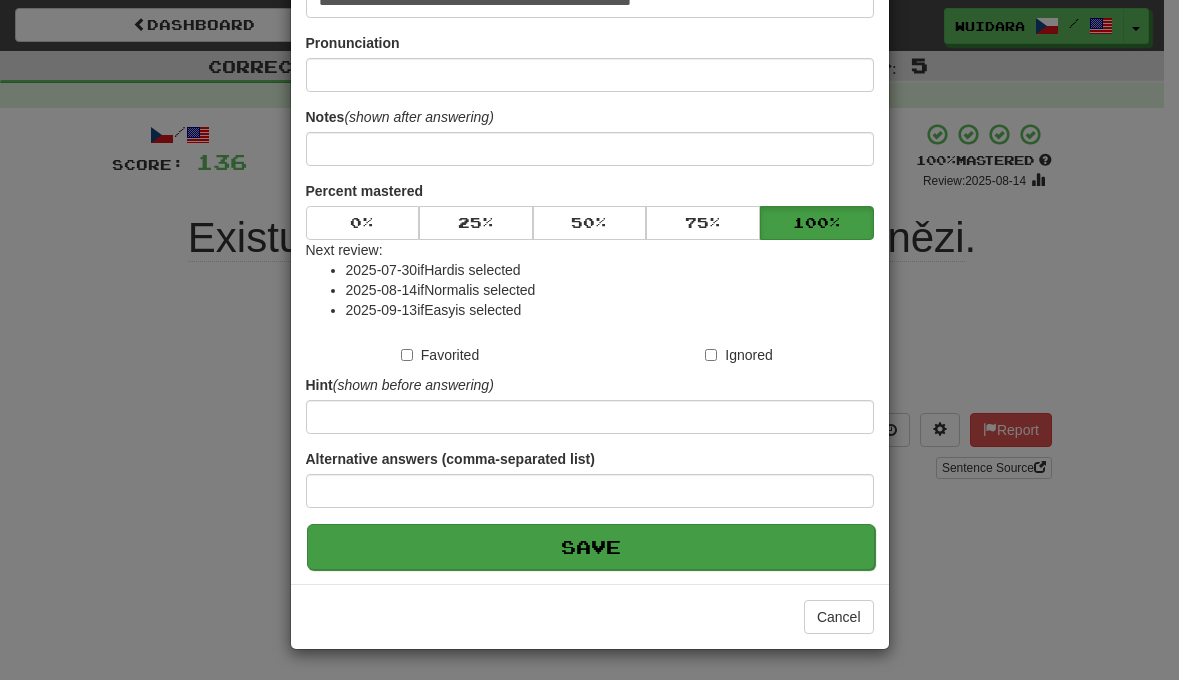 click on "Save" at bounding box center [591, 547] 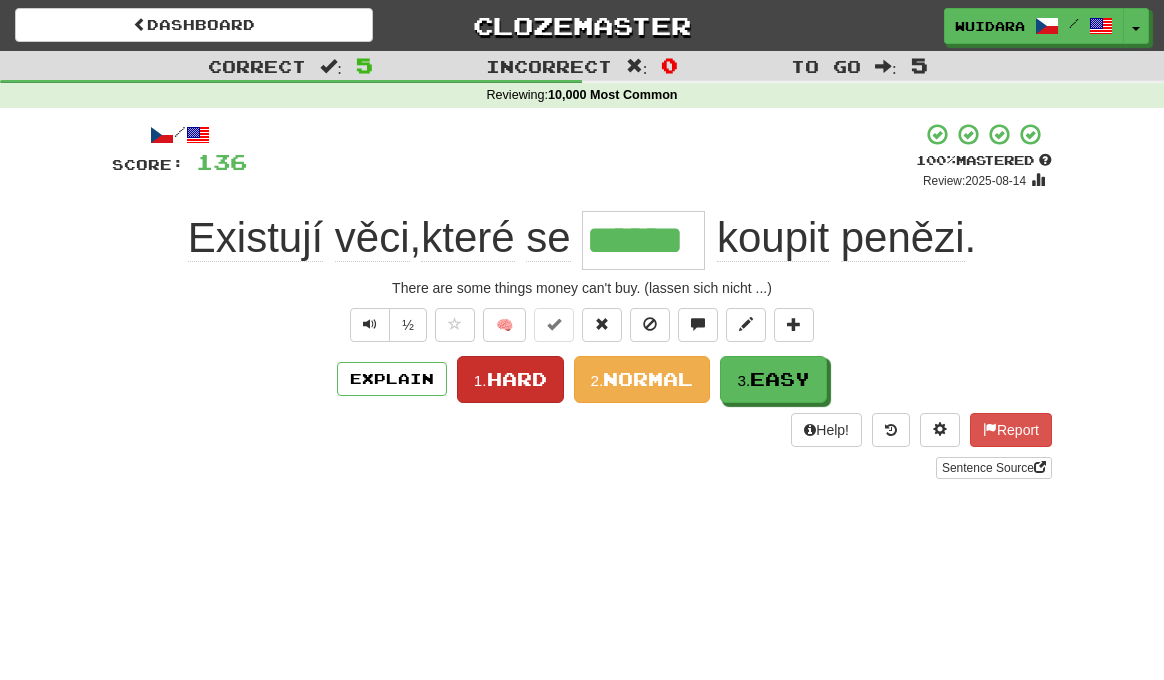 click on "Hard" at bounding box center (517, 379) 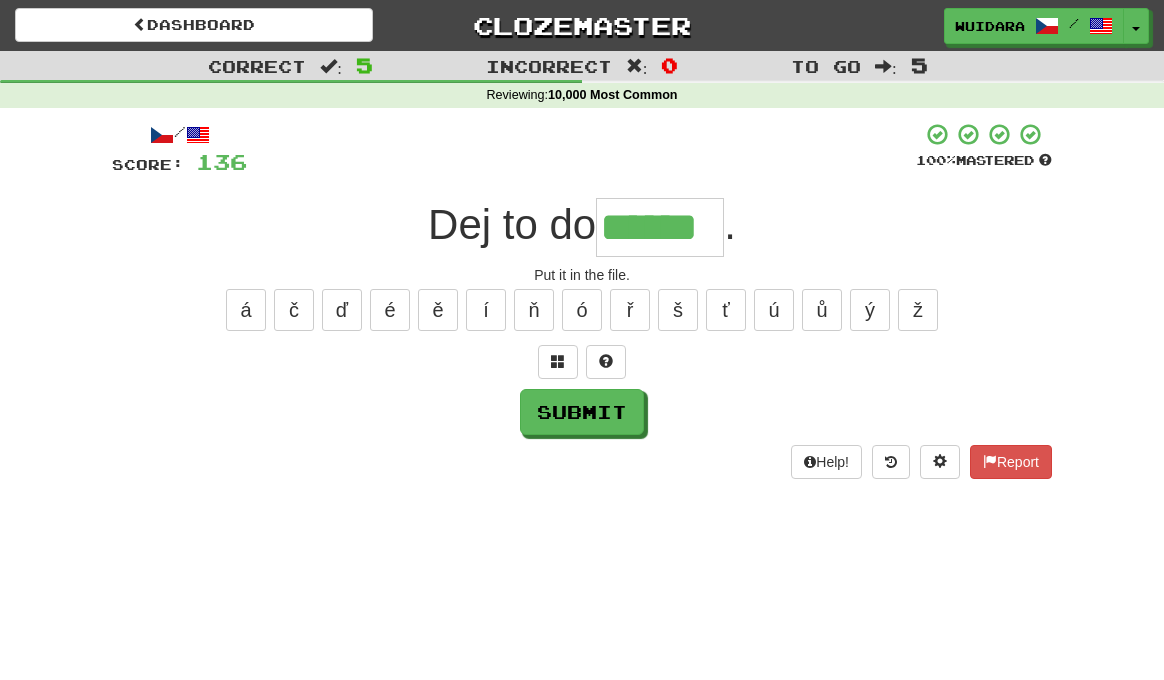 type on "******" 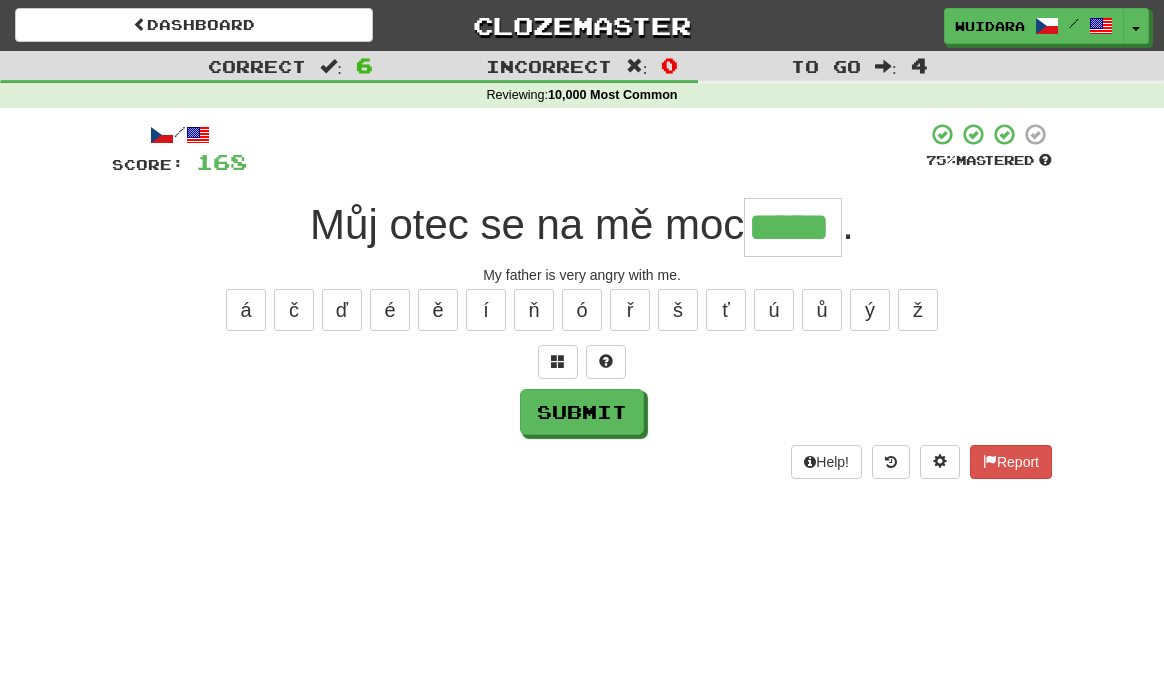 type on "*****" 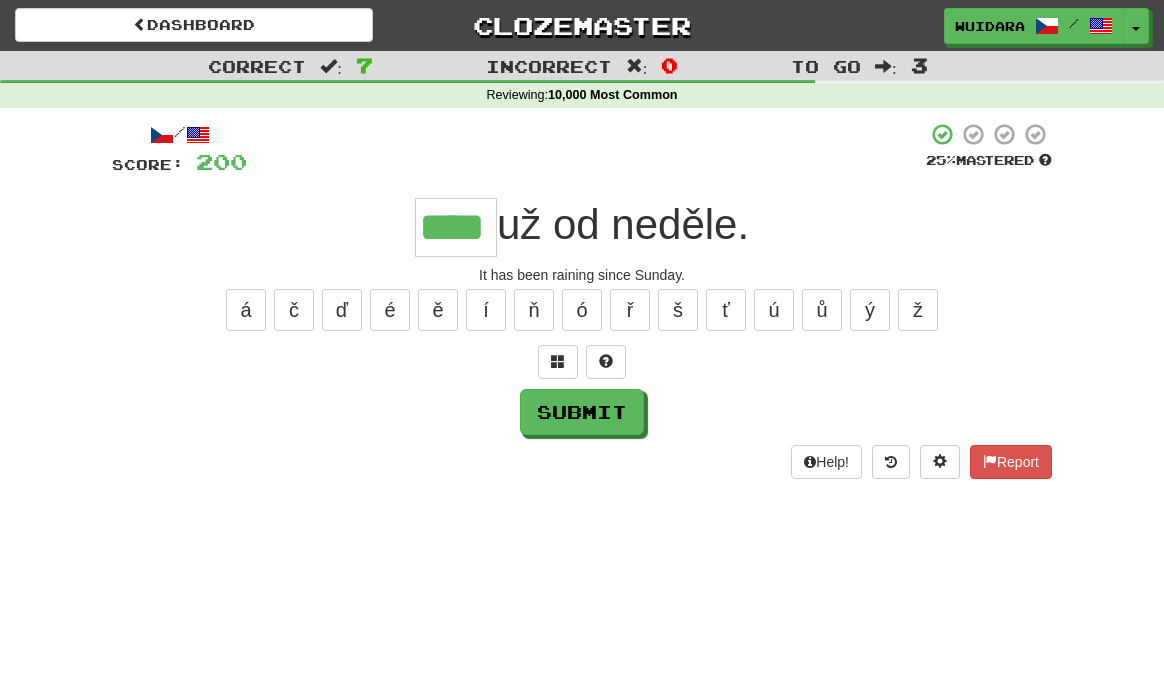 type on "****" 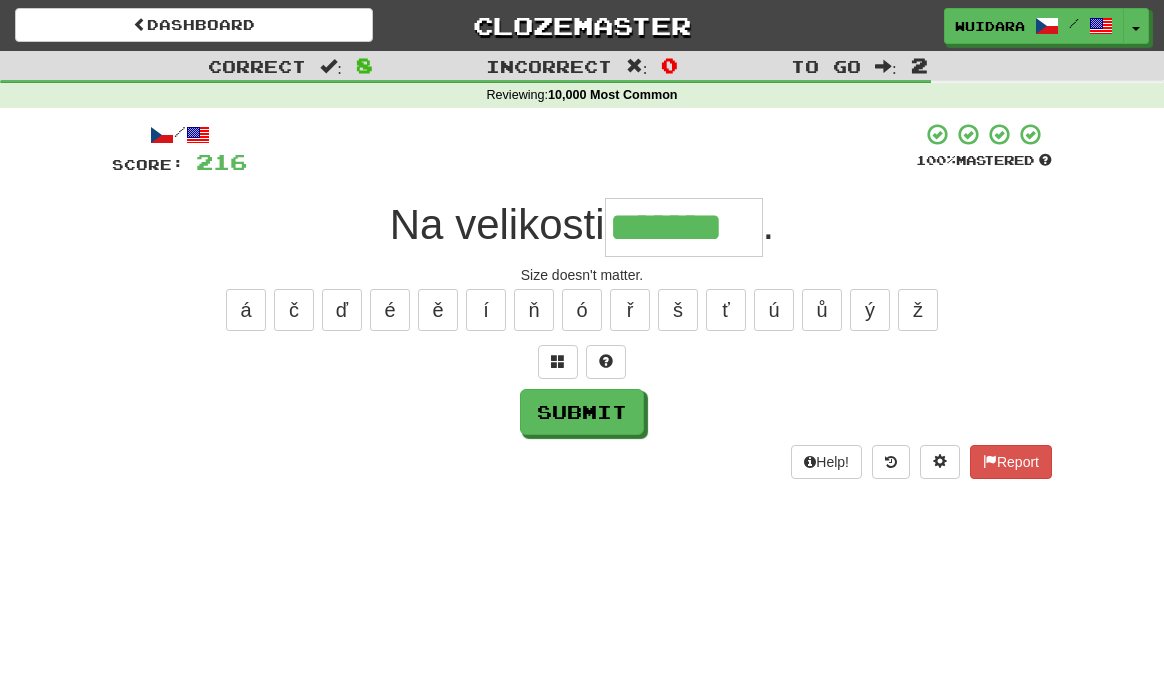 type on "*******" 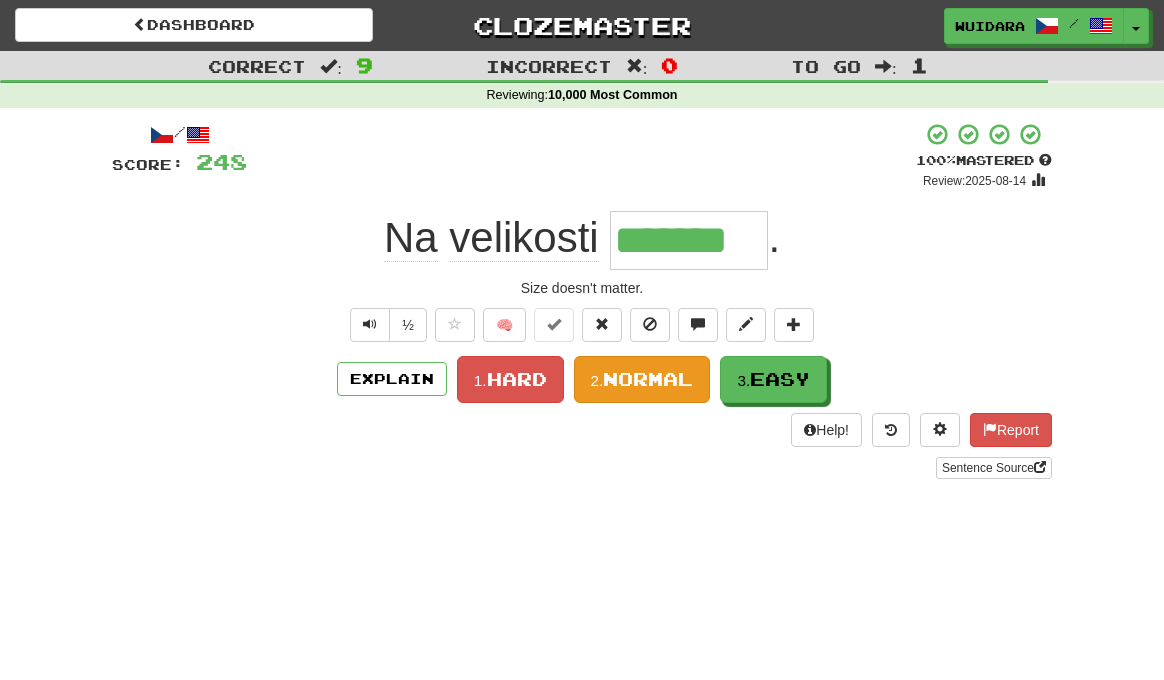 click on "Normal" at bounding box center (648, 379) 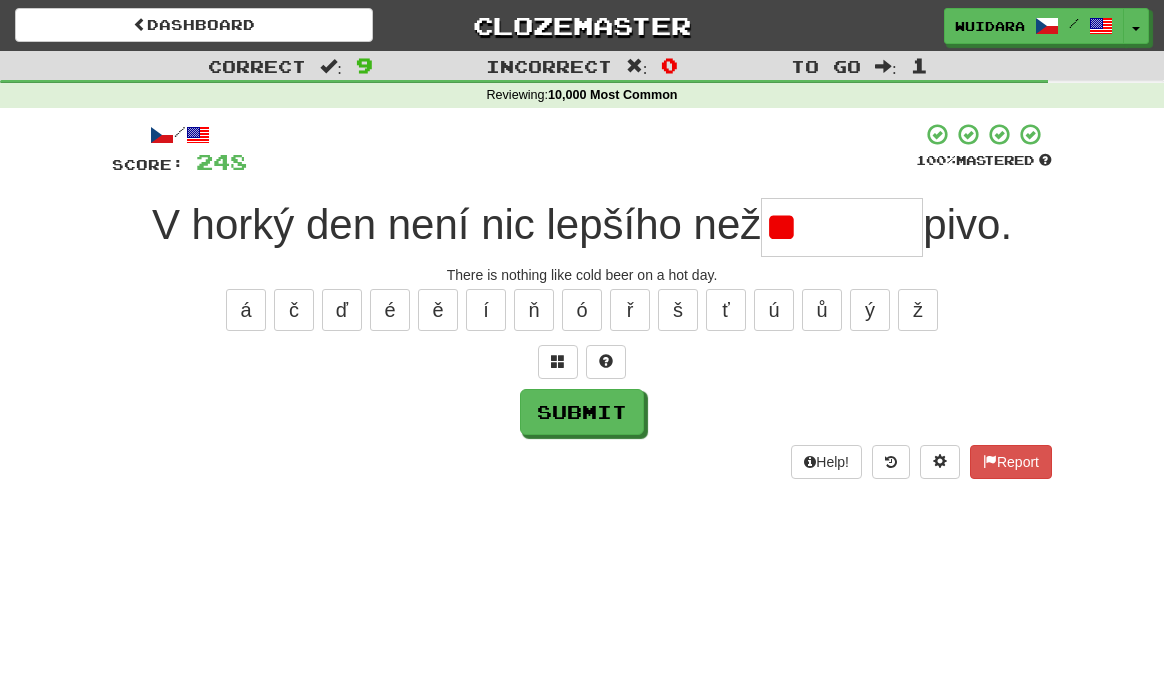 type on "*" 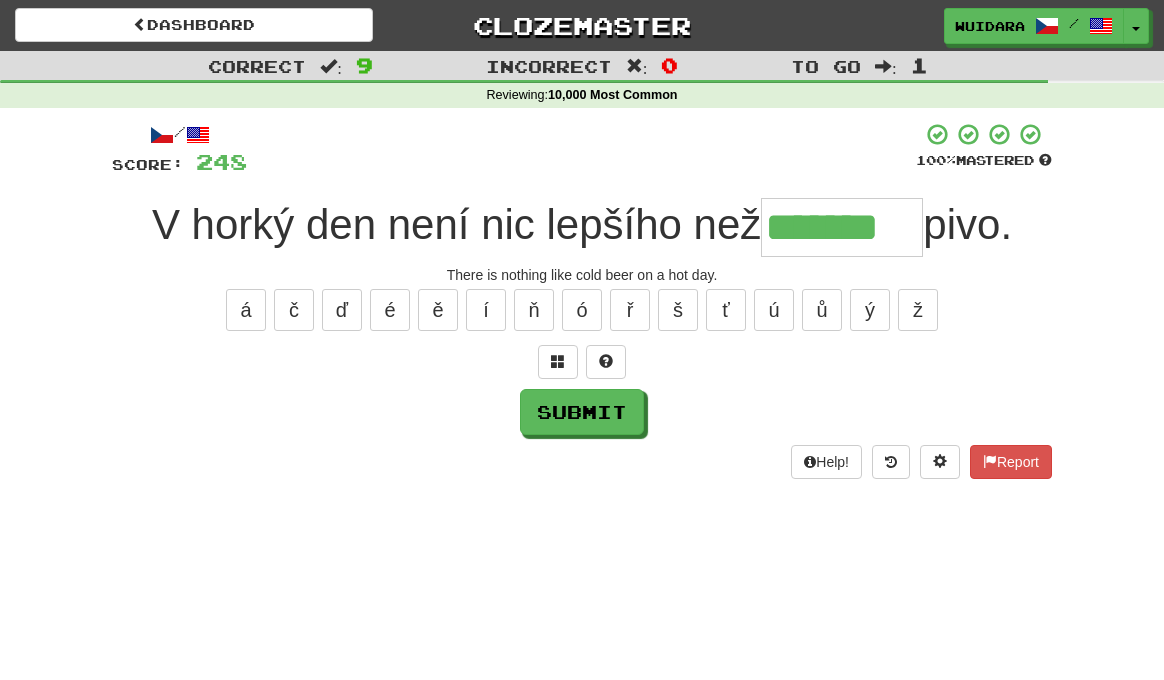 type on "*******" 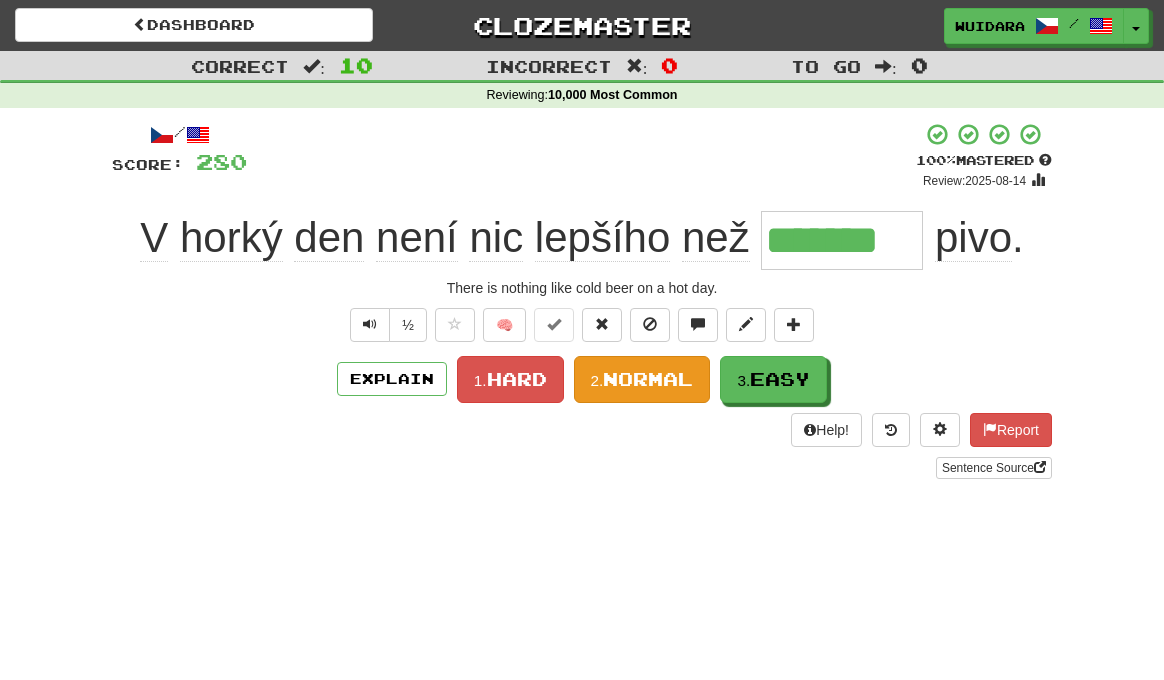 click on "2.  Normal" at bounding box center [642, 379] 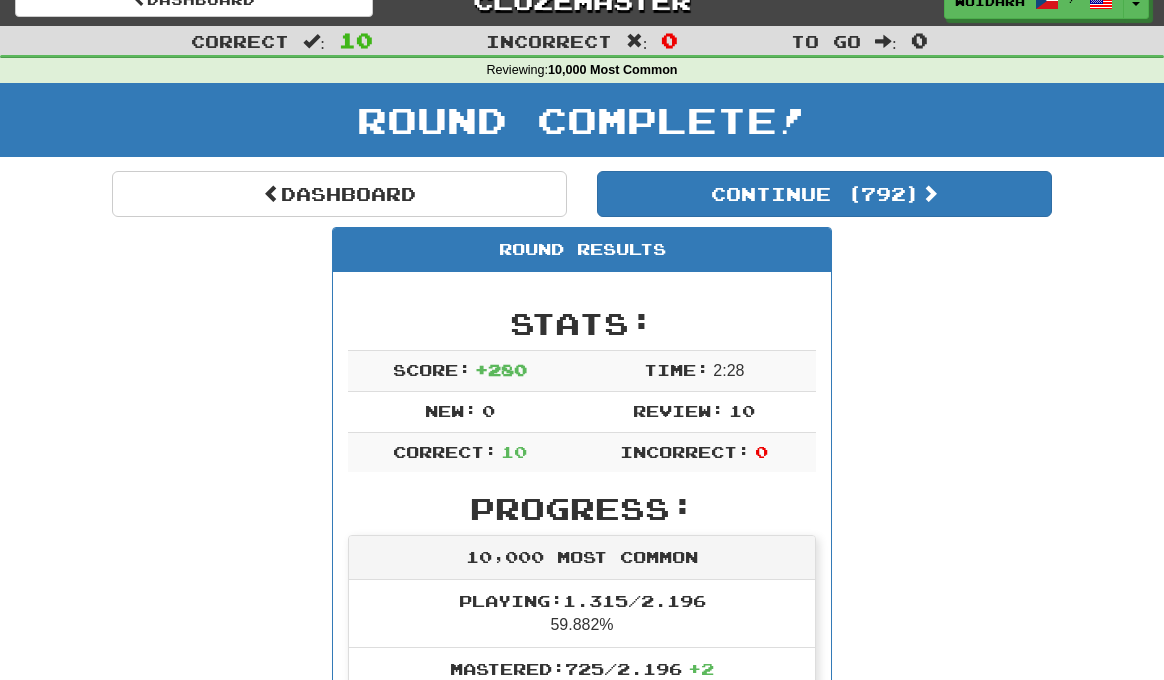 scroll, scrollTop: 0, scrollLeft: 0, axis: both 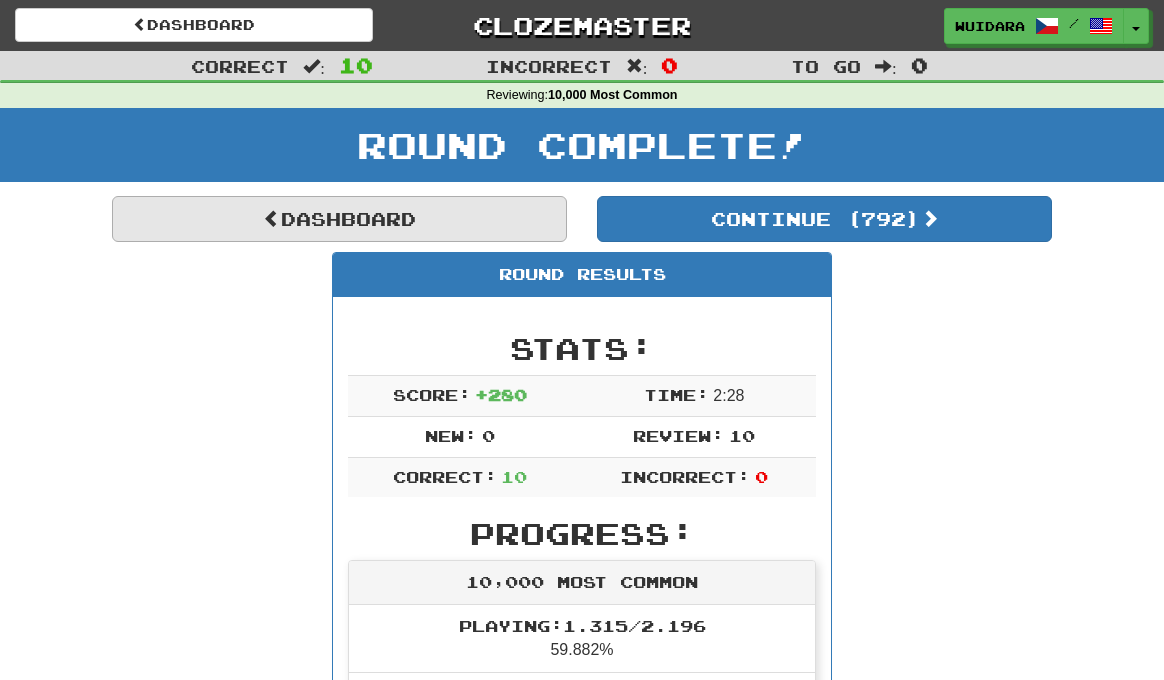 click on "Dashboard" at bounding box center [339, 219] 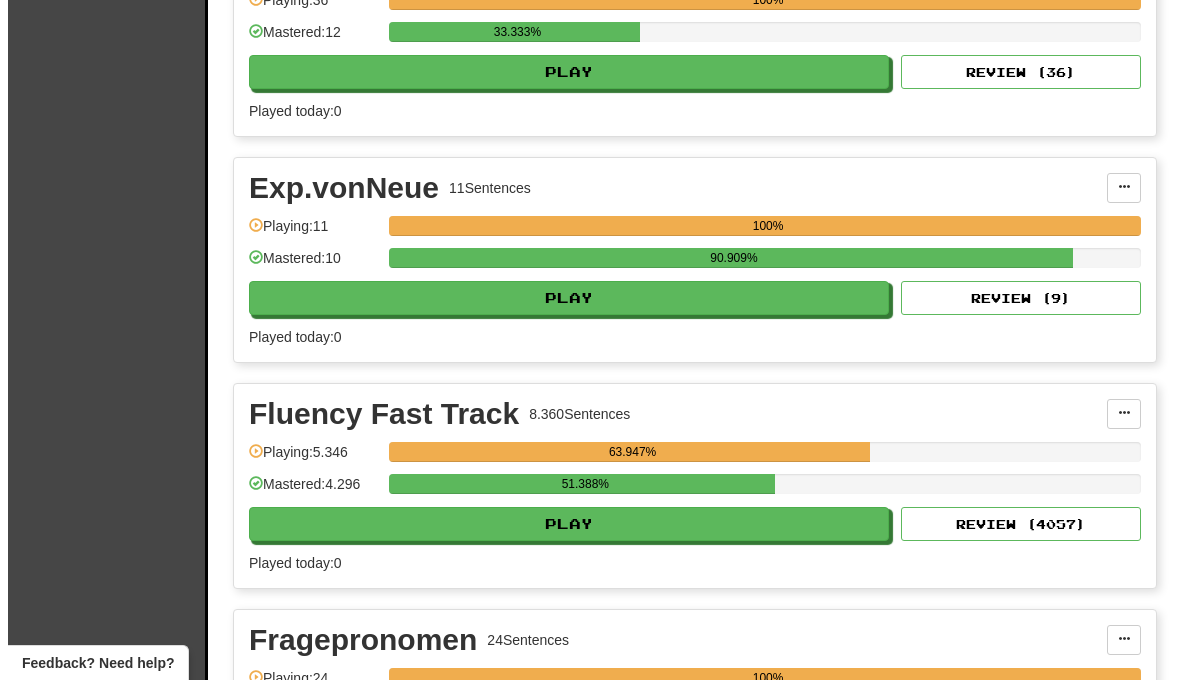scroll, scrollTop: 2911, scrollLeft: 0, axis: vertical 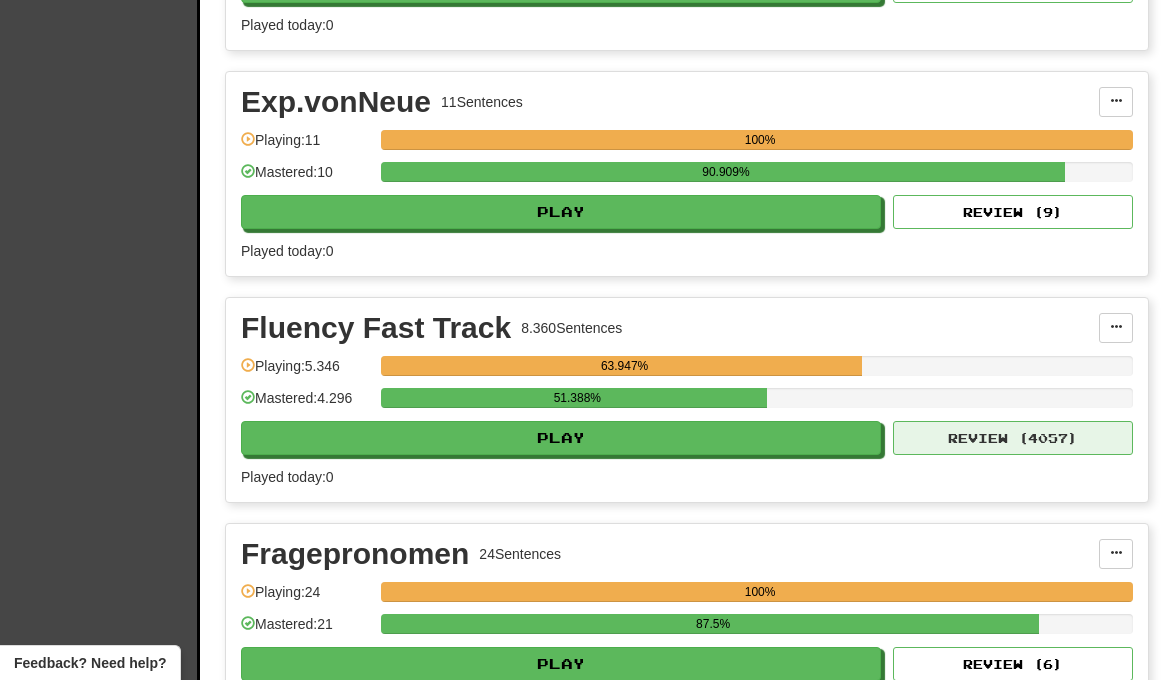 click on "Review ( 4057 )" at bounding box center (1013, 438) 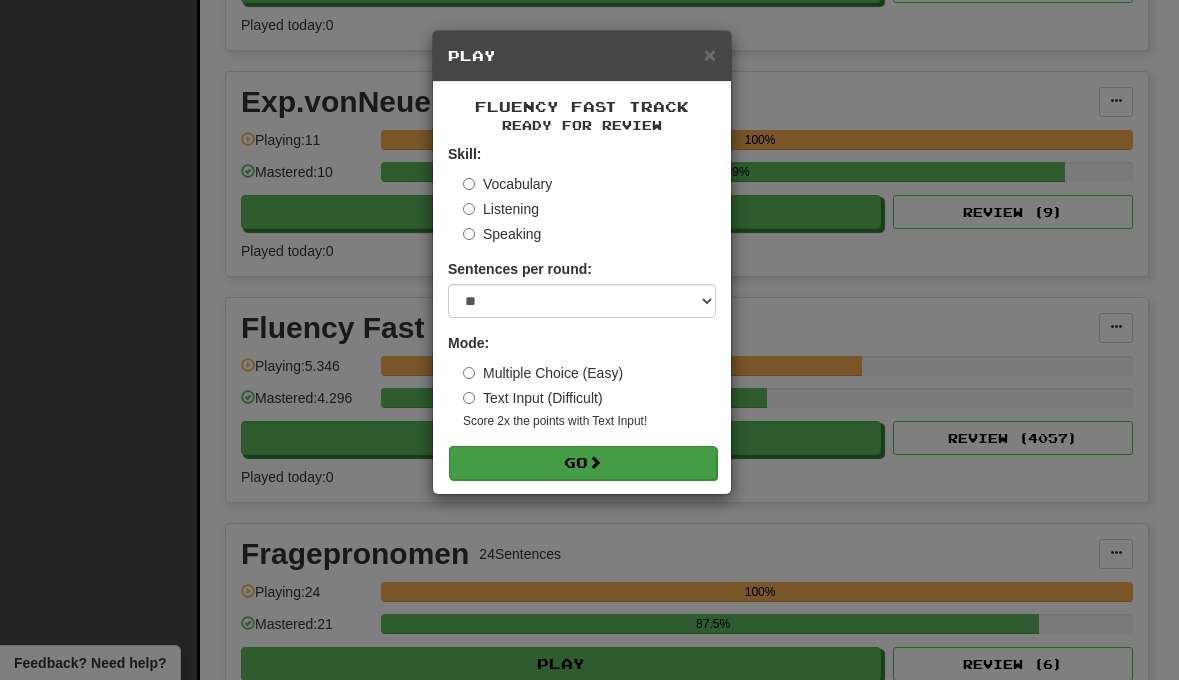 click on "Go" at bounding box center [583, 463] 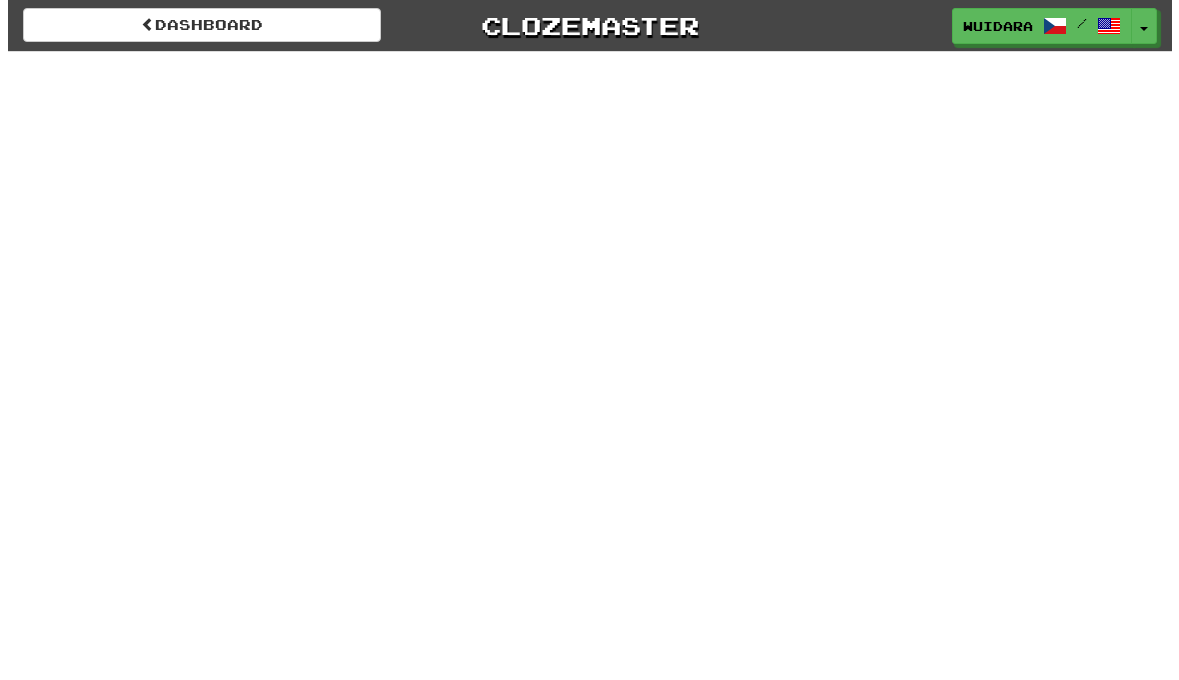 scroll, scrollTop: 0, scrollLeft: 0, axis: both 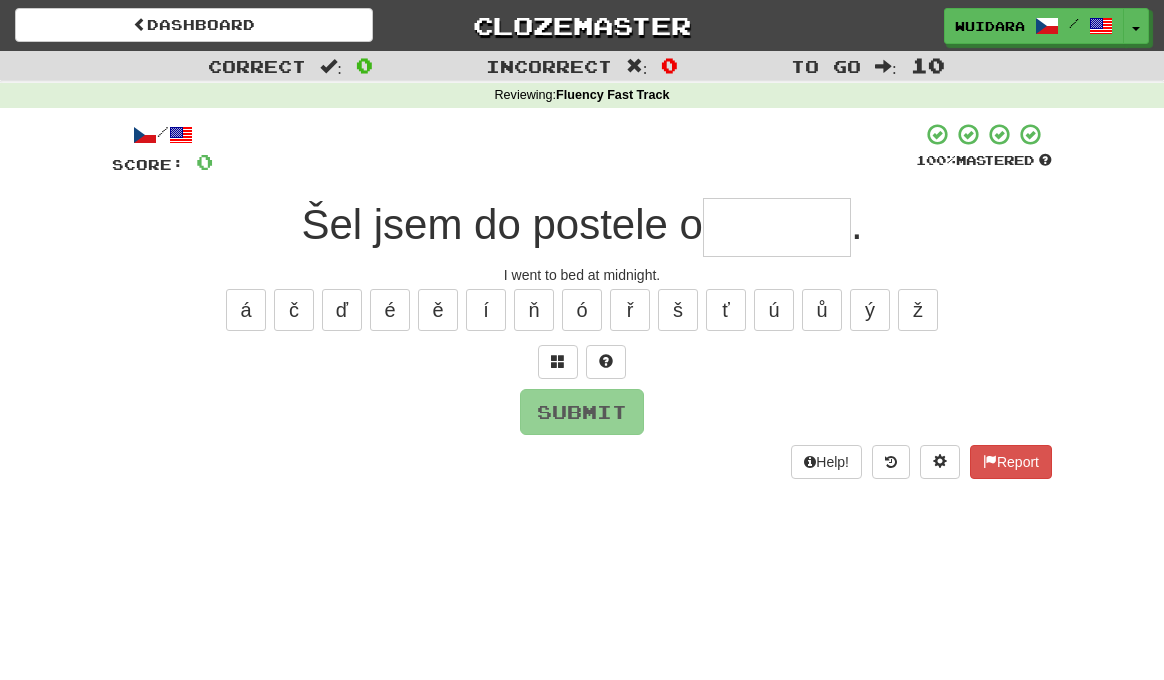 type on "*" 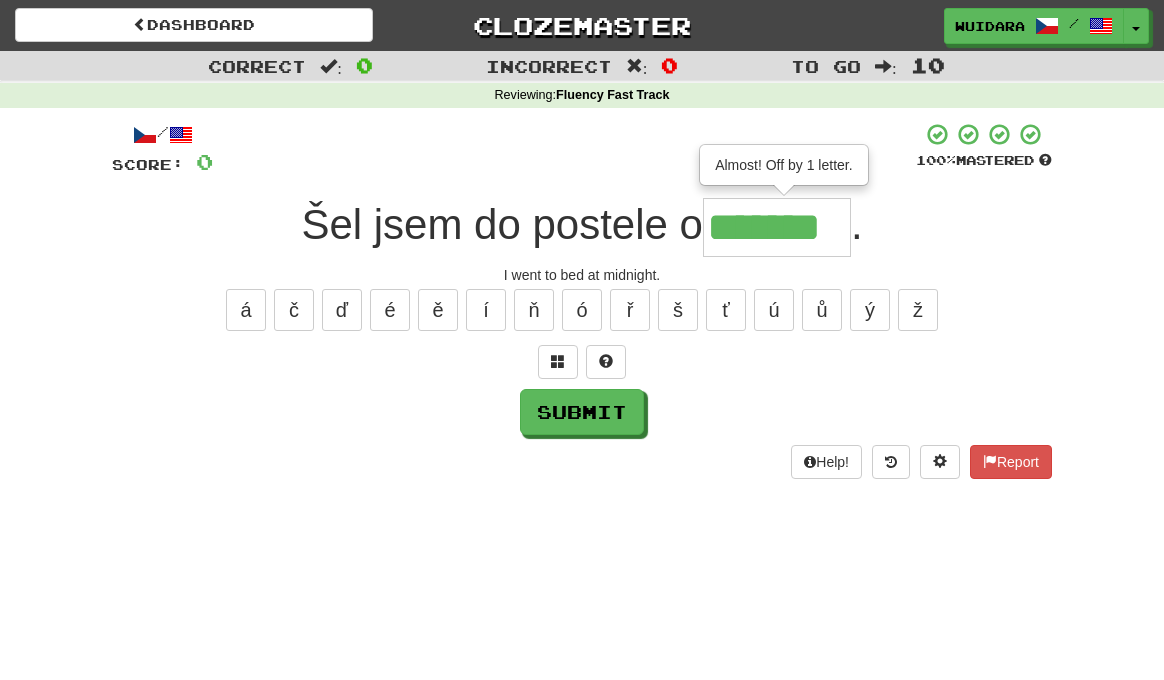 type on "*******" 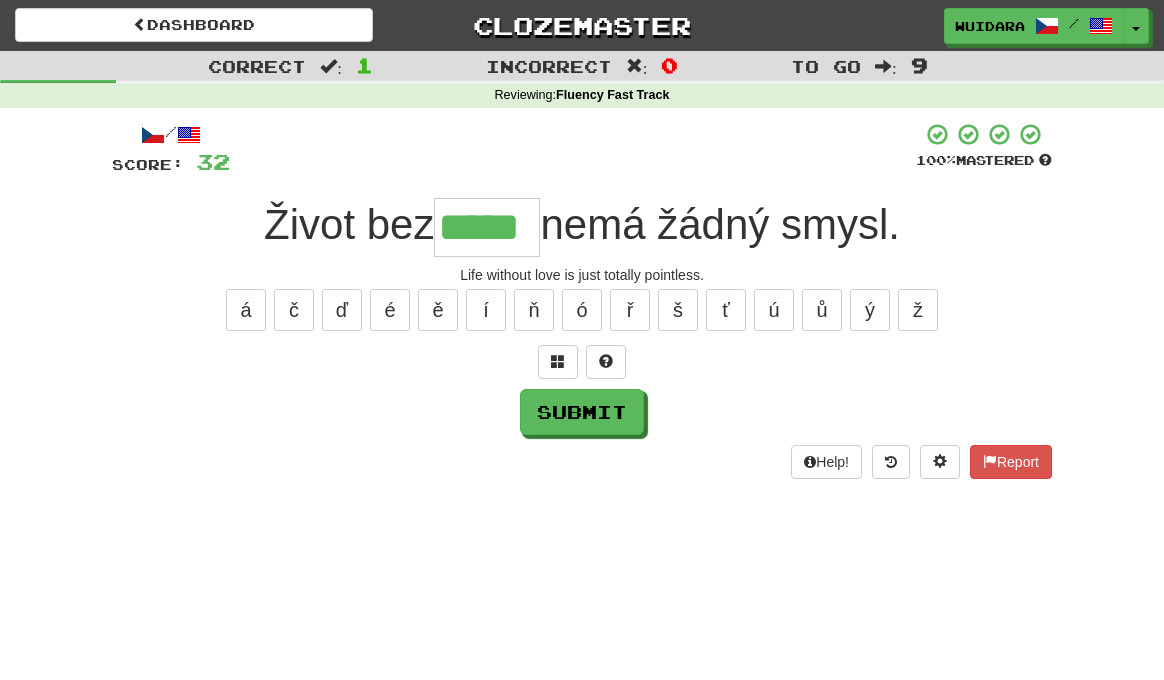type on "*****" 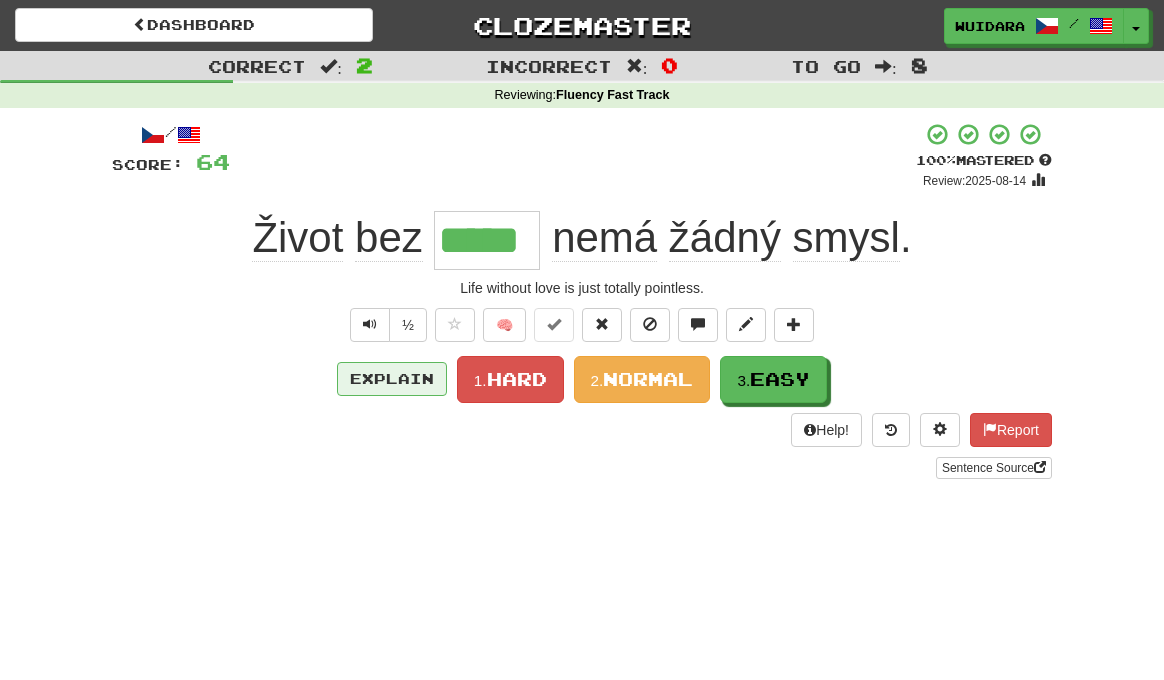 click on "Explain" at bounding box center (392, 379) 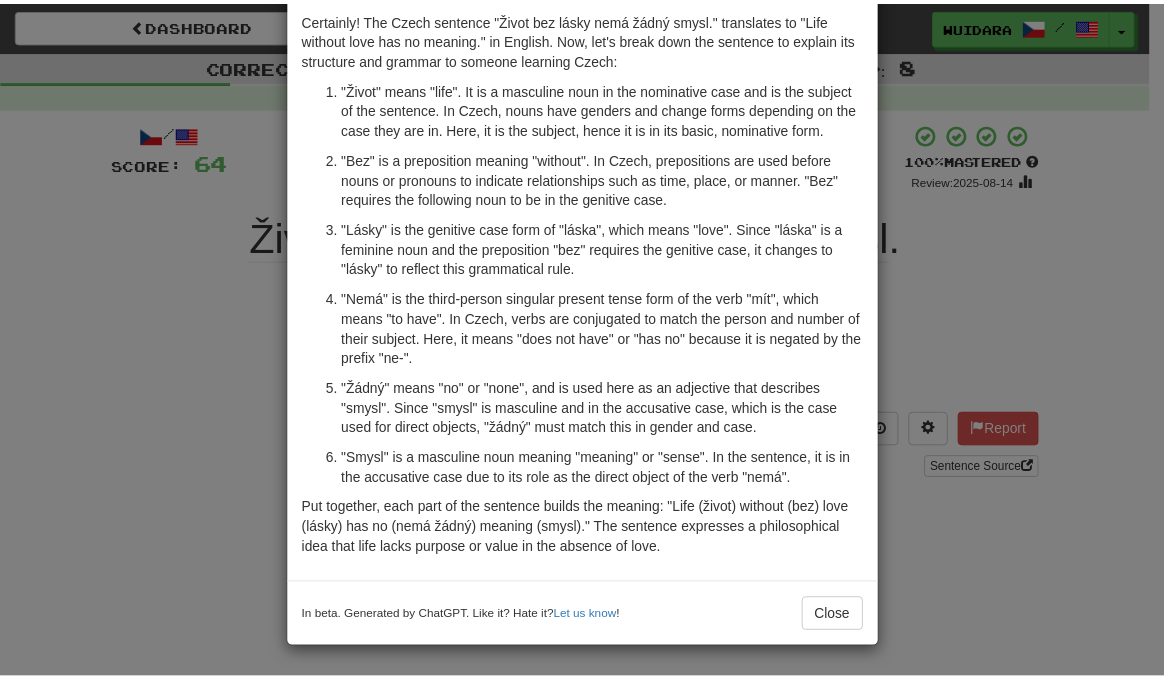 scroll, scrollTop: 0, scrollLeft: 0, axis: both 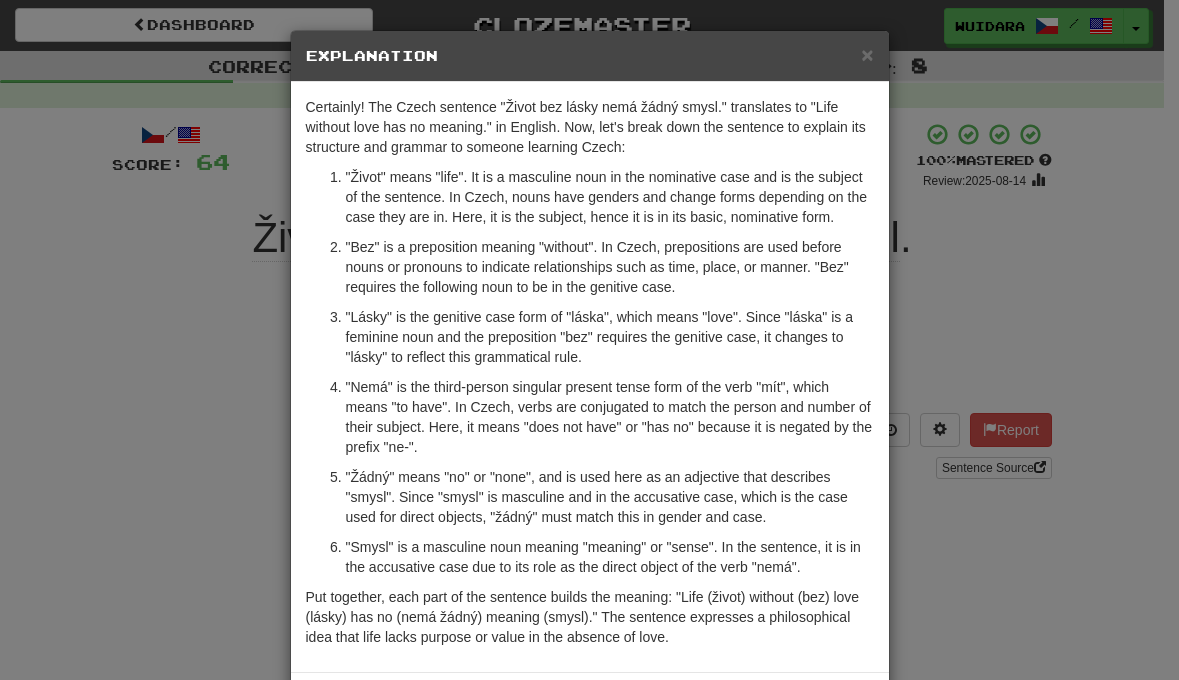 click on "× Explanation Certainly! The Czech sentence "Život bez lásky nemá žádný smysl." translates to "Life without love has no meaning." in English. Now, let's break down the sentence to explain its structure and grammar to someone learning Czech:
"Život" means "life". It is a masculine noun in the nominative case and is the subject of the sentence. In Czech, nouns have genders and change forms depending on the case they are in. Here, it is the subject, hence it is in its basic, nominative form.
"Bez" is a preposition meaning "without". In Czech, prepositions are used before nouns or pronouns to indicate relationships such as time, place, or manner. "Bez" requires the following noun to be in the genitive case.
"Lásky" is the genitive case form of "láska", which means "love". Since "láska" is a feminine noun and the preposition "bez" requires the genitive case, it changes to "lásky" to reflect this grammatical rule.
Let us know ! Close" at bounding box center [589, 340] 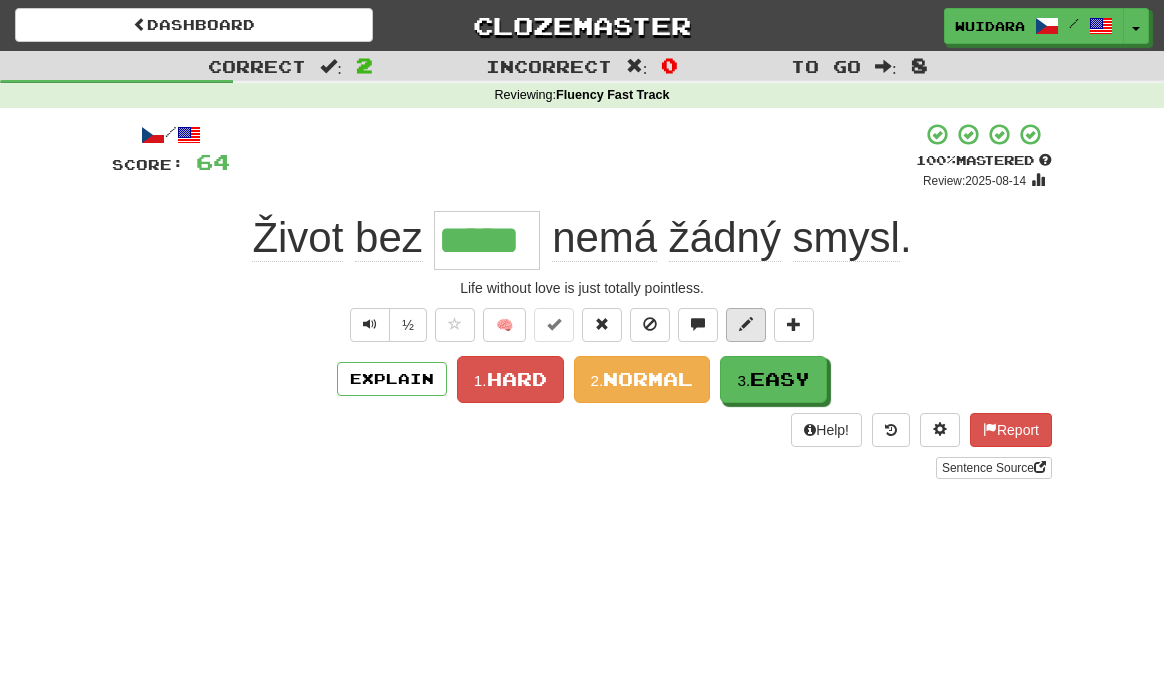 click at bounding box center (746, 325) 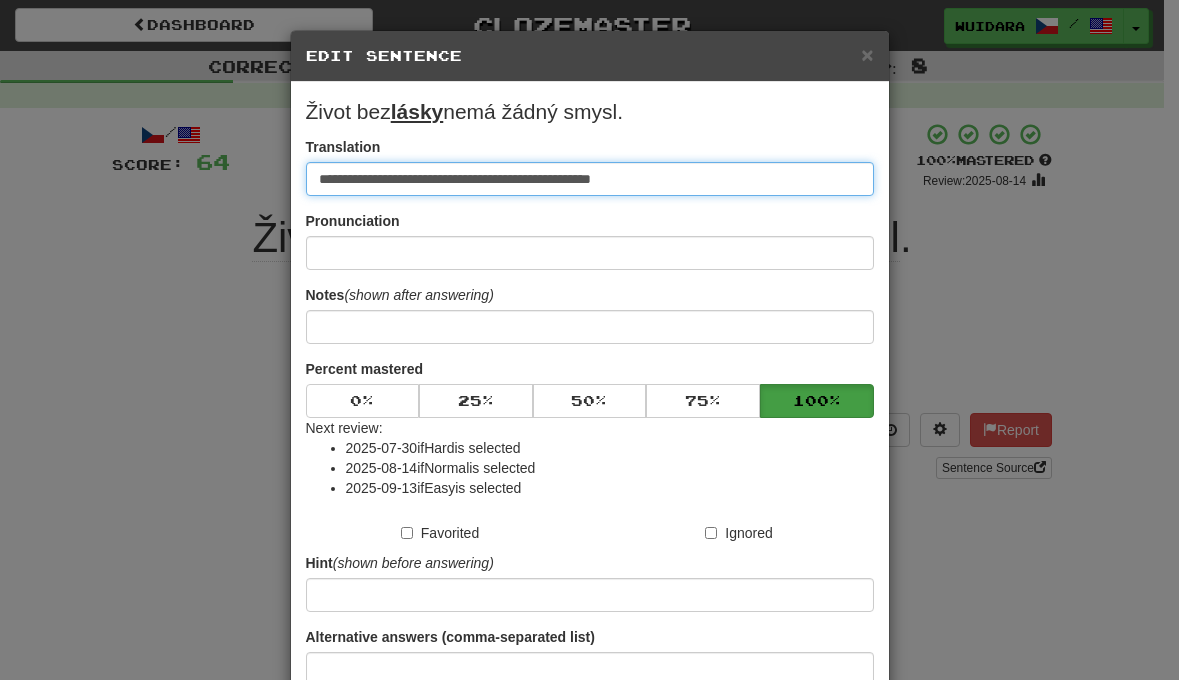 type on "**********" 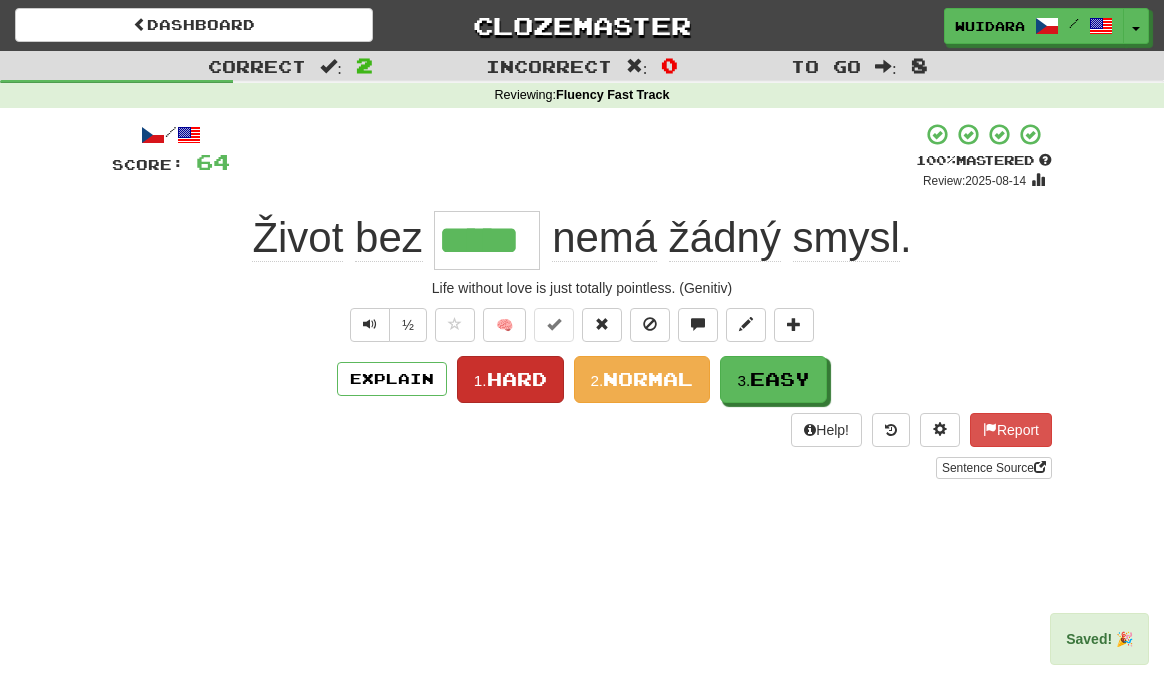 click on "Hard" at bounding box center [517, 379] 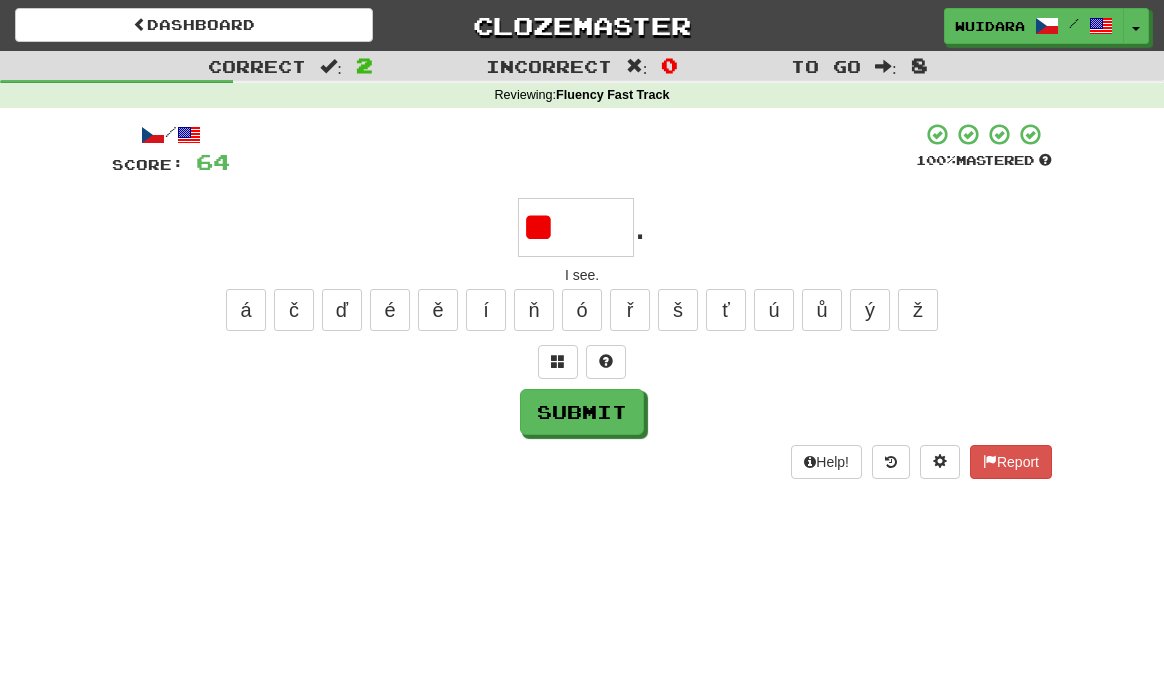 type on "*" 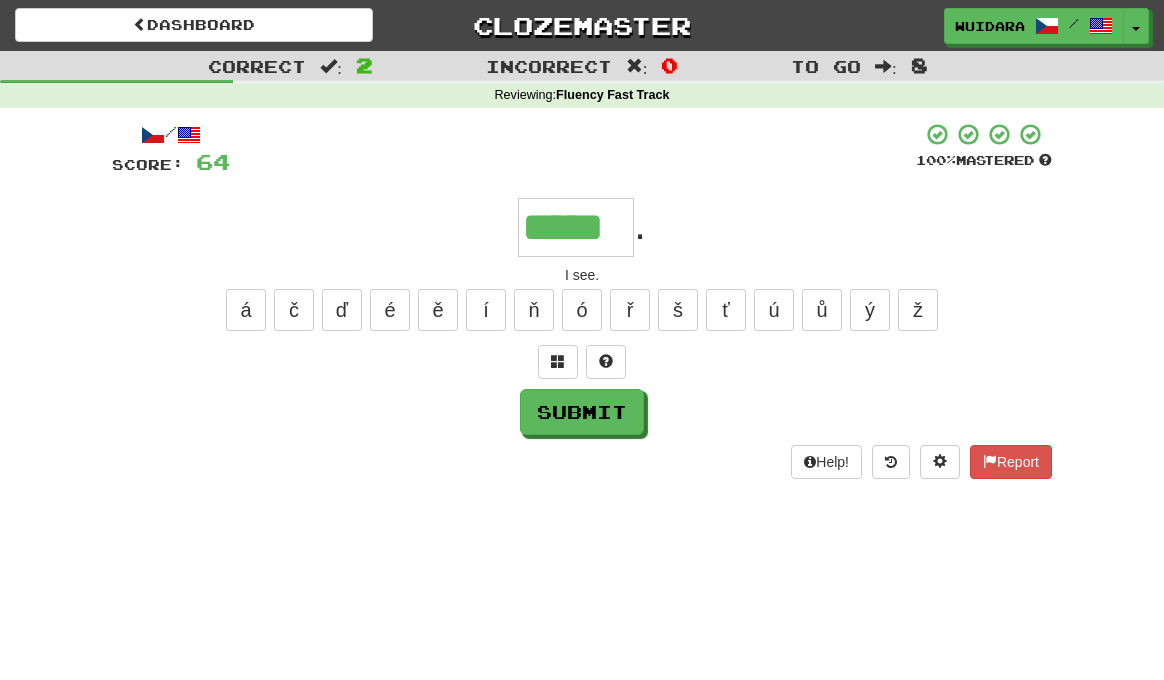 type on "*****" 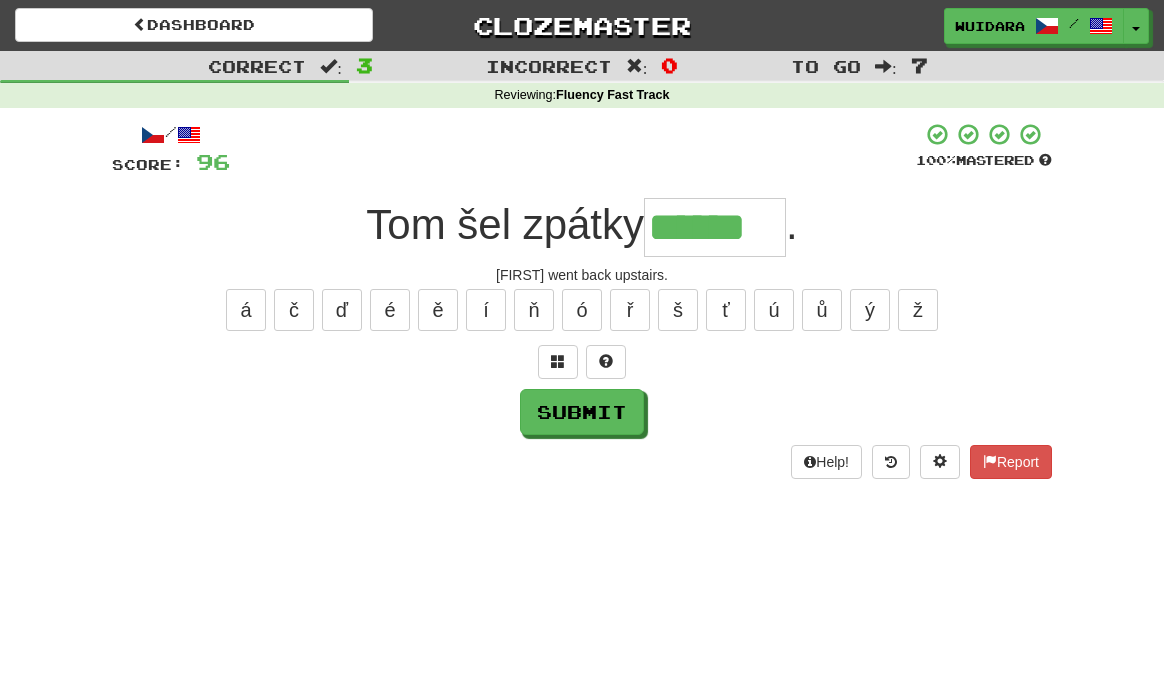 type on "******" 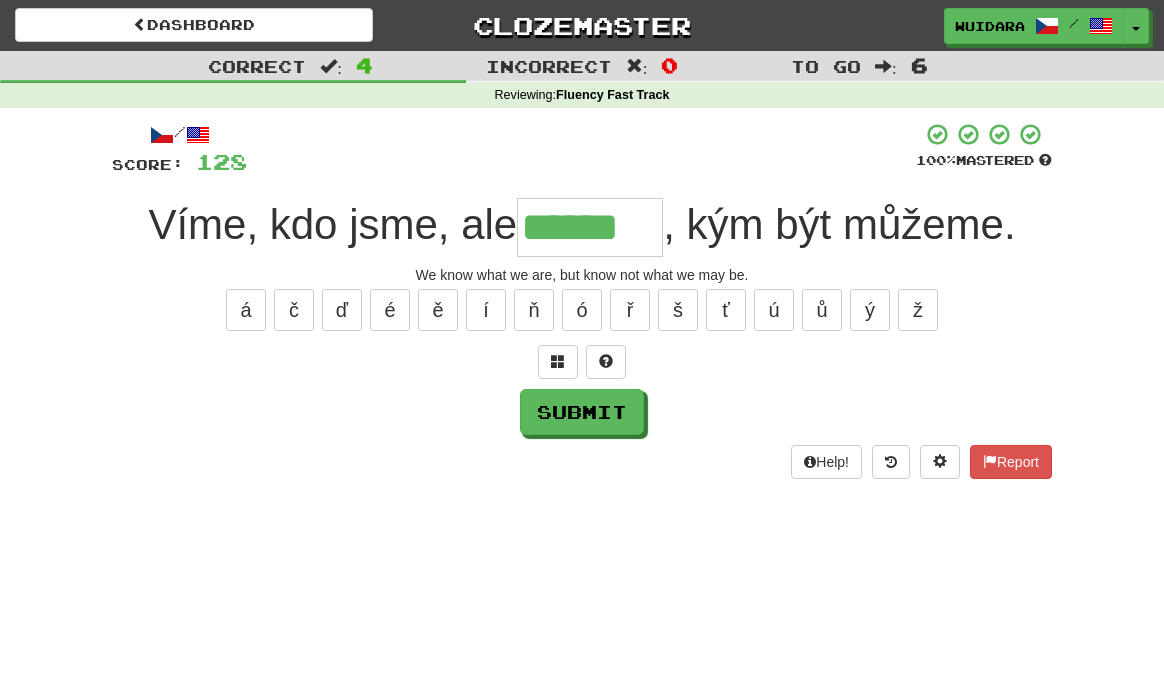 type on "******" 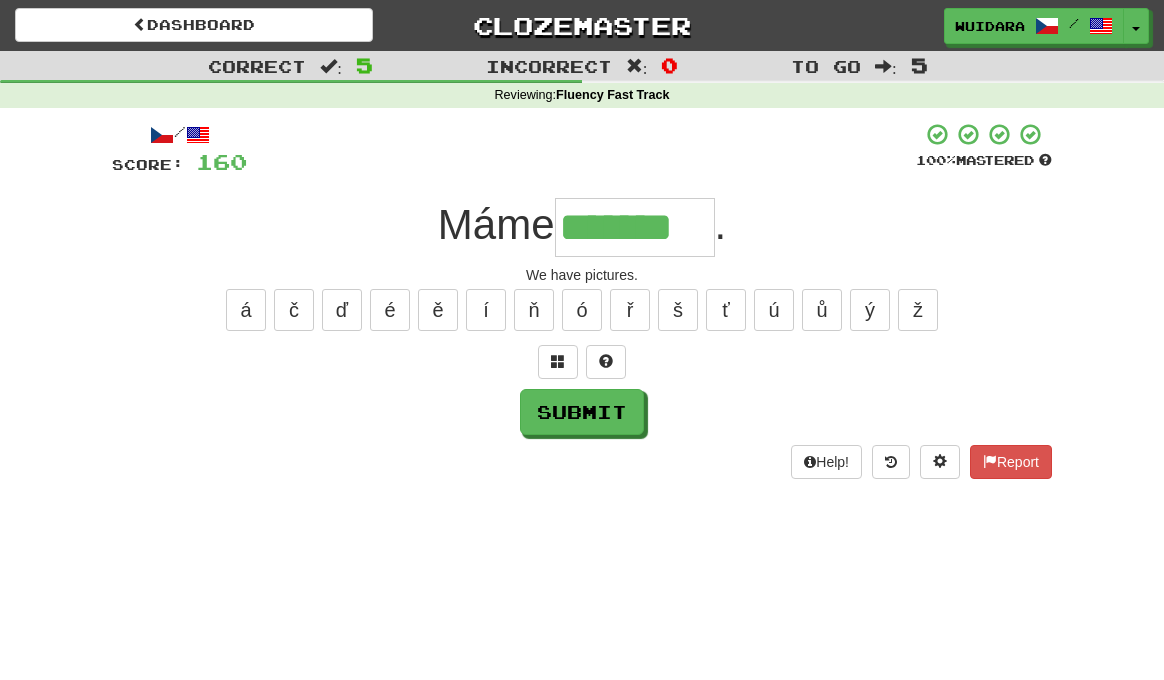type on "*******" 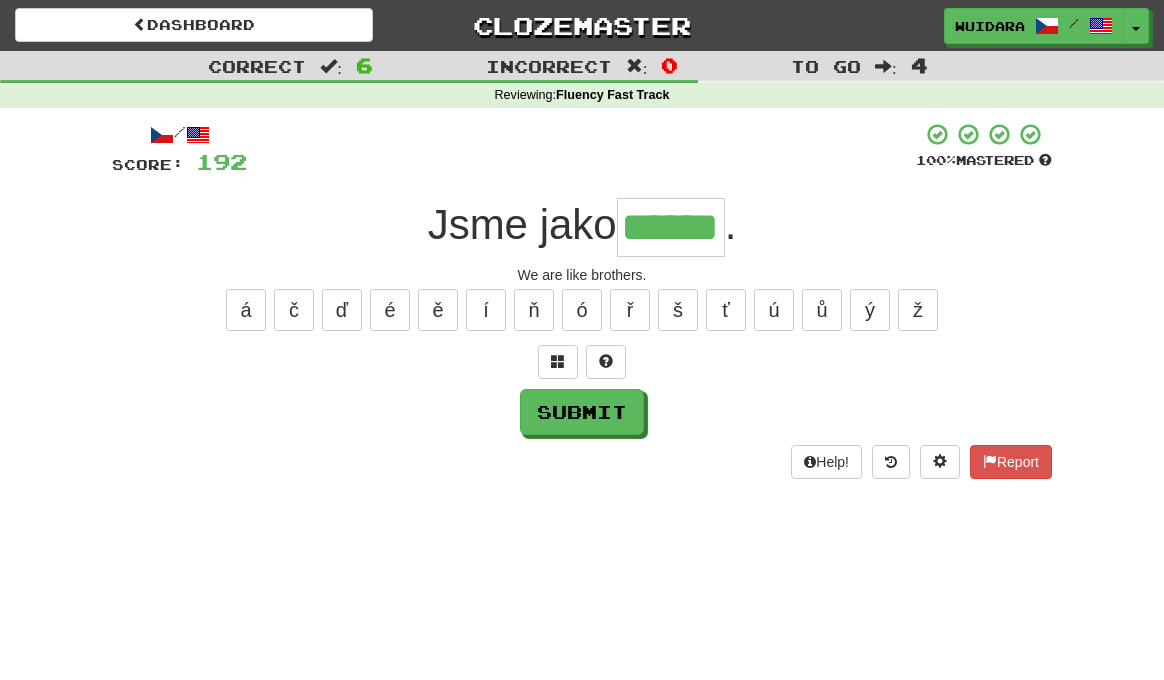 type on "******" 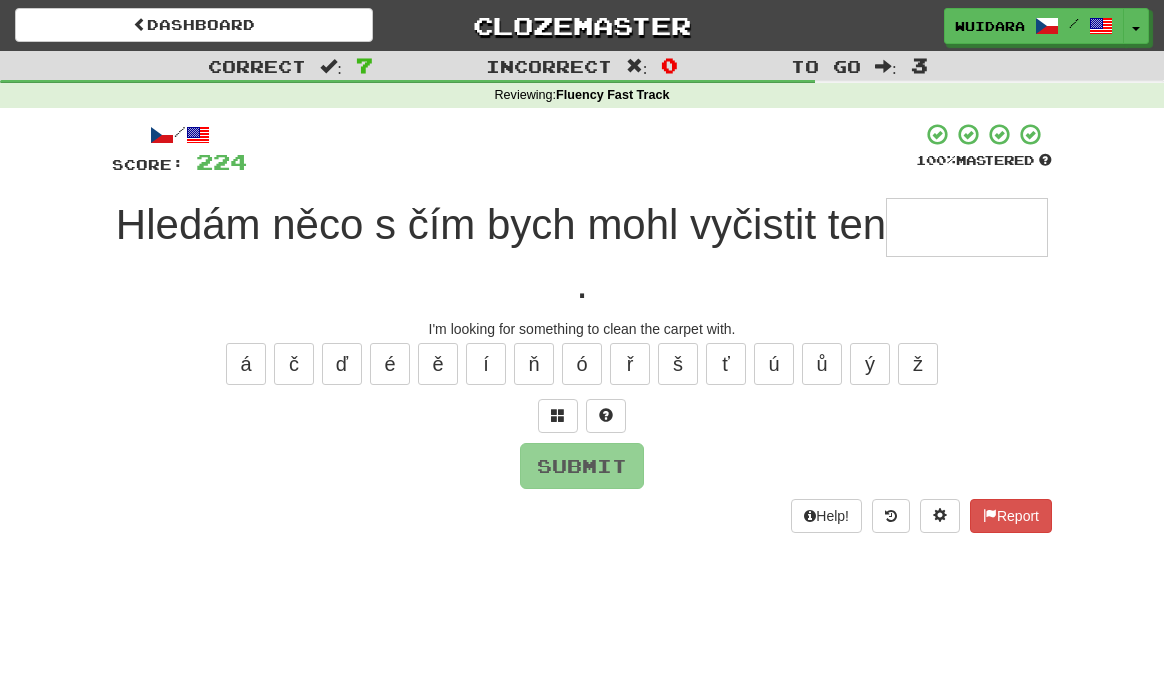 type on "*" 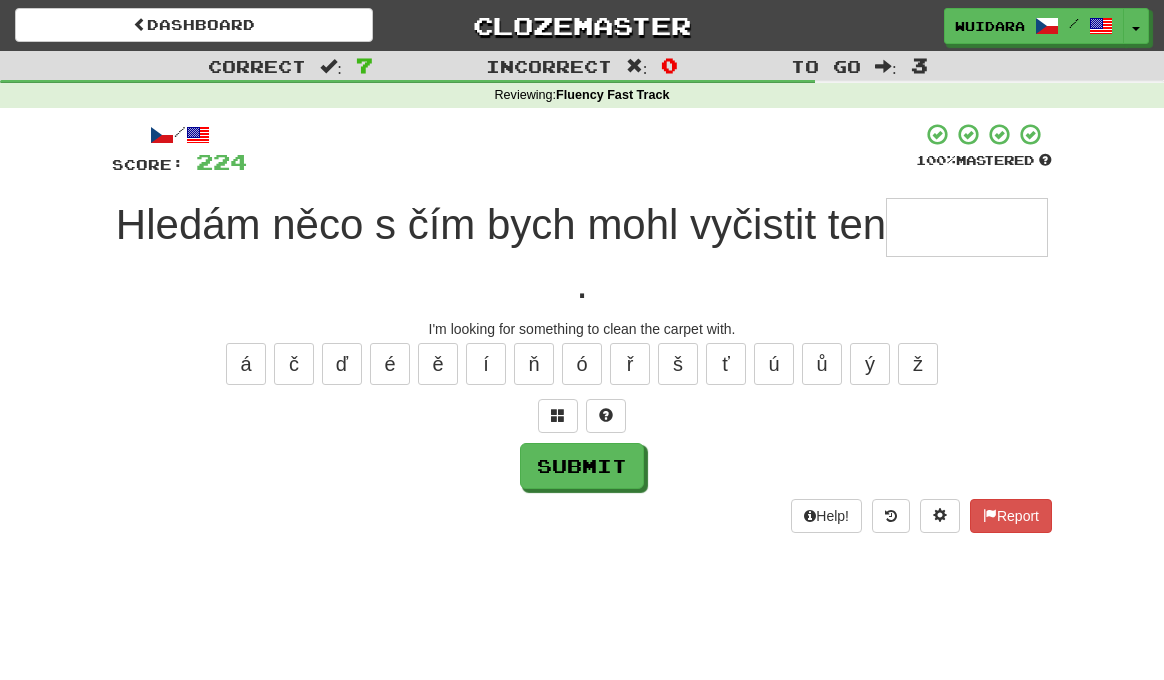 type on "*" 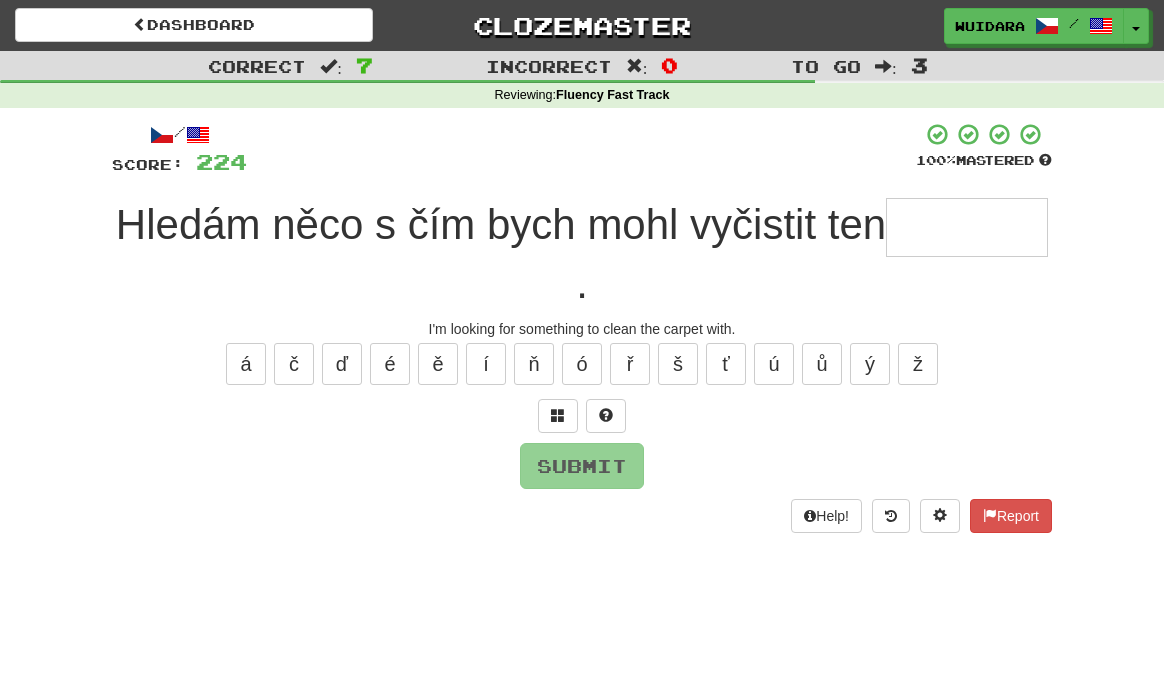 type on "*" 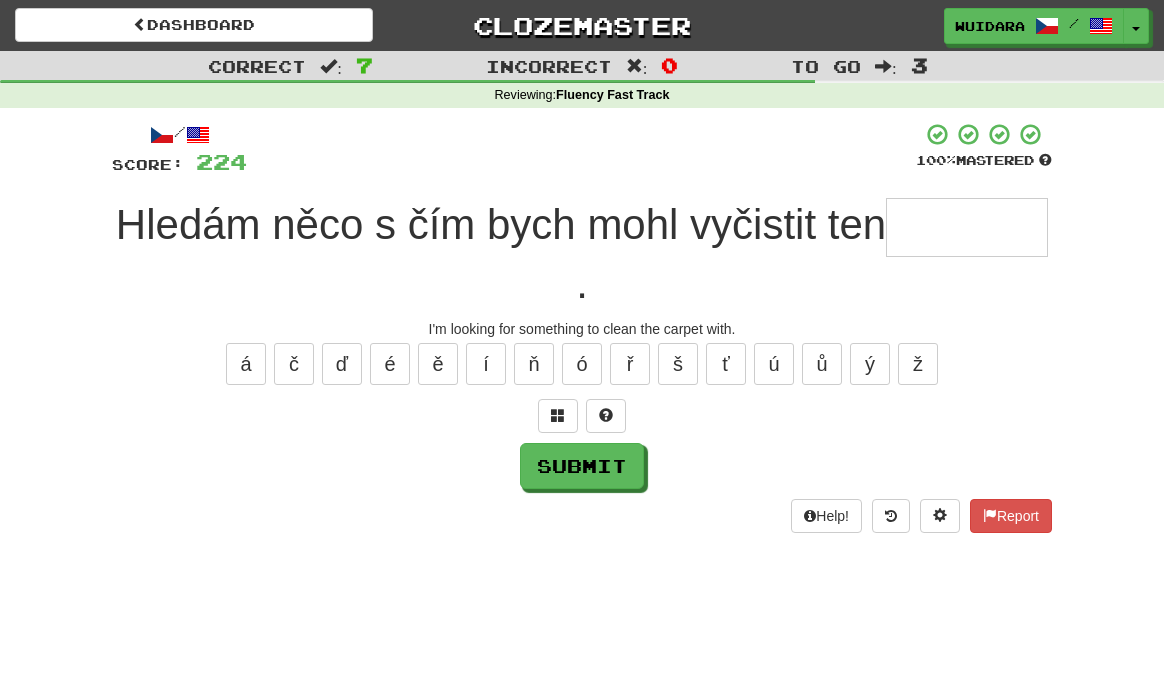 type on "*" 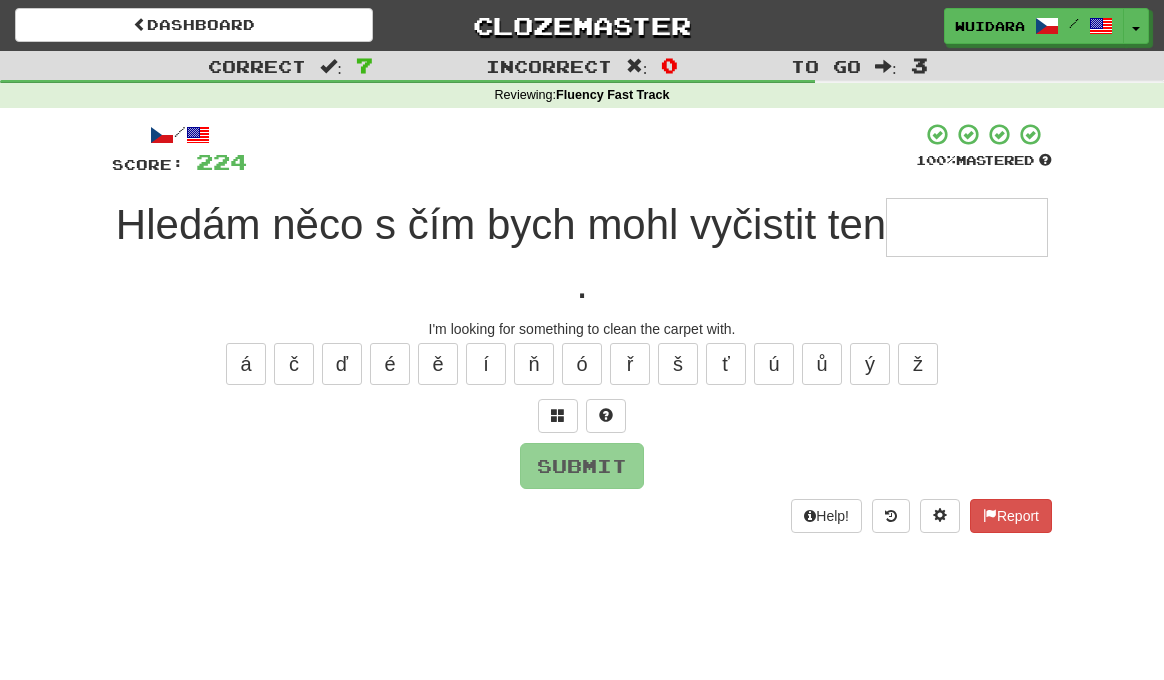 type on "*" 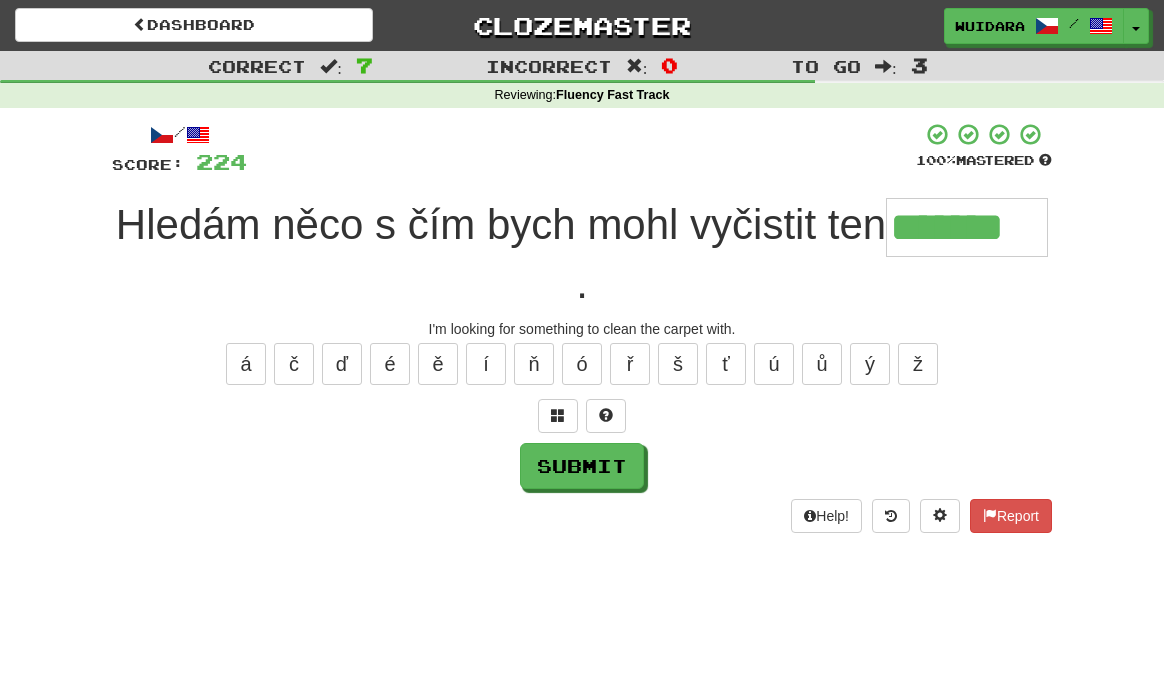 type on "*******" 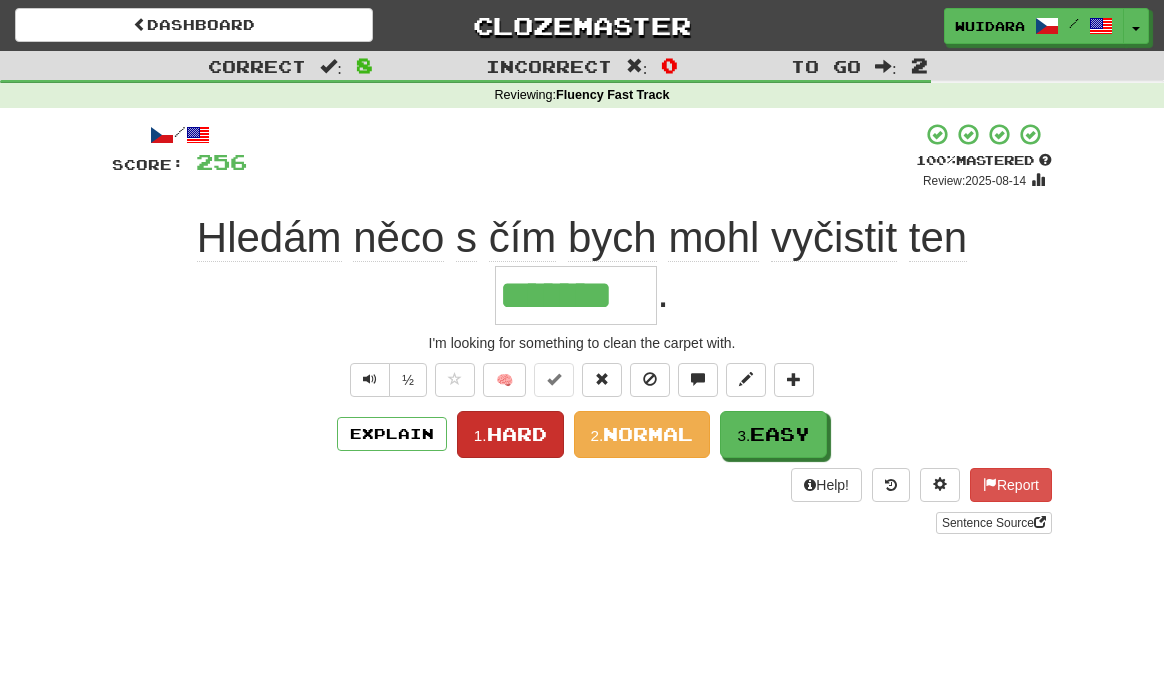 click on "Hard" at bounding box center [517, 434] 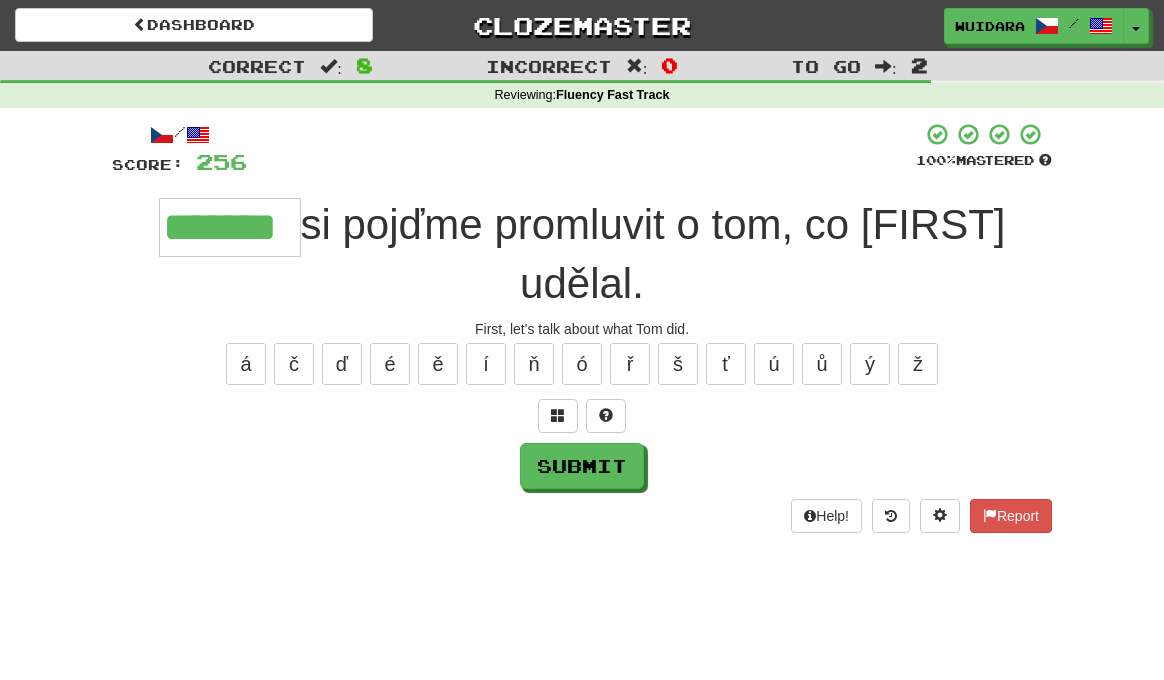 type on "*******" 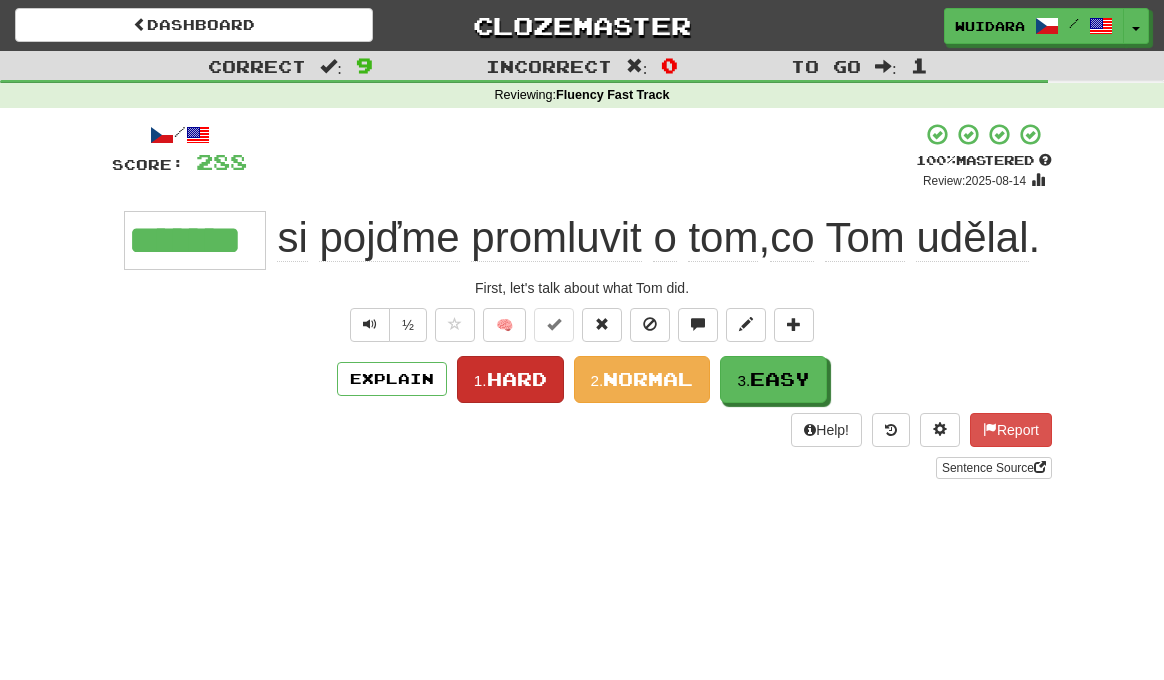 click on "Hard" at bounding box center [517, 379] 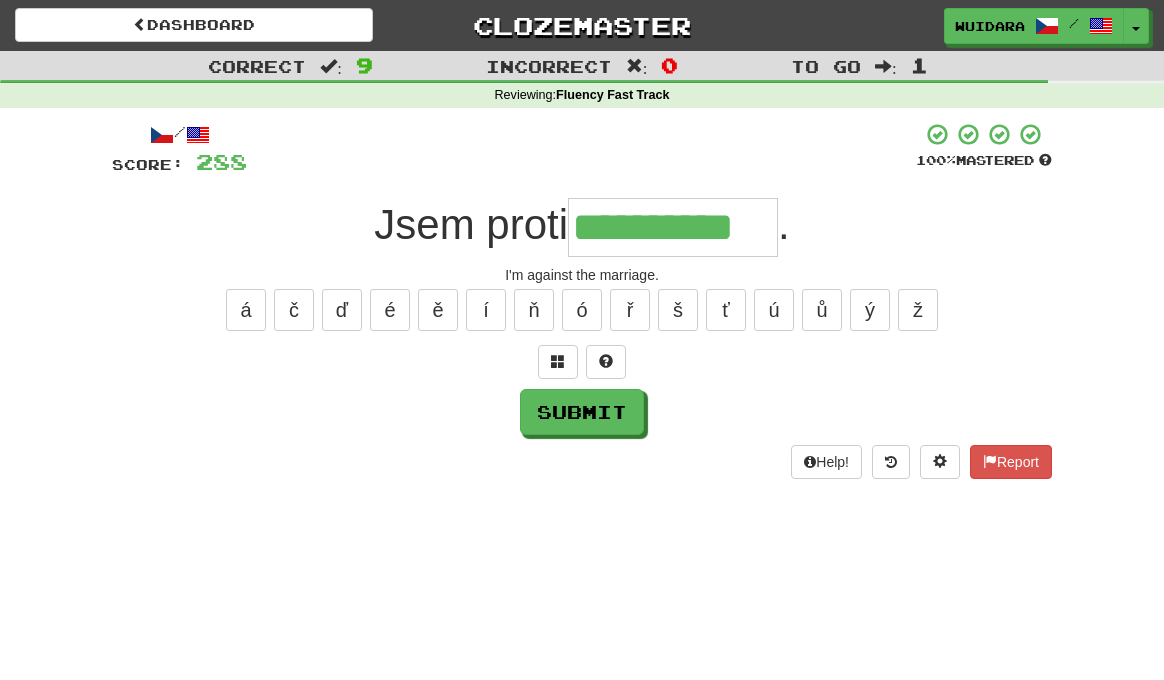 type on "**********" 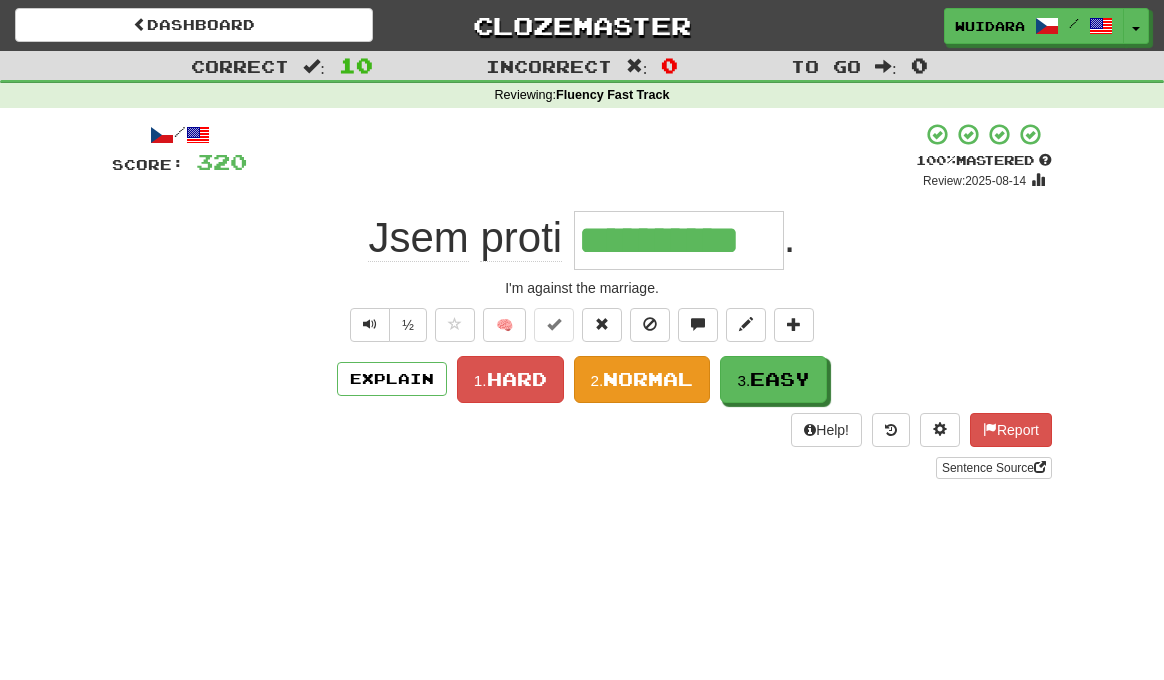 click on "Normal" at bounding box center [648, 379] 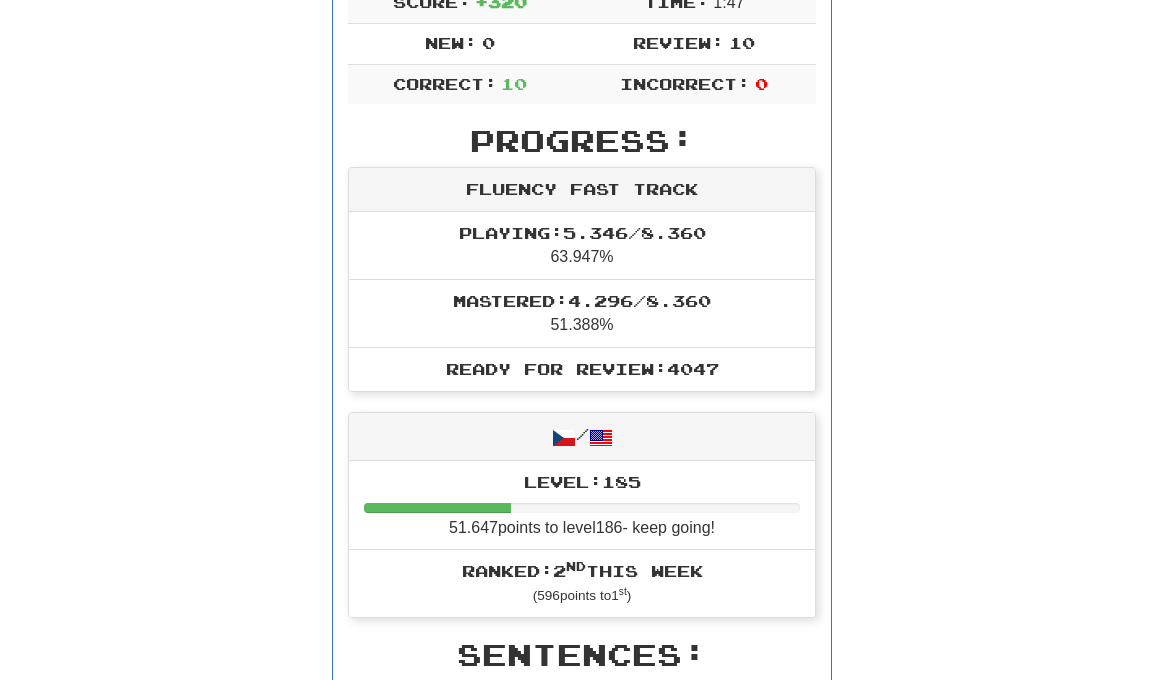 scroll, scrollTop: 0, scrollLeft: 0, axis: both 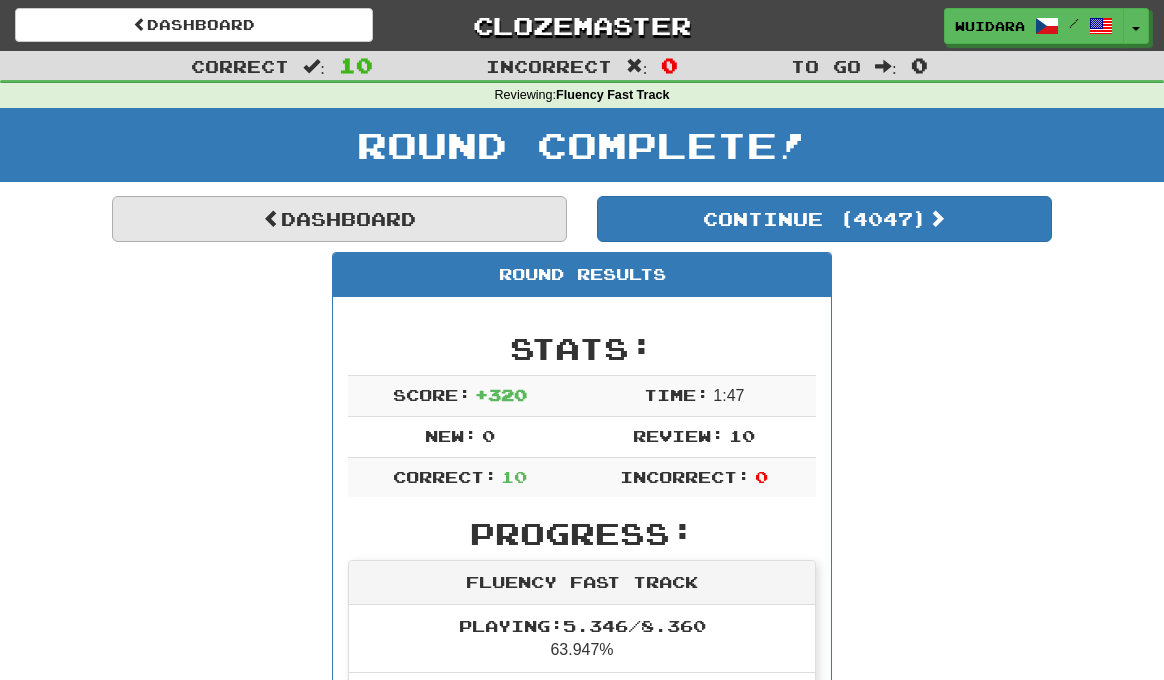 click on "Dashboard" at bounding box center (339, 219) 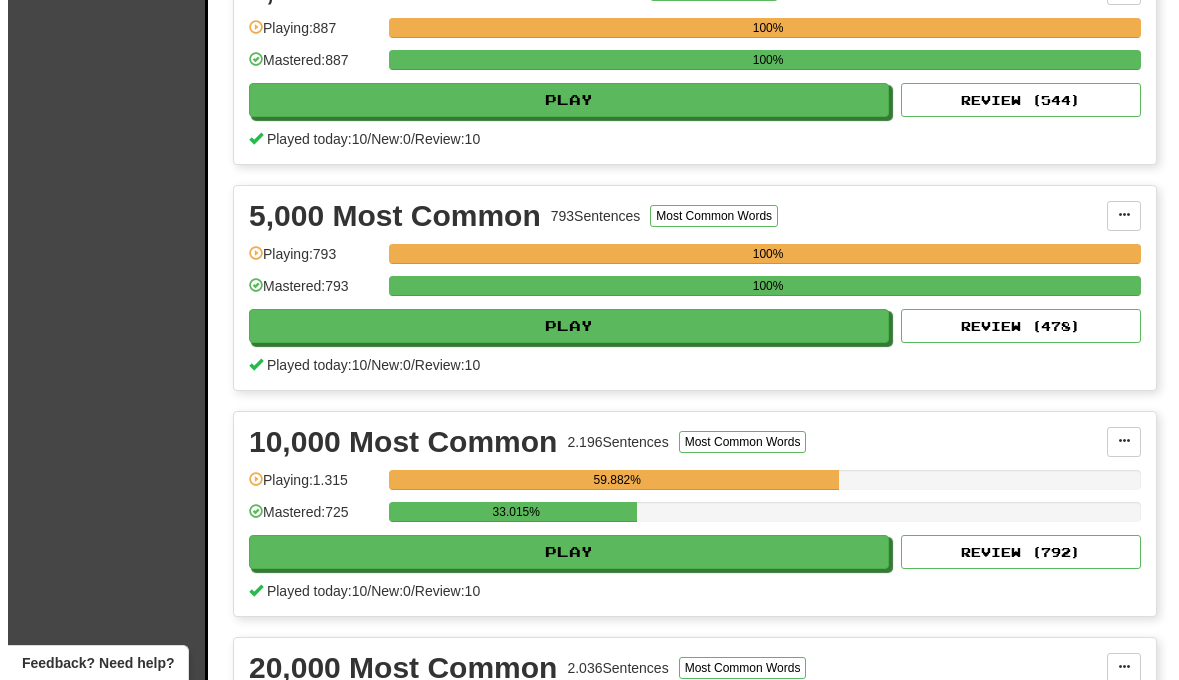 scroll, scrollTop: 1298, scrollLeft: 0, axis: vertical 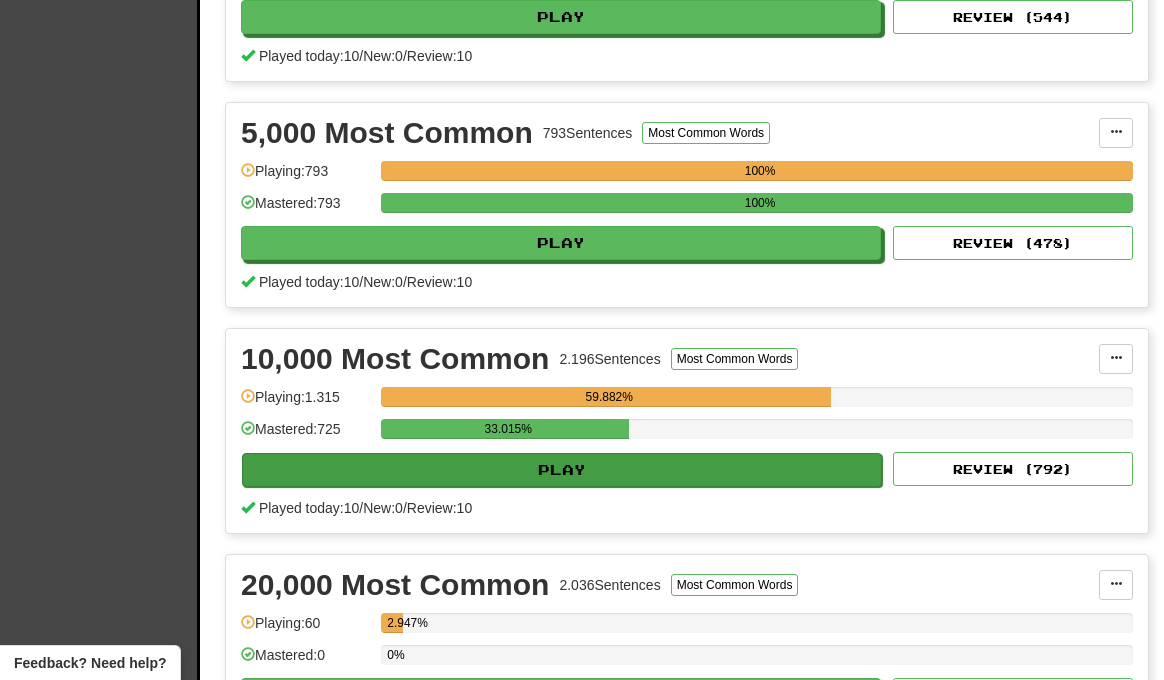 click on "Play" at bounding box center (562, 470) 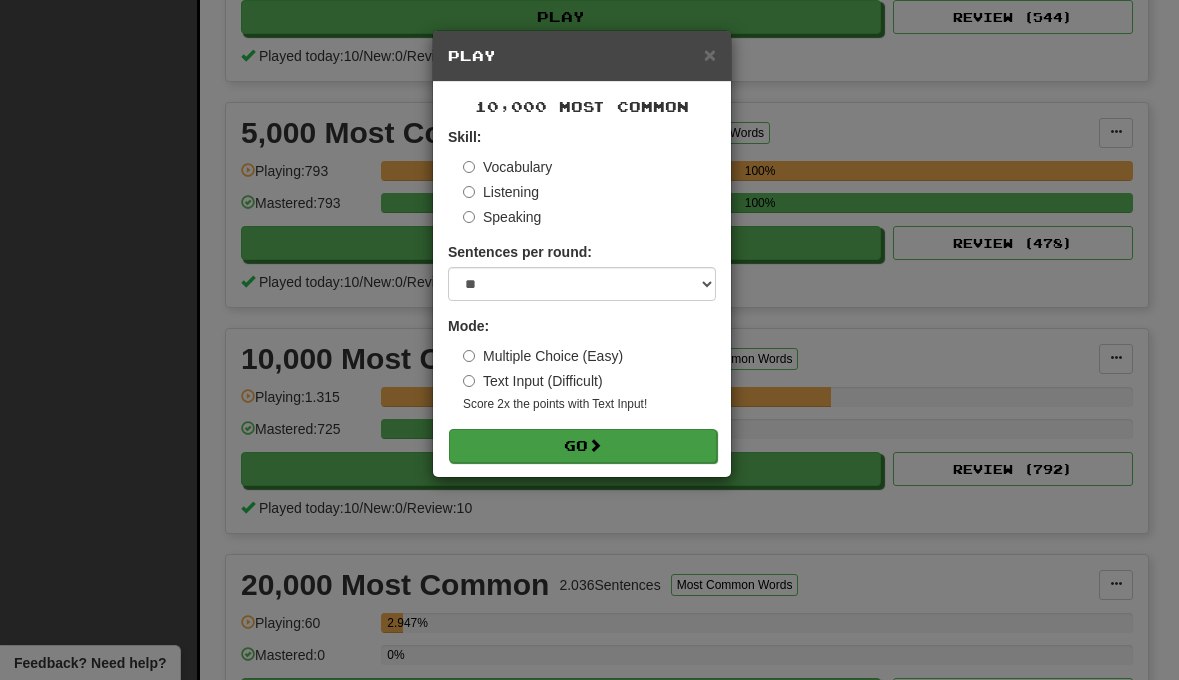 click on "Go" at bounding box center (583, 446) 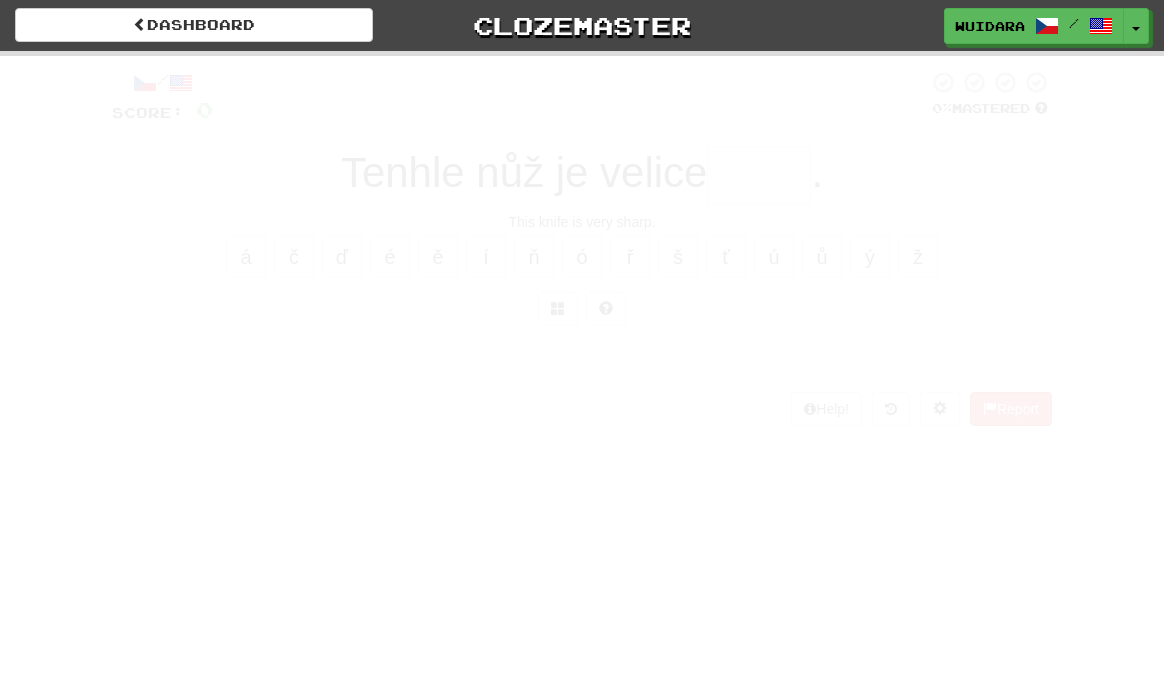 scroll, scrollTop: 0, scrollLeft: 0, axis: both 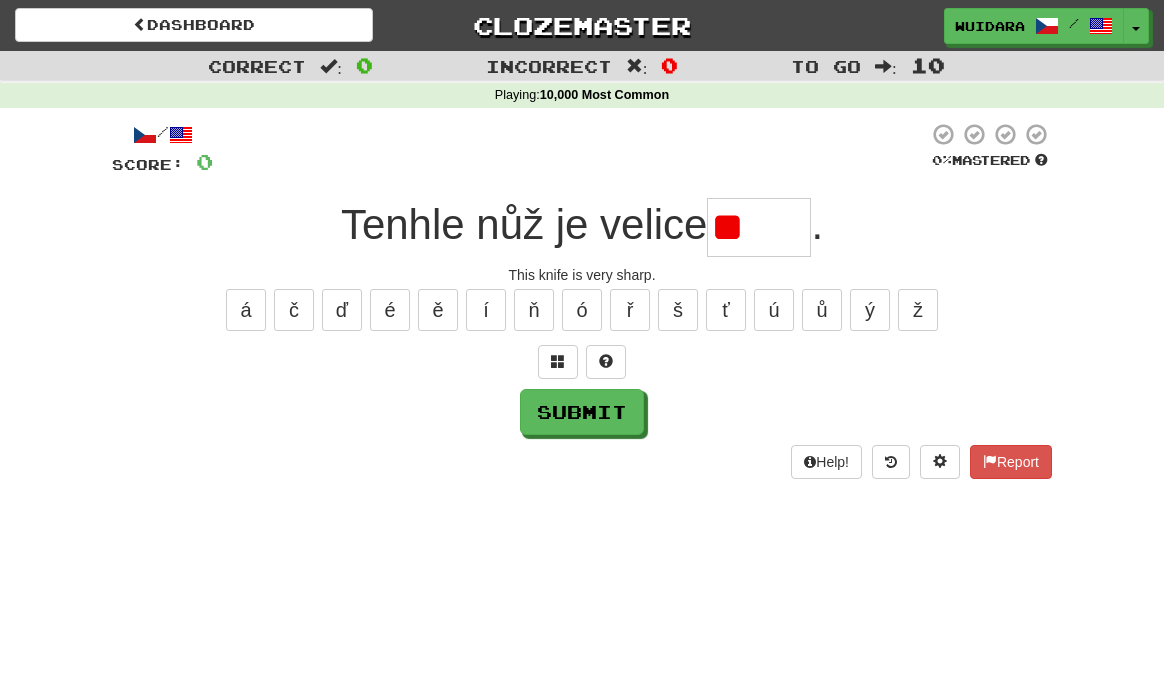 type on "*" 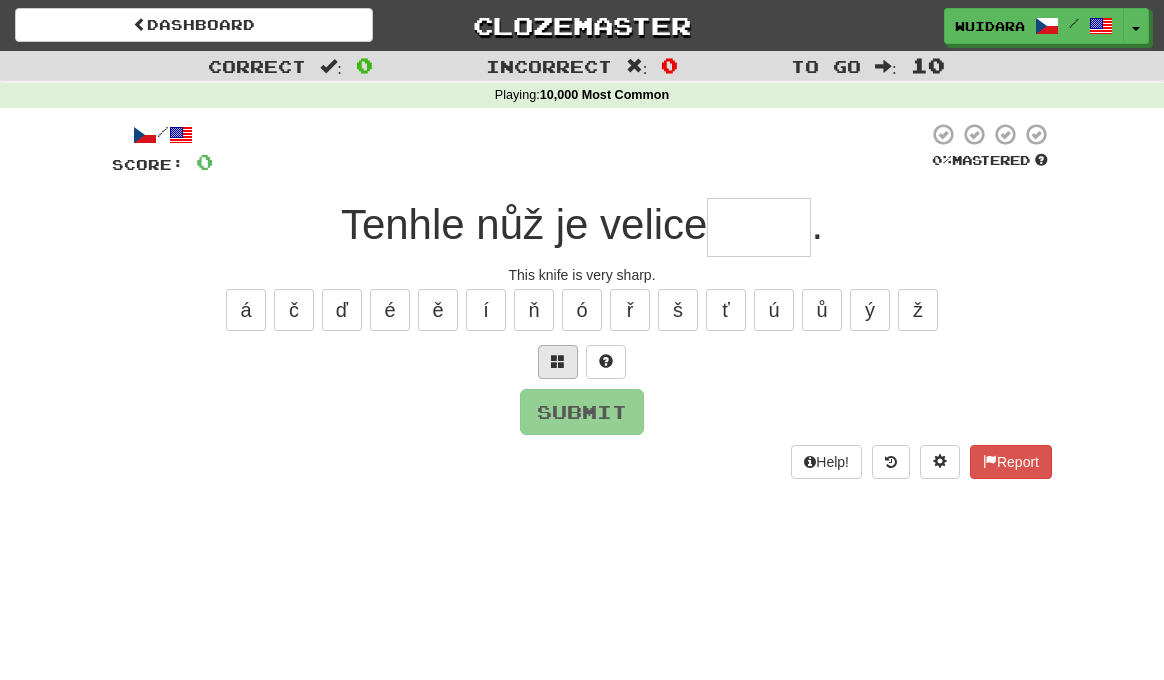 click at bounding box center (558, 361) 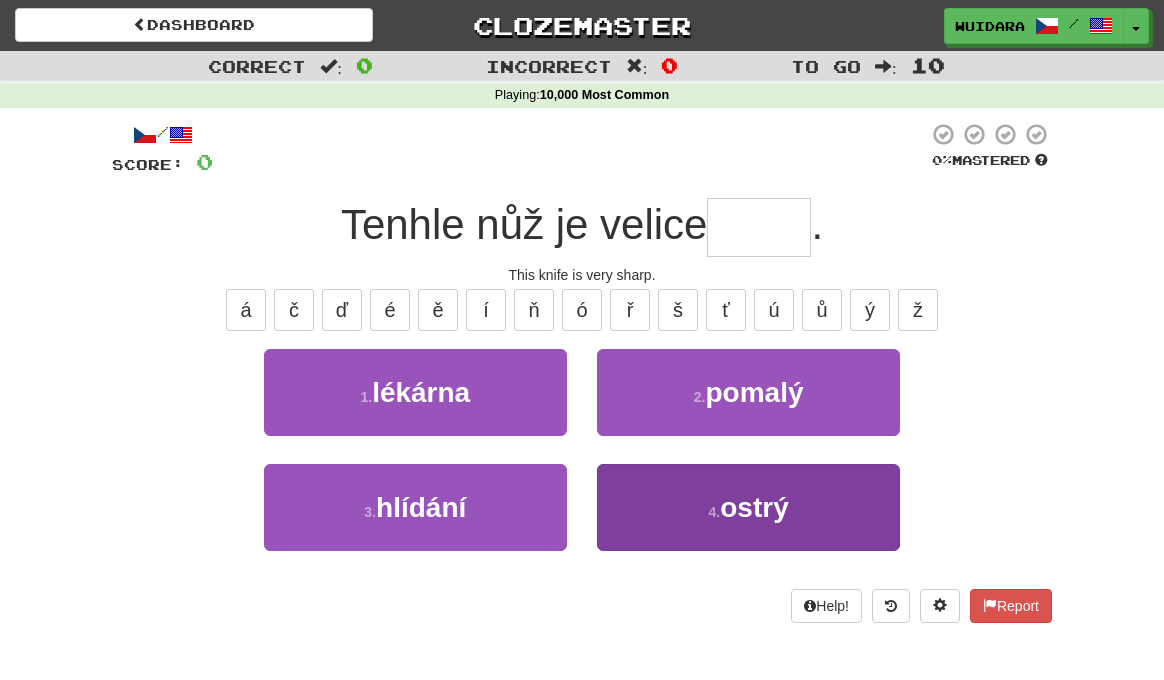 click on "4 .  ostrý" at bounding box center [748, 507] 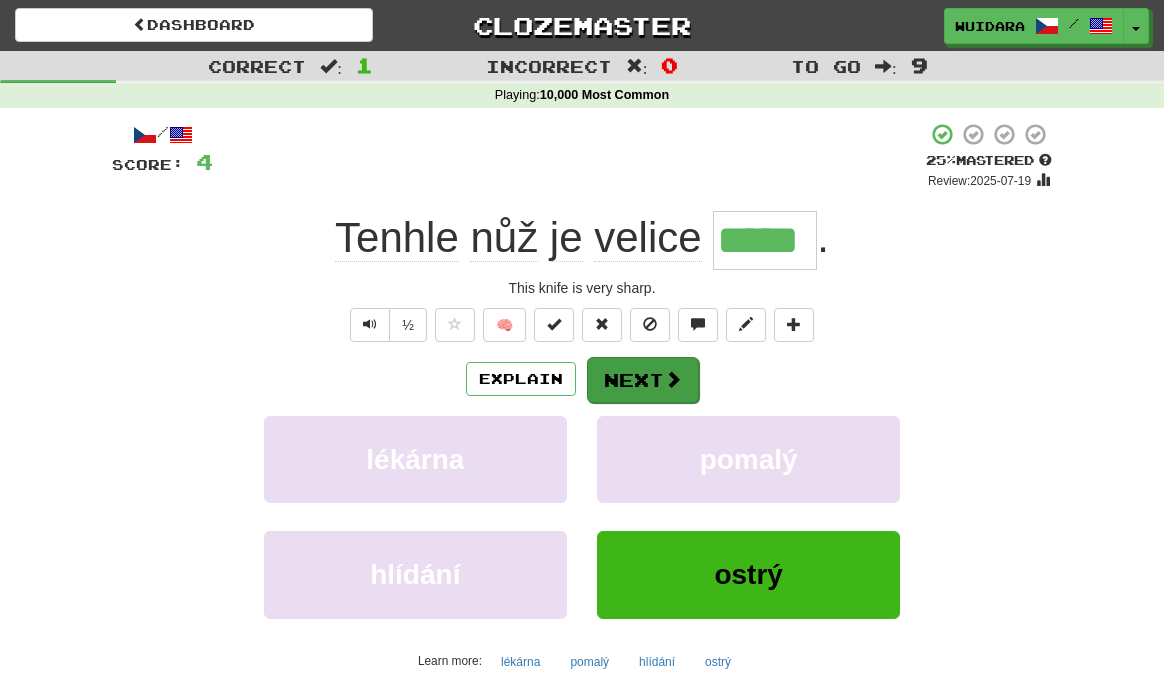 click on "Next" at bounding box center [643, 380] 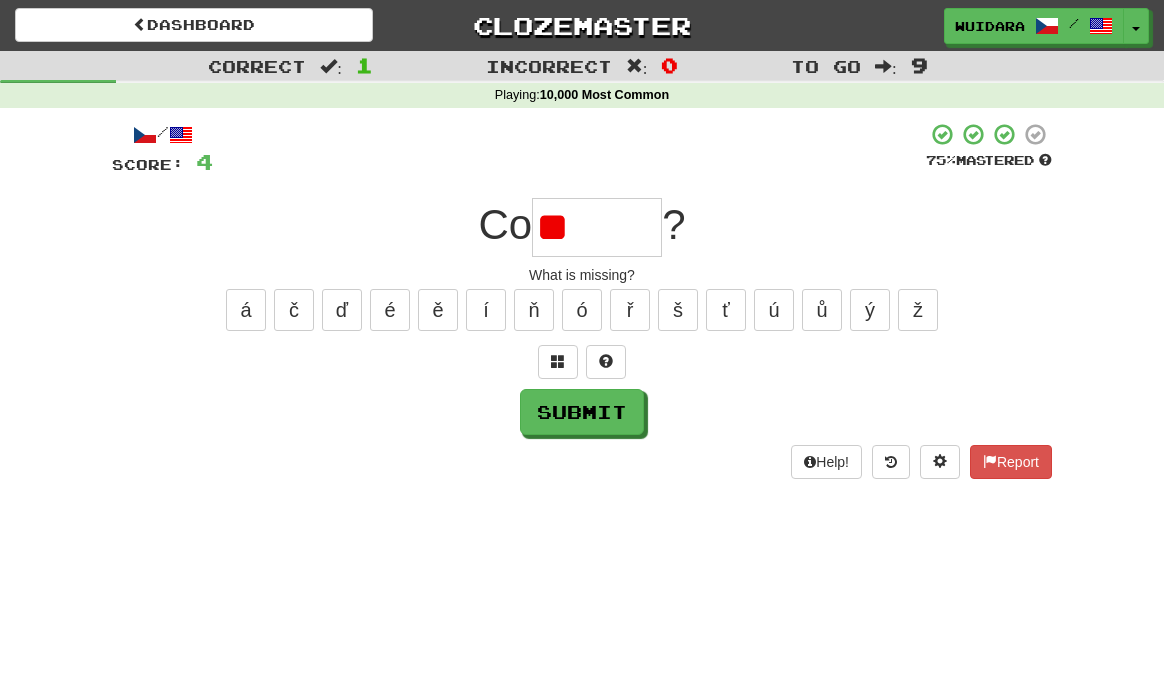 type on "*" 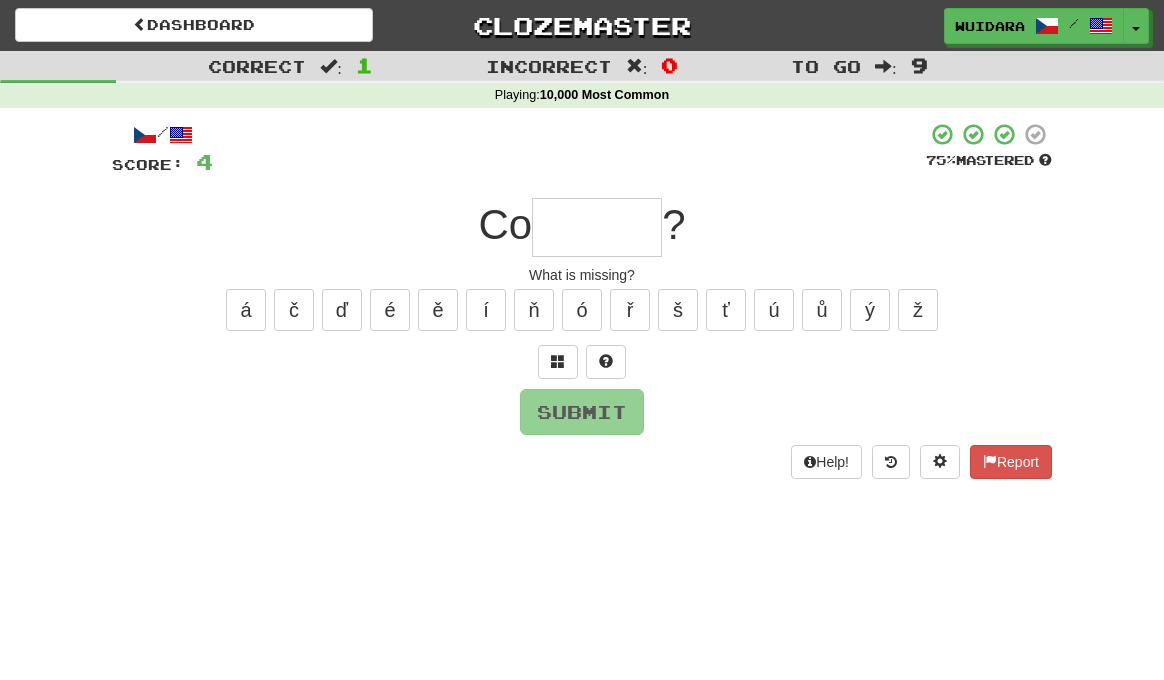 type on "*" 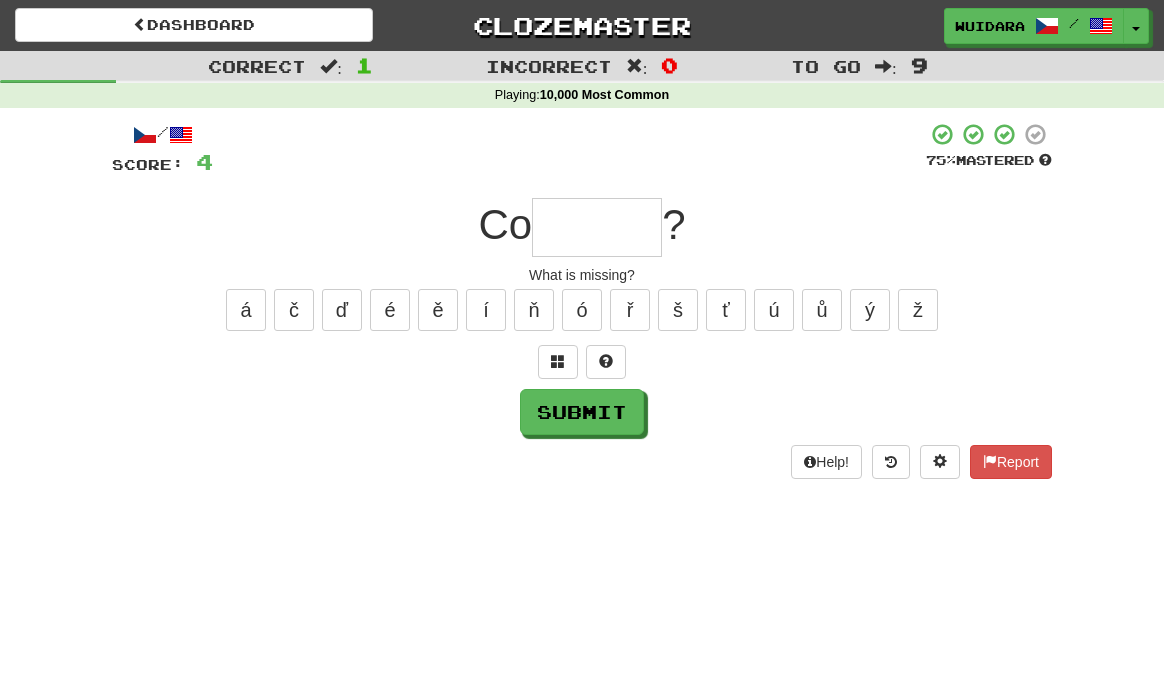type on "*" 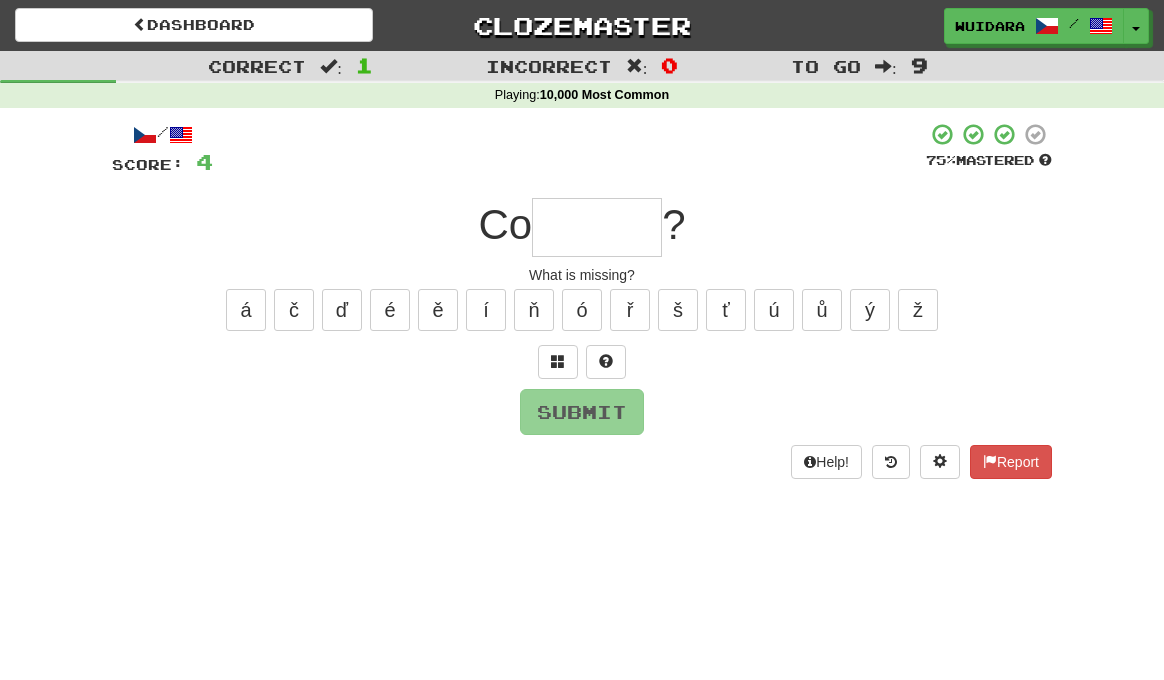 type on "*" 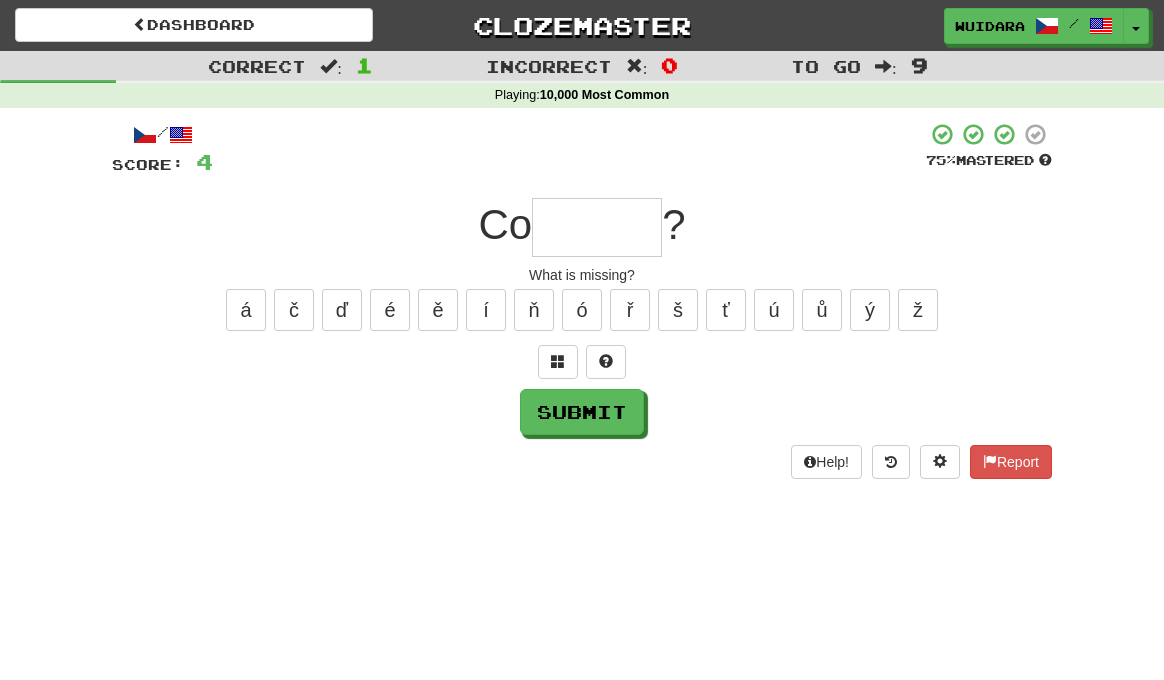 type on "*" 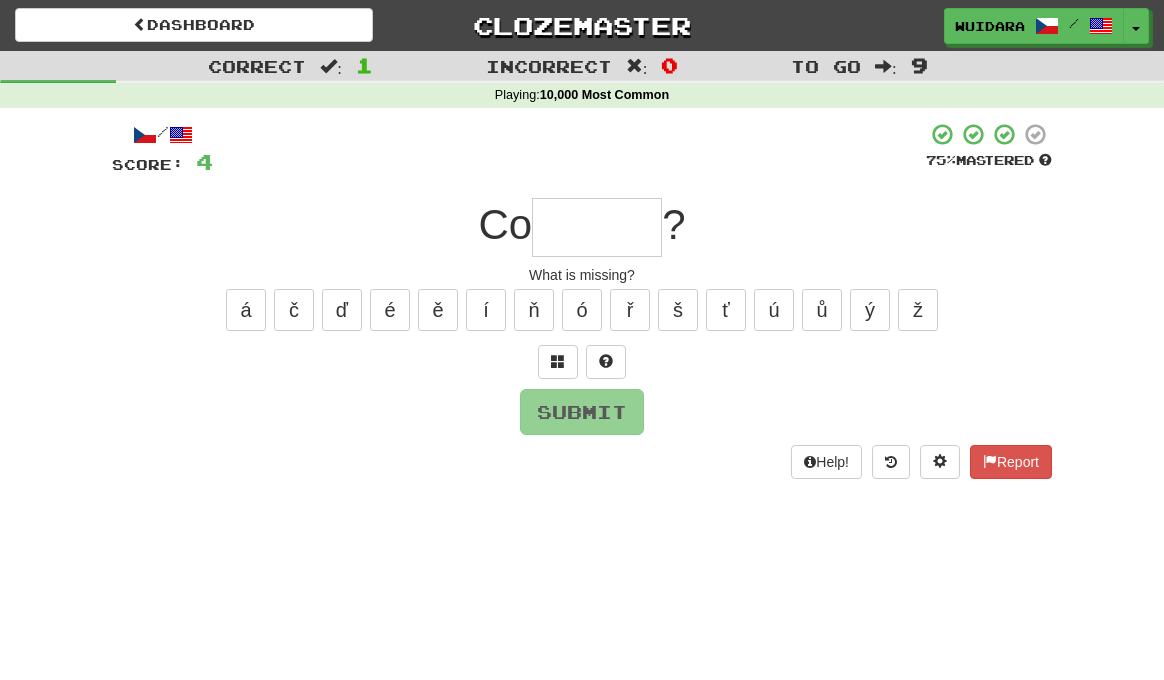 type on "*" 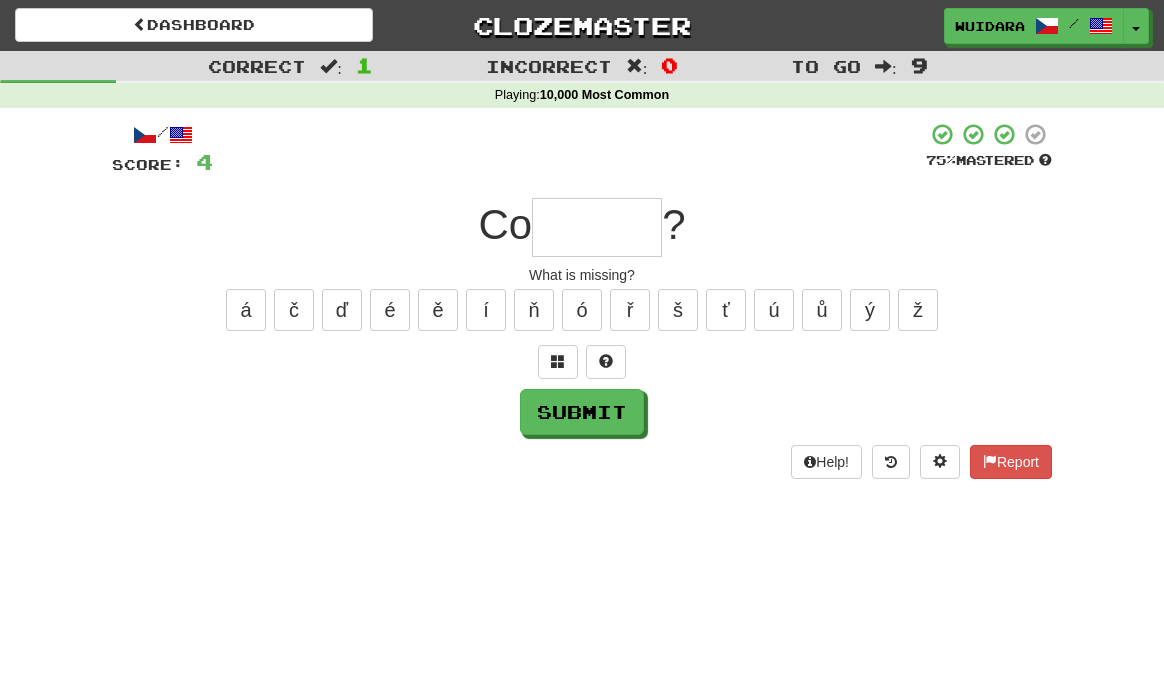 type on "*" 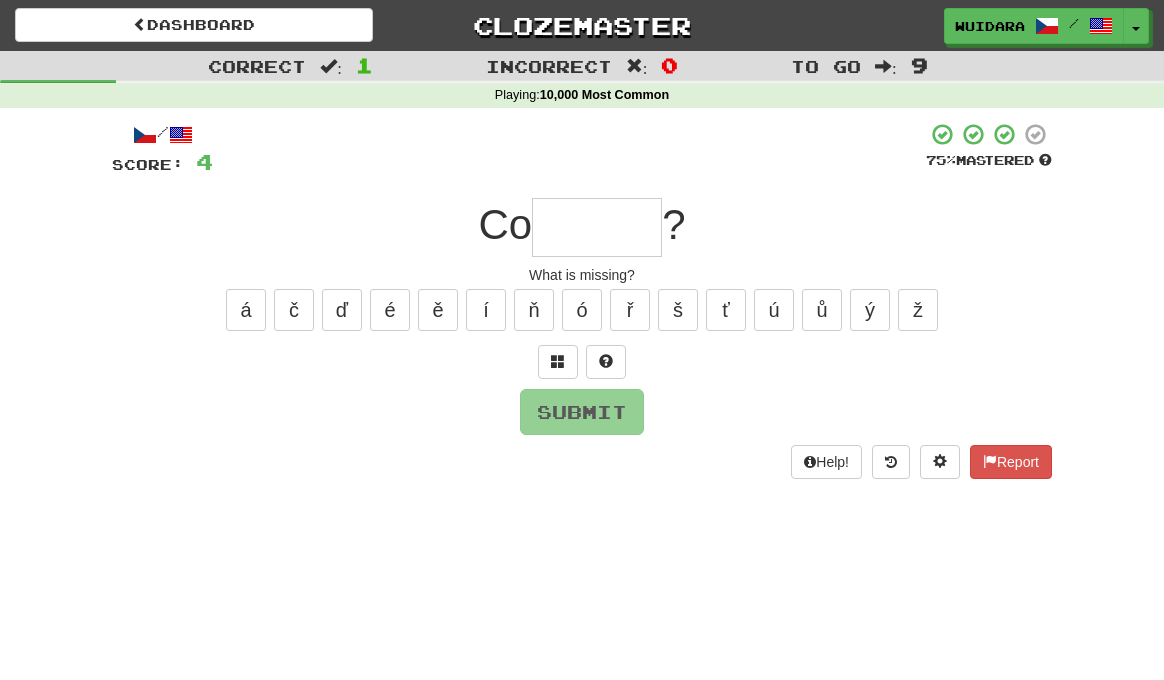 type on "*" 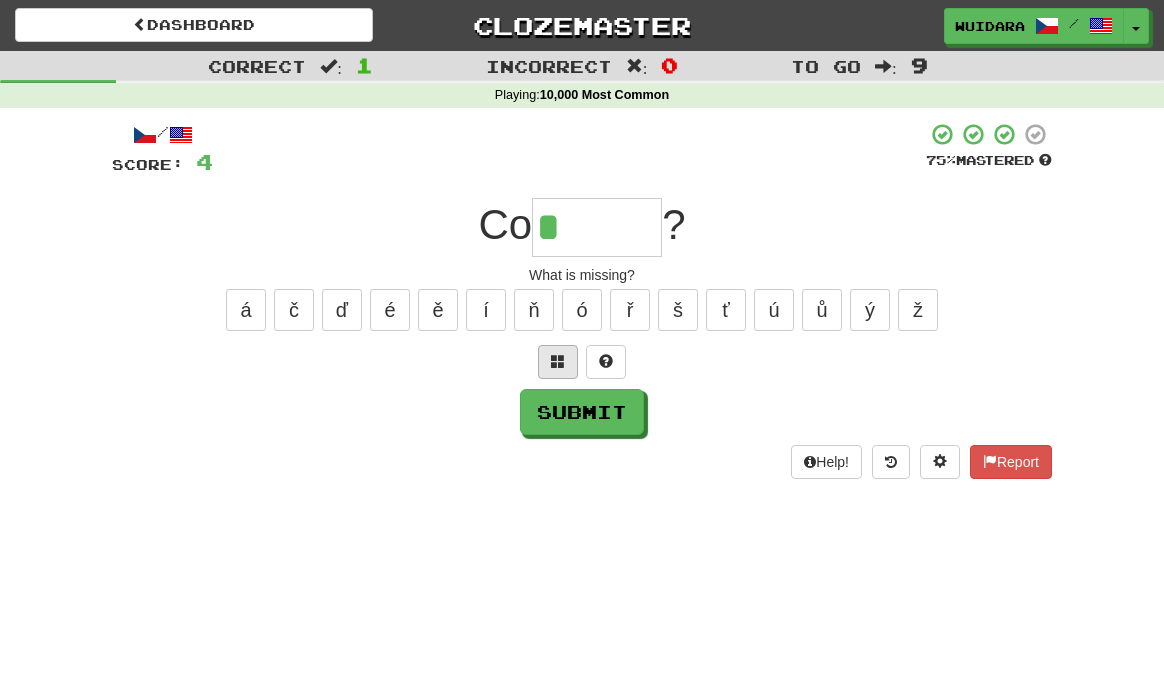 click at bounding box center [558, 362] 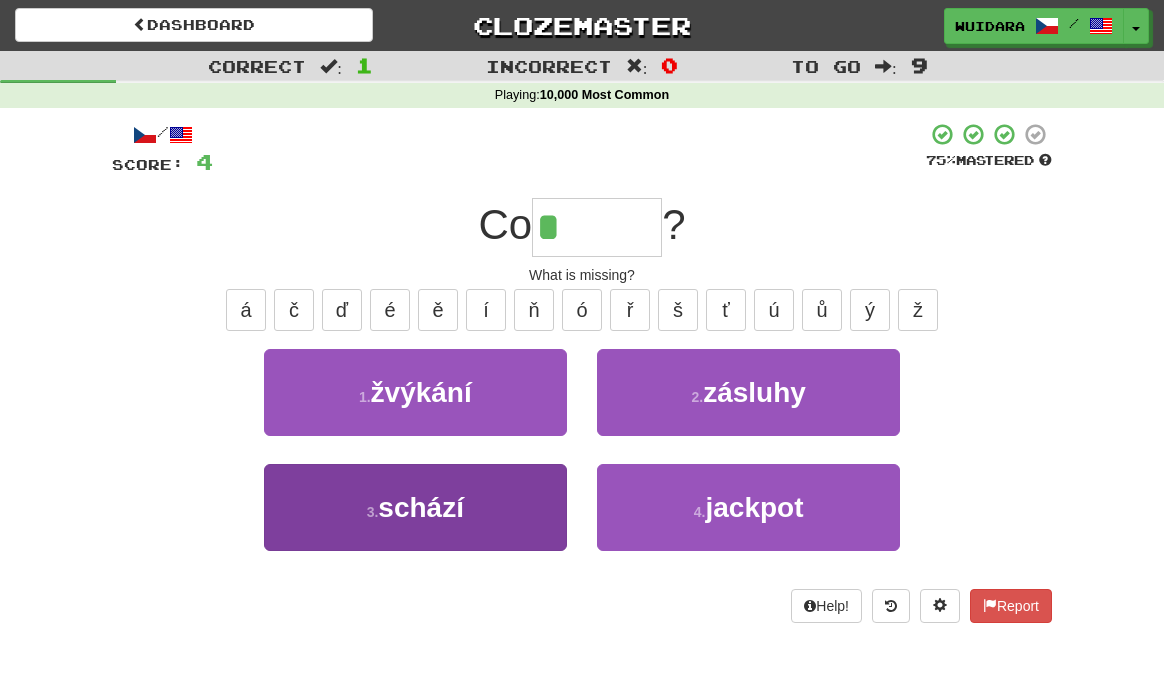click on "3 .  schází" at bounding box center [415, 507] 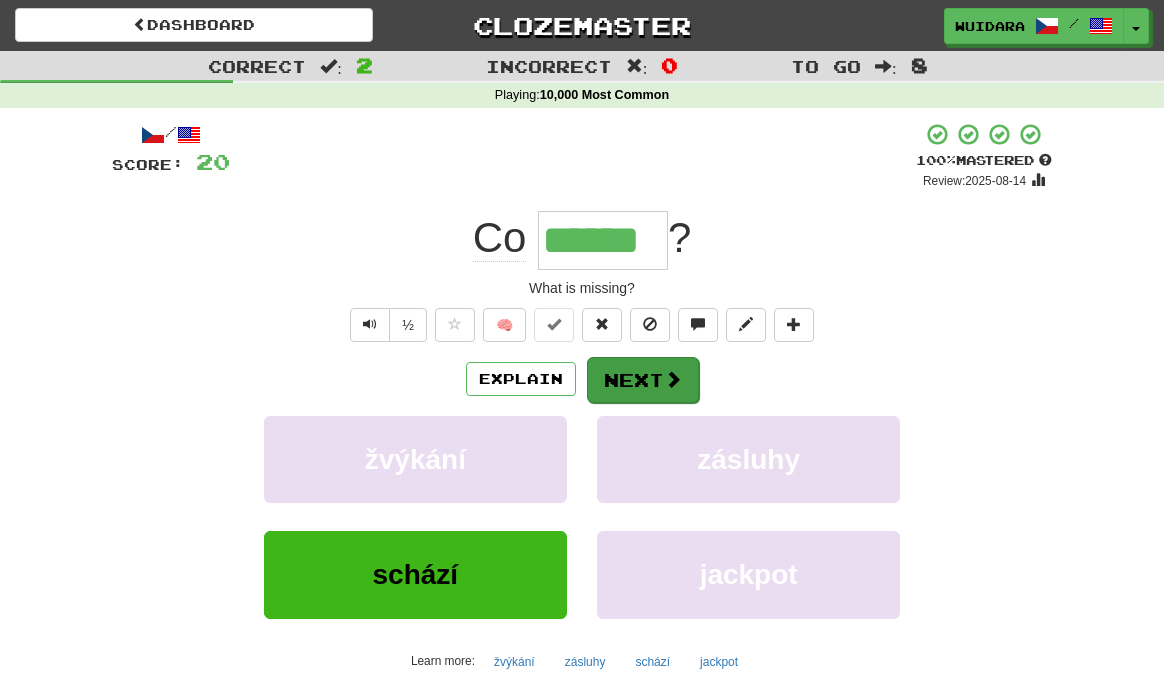 click on "Next" at bounding box center [643, 380] 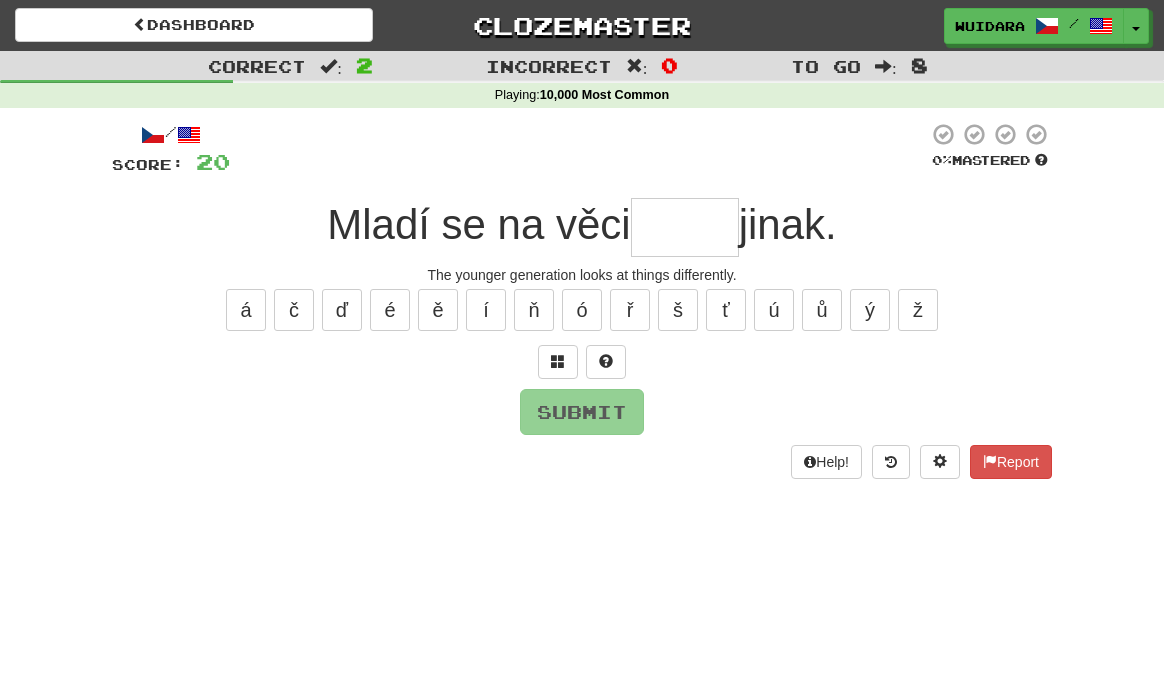 type on "*" 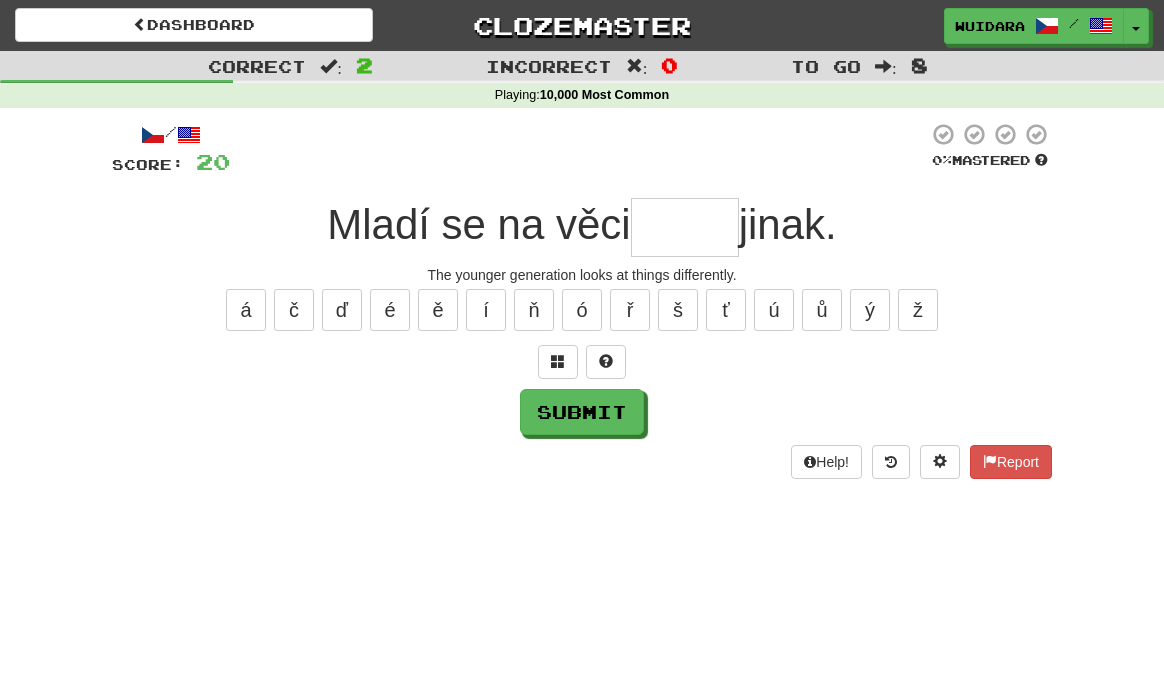 type on "*" 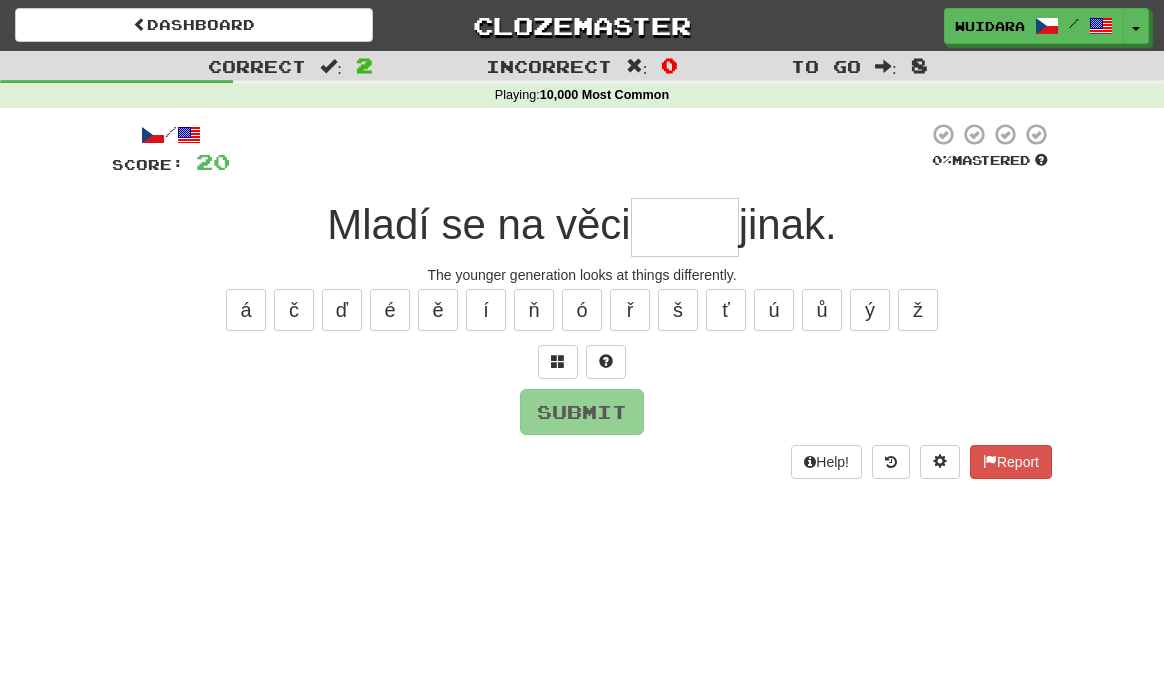 type on "*" 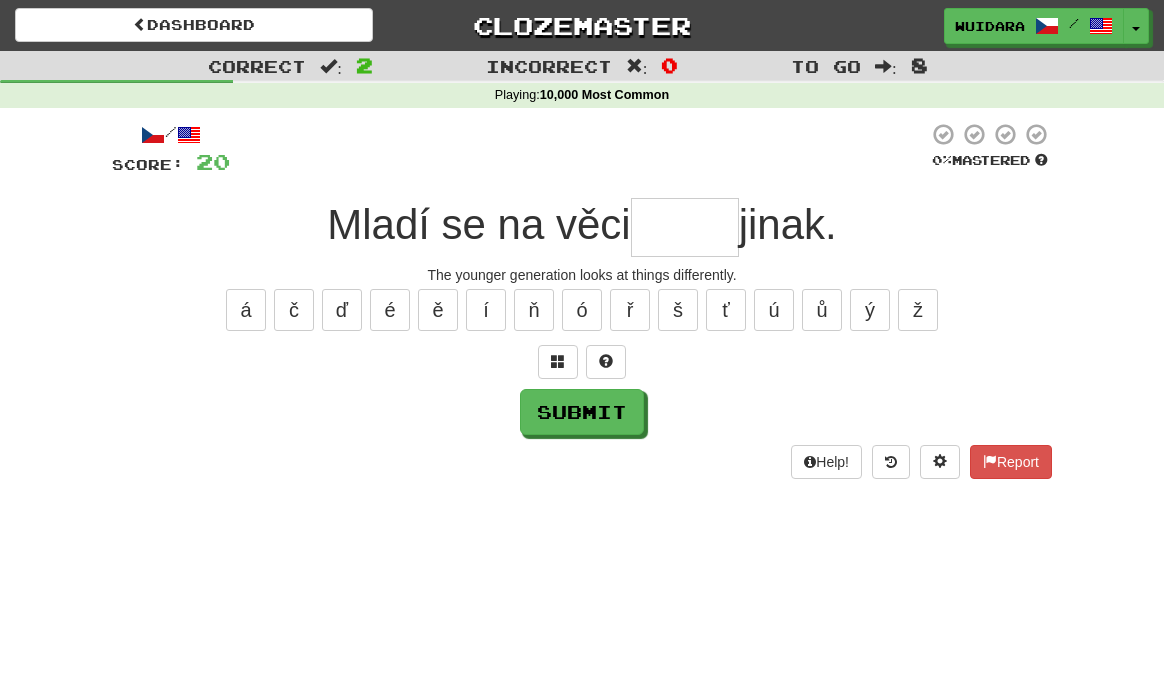 type on "*" 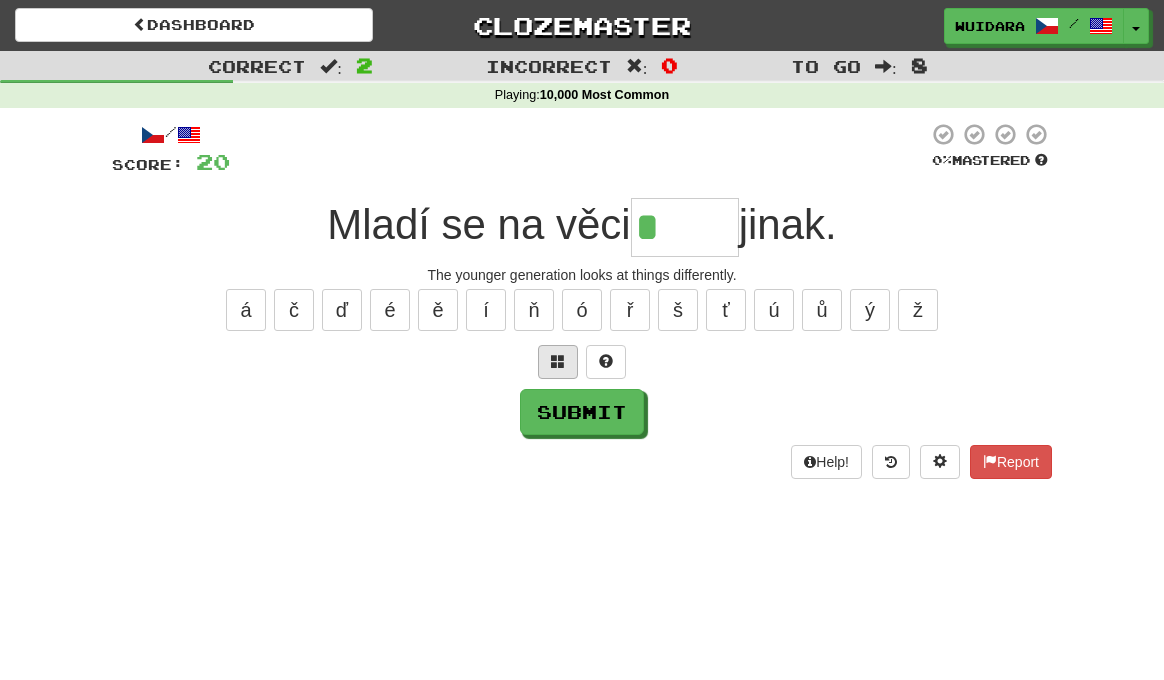 click at bounding box center (558, 362) 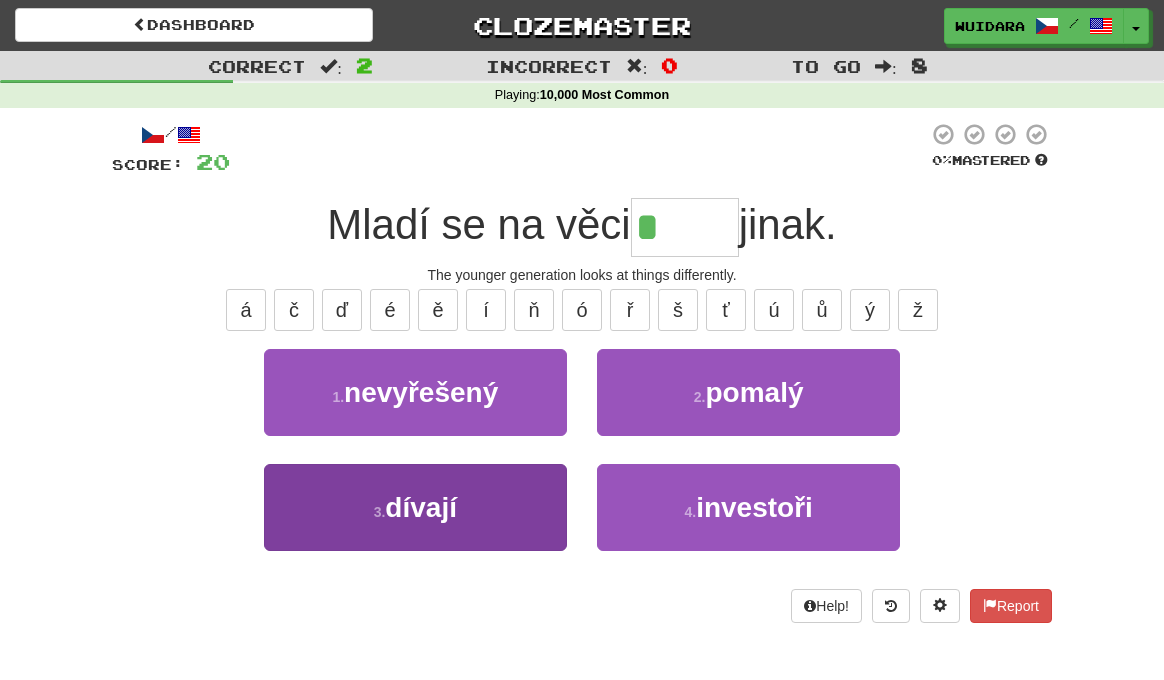 click on "3 .  dívají" at bounding box center (415, 507) 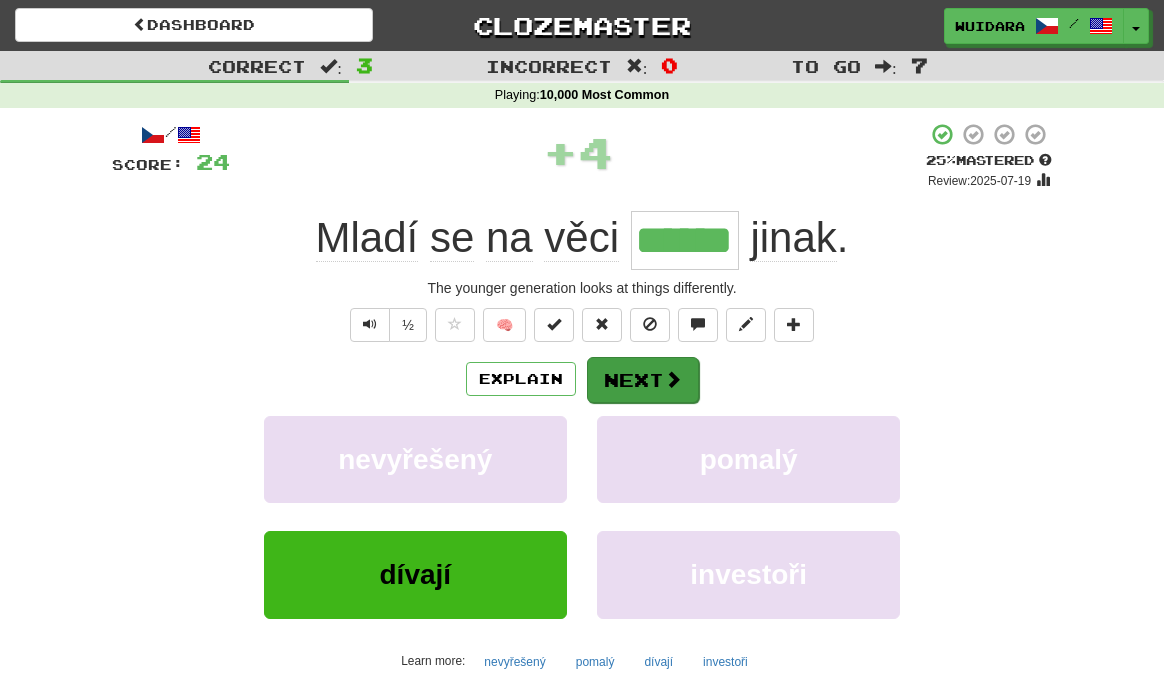 click on "Next" at bounding box center [643, 380] 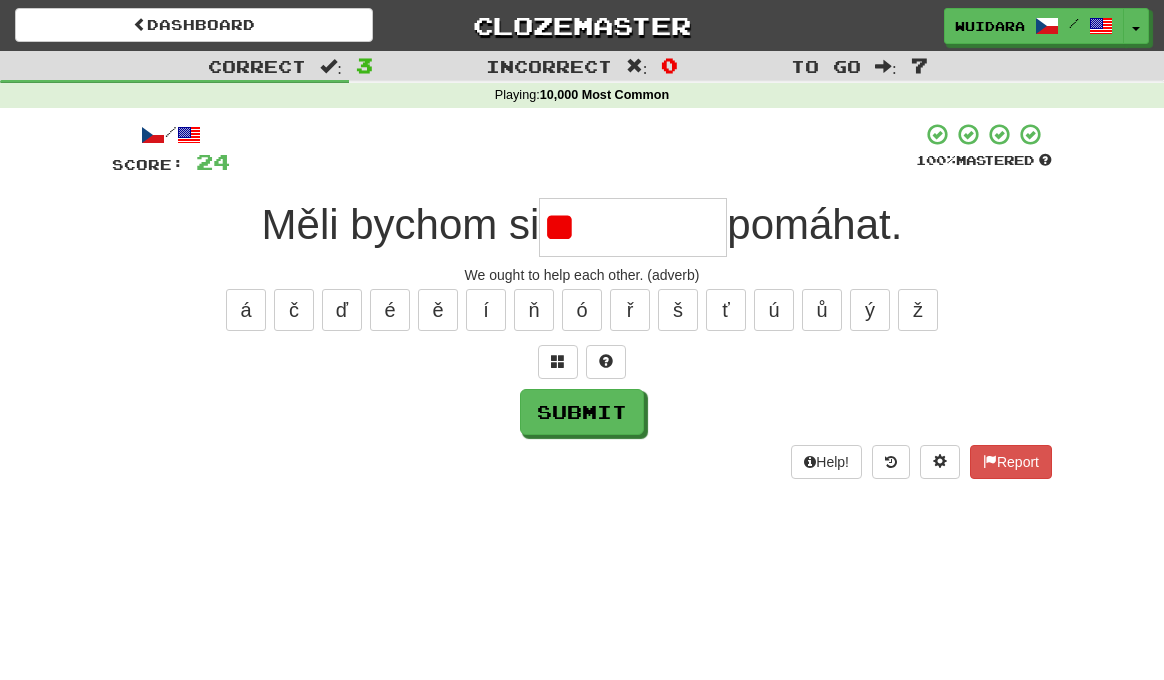 type on "*" 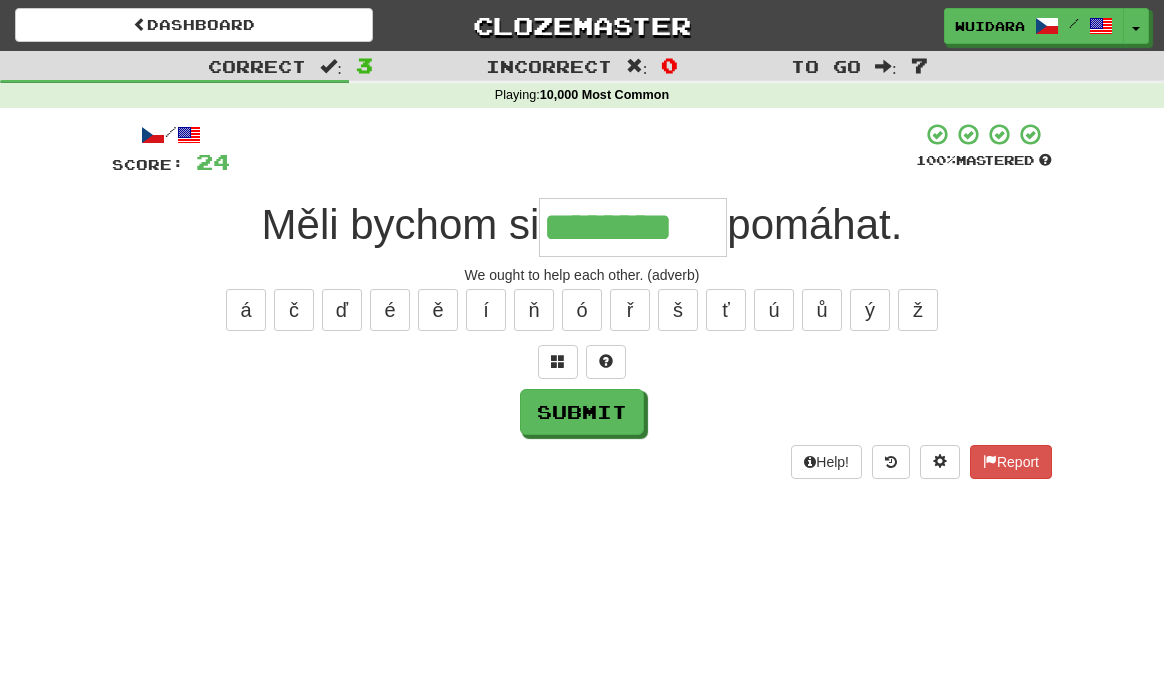 type on "********" 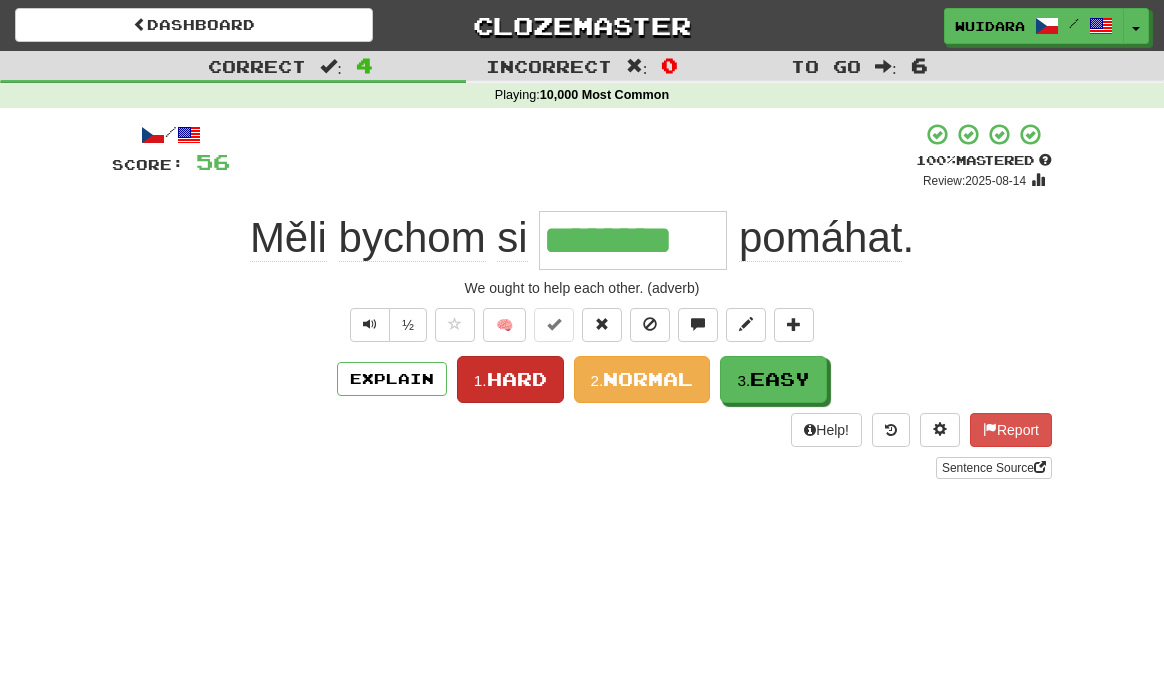 click on "1." at bounding box center (480, 380) 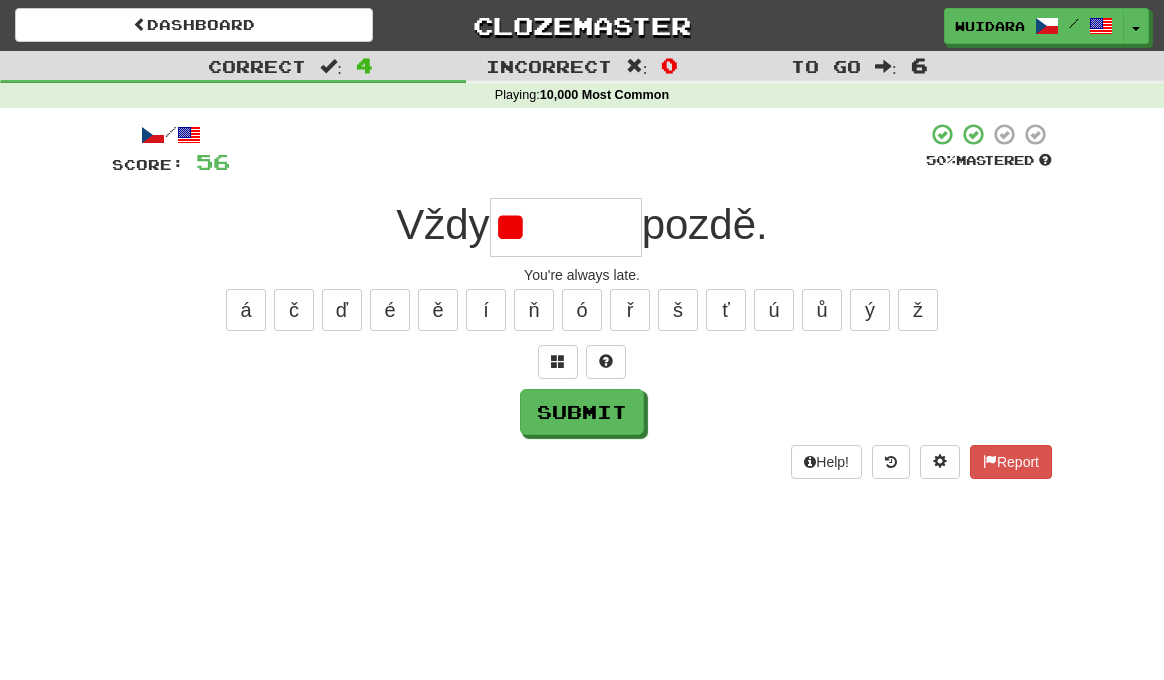 type on "*" 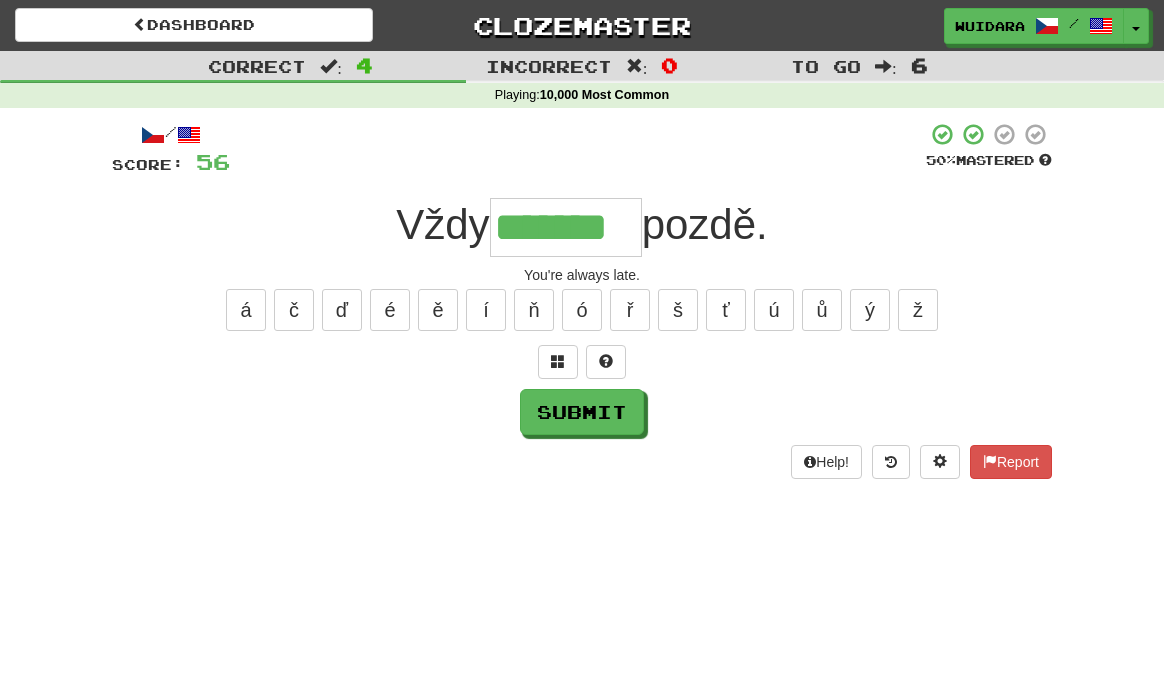 type on "*******" 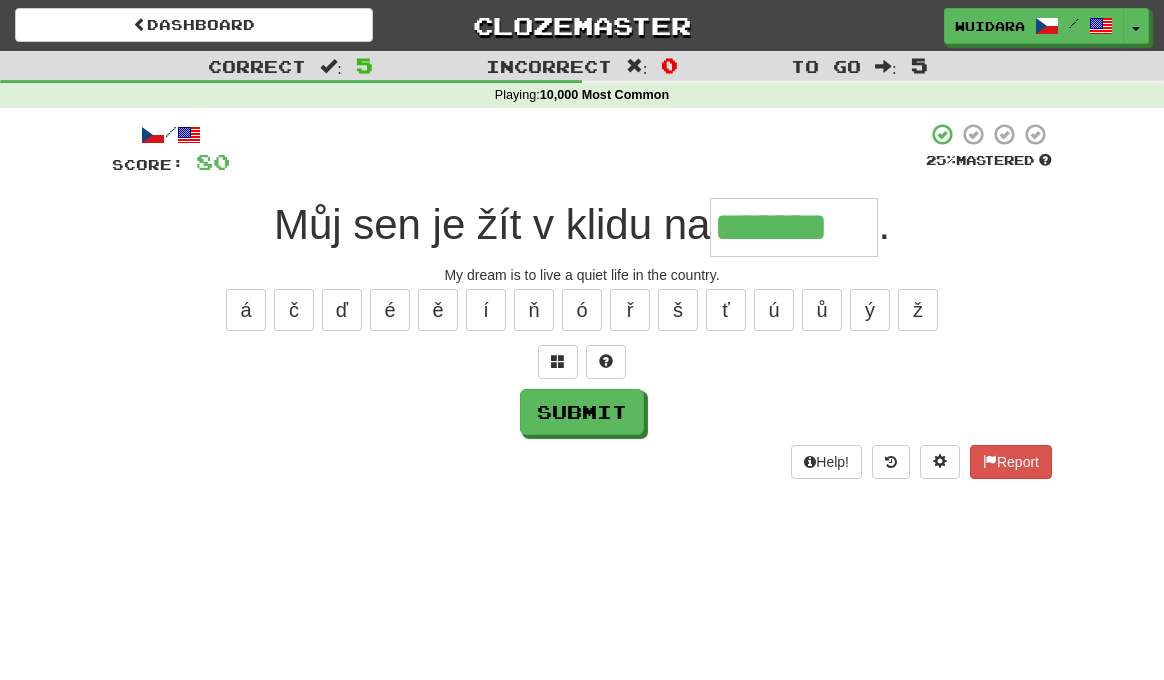 type on "*******" 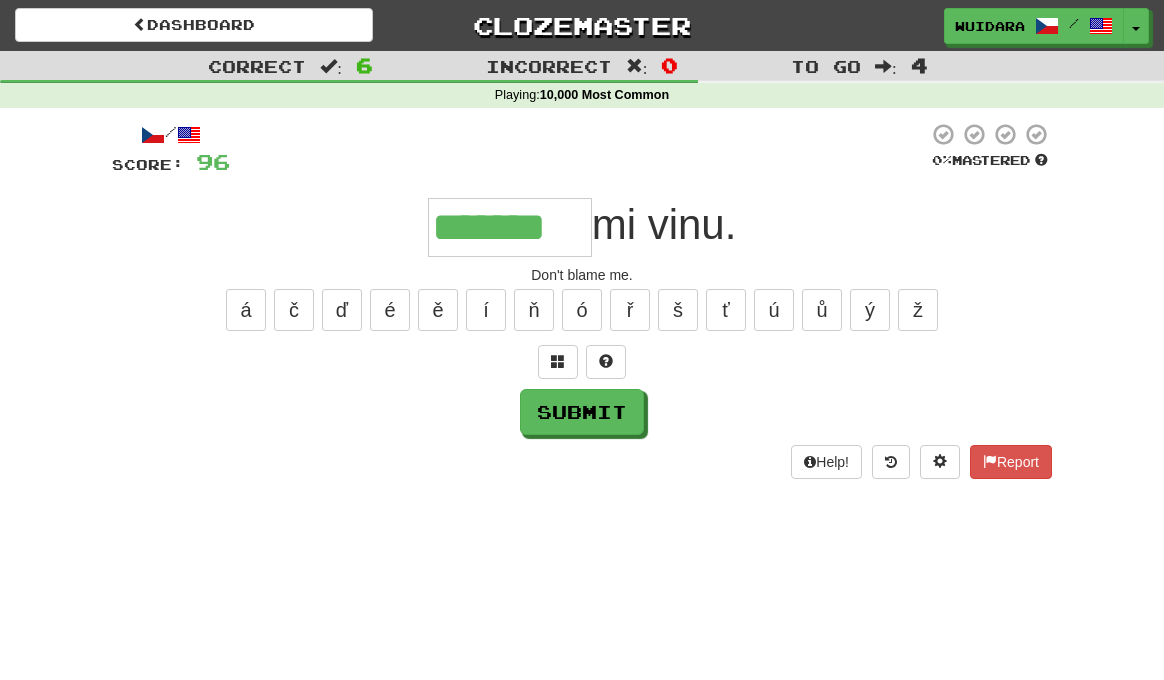 type on "*******" 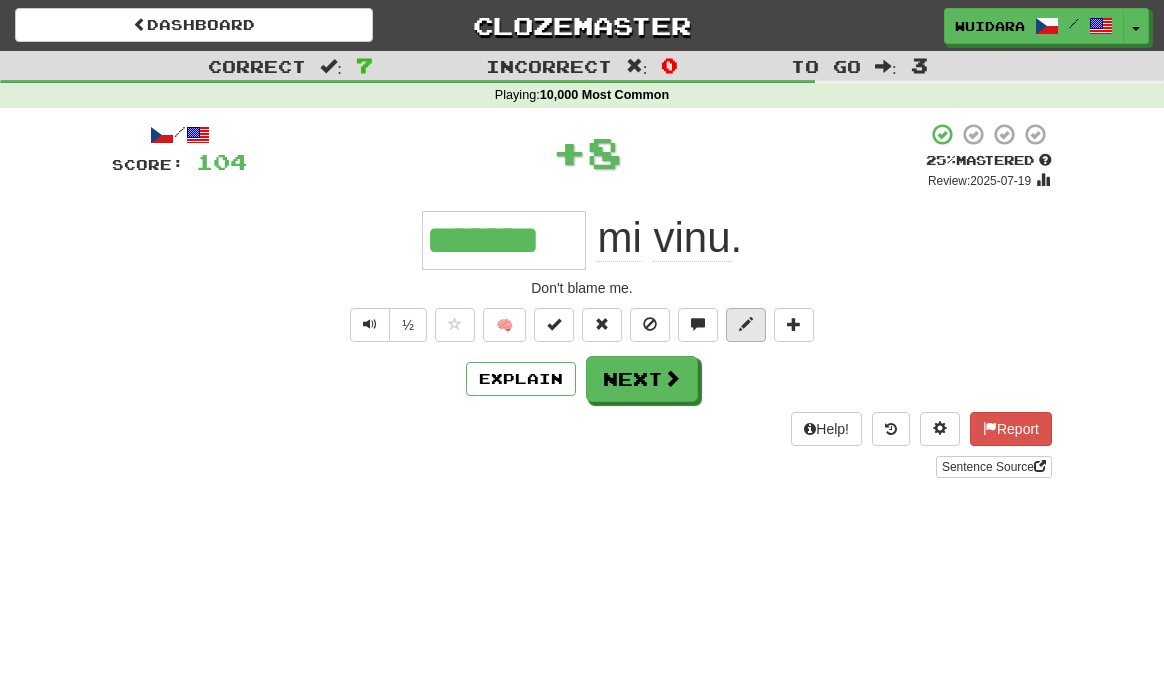 click at bounding box center [746, 324] 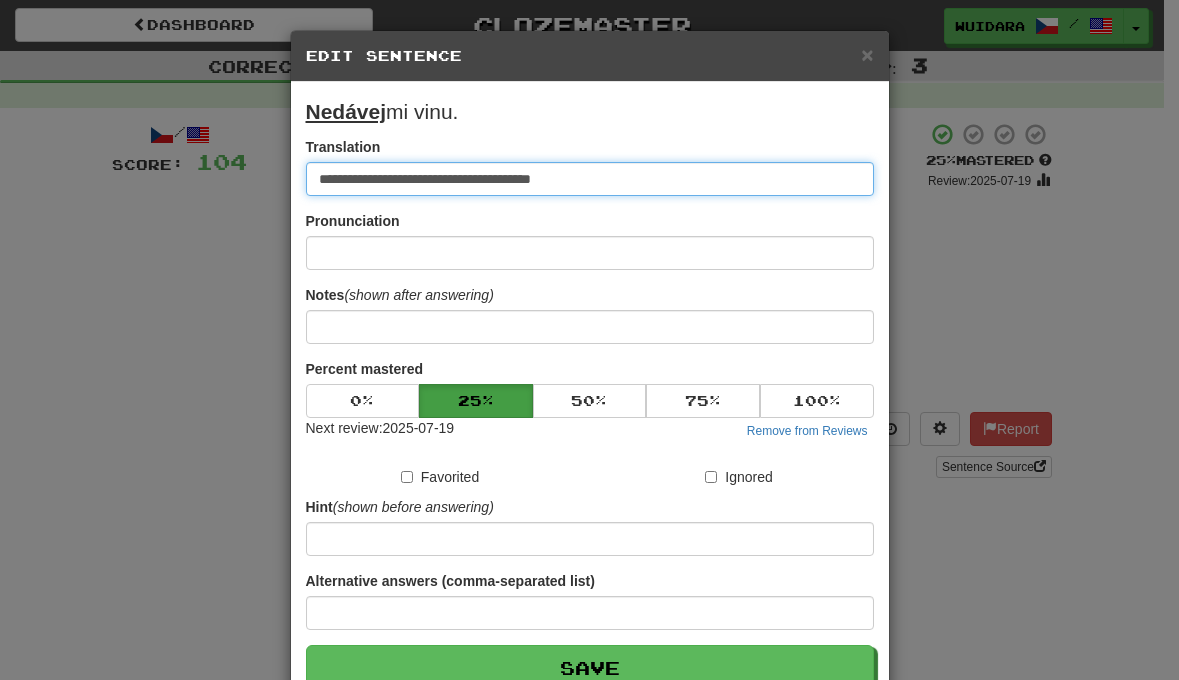 type on "**********" 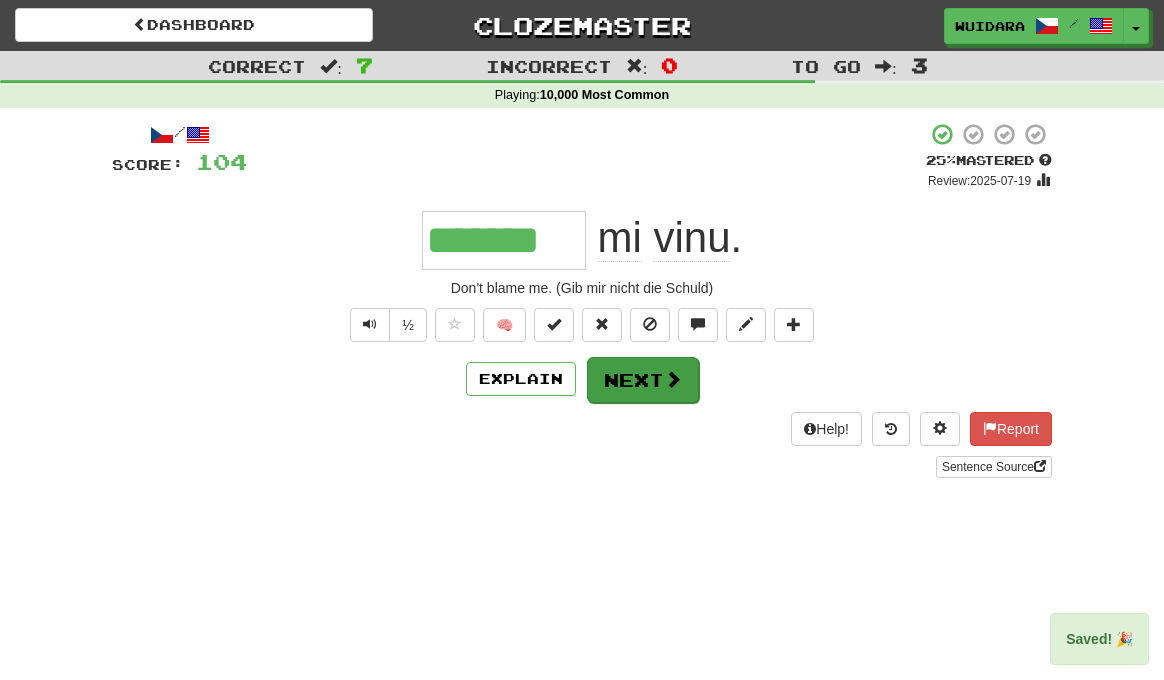 click on "Next" at bounding box center [643, 380] 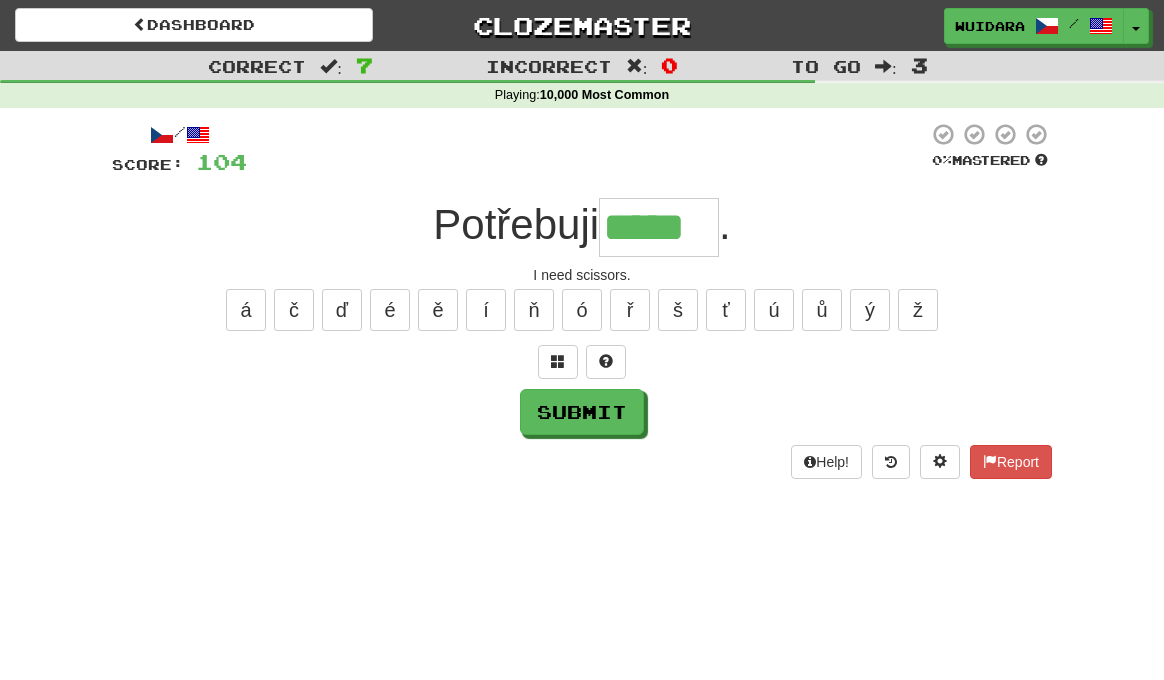 type on "*****" 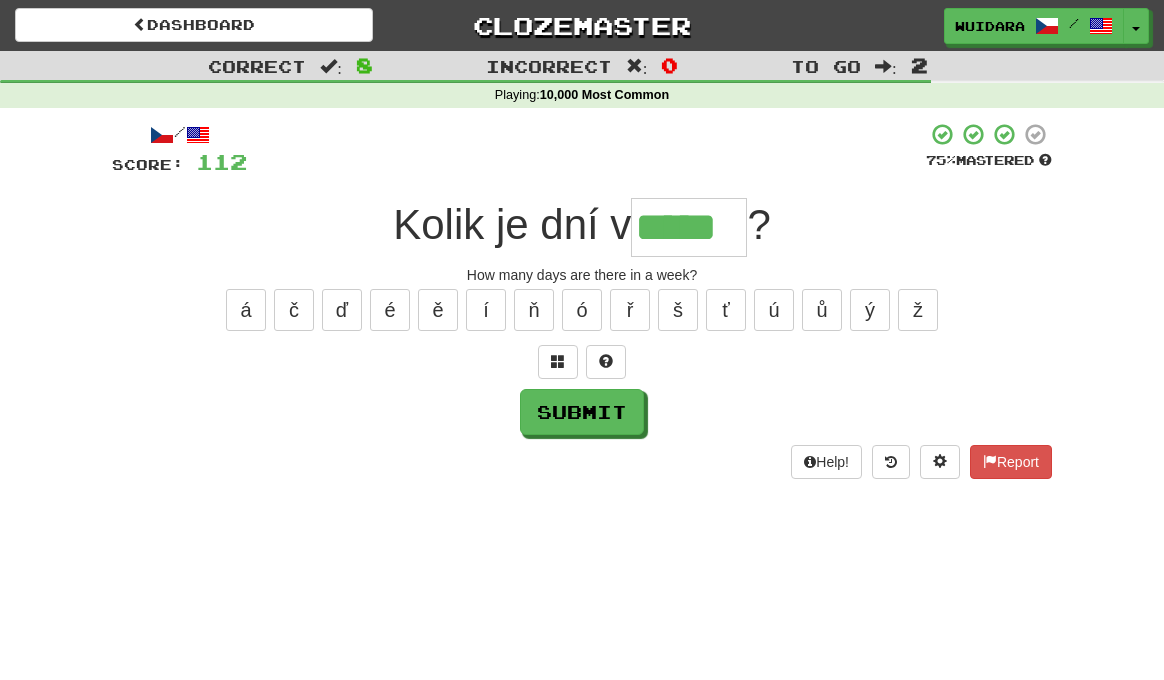 type on "*****" 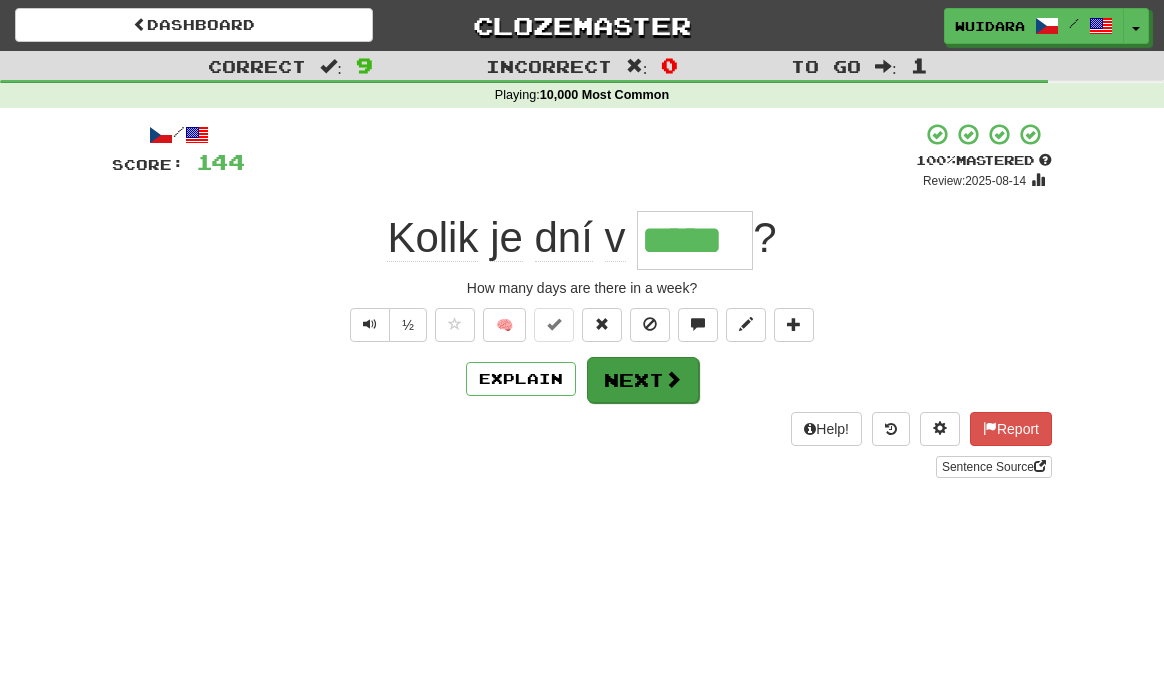 click on "Next" at bounding box center [643, 380] 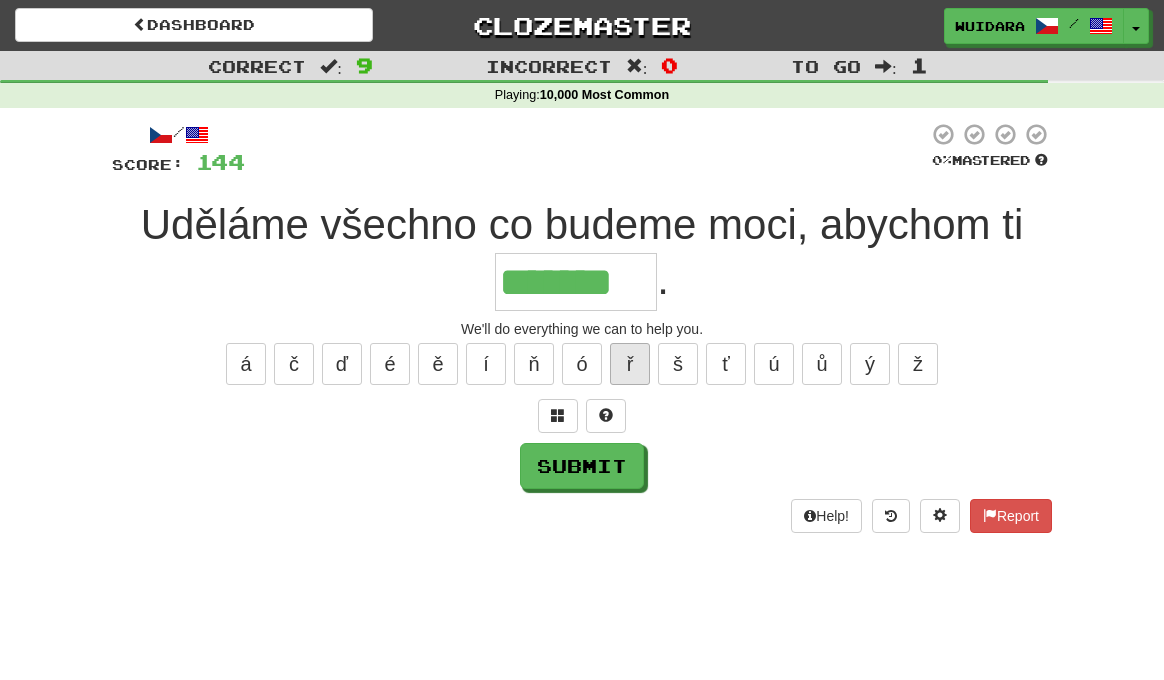 type on "*******" 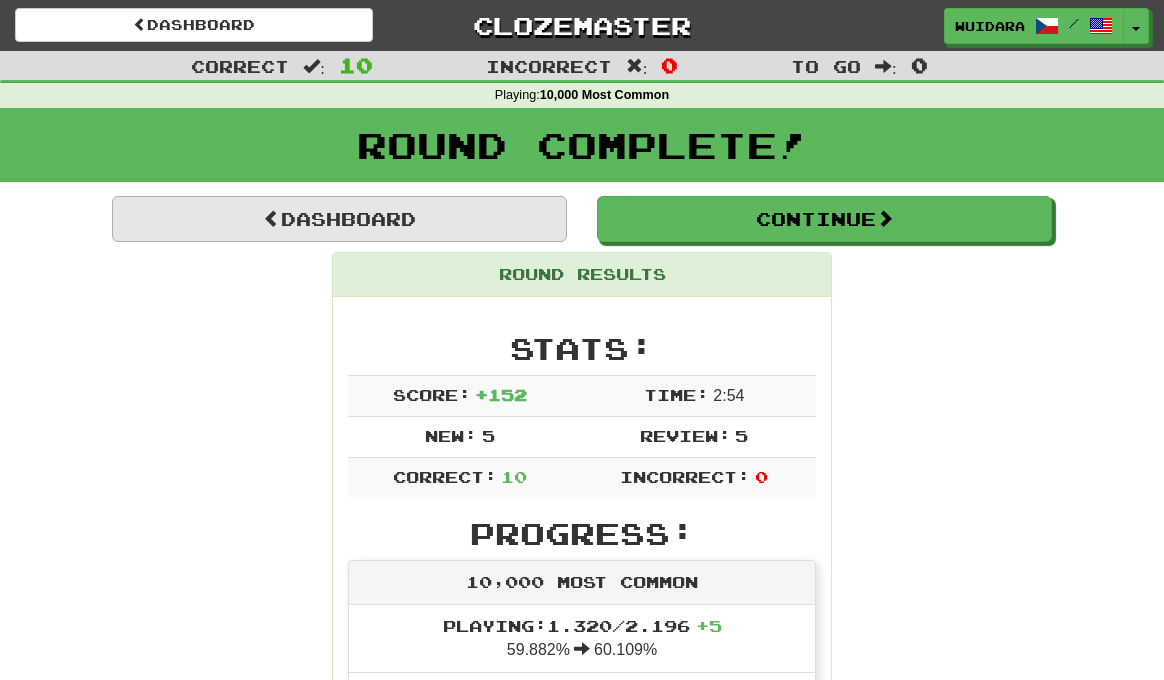 click on "Dashboard" at bounding box center [339, 219] 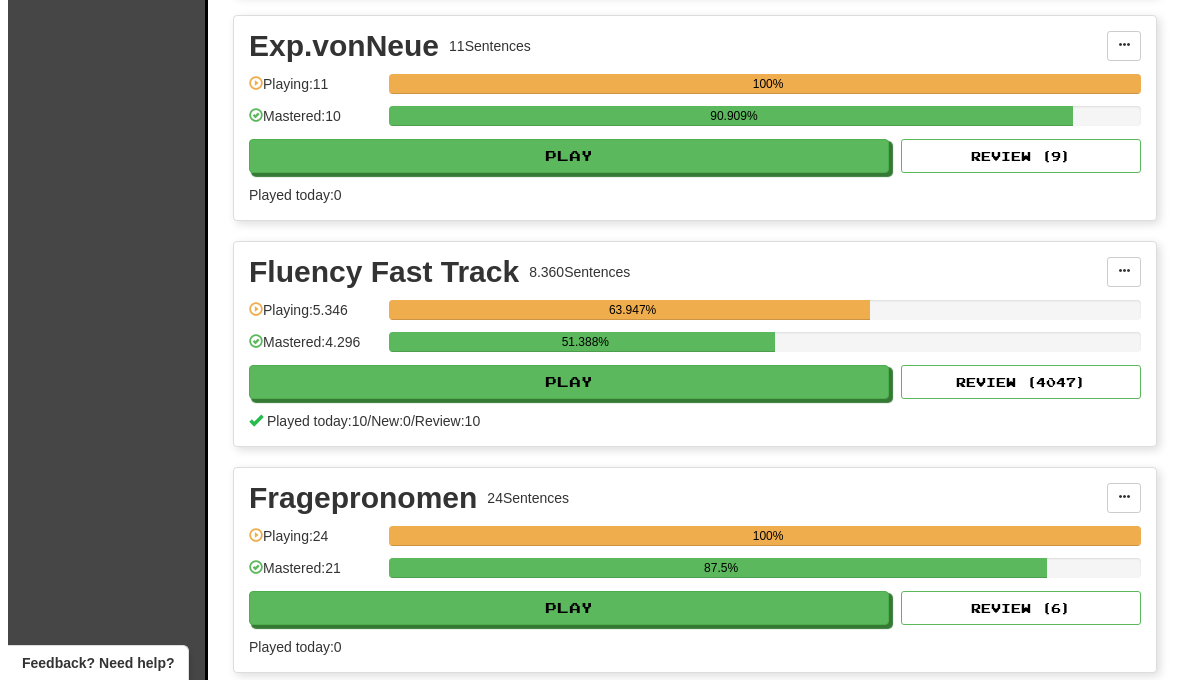 scroll, scrollTop: 3000, scrollLeft: 0, axis: vertical 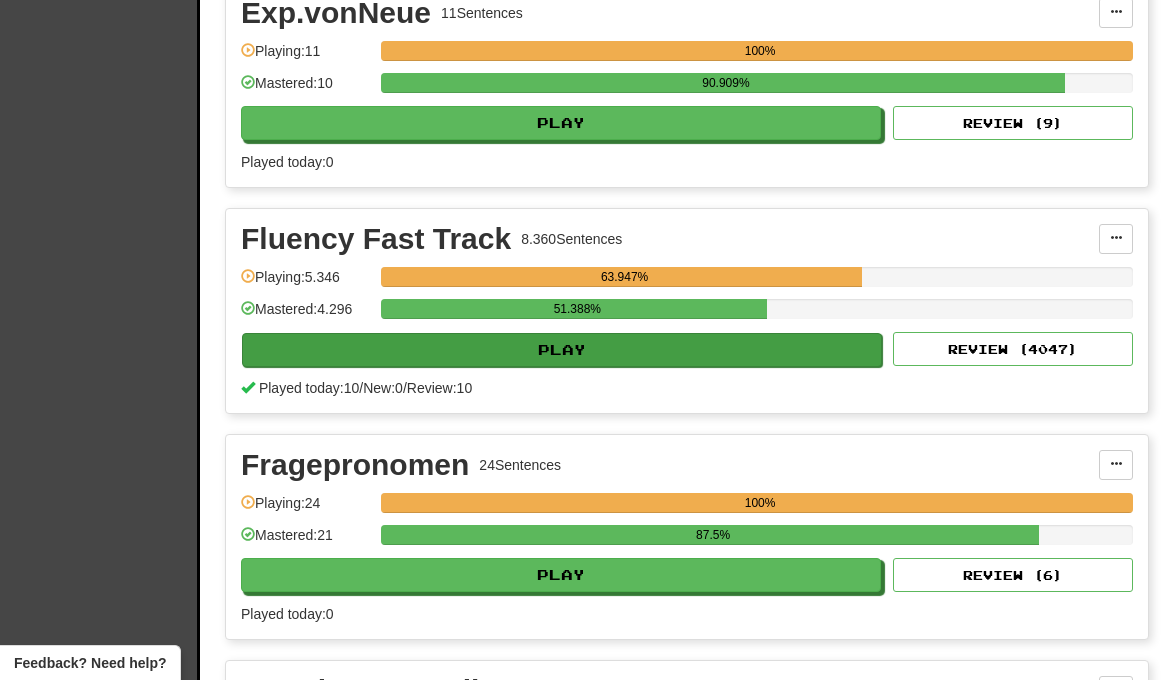 click on "Play" at bounding box center [562, 350] 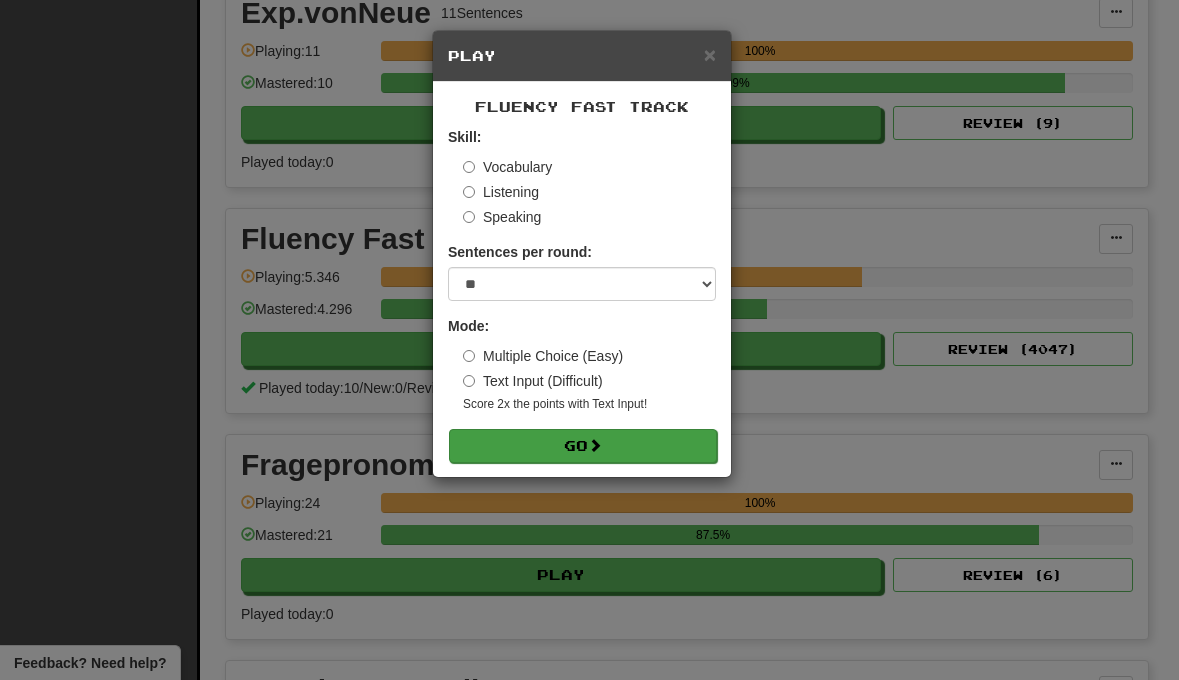 click on "Go" at bounding box center [583, 446] 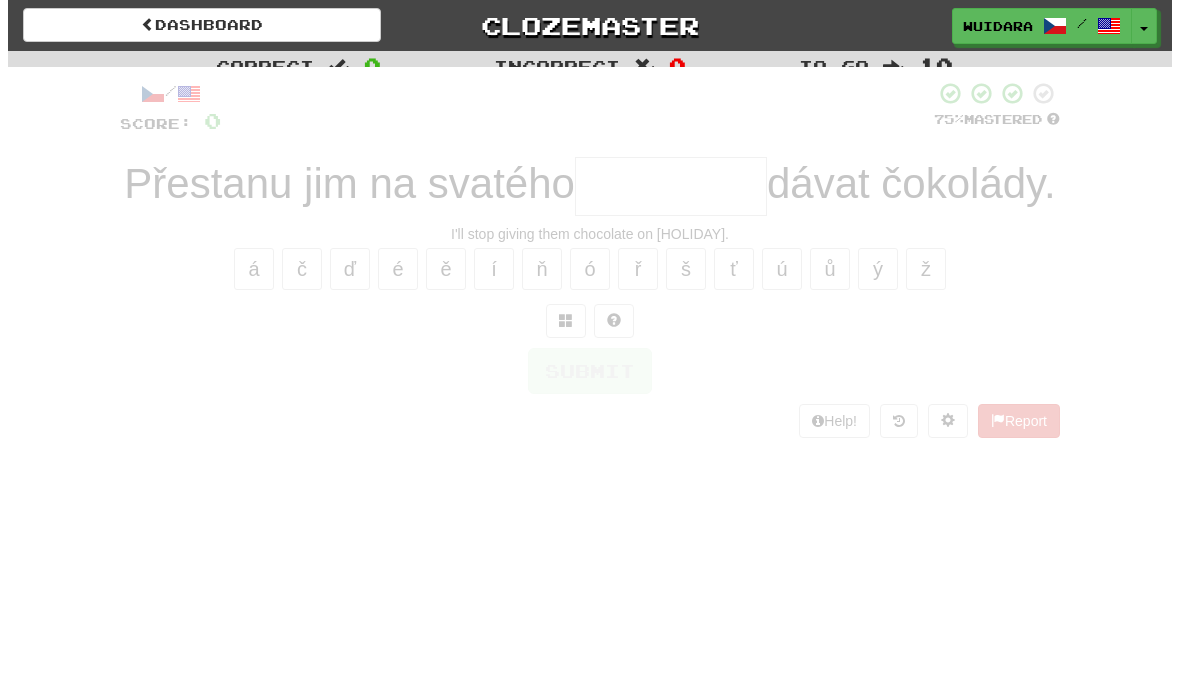 scroll, scrollTop: 0, scrollLeft: 0, axis: both 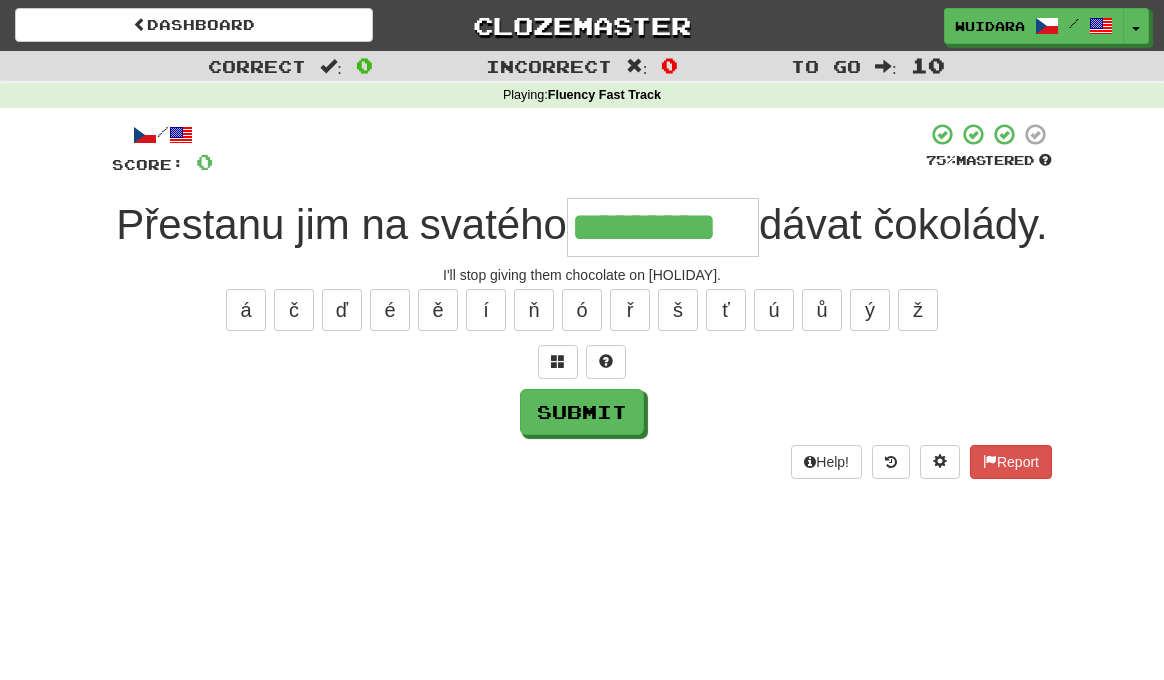 type on "*********" 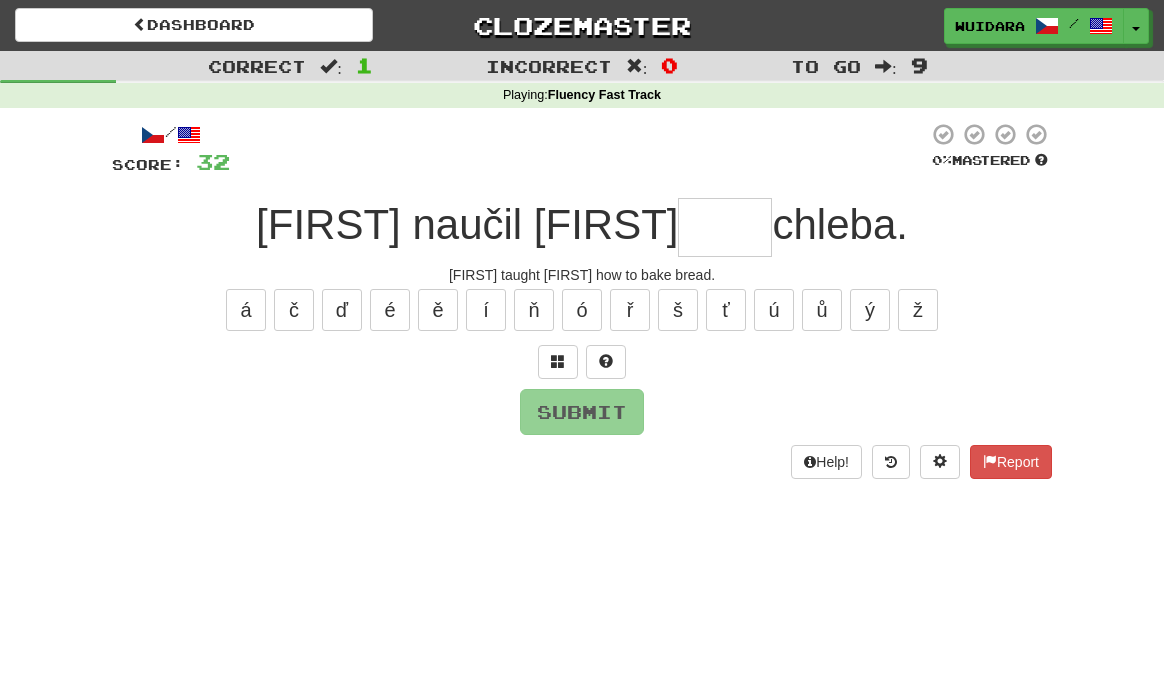 type on "*" 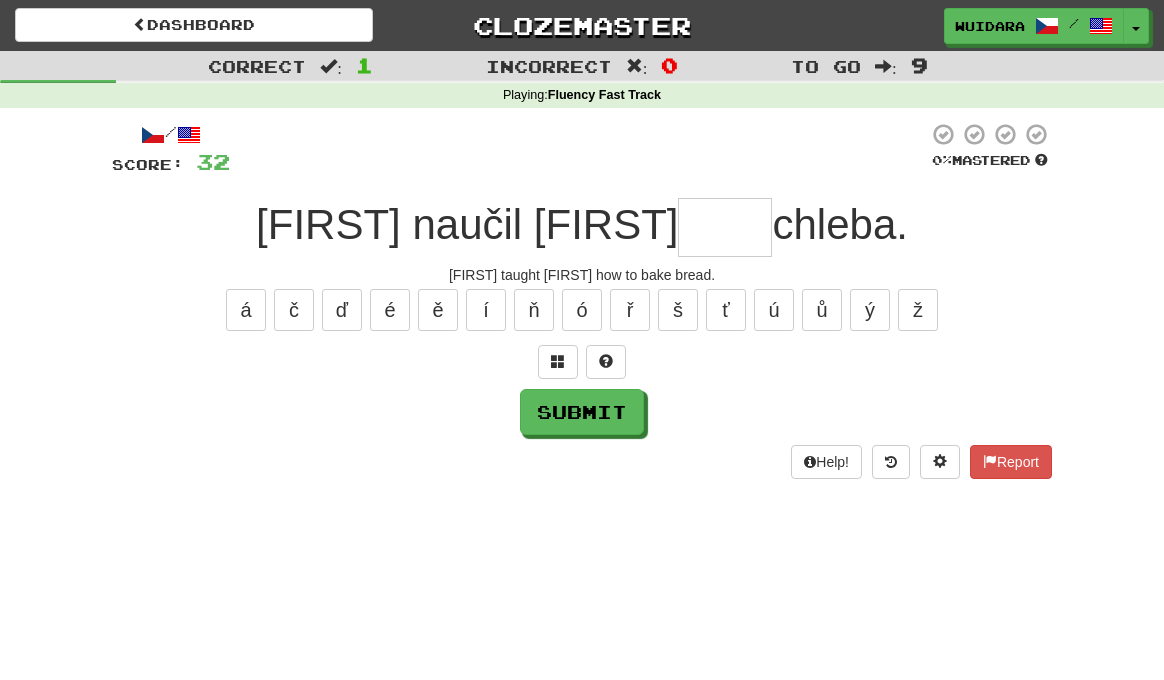 type on "*" 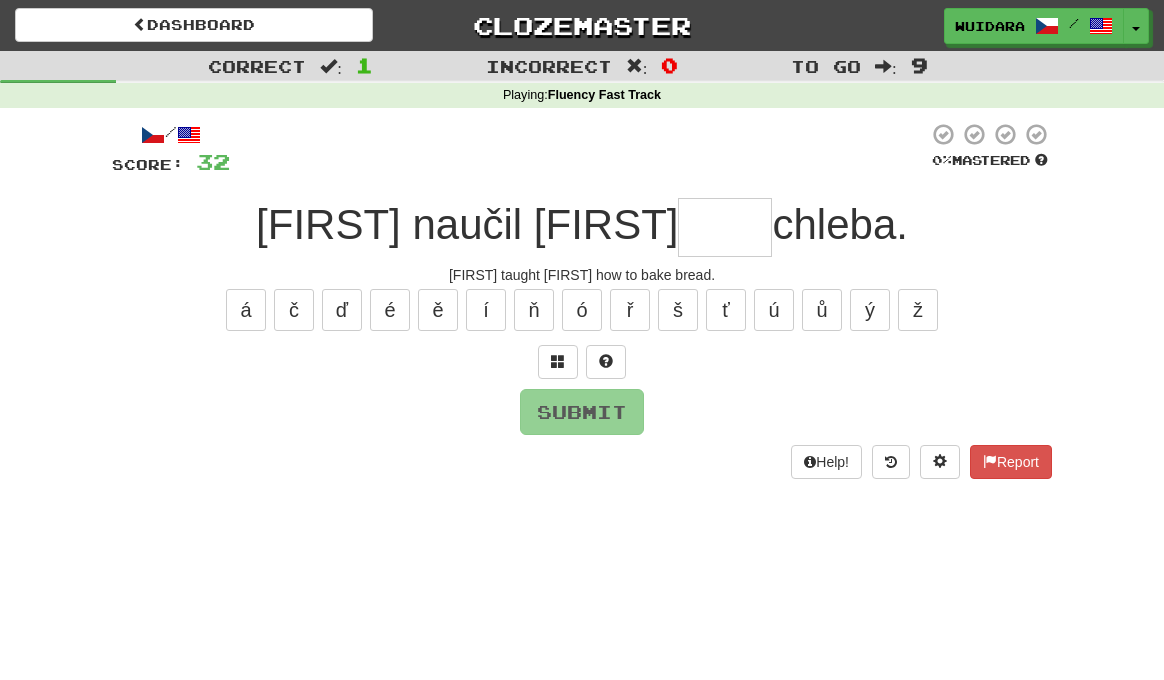 type on "*" 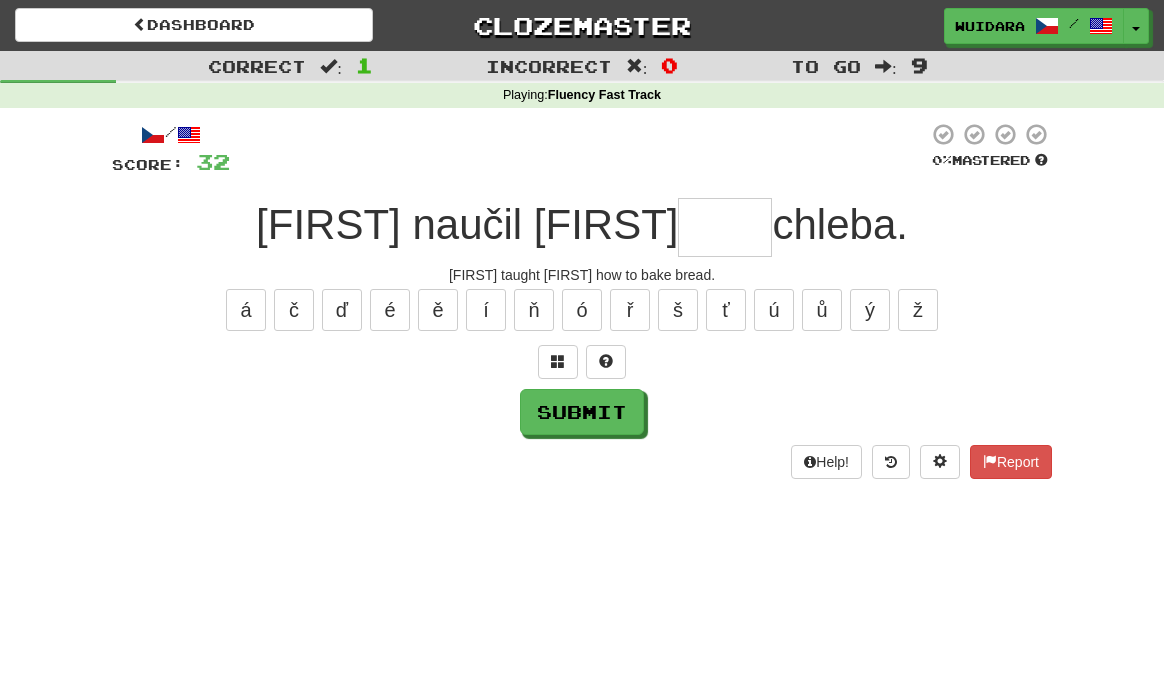 type on "*" 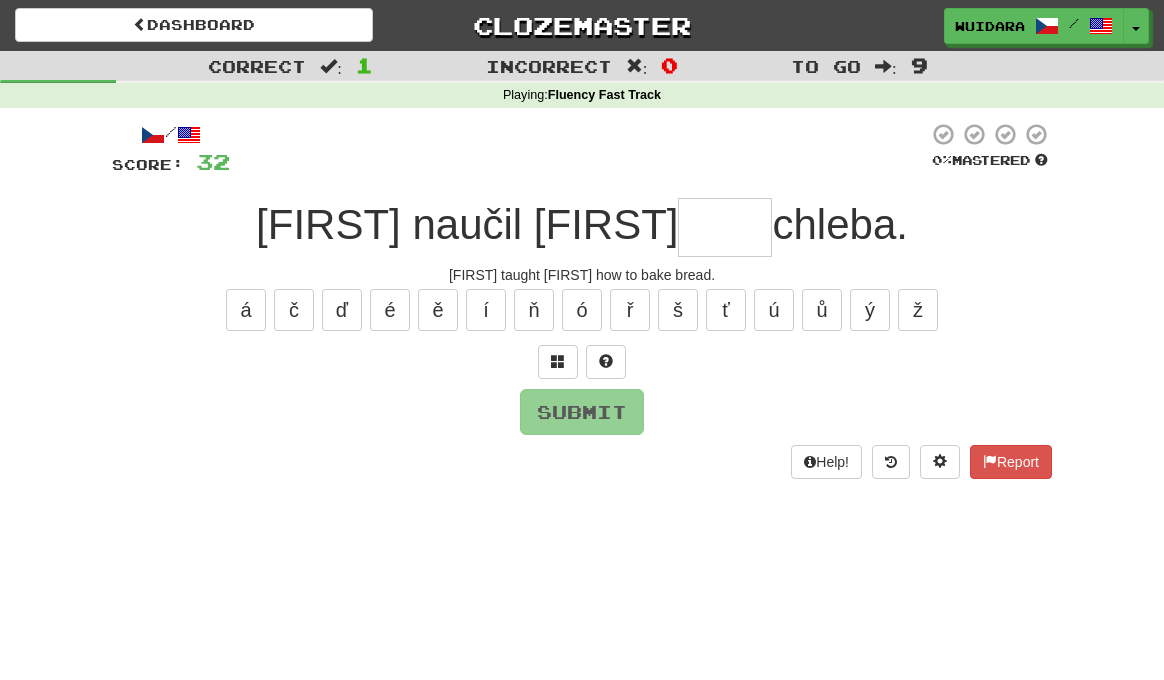 type on "*" 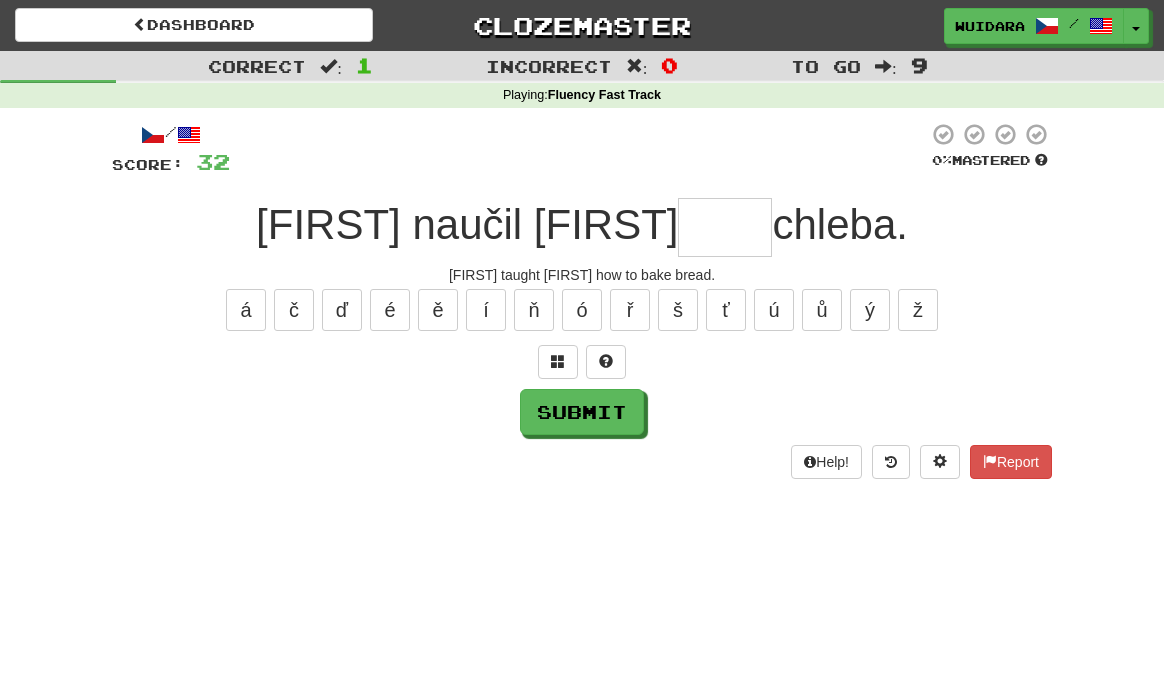 type on "*" 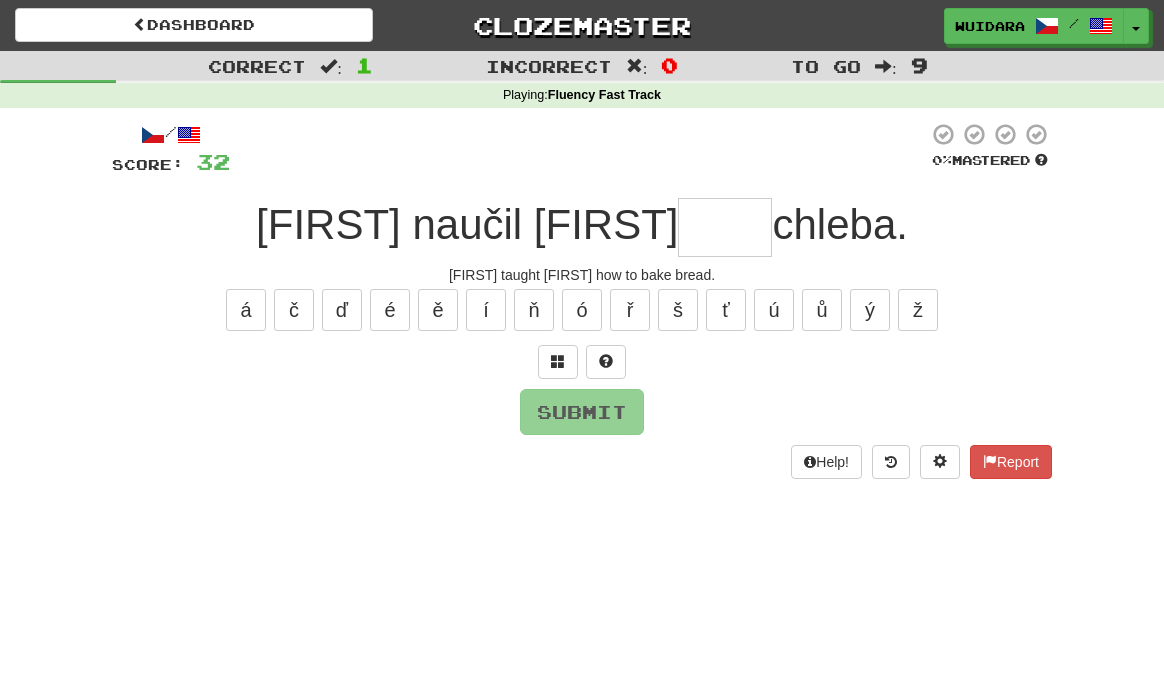 type on "*" 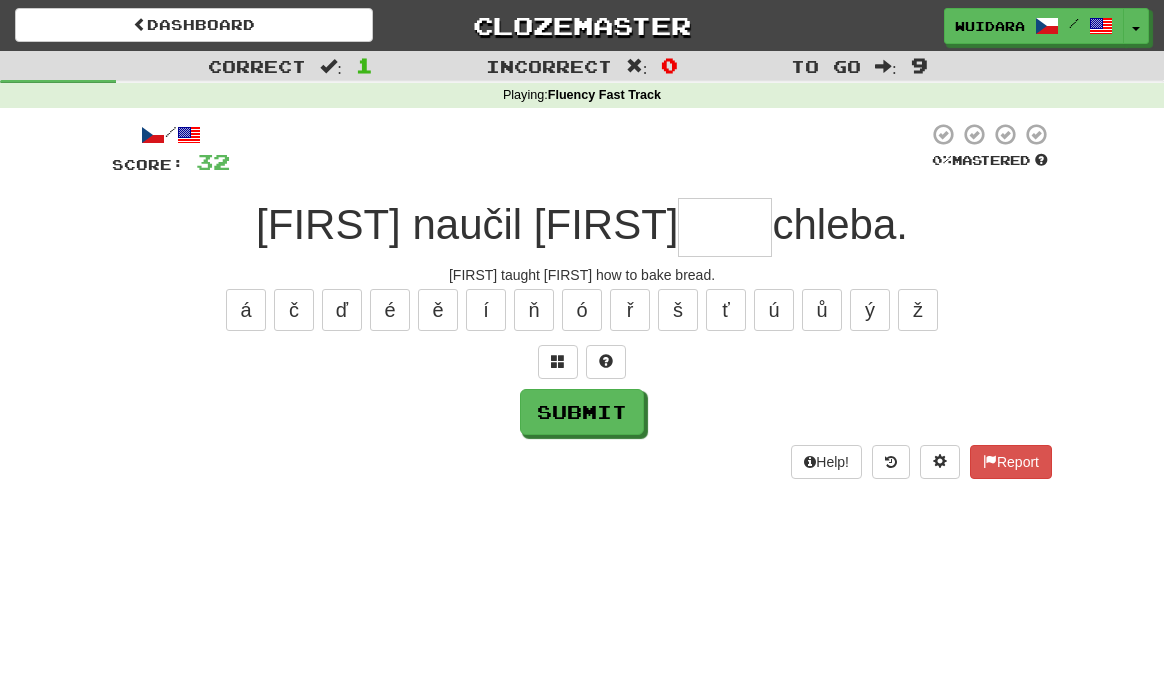 type on "*" 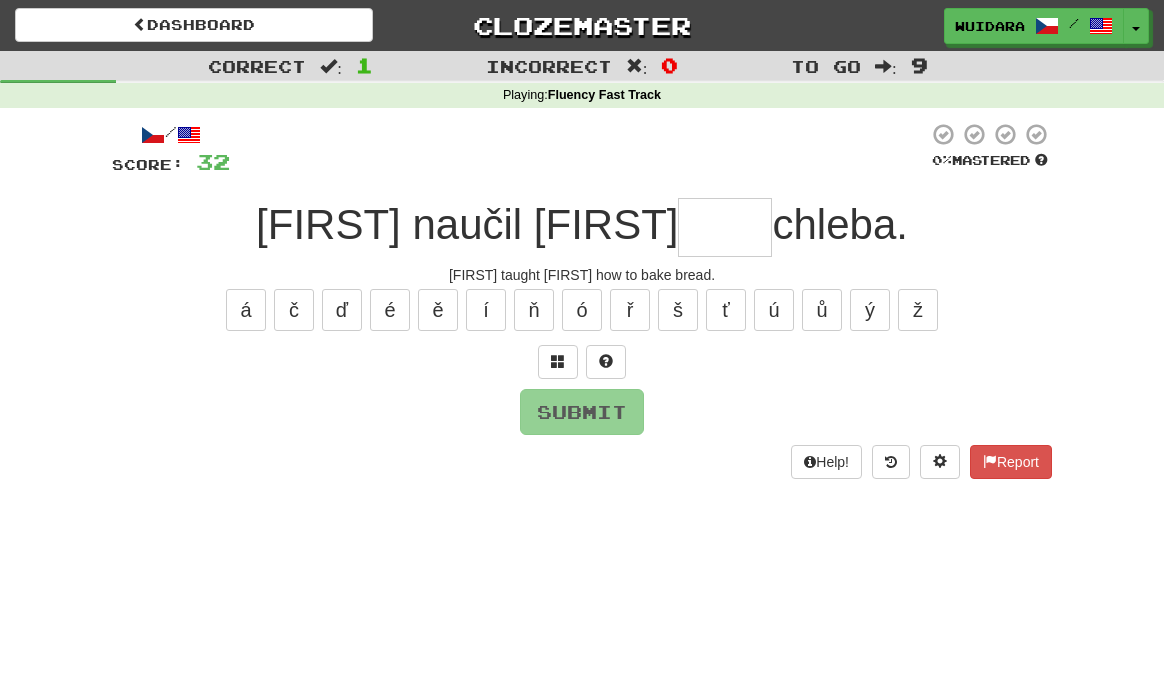 type on "*" 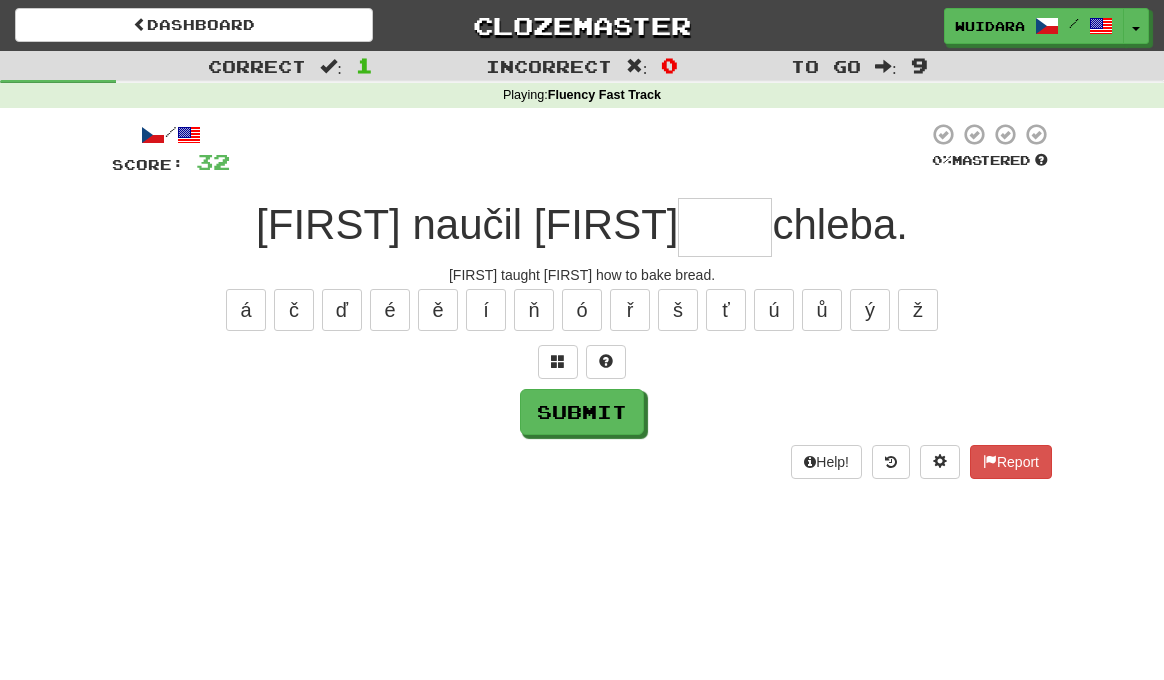 type on "*" 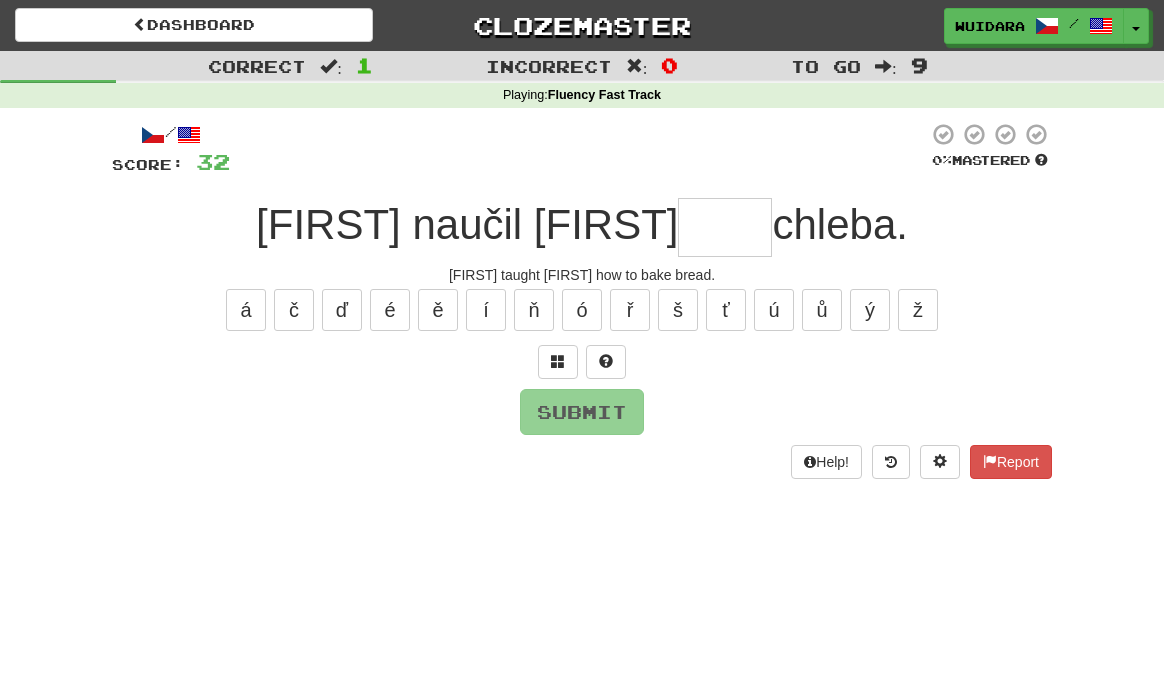 type on "*" 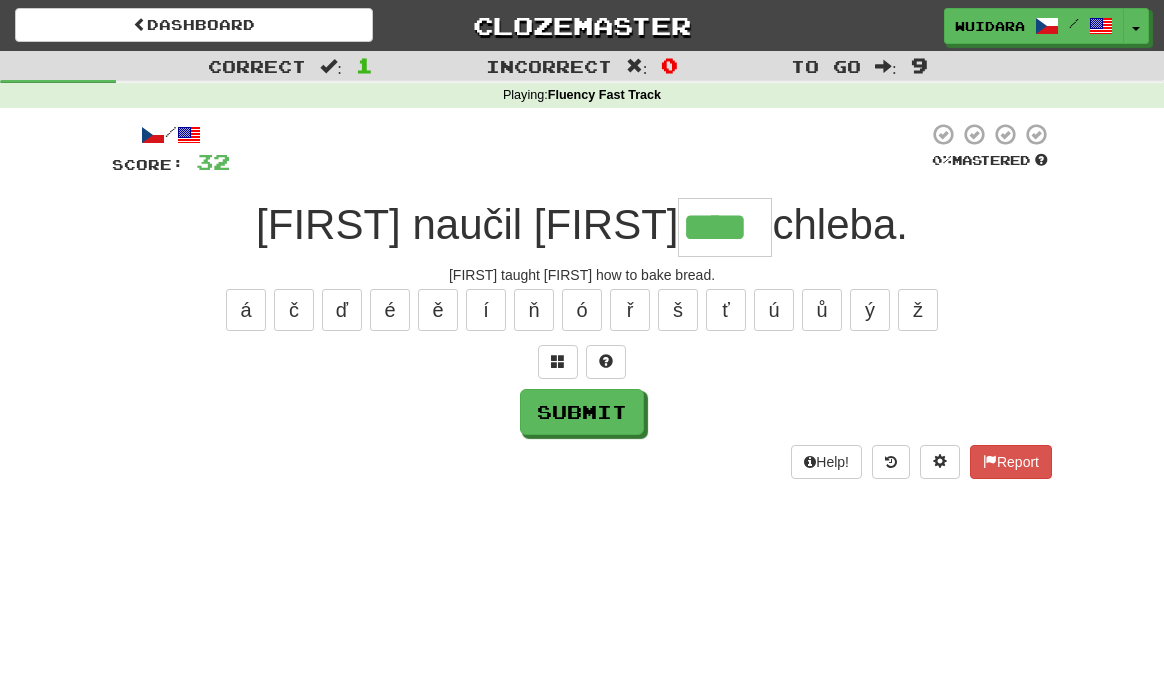 type on "****" 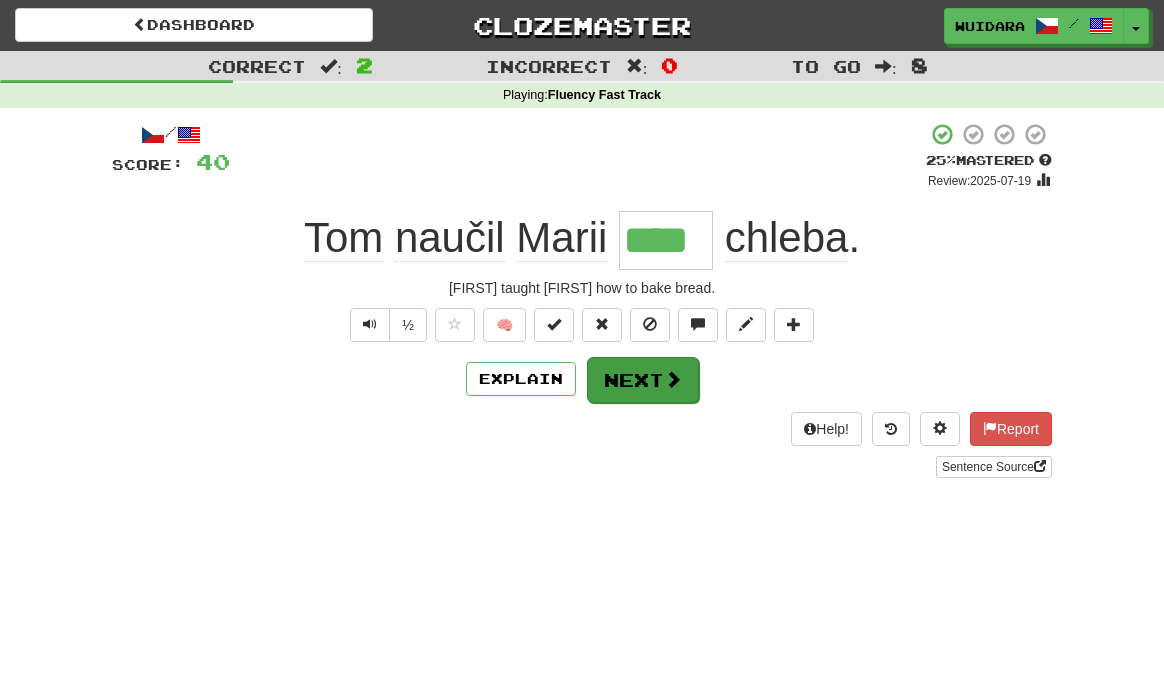click on "Next" at bounding box center [643, 380] 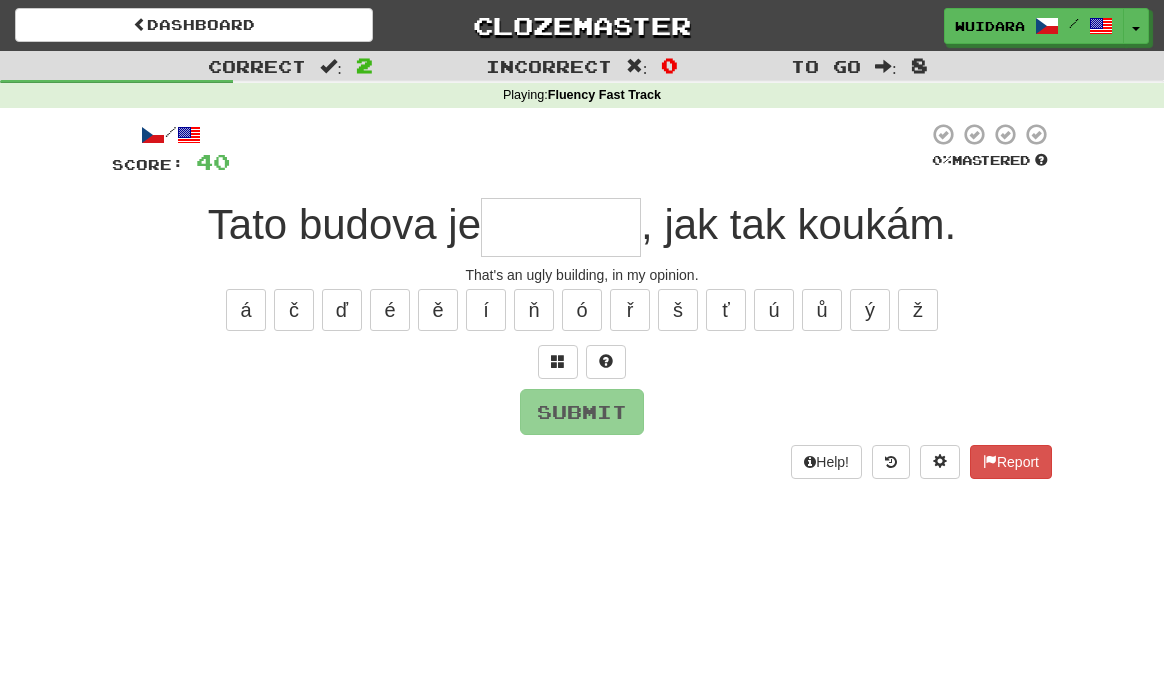 type on "*" 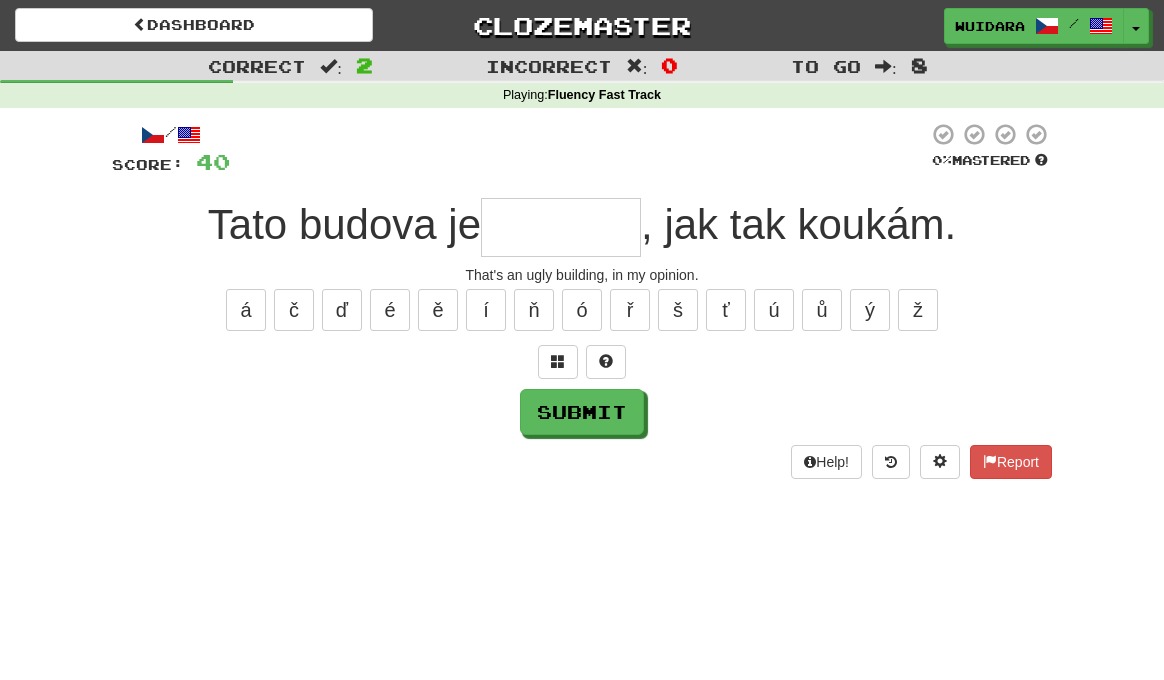 type on "*" 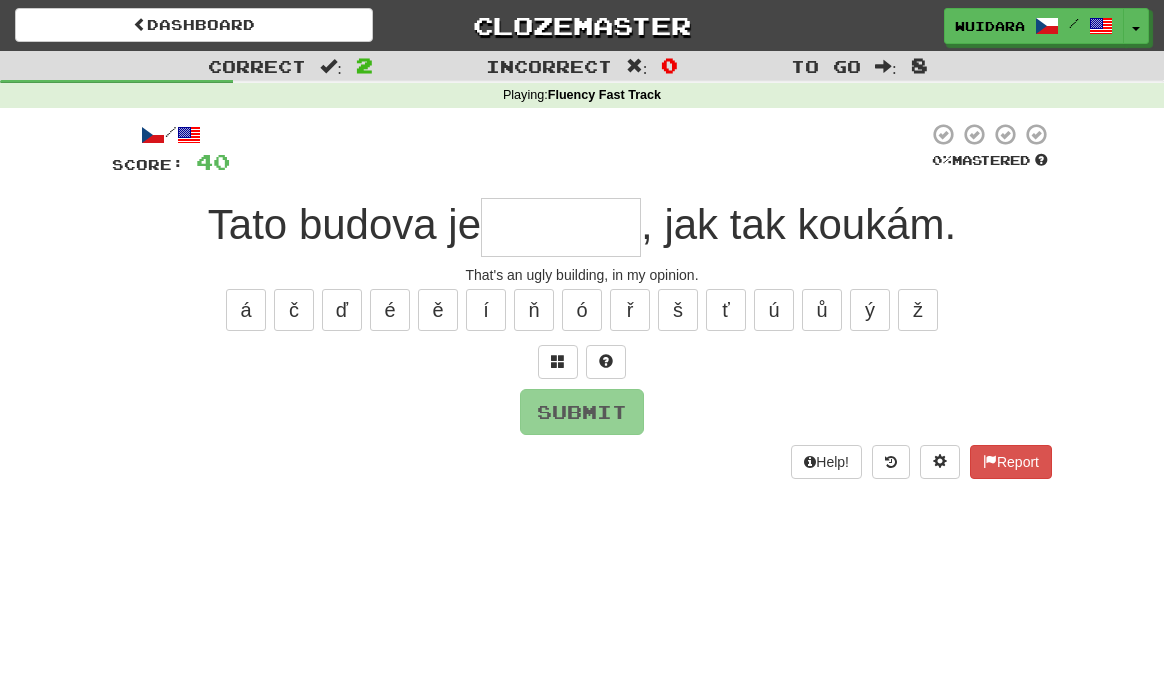 type on "*" 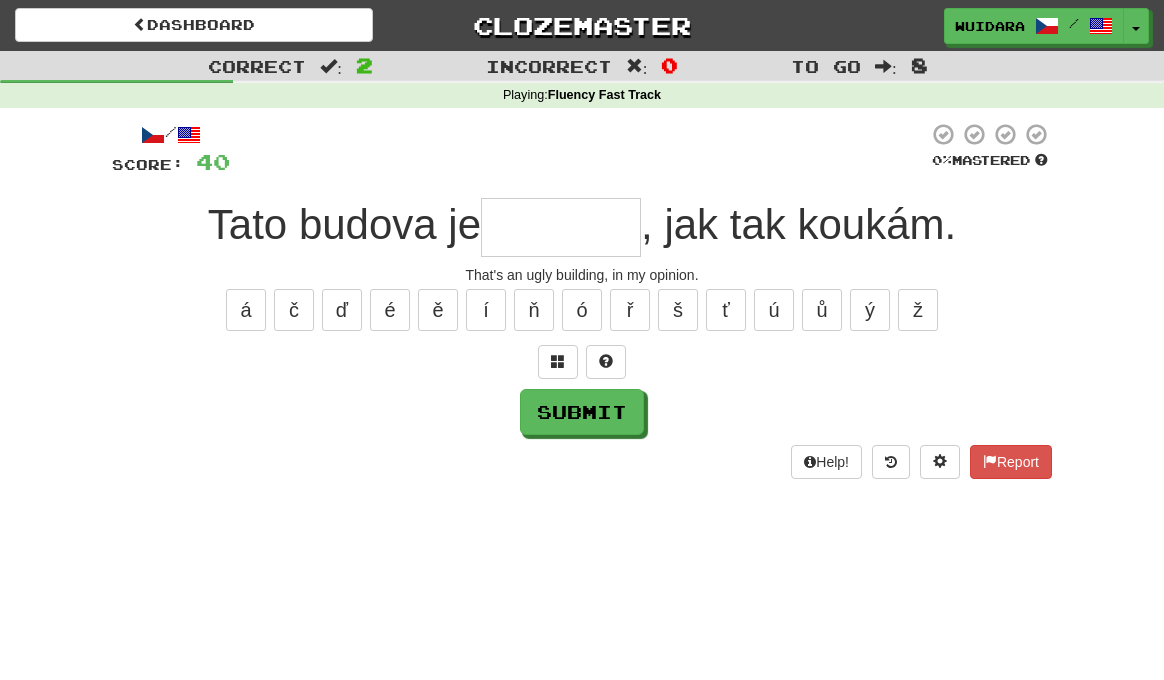 type on "*" 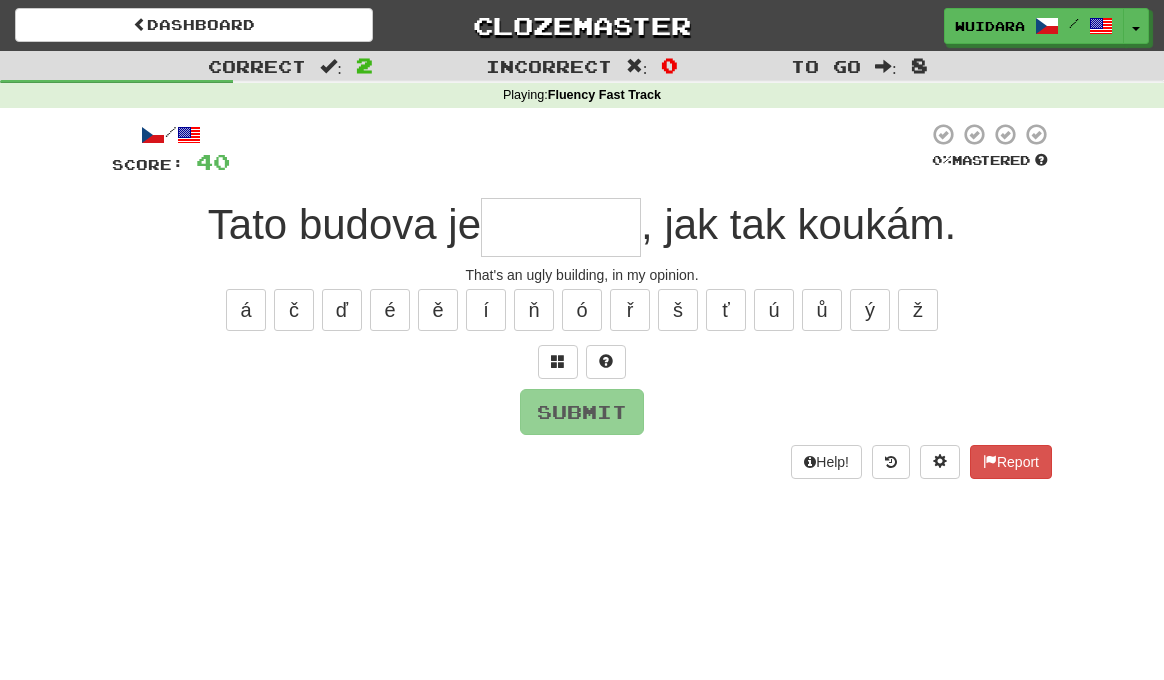 type on "*" 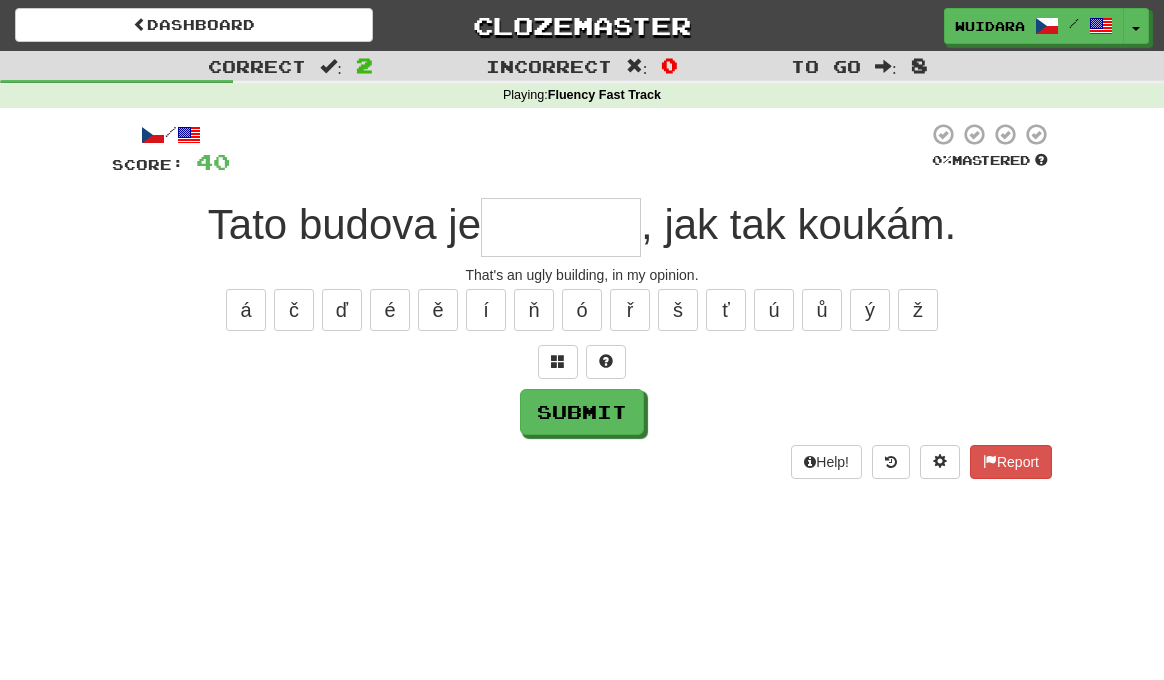 type on "*" 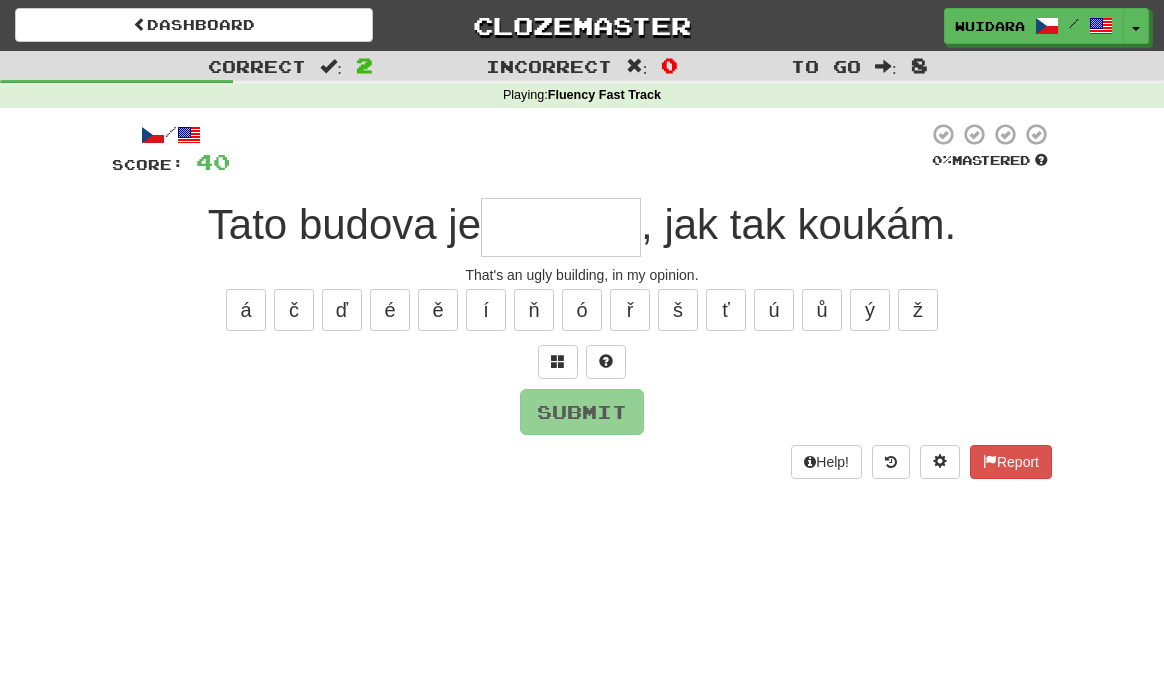 type on "*" 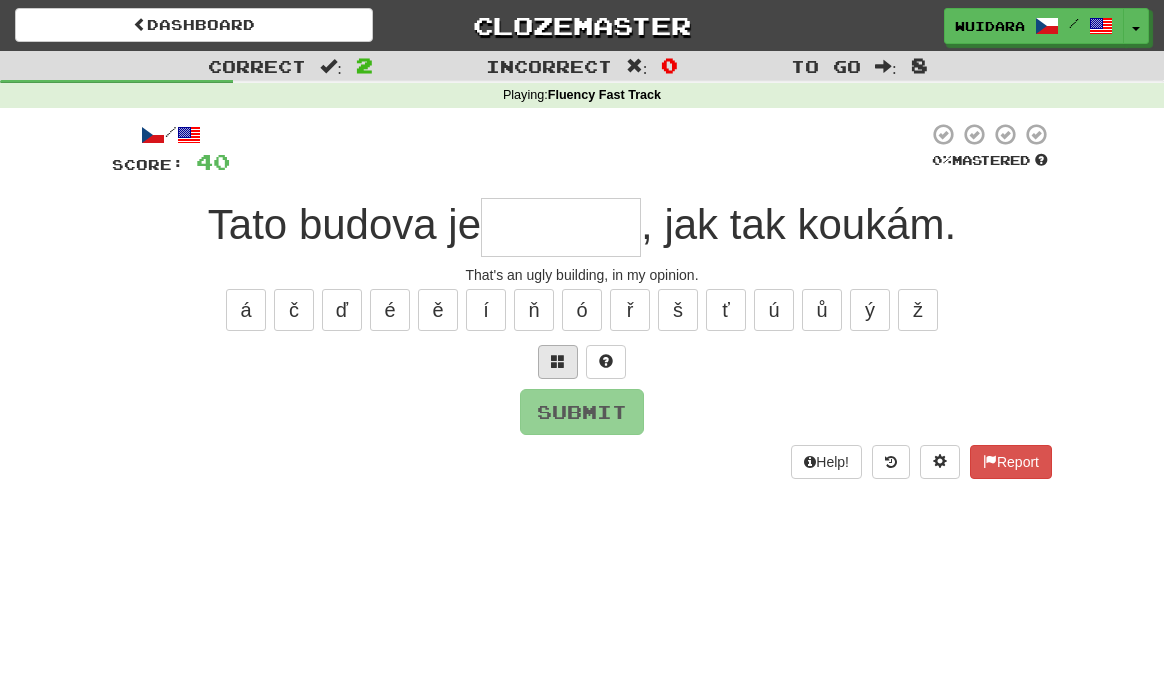 click at bounding box center [558, 361] 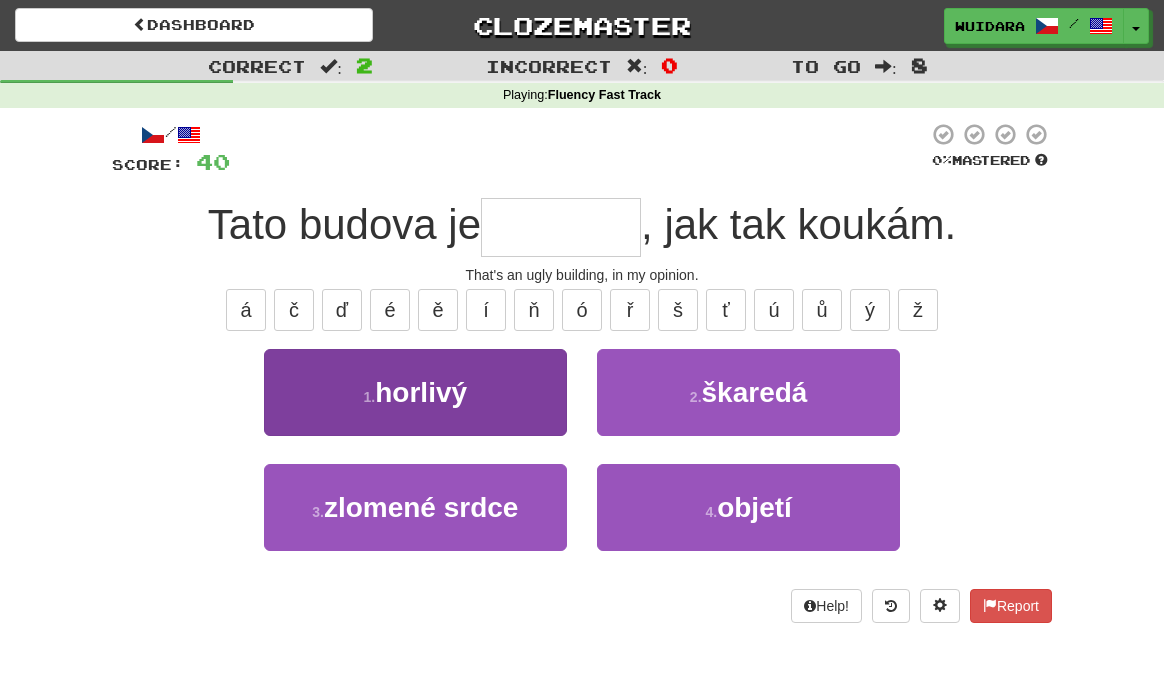 click on "1 .  horlivý" at bounding box center [415, 392] 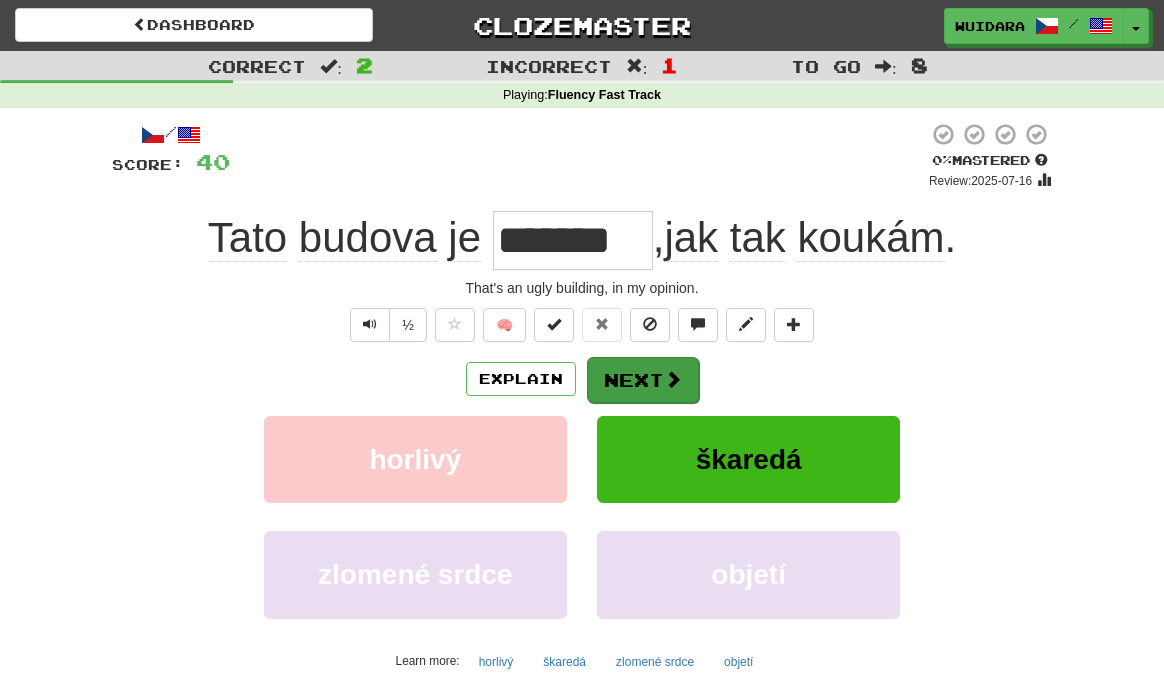 click on "Next" at bounding box center (643, 380) 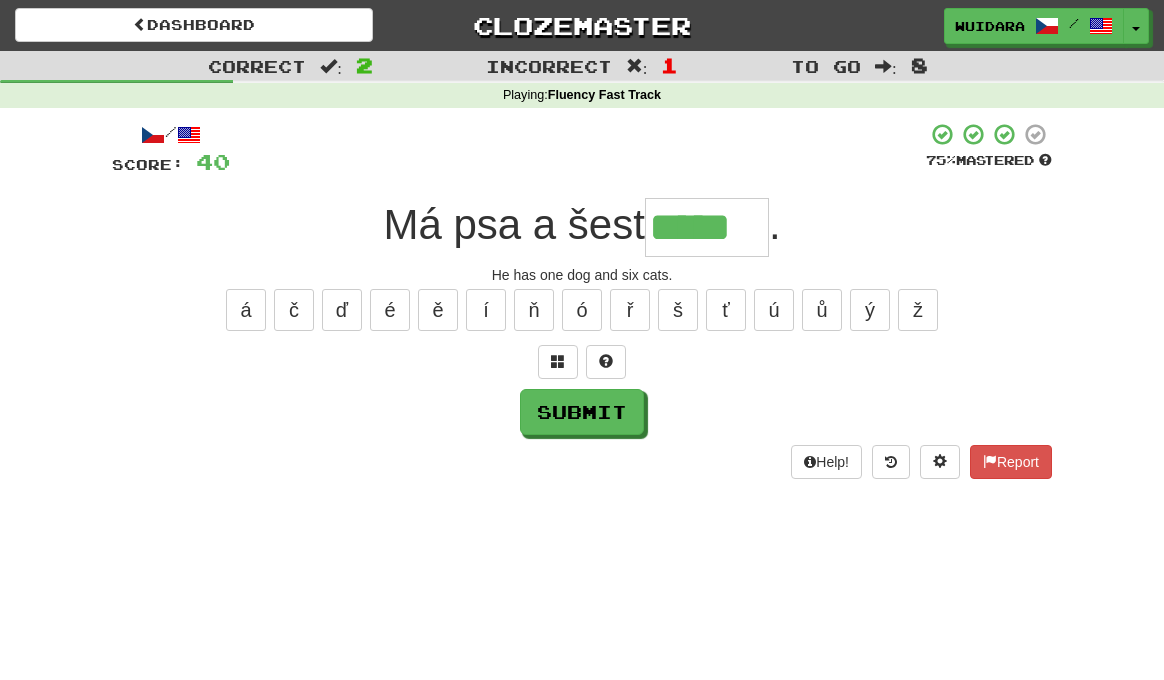 type on "*****" 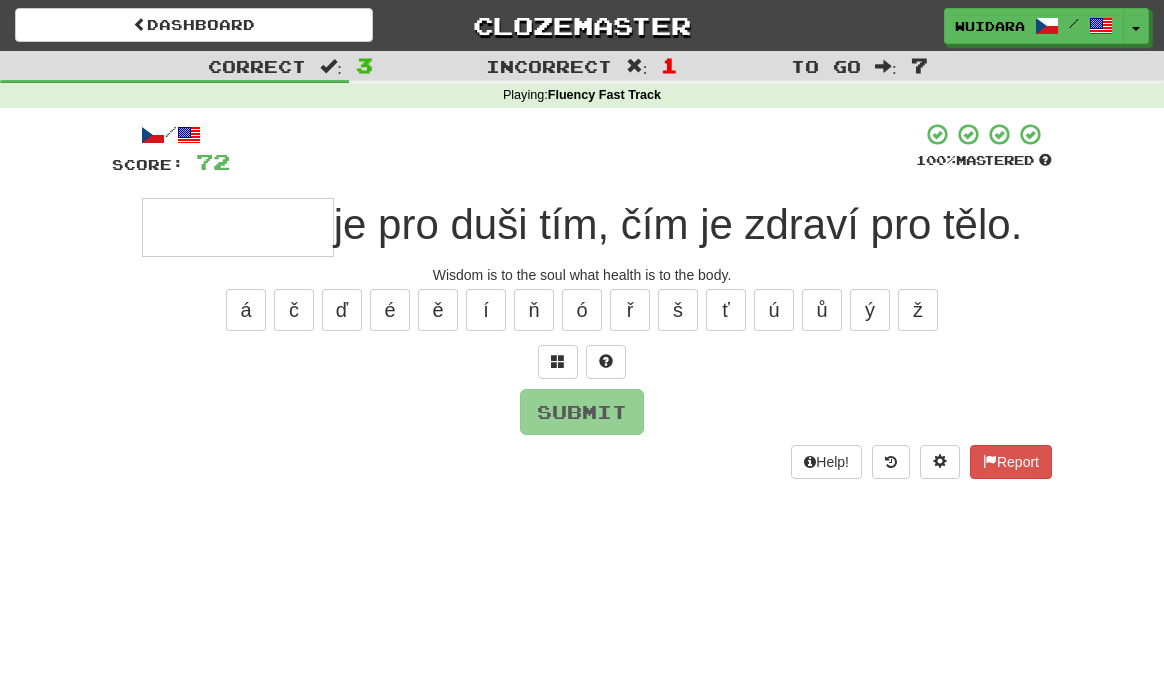 type on "*" 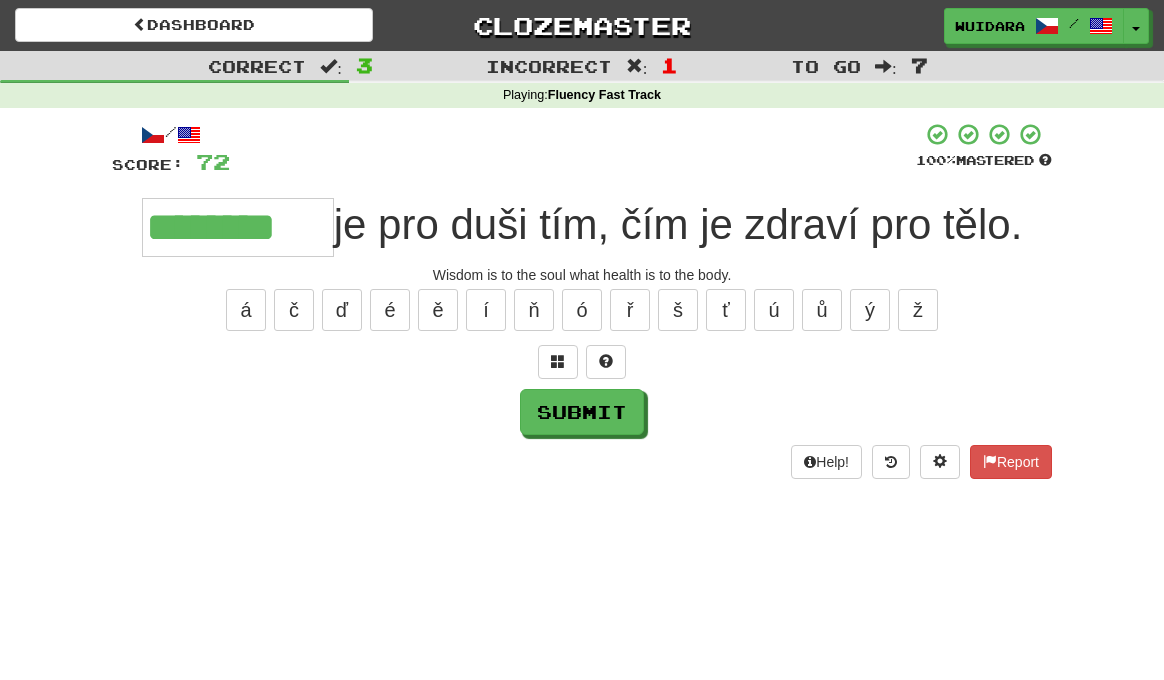 type on "********" 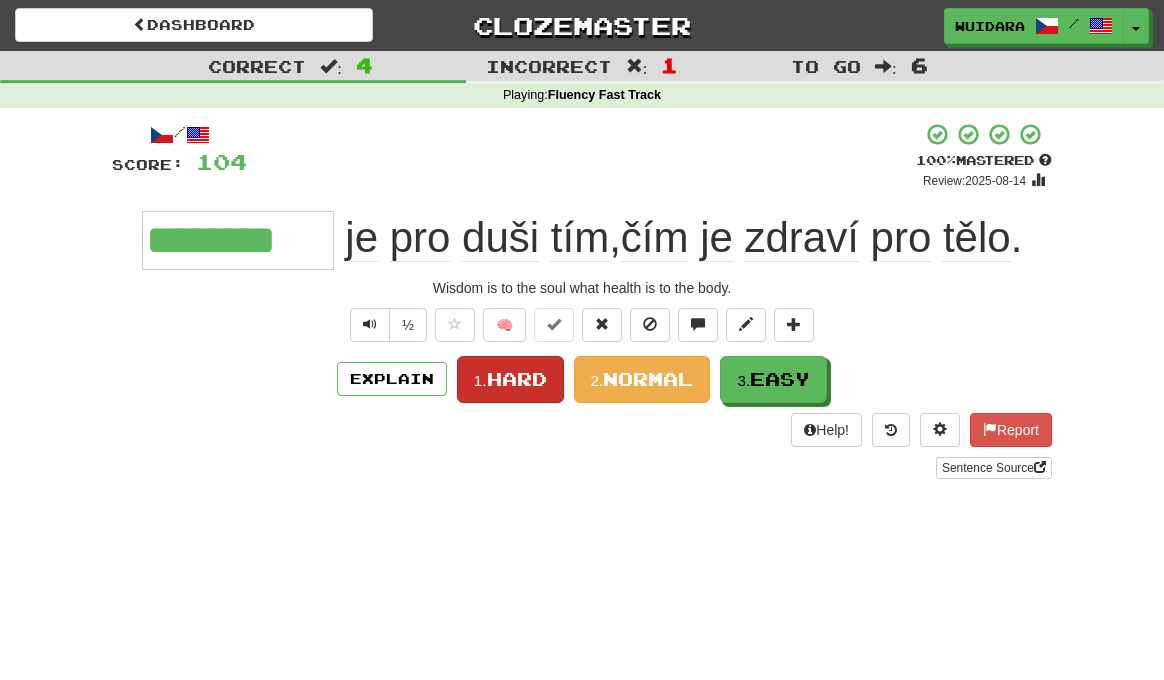 click on "1.  Hard" at bounding box center (510, 379) 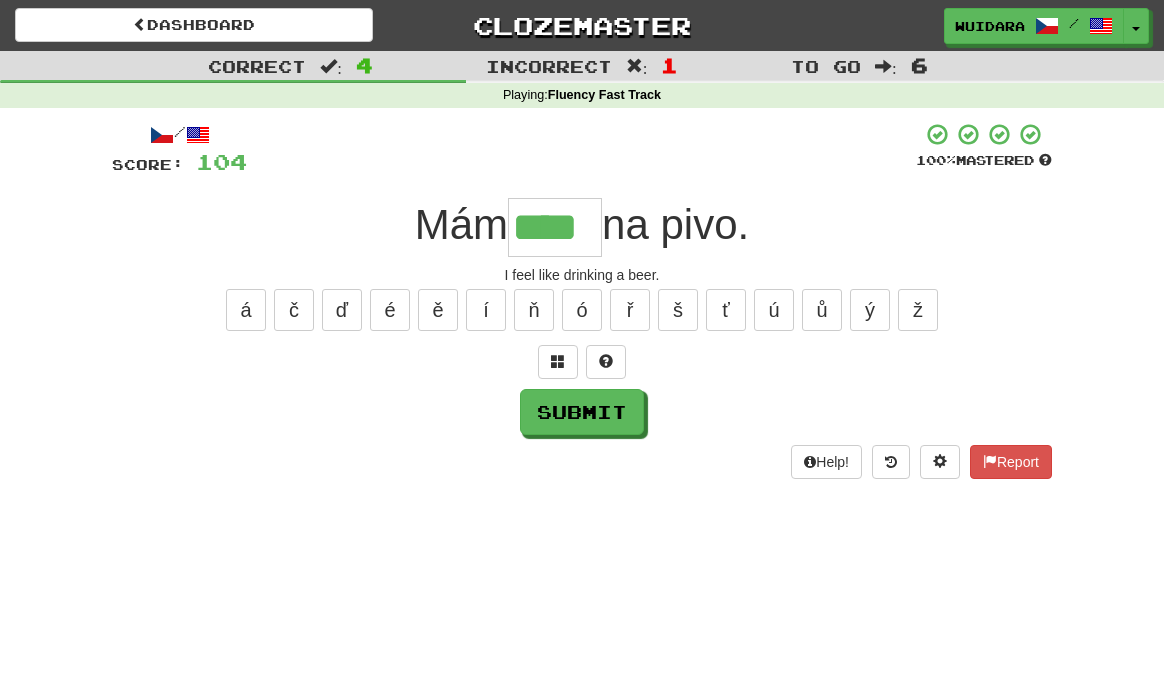type on "****" 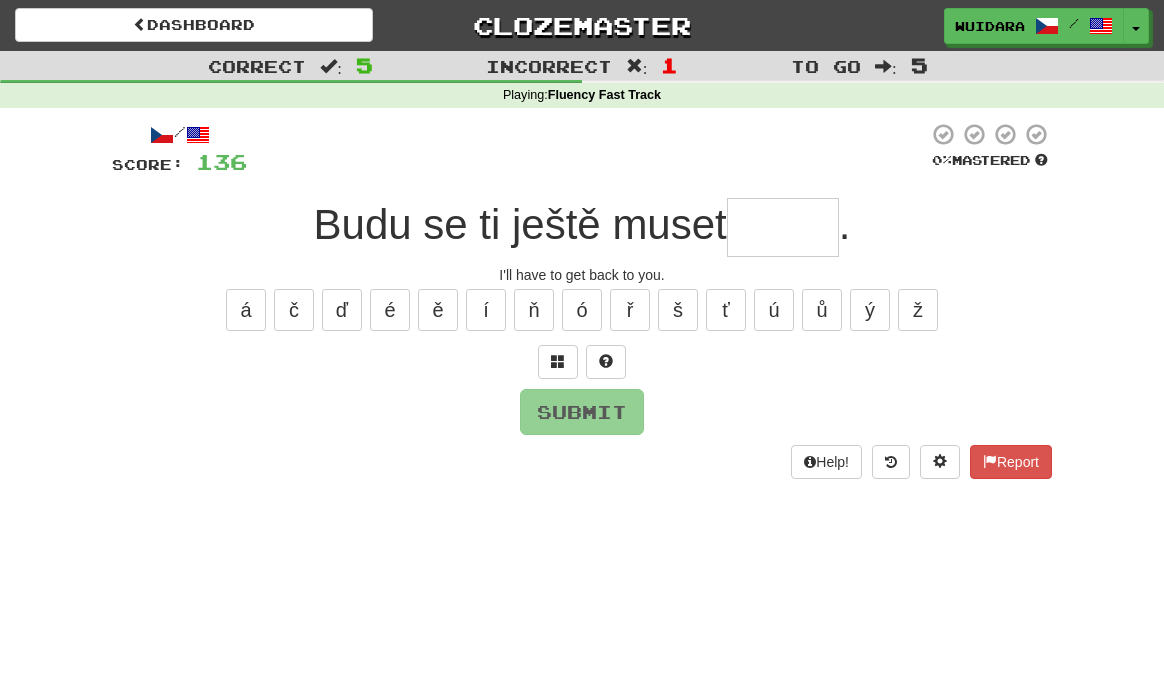 type on "*" 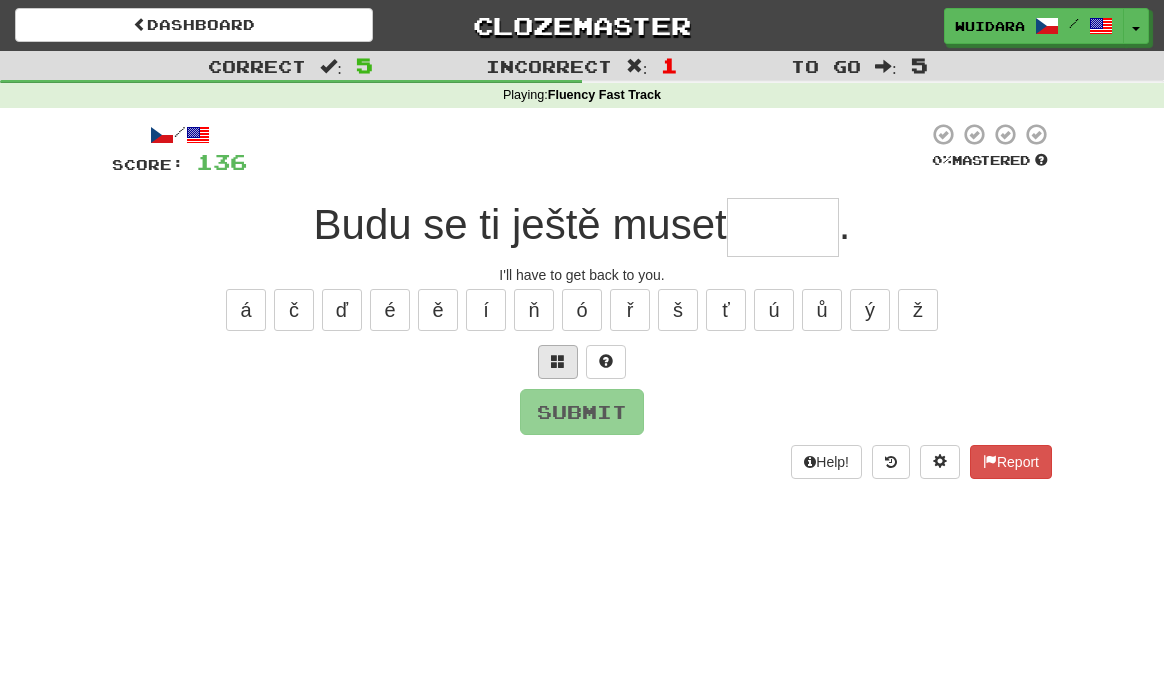 click at bounding box center [558, 362] 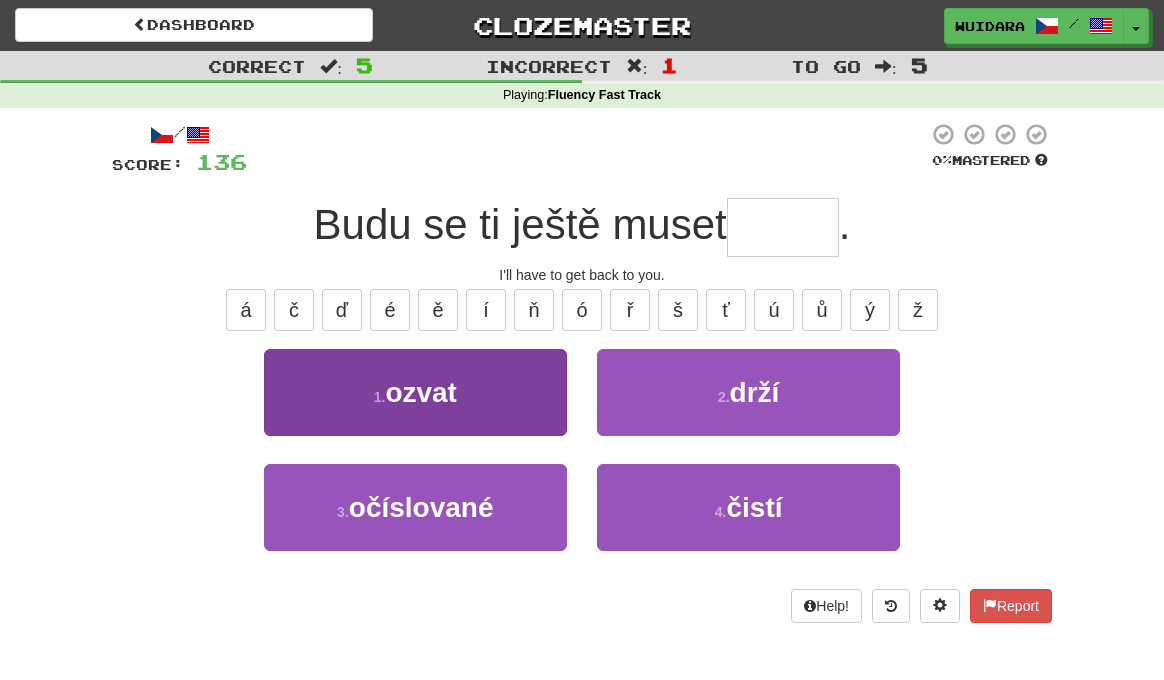 click on "1 .  ozvat" at bounding box center [415, 392] 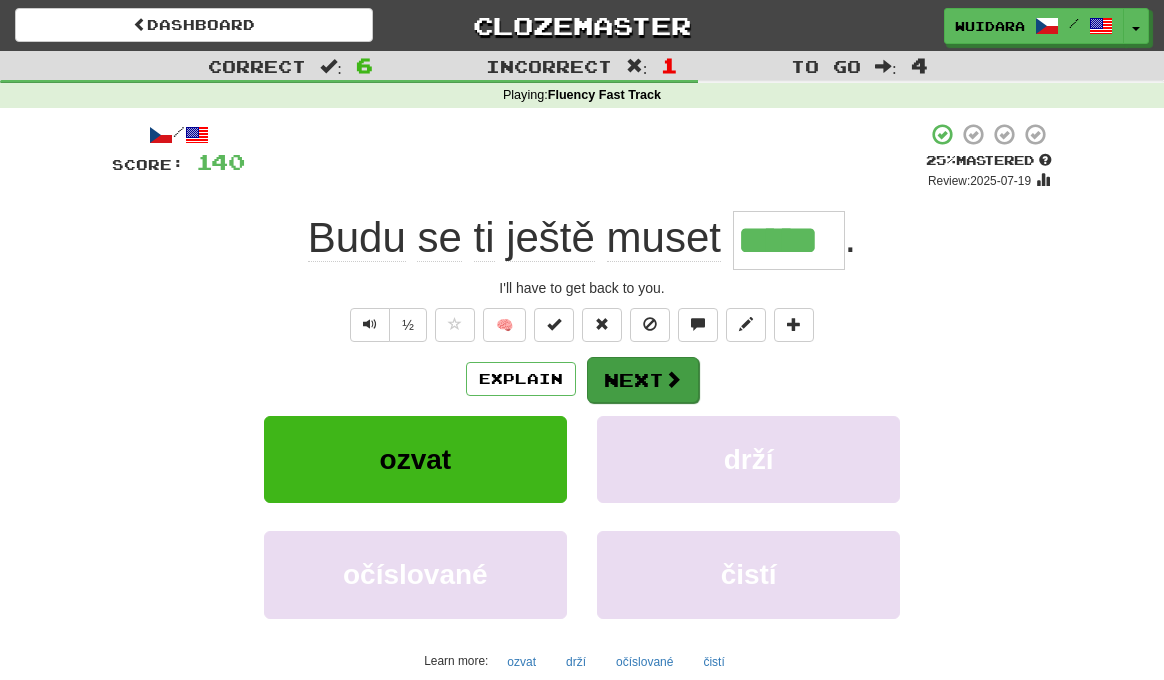 click on "Next" at bounding box center (643, 380) 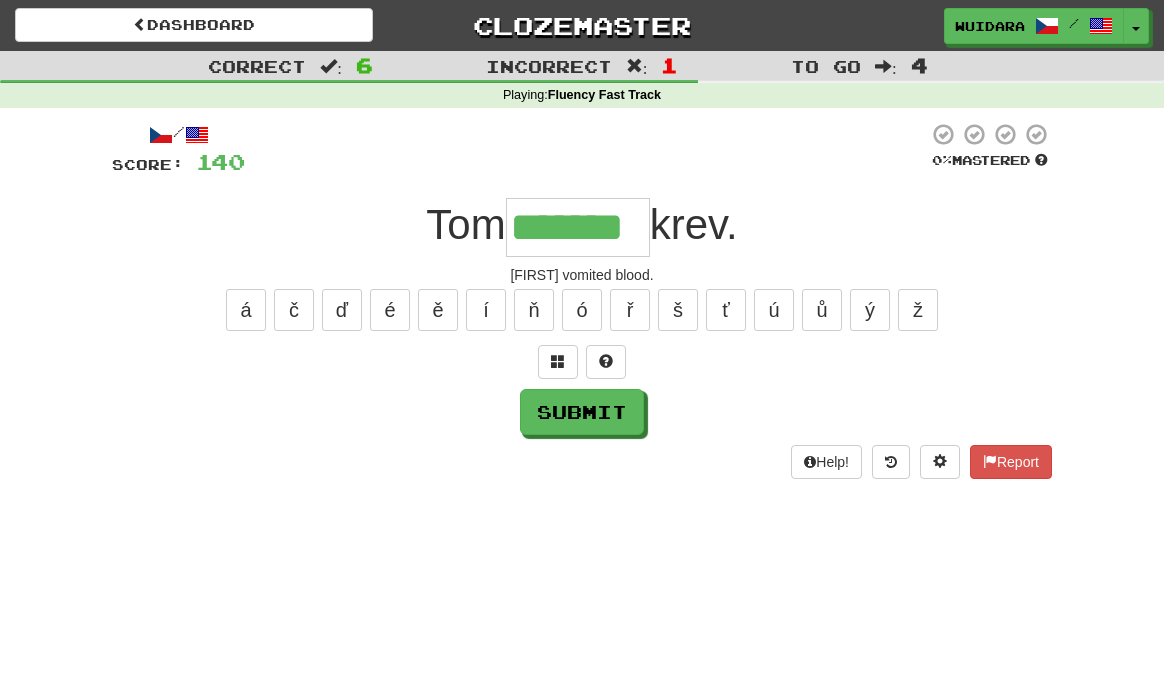 type on "*******" 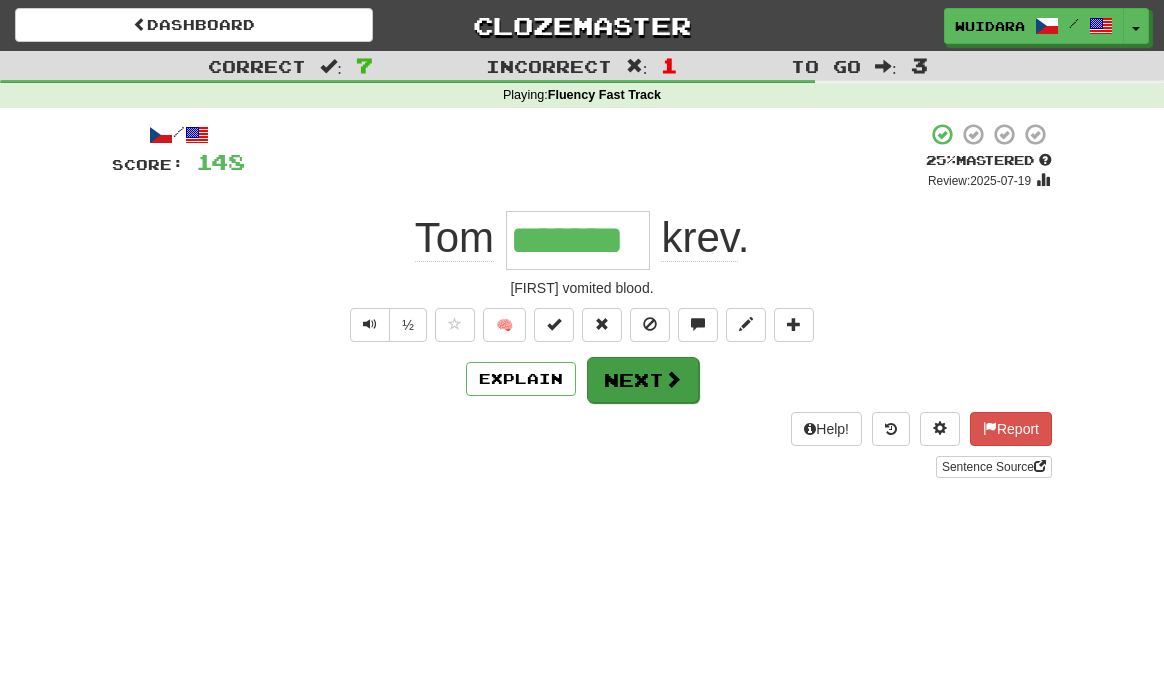 click at bounding box center [673, 379] 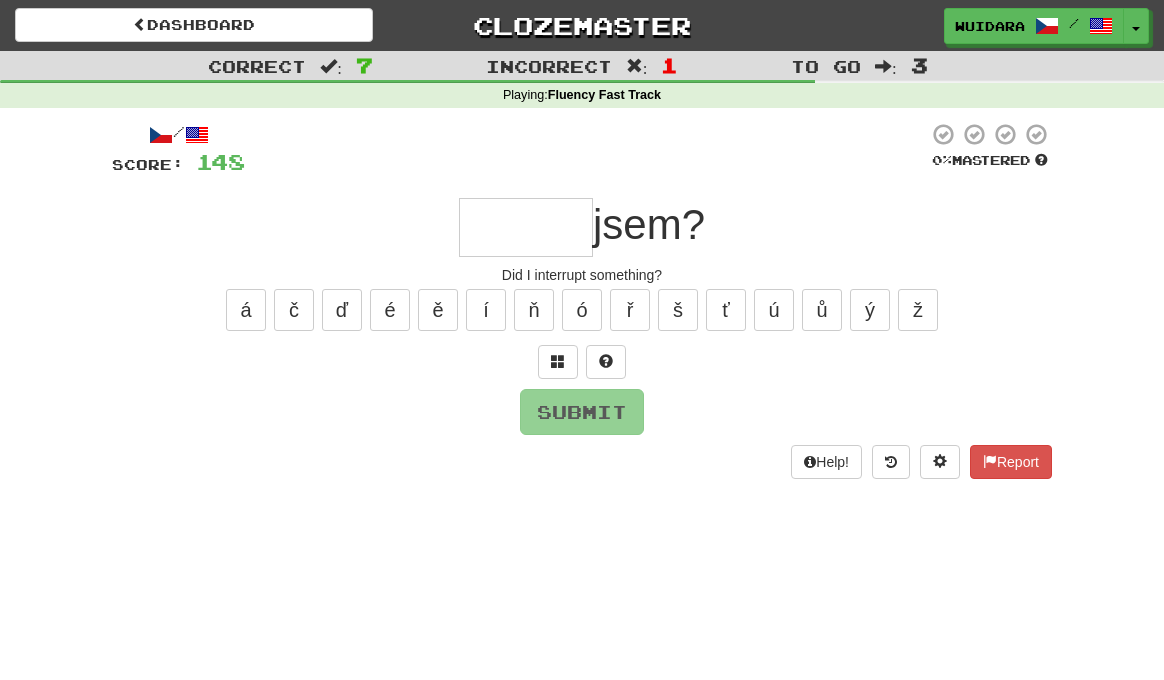 type on "*" 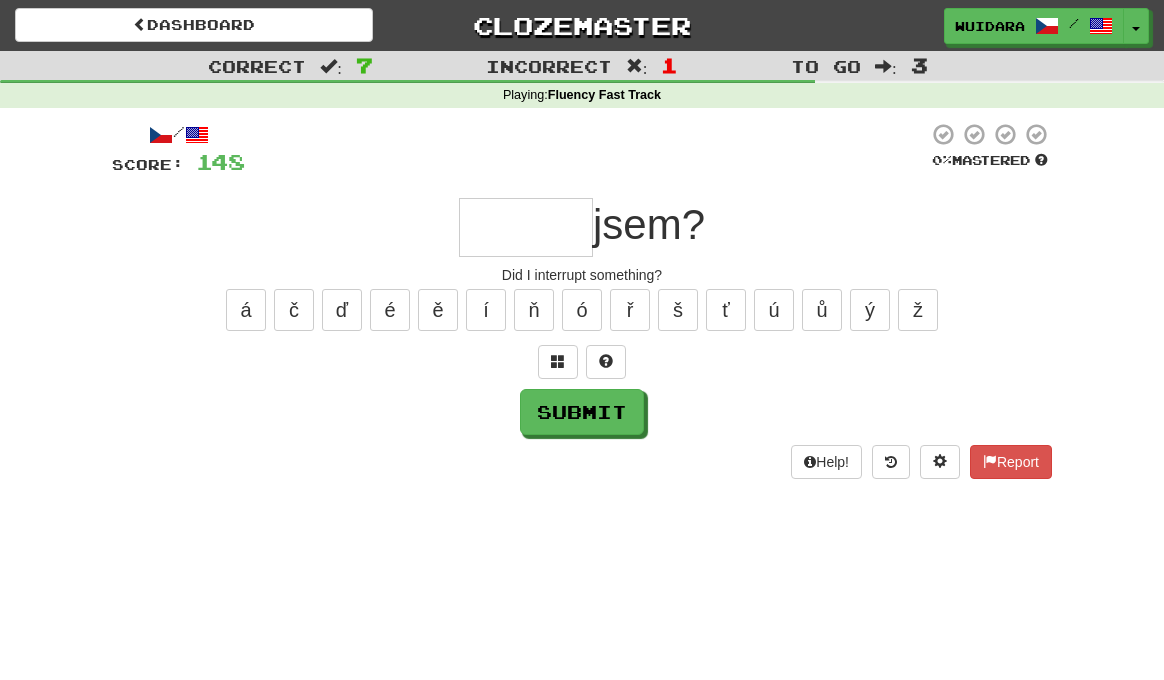type on "*" 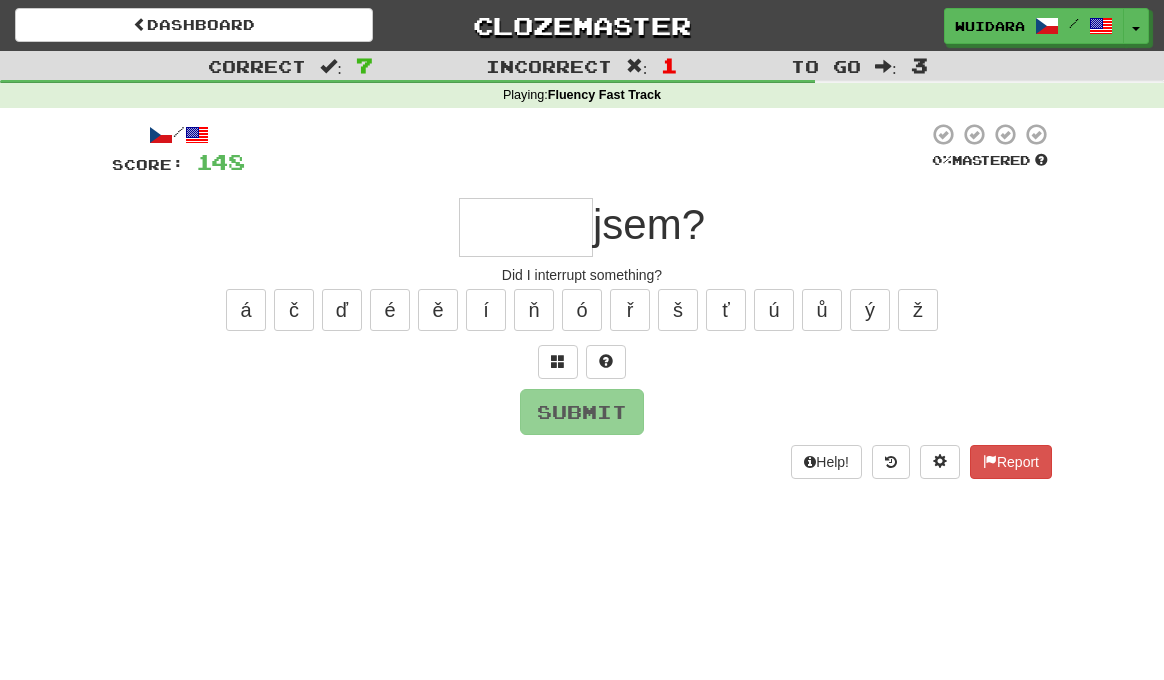 type on "*" 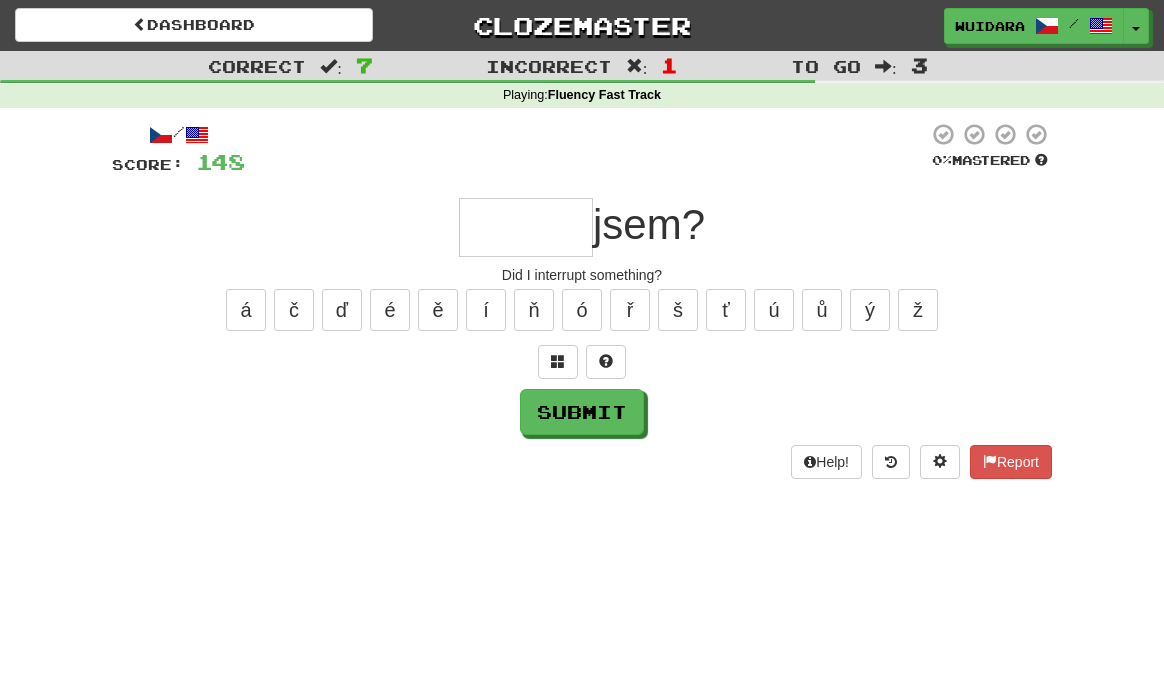 type on "*" 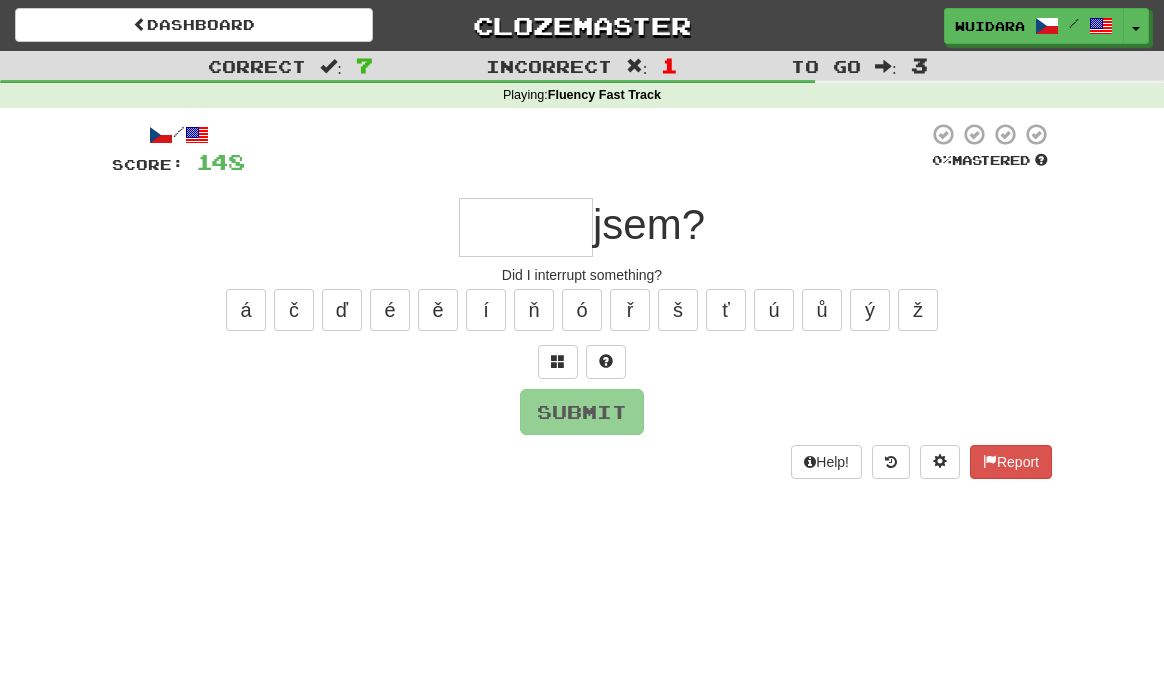 type on "*" 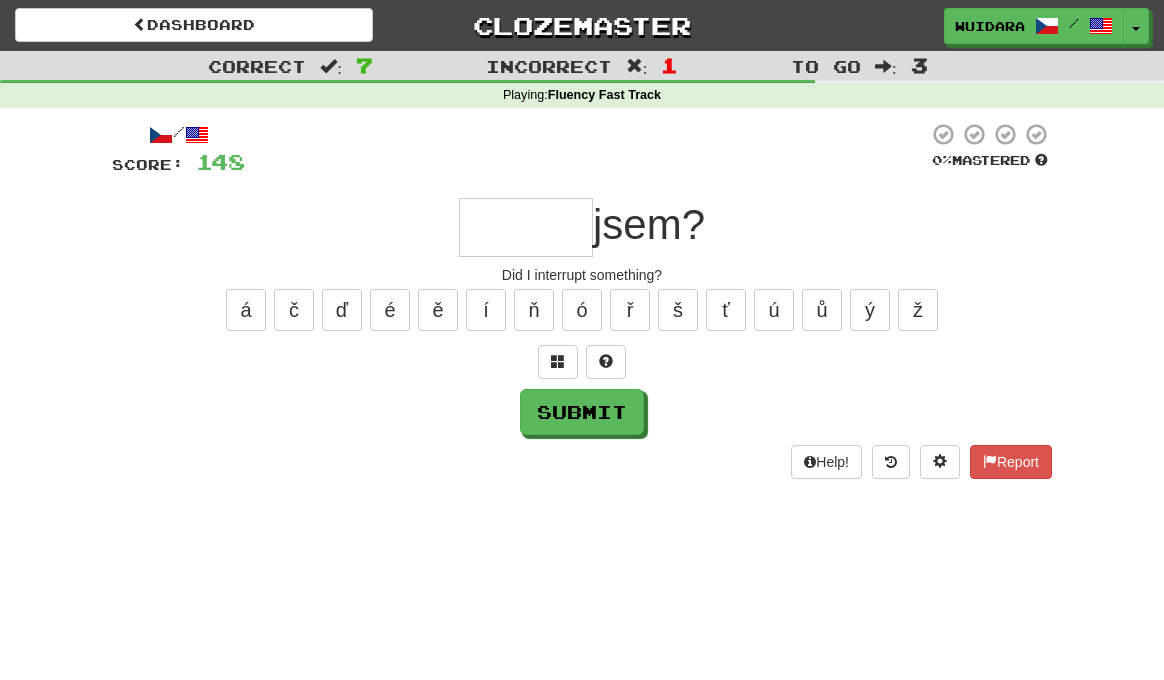 type on "*" 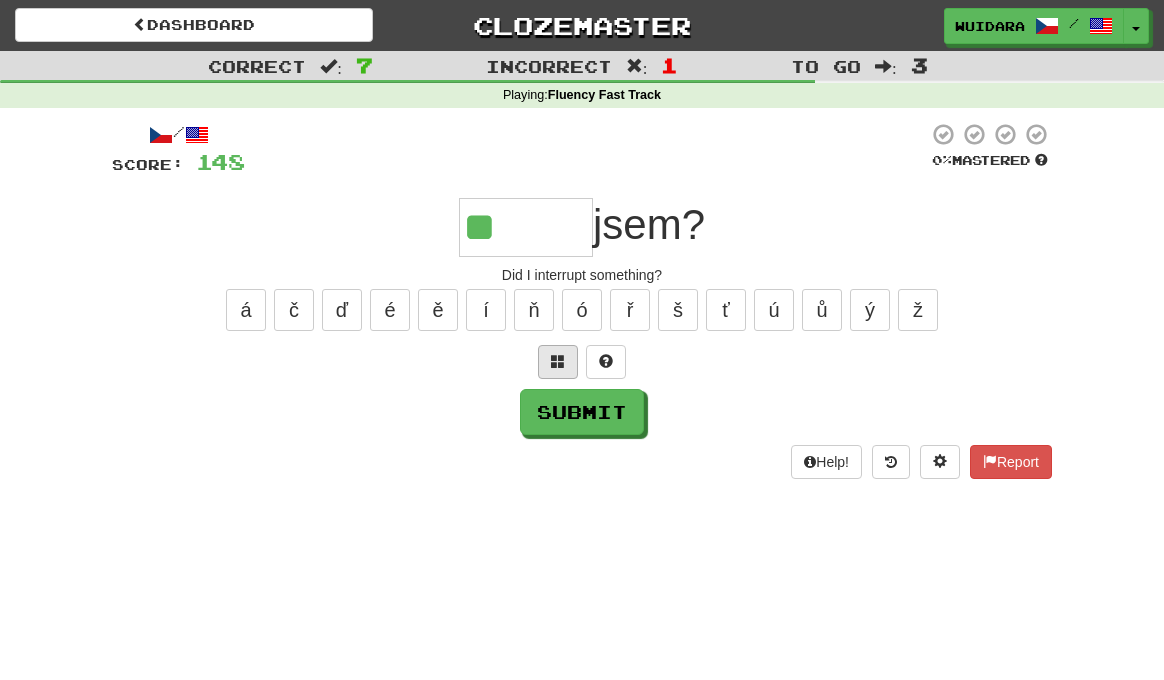 click at bounding box center (558, 361) 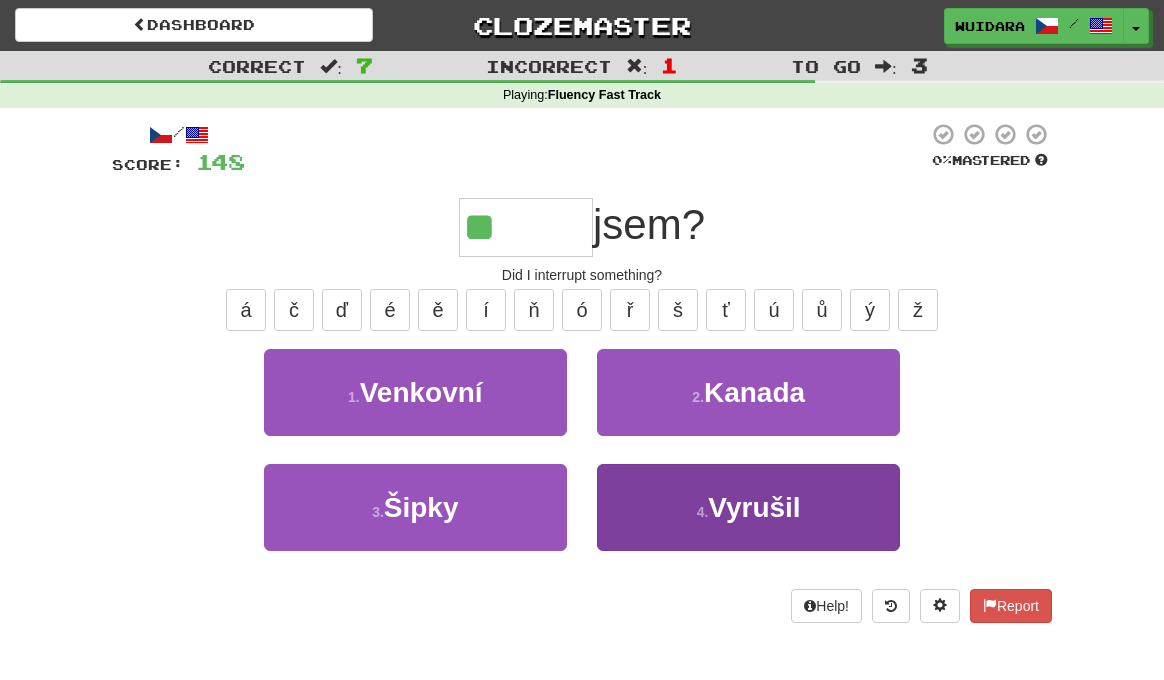 click on "4 .  Vyrušil" at bounding box center [748, 507] 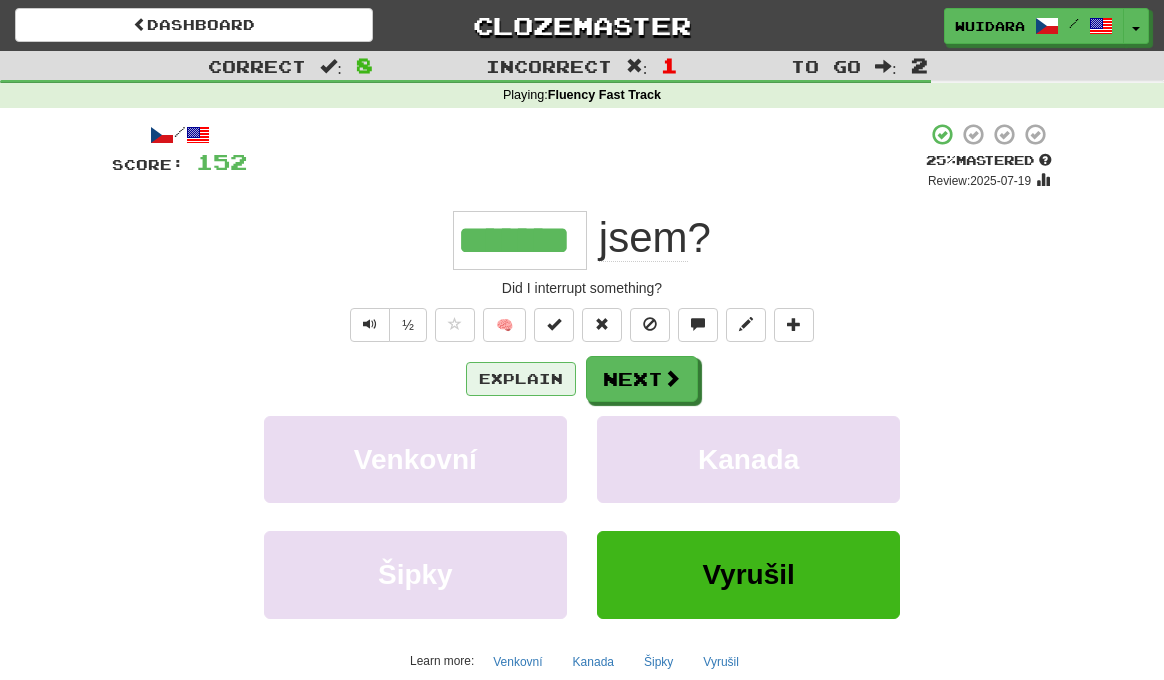 click on "Explain" at bounding box center [521, 379] 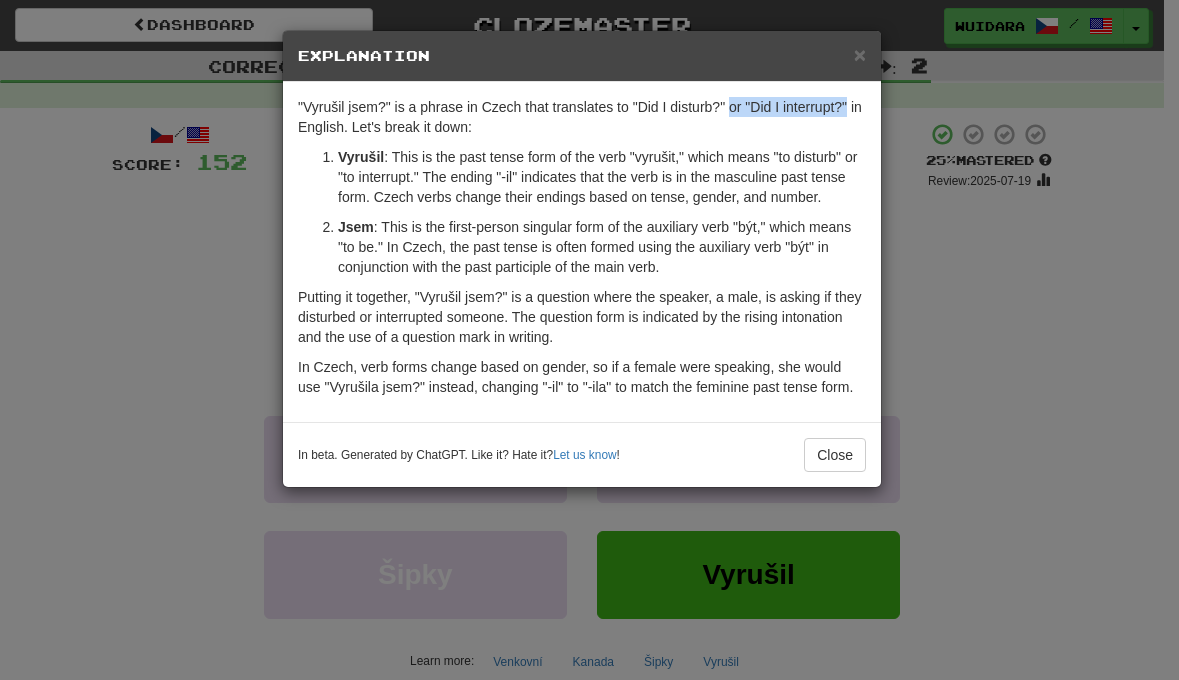 drag, startPoint x: 737, startPoint y: 108, endPoint x: 858, endPoint y: 110, distance: 121.016525 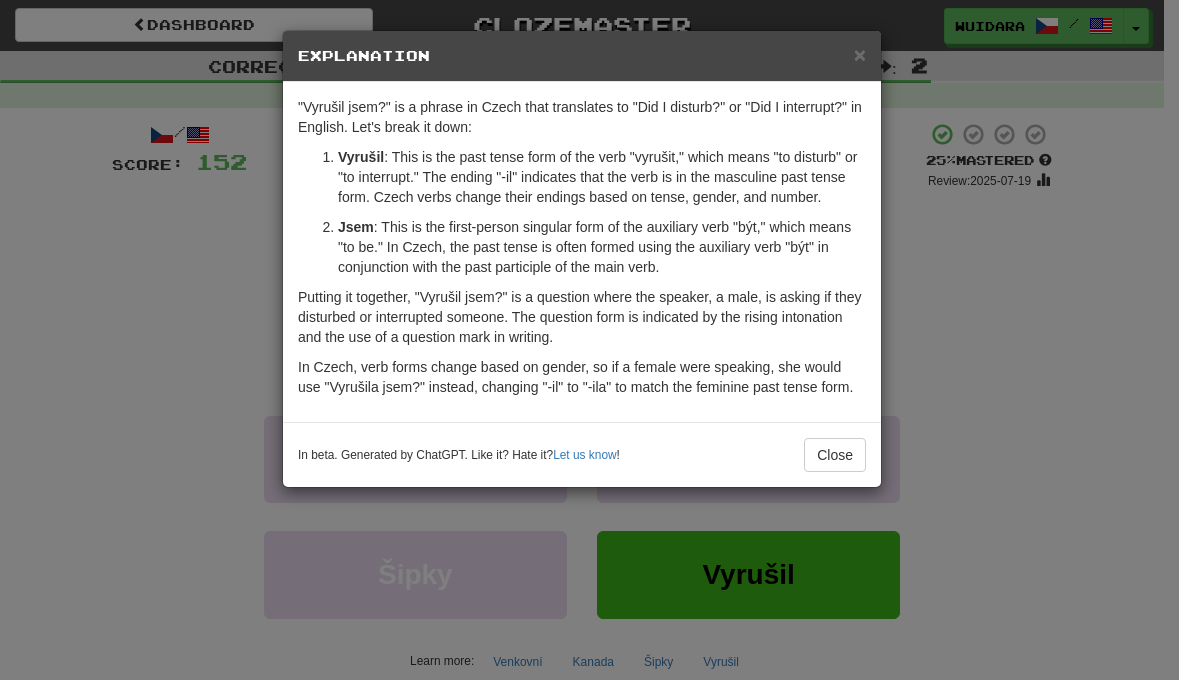 click on "× Explanation "Vyrušil jsem?" is a phrase in Czech that translates to "Did I disturb?" or "Did I interrupt?" in English. Let's break it down:
Vyrušil : This is the past tense form of the verb "vyrušit," which means "to disturb" or "to interrupt." The ending "-il" indicates that the verb is in the masculine past tense form. Czech verbs change their endings based on tense, gender, and number.
Jsem : This is the first-person singular form of the auxiliary verb "být," which means "to be." In Czech, the past tense is often formed using the auxiliary verb "být" in conjunction with the past participle of the main verb.
Putting it together, "Vyrušil jsem?" is a question where the speaker, a male, is asking if they disturbed or interrupted someone. The question form is indicated by the rising intonation and the use of a question mark in writing.
In beta. Generated by ChatGPT. Like it? Hate it?  Let us know ! Close" at bounding box center (589, 340) 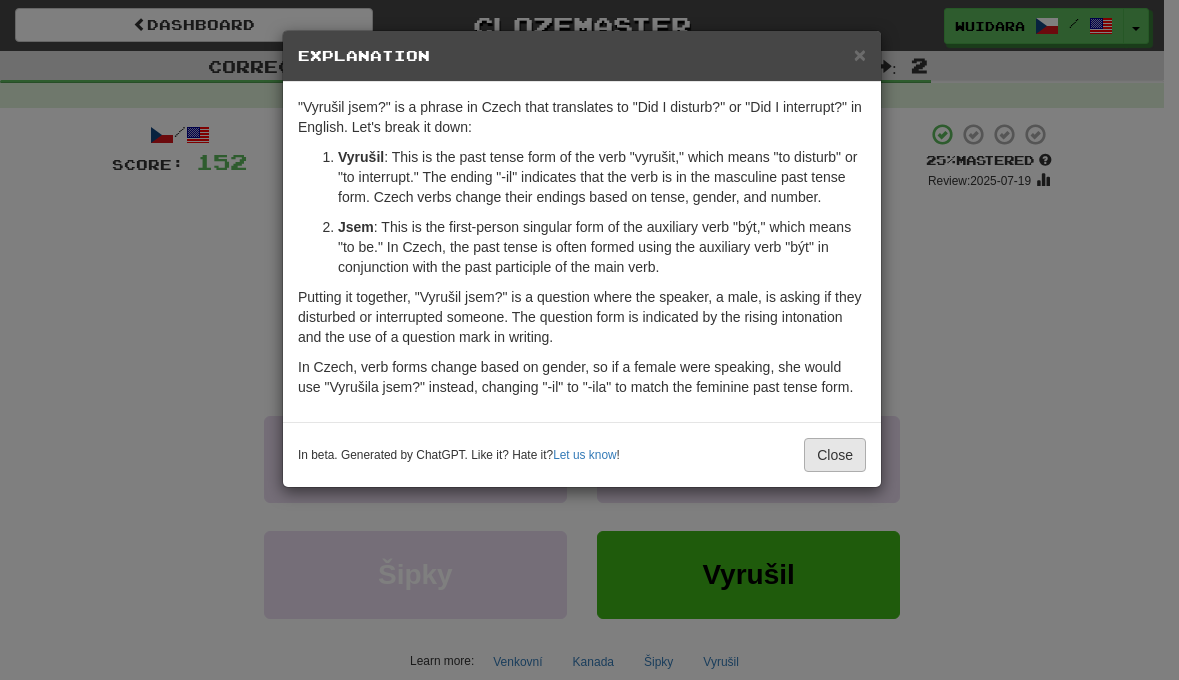 click on "Close" at bounding box center (835, 455) 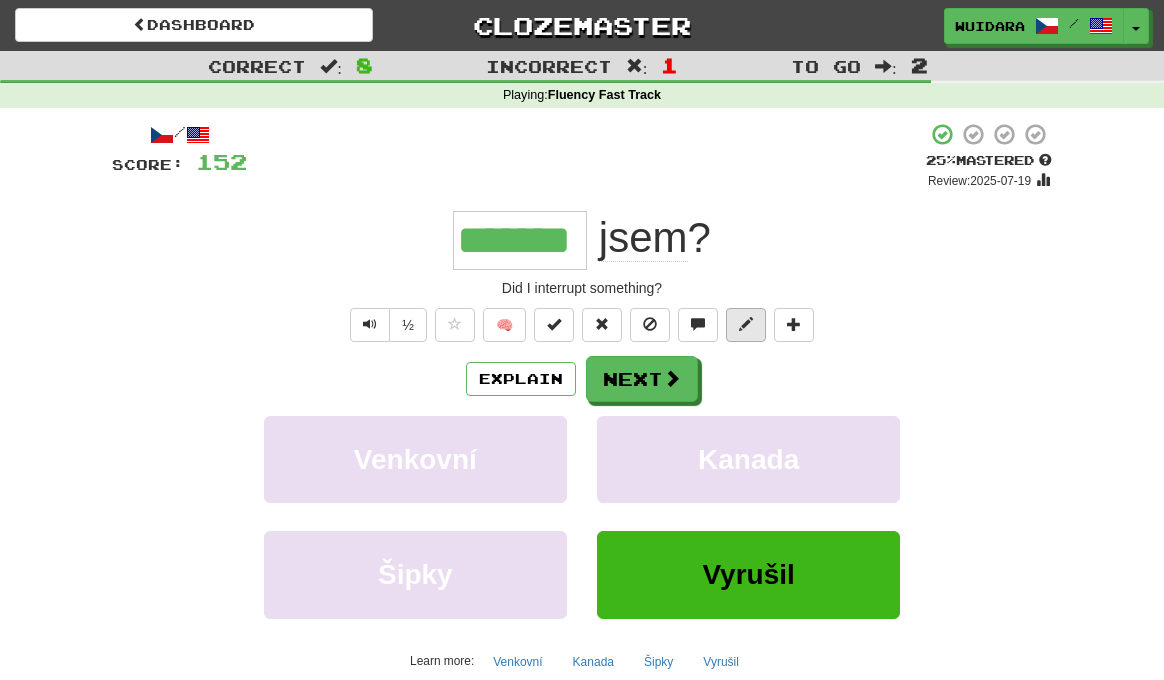 click at bounding box center (746, 324) 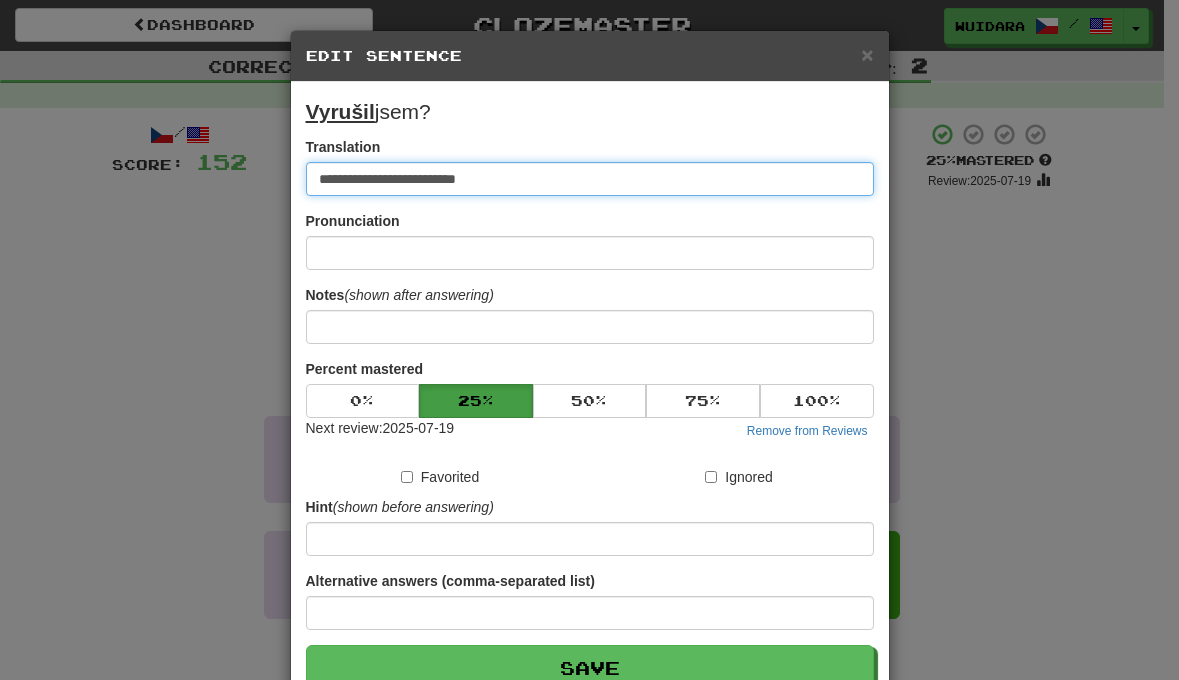 paste on "**********" 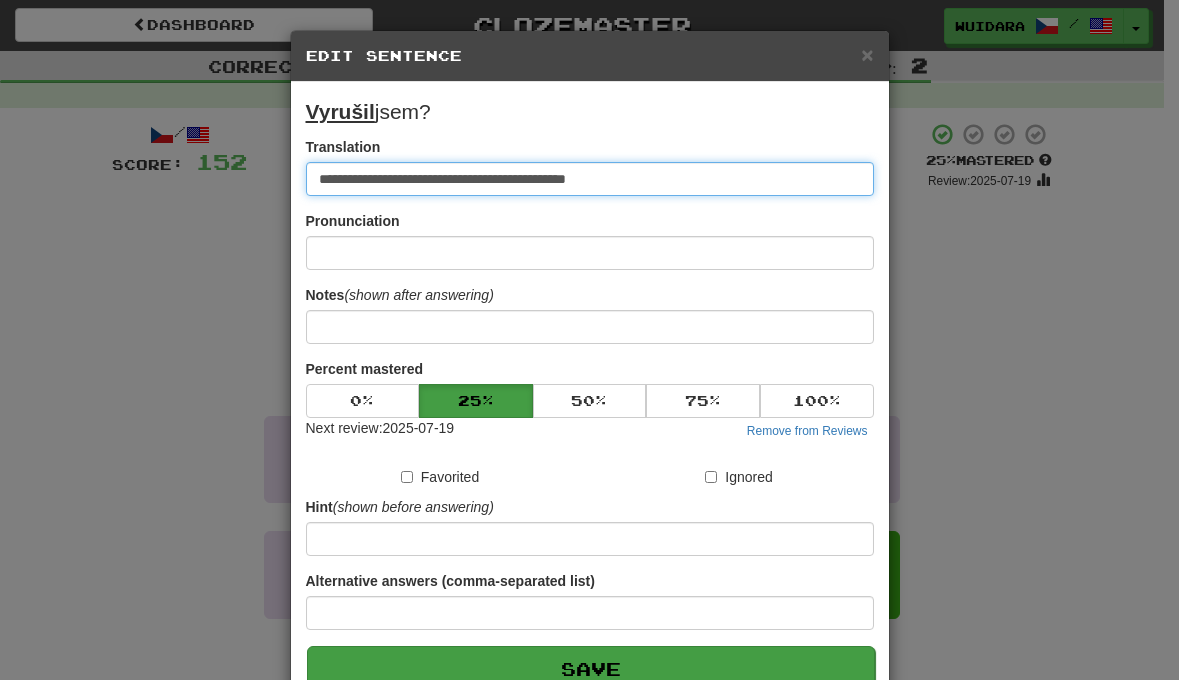type on "**********" 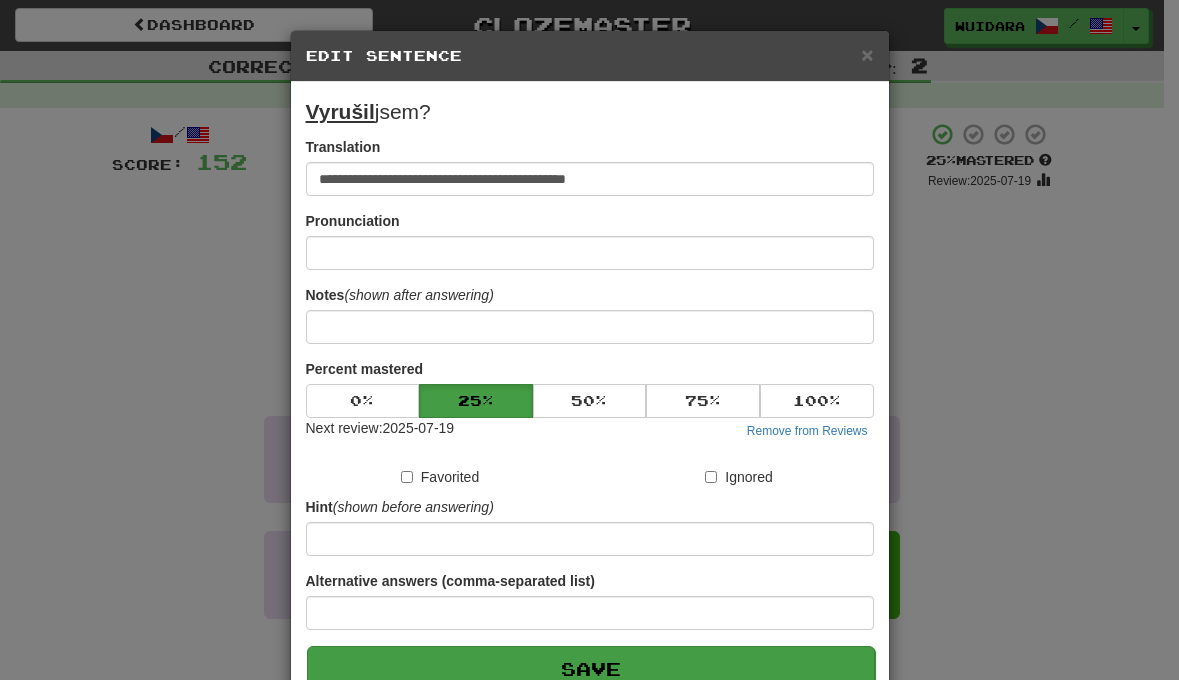 click on "Save" at bounding box center (591, 669) 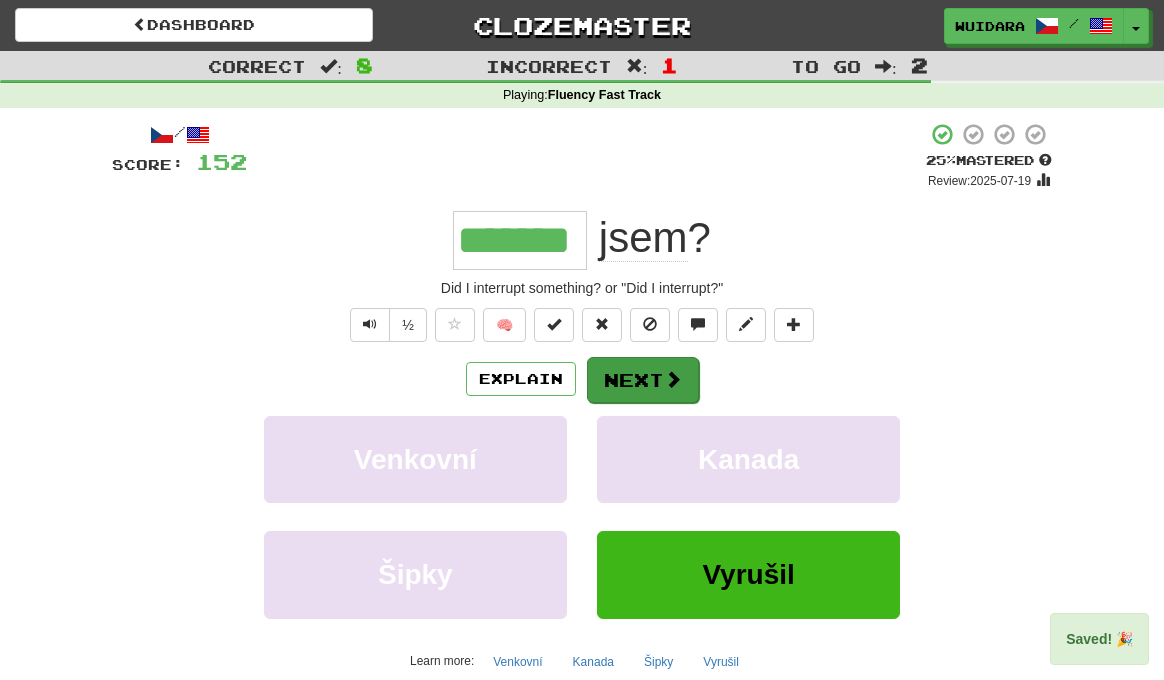 click on "Next" at bounding box center [643, 380] 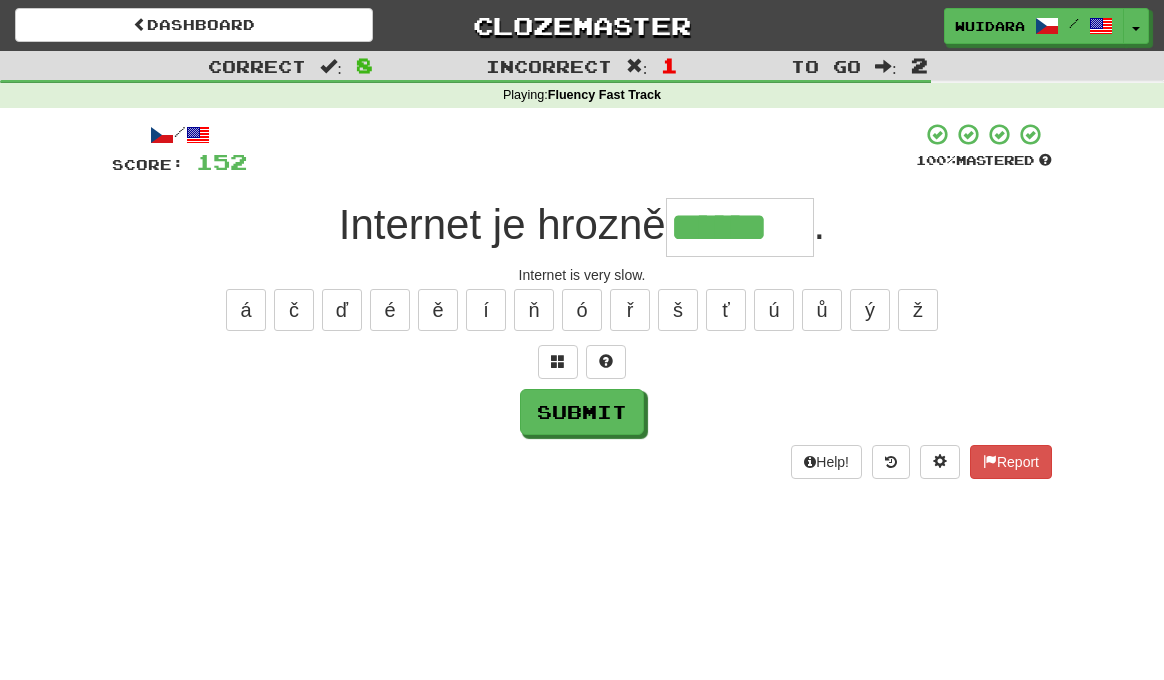type on "******" 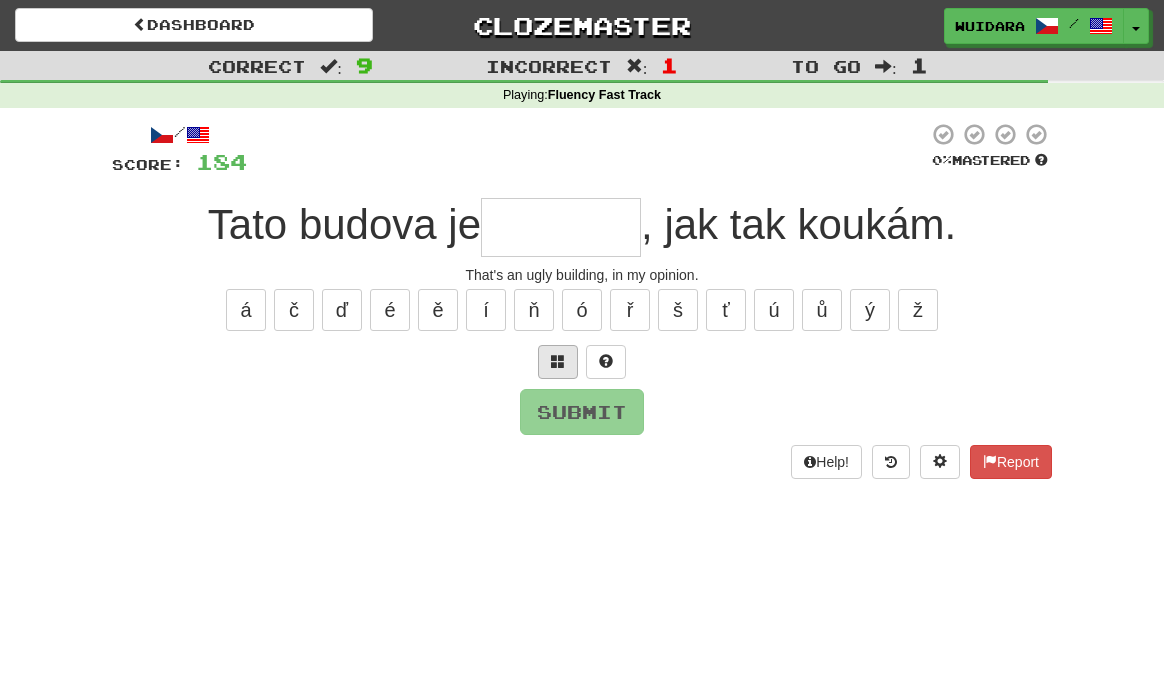 click at bounding box center [558, 362] 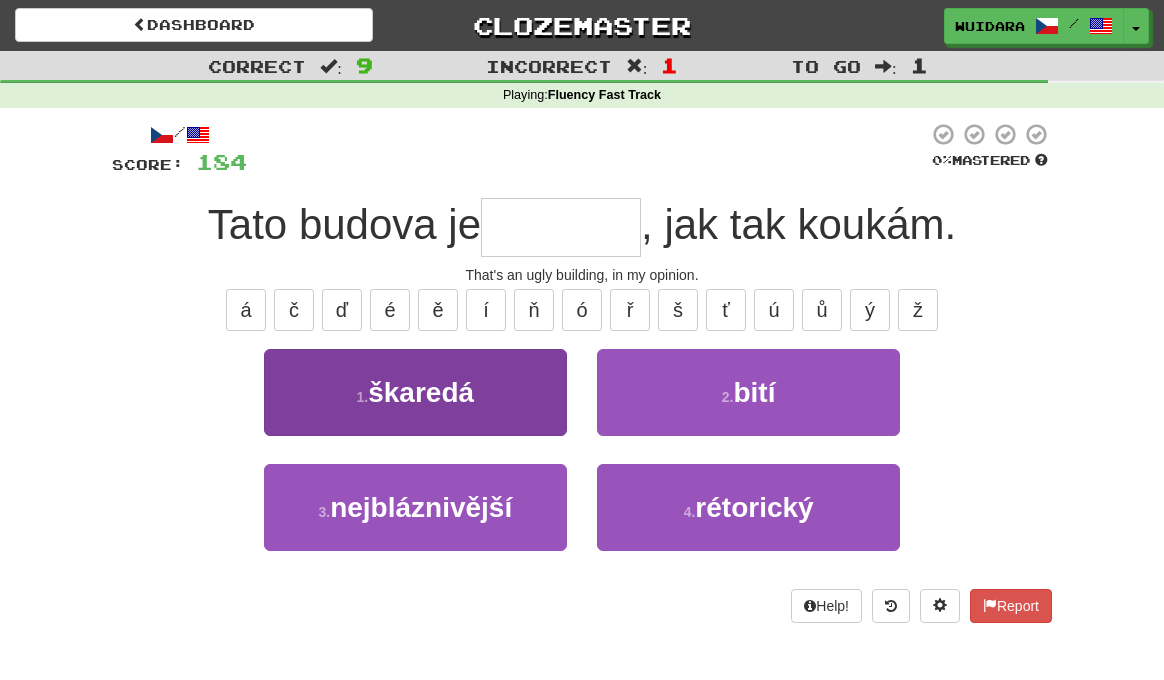 click on "1 .  škaredá" at bounding box center [415, 392] 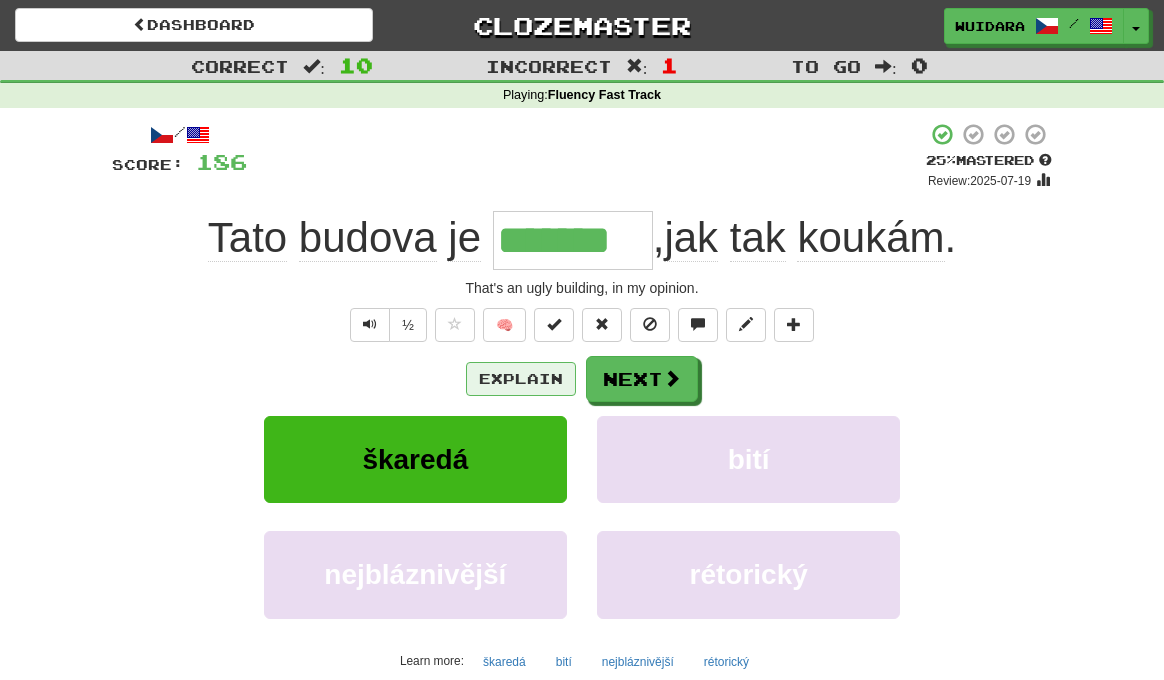 click on "Explain" at bounding box center [521, 379] 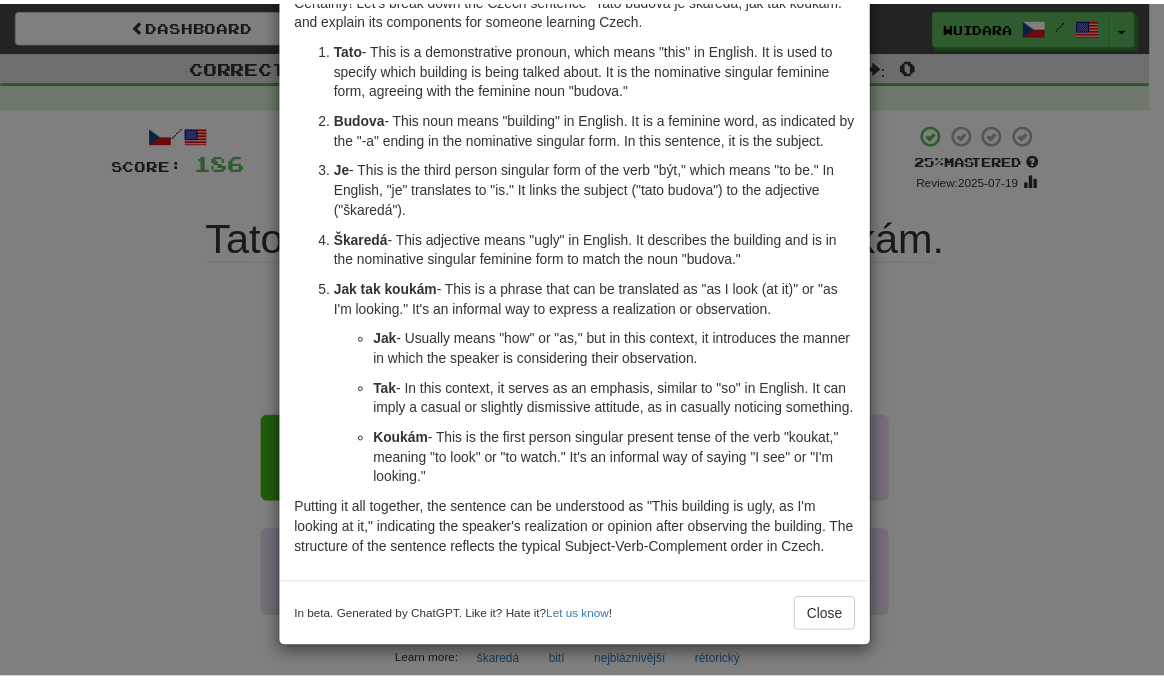scroll, scrollTop: 0, scrollLeft: 0, axis: both 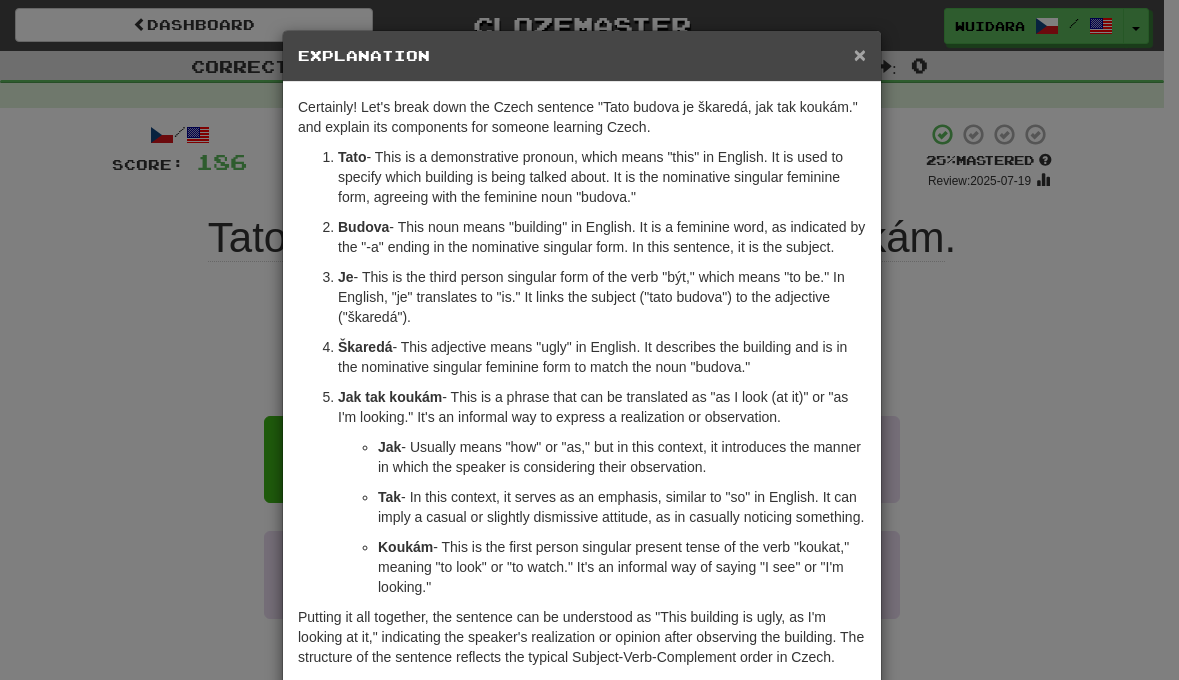 click on "×" at bounding box center (860, 54) 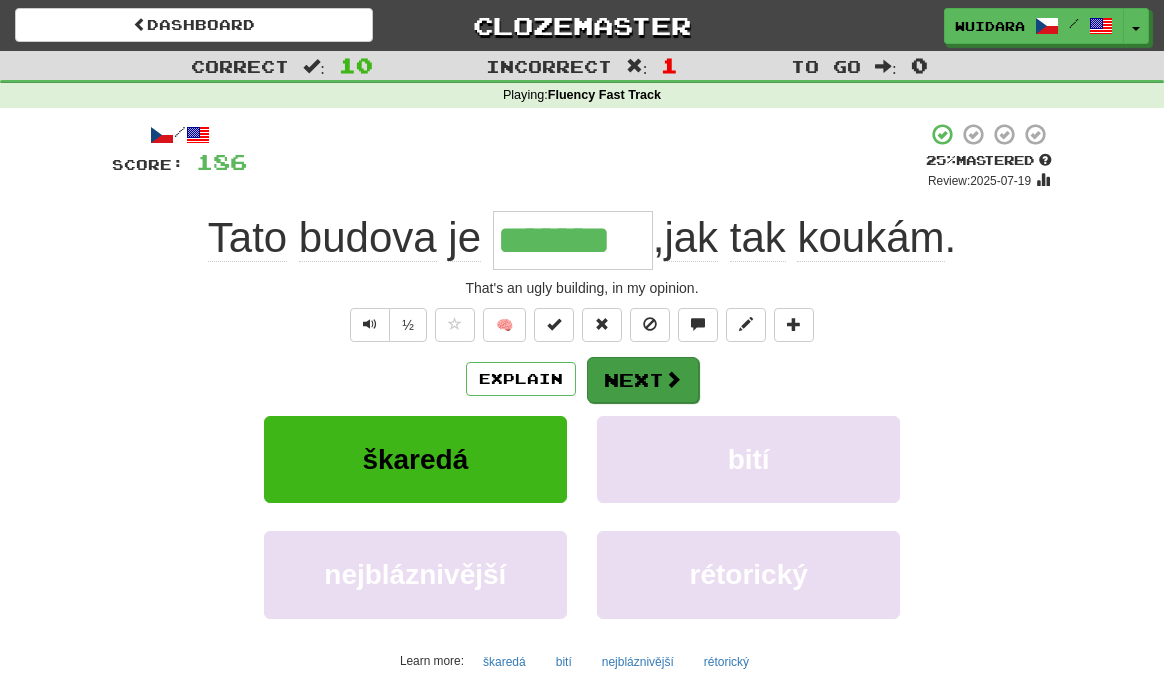 click on "Next" at bounding box center [643, 380] 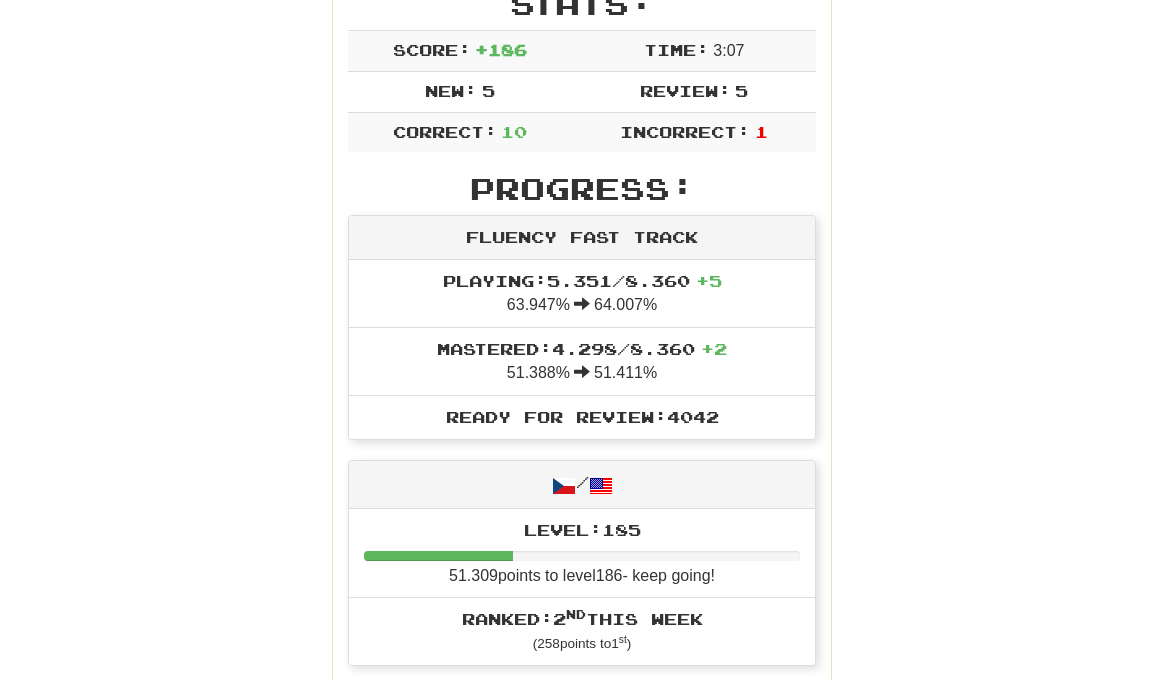 scroll, scrollTop: 0, scrollLeft: 0, axis: both 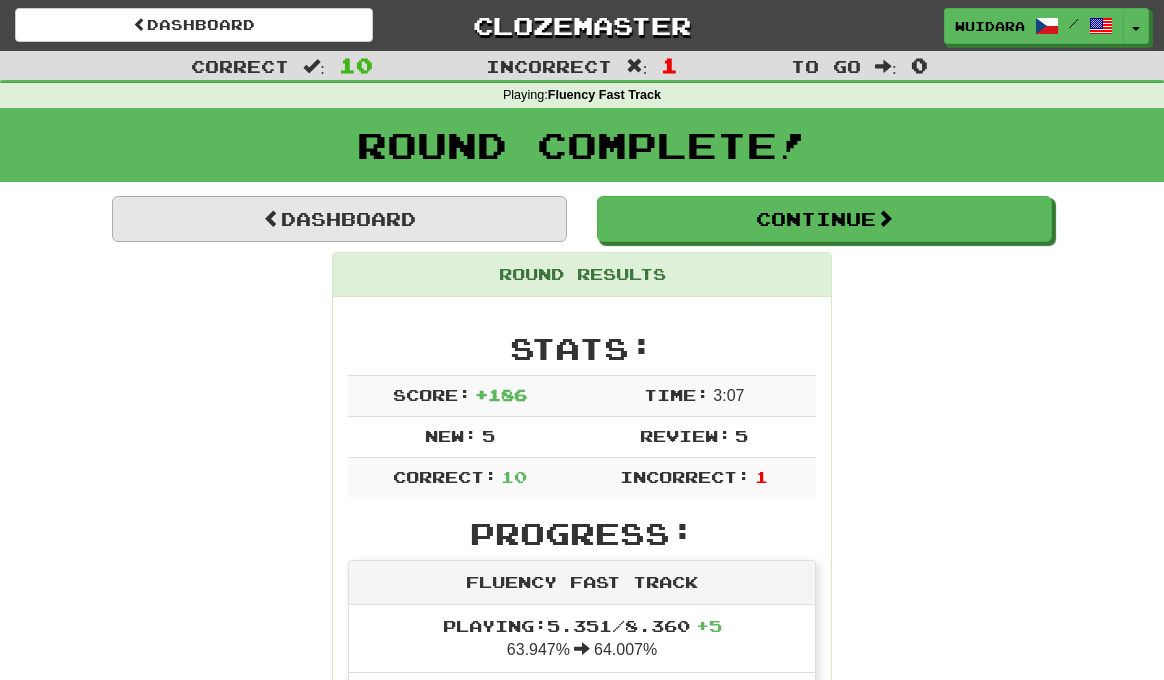 click on "Dashboard" at bounding box center (339, 219) 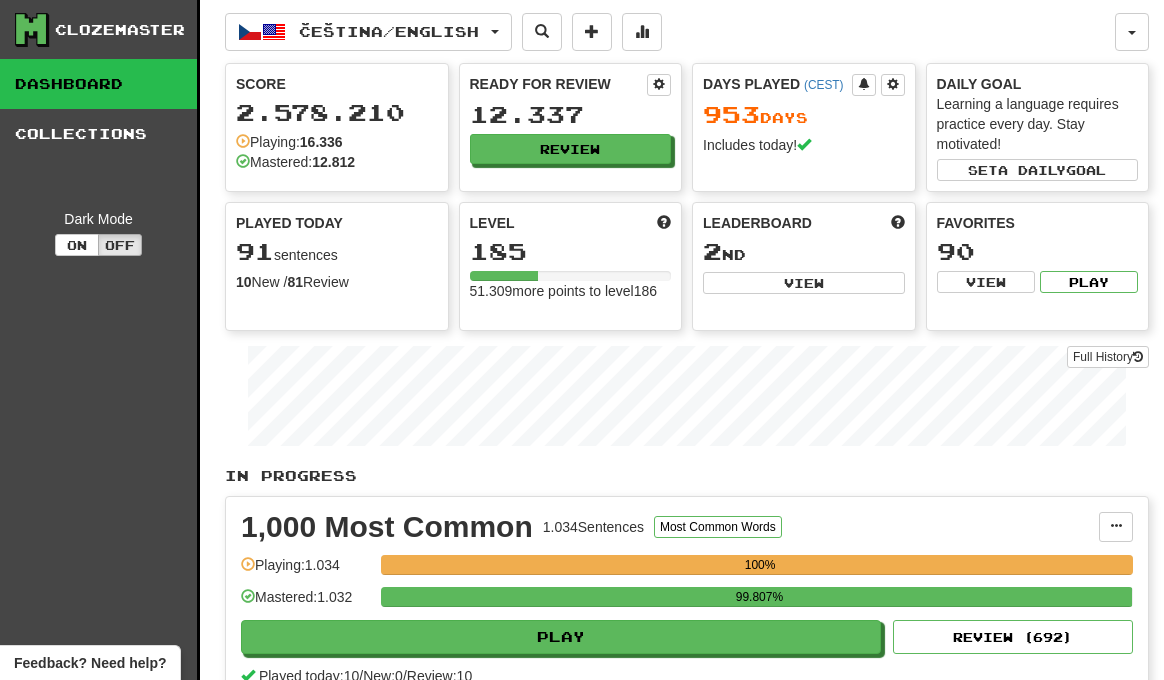 scroll, scrollTop: 0, scrollLeft: 0, axis: both 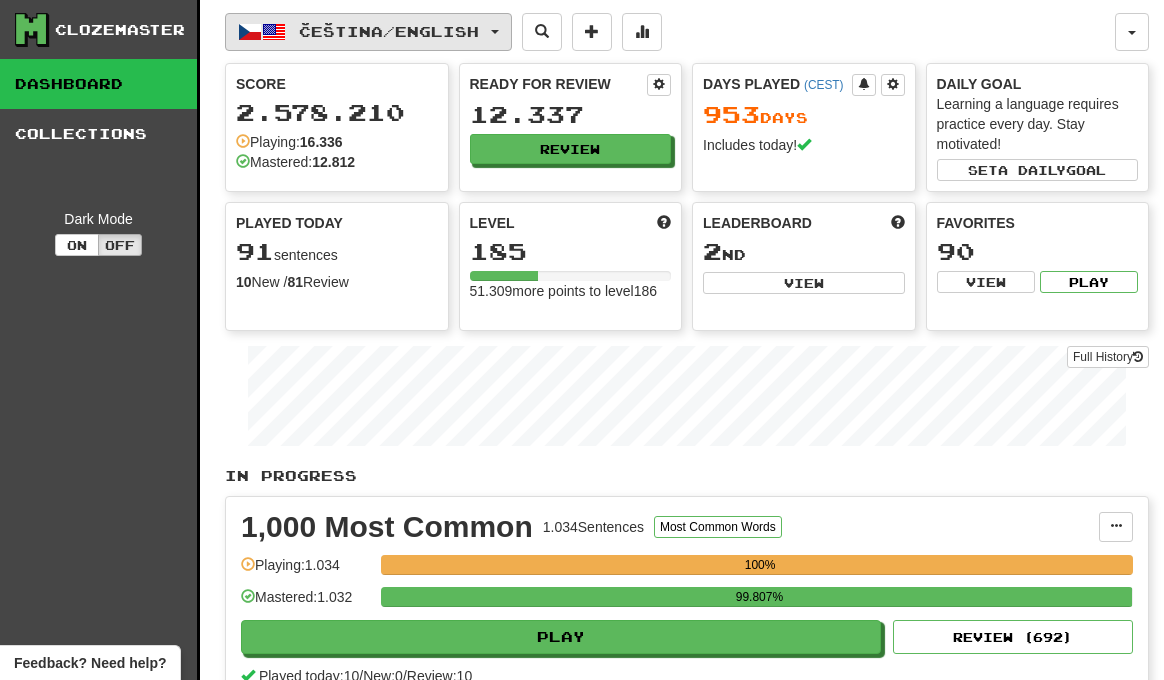click on "Čeština  /  English" at bounding box center (389, 31) 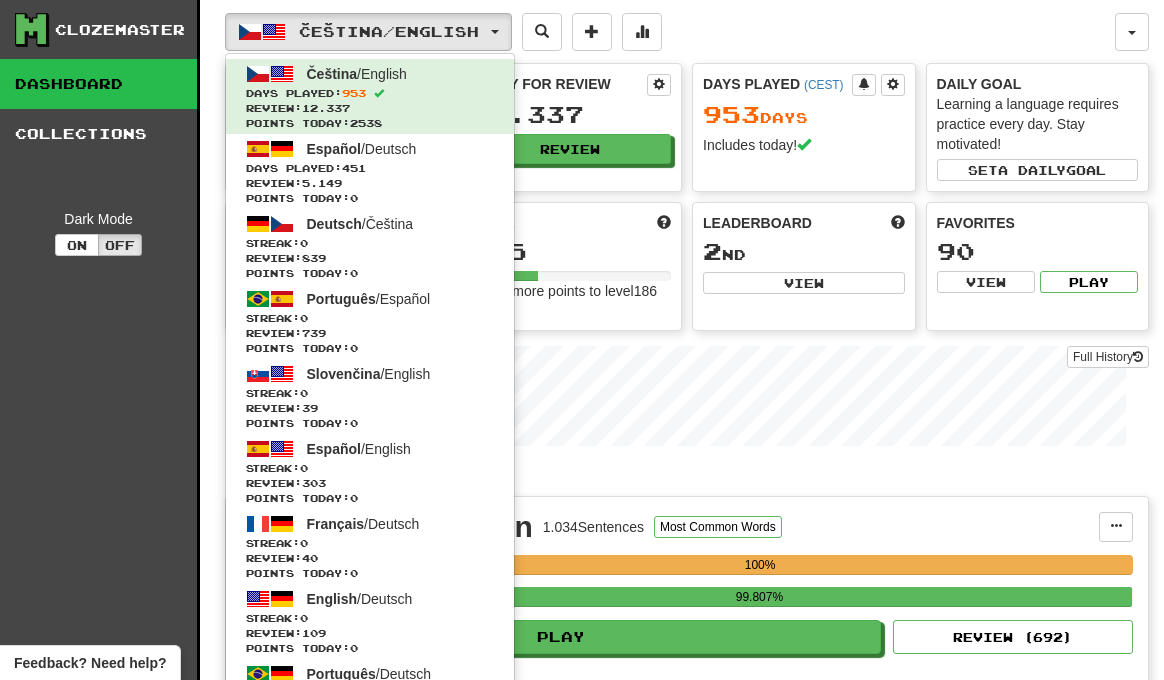 click on "Čeština  /  English Čeština  /  English Days Played:  953   Review:  12.337 Points today:  2538 Español  /  Deutsch Days Played:  451   Review:  5.149 Points today:  0 Deutsch  /  Čeština Streak:  0   Review:  839 Points today:  0 Português  /  Español Streak:  0   Review:  739 Points today:  0 Slovenčina  /  English Streak:  0   Review:  39 Points today:  0 Español  /  English Streak:  0   Review:  303 Points today:  0 Français  /  Deutsch Streak:  0   Review:  40 Points today:  0 English  /  Deutsch Streak:  0   Review:  109 Points today:  0 Português  /  Deutsch Streak:  0   Review:  40 Points today:  0 Română  /  English Streak:  0   Review:  20 Points today:  0 Latina  /  English Streak:  0   Review:  30 Points today:  0 Čeština  /  Français Streak:  0   Review:  0 Points today:  0 Deutsch  /  English Streak:  0   Review:  0 Points today:  0 English  /  Čeština Streak:  0   Review:  0 Points today:  0 Hrvatski  /  English Streak:  0   Review:  0 Points today:  0 Português  /  English" at bounding box center [670, 32] 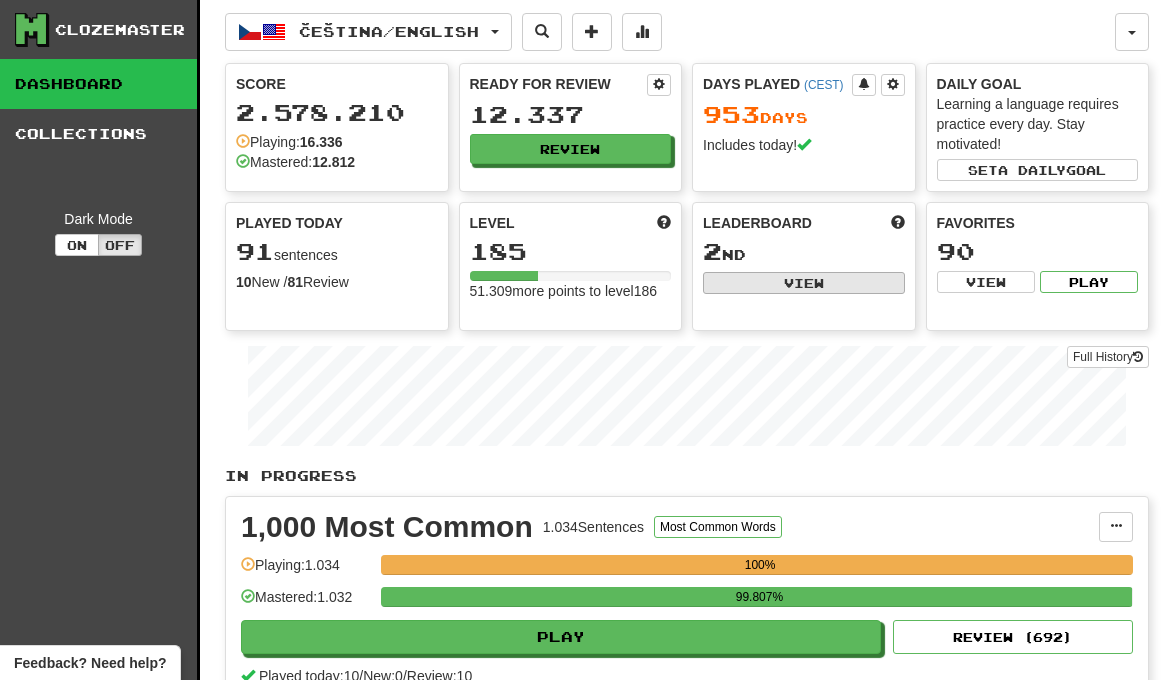 click on "View" at bounding box center (804, 283) 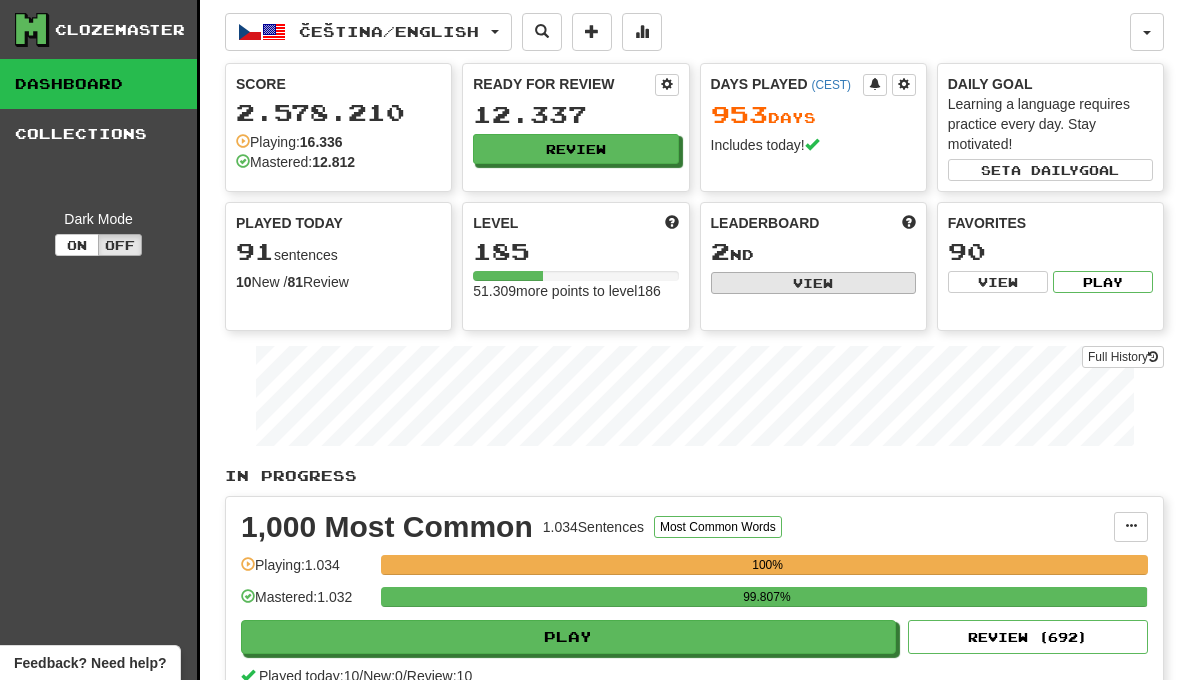 select on "**********" 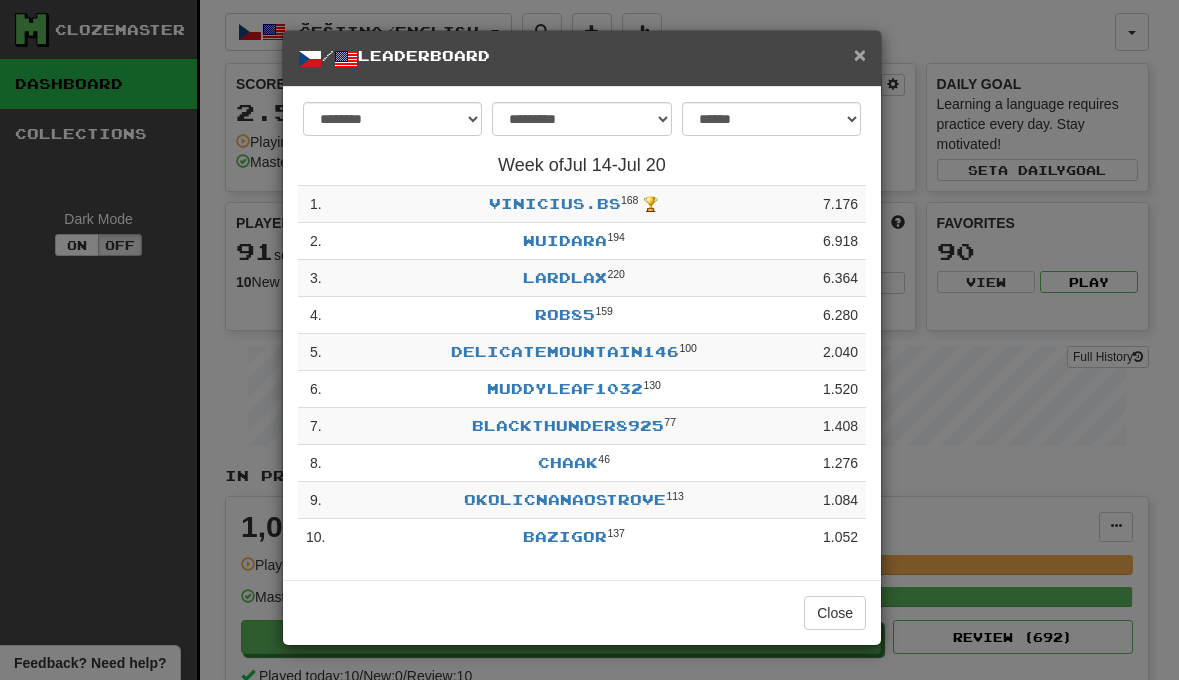 click on "×" at bounding box center [860, 54] 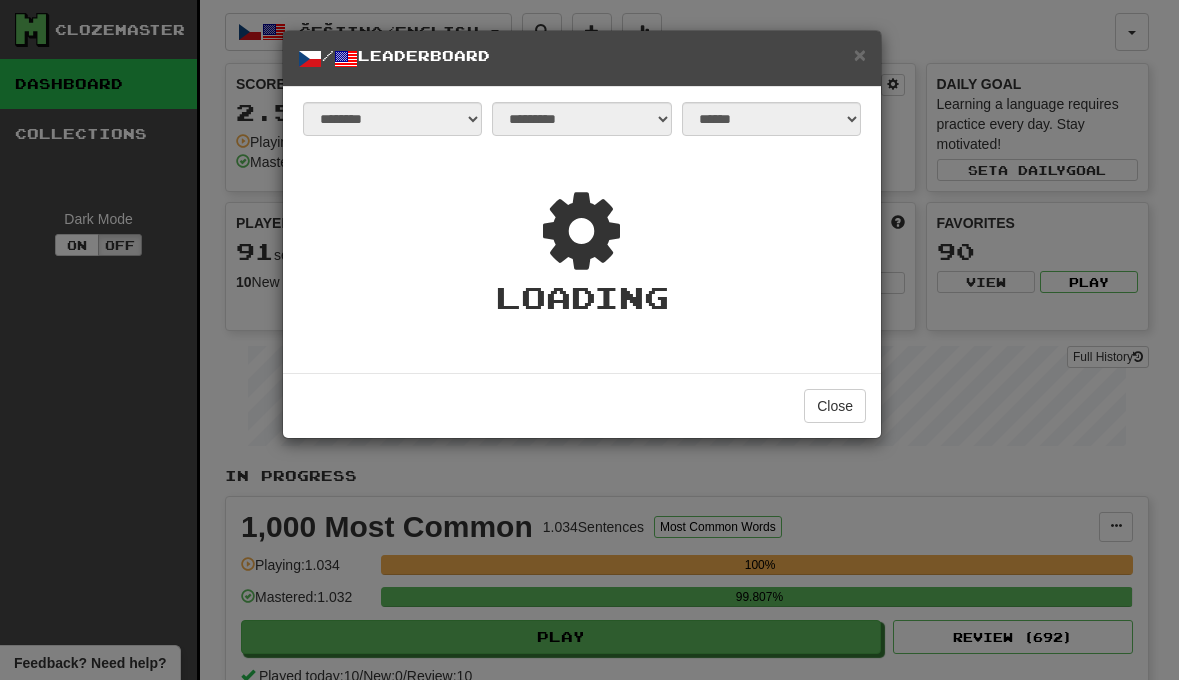 select on "**********" 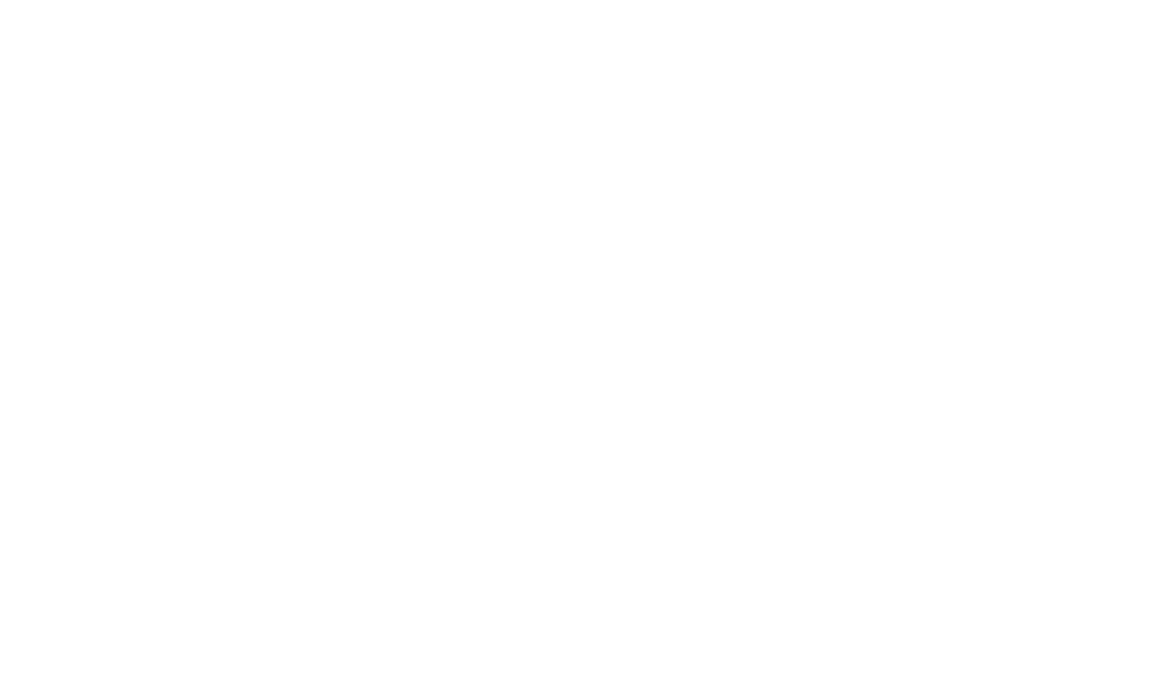 scroll, scrollTop: 0, scrollLeft: 0, axis: both 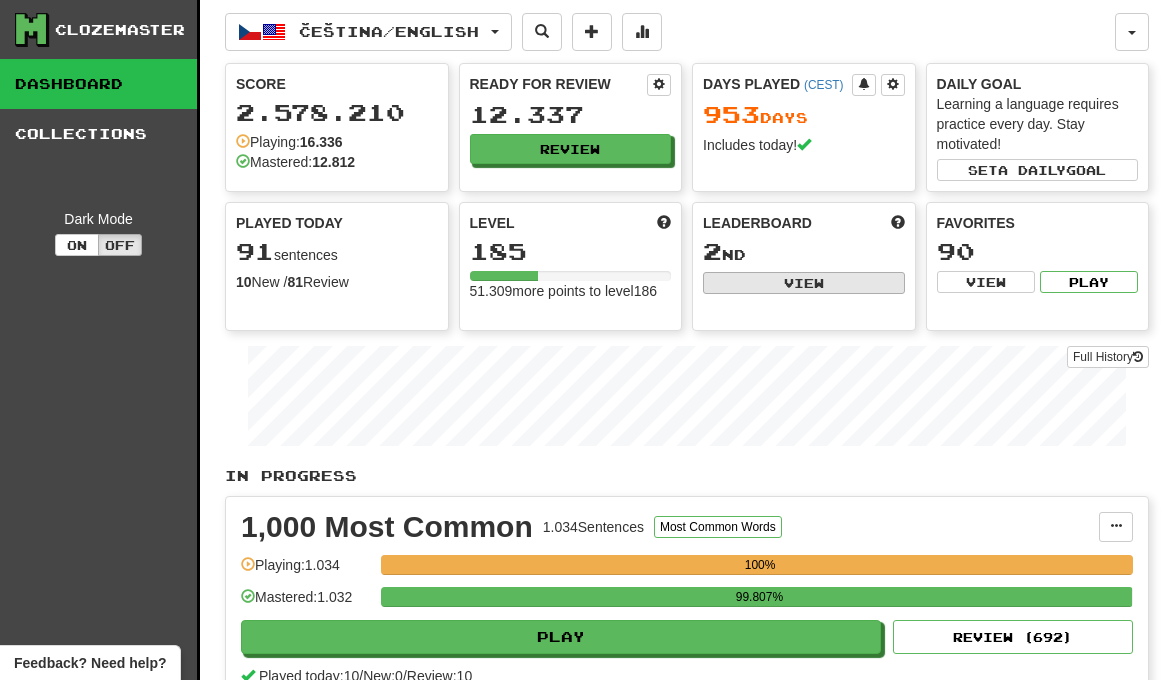 click on "View" at bounding box center [804, 283] 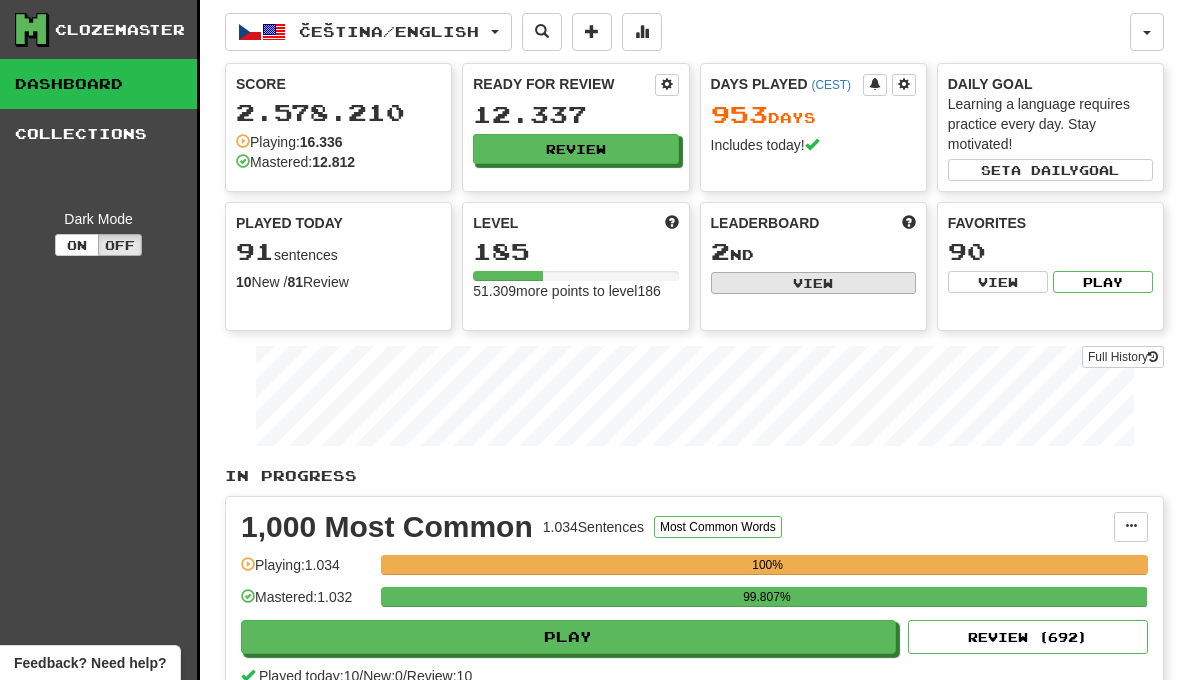 select on "**********" 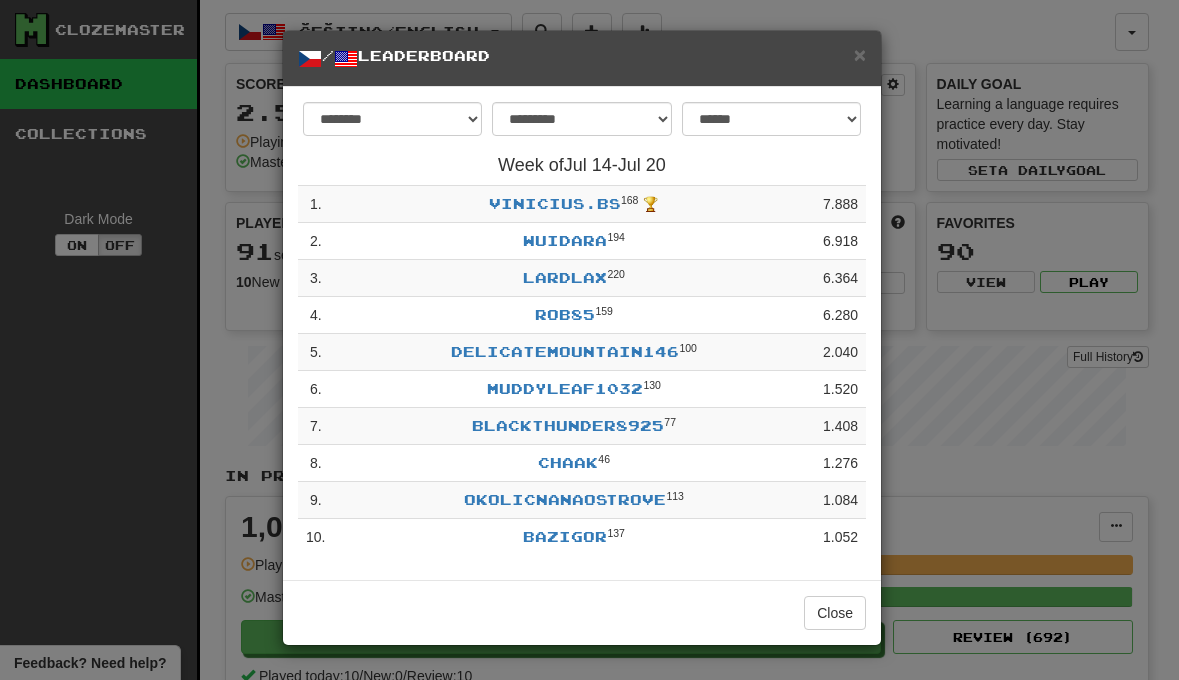 click on "×" at bounding box center [860, 54] 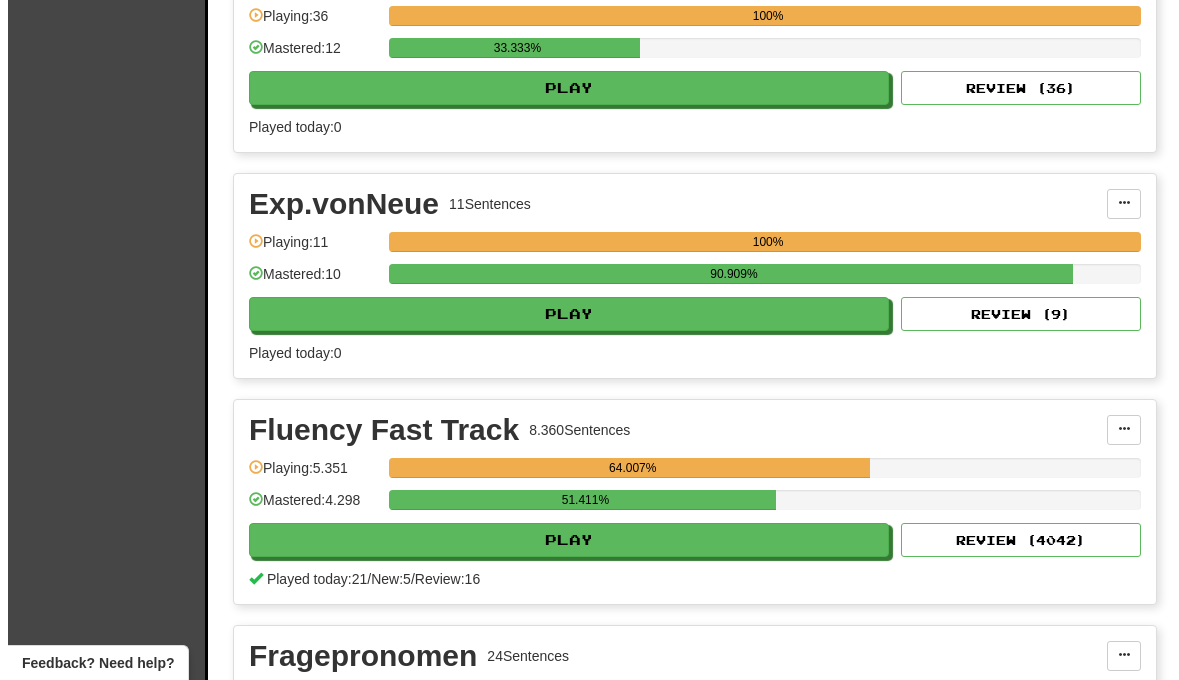 scroll, scrollTop: 2901, scrollLeft: 0, axis: vertical 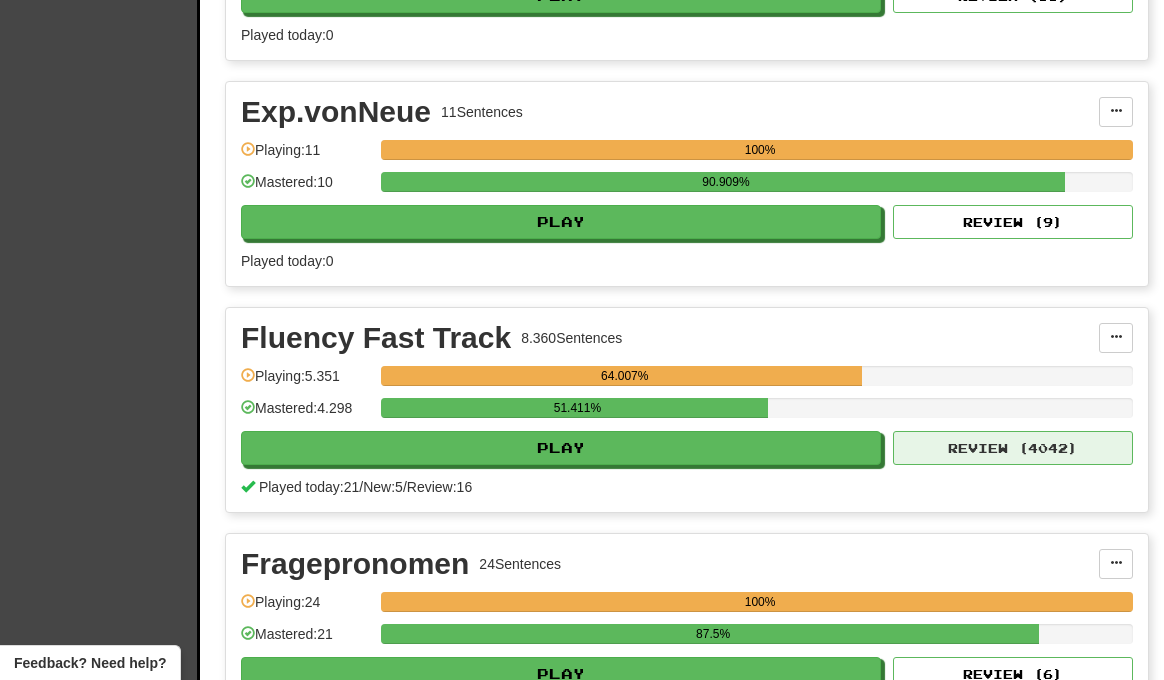 click on "Review ( 4042 )" at bounding box center (1013, 448) 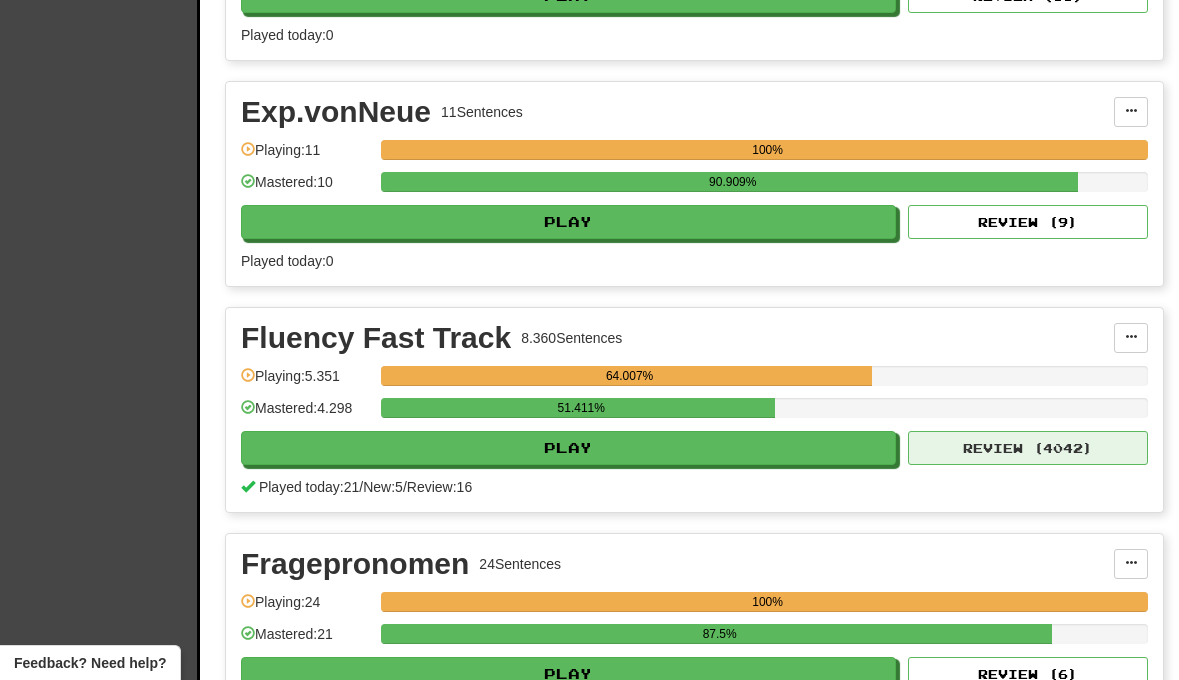 select on "**" 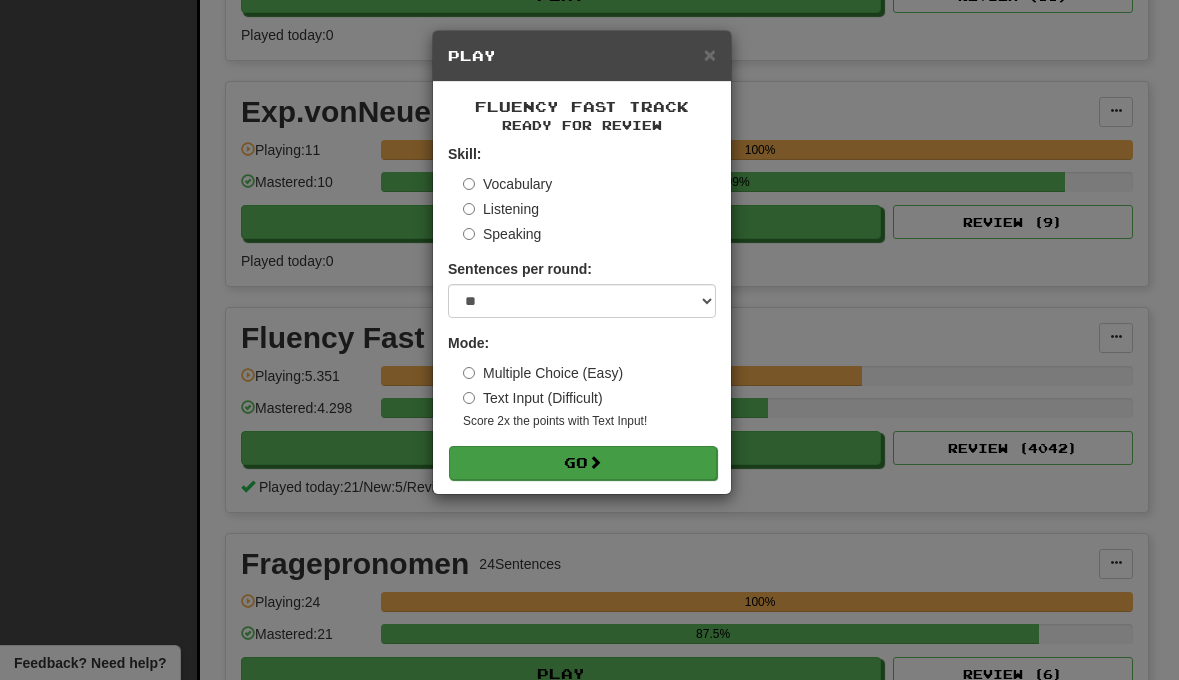 click on "Go" at bounding box center [583, 463] 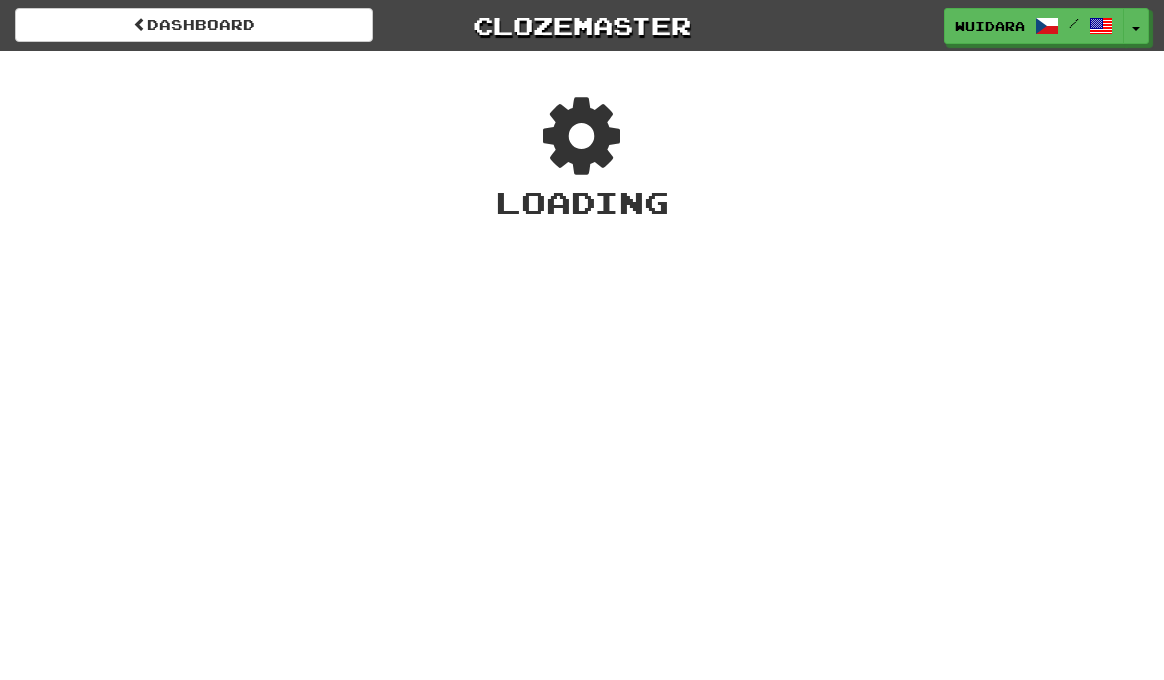 scroll, scrollTop: 0, scrollLeft: 0, axis: both 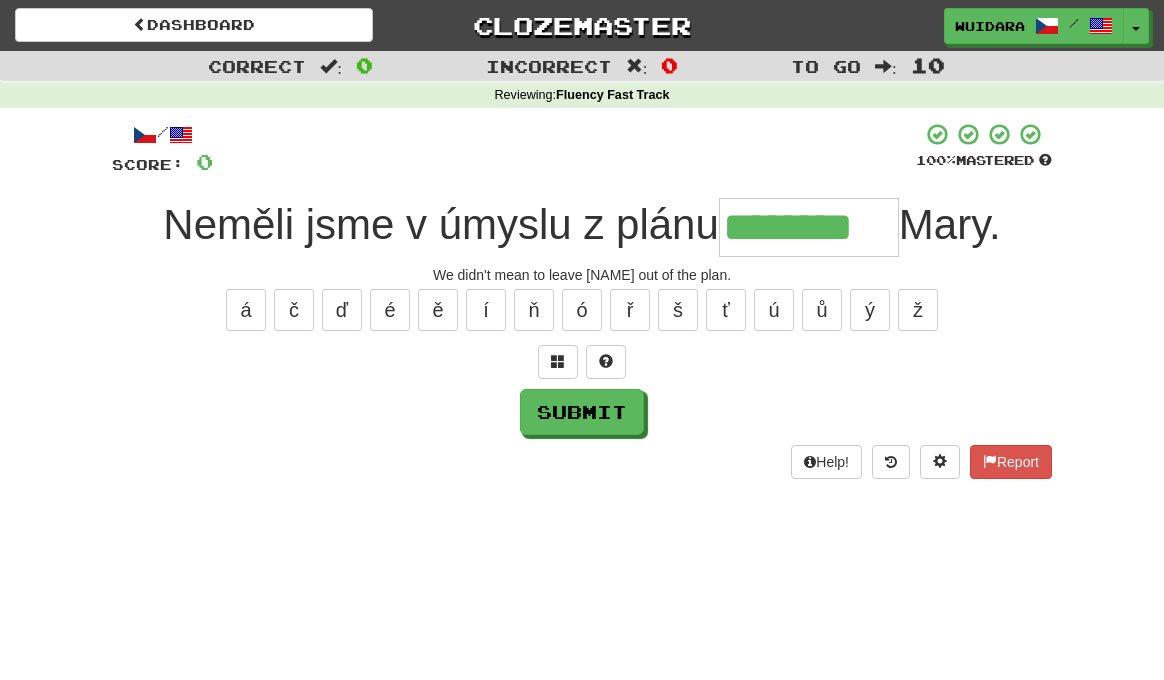 type on "********" 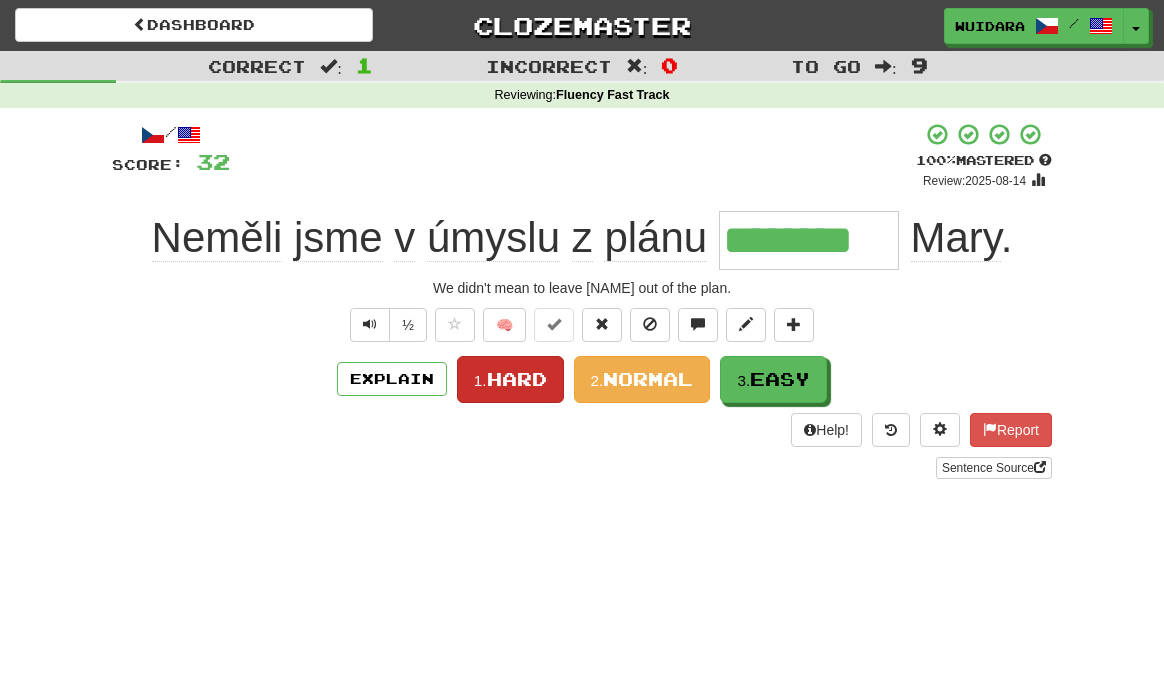 click on "Hard" at bounding box center (517, 379) 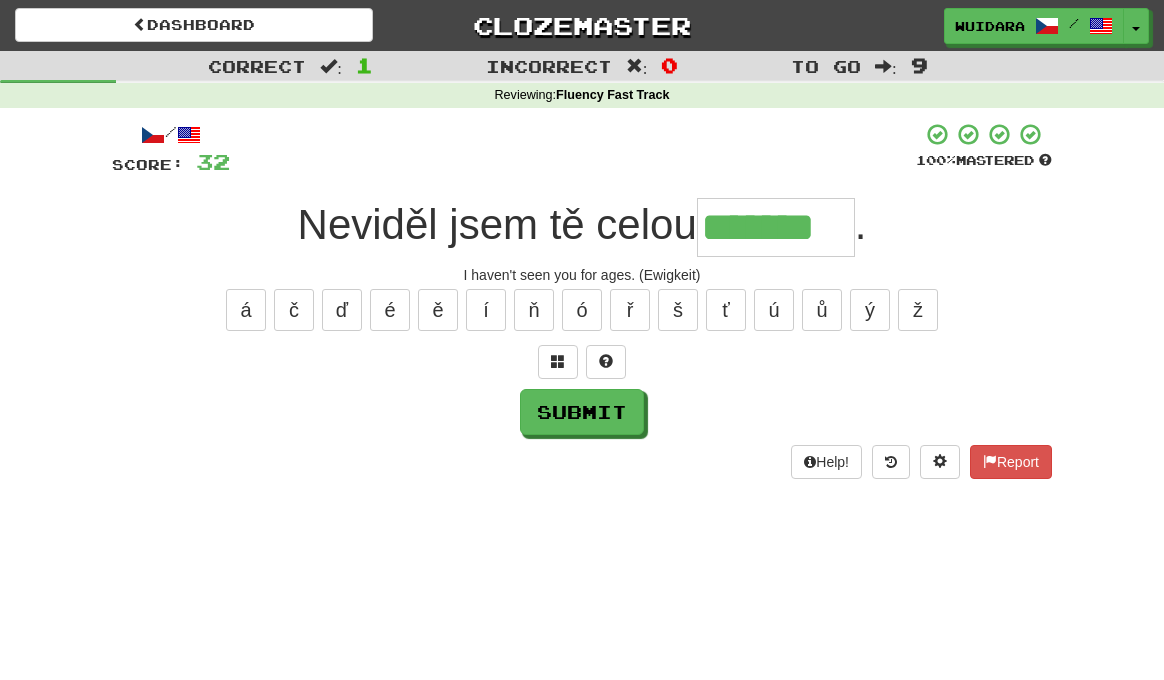 type on "*******" 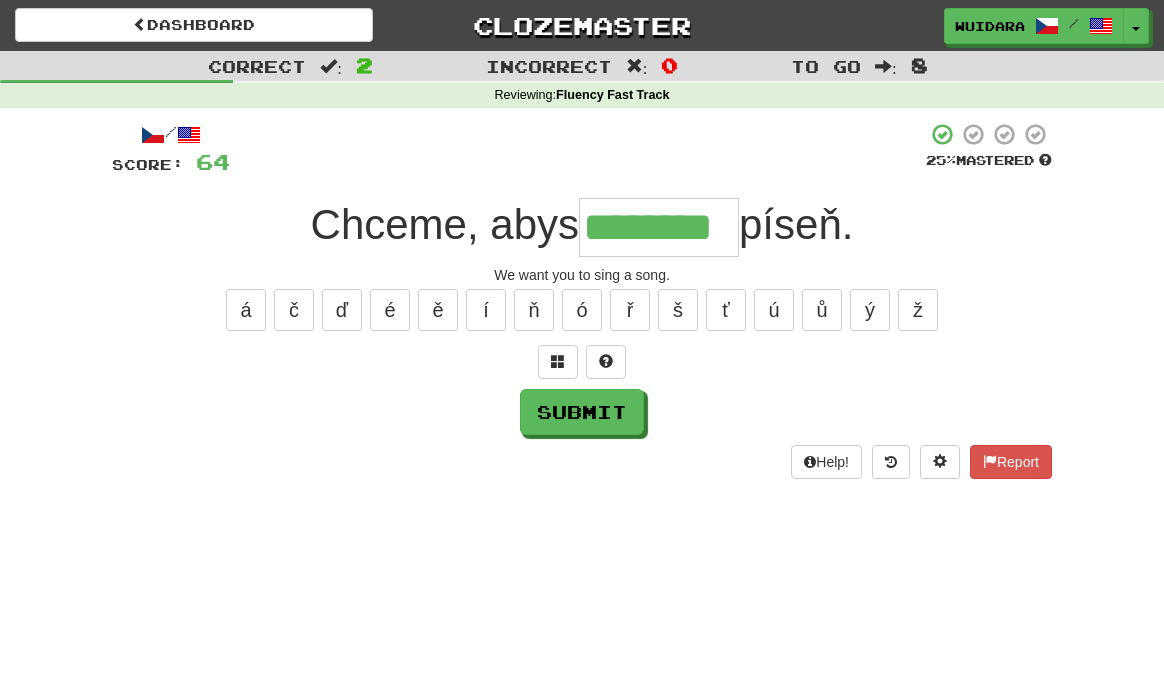 type on "********" 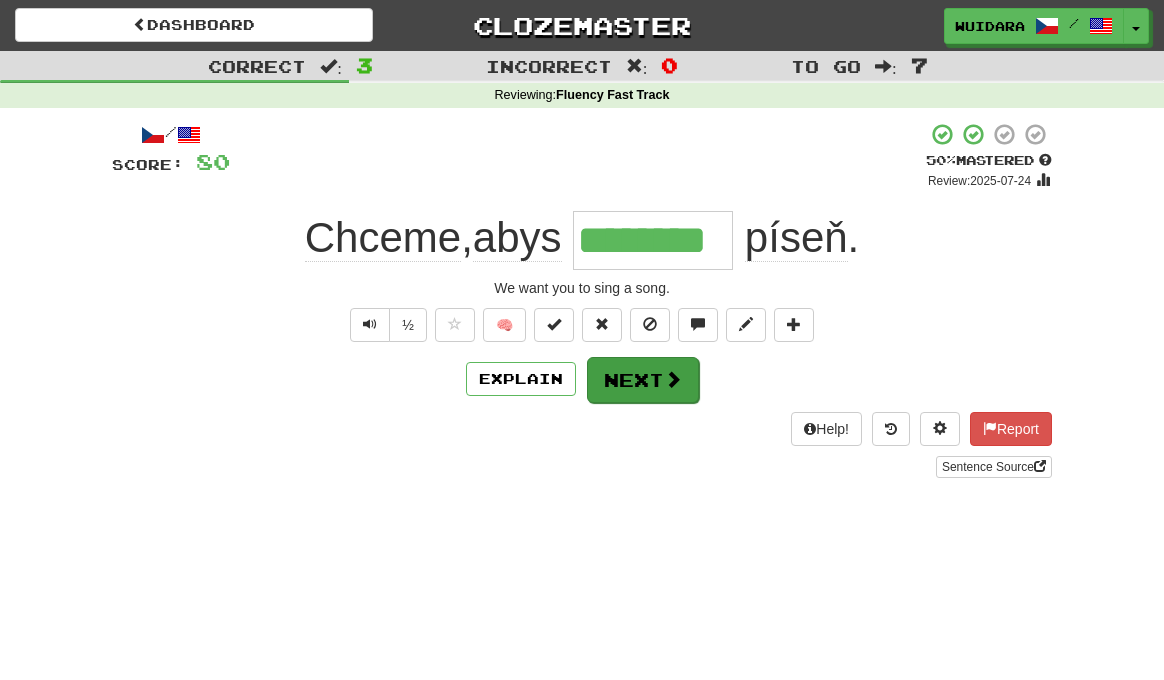 click on "Next" at bounding box center [643, 380] 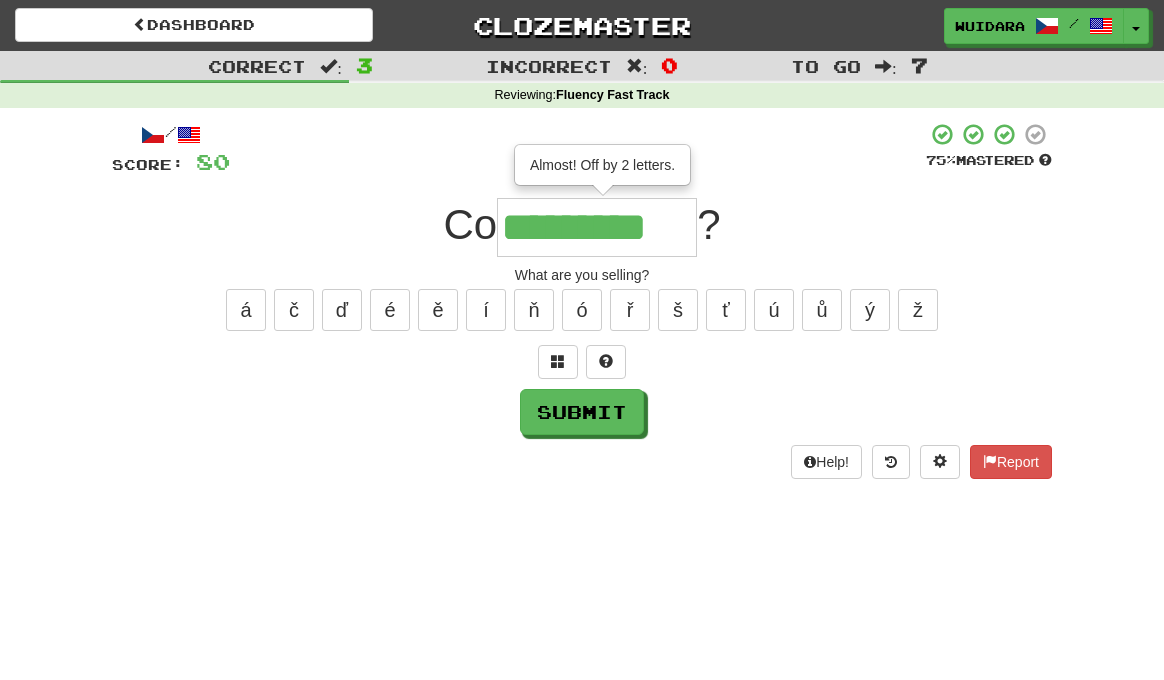 type on "*********" 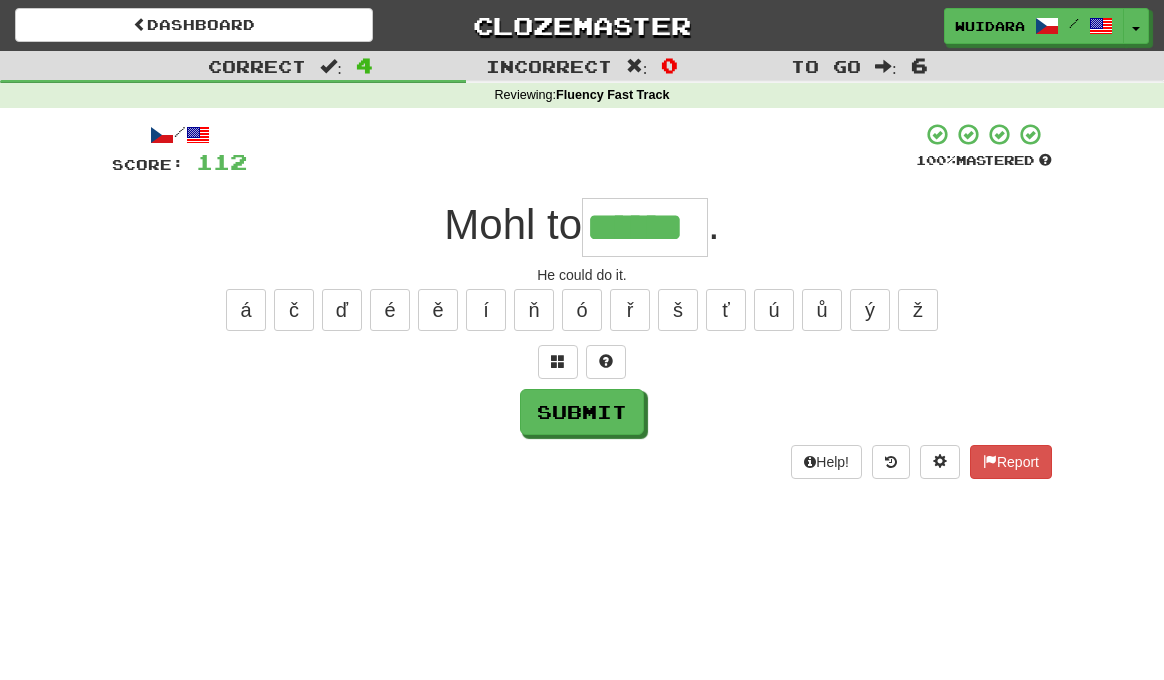 type on "******" 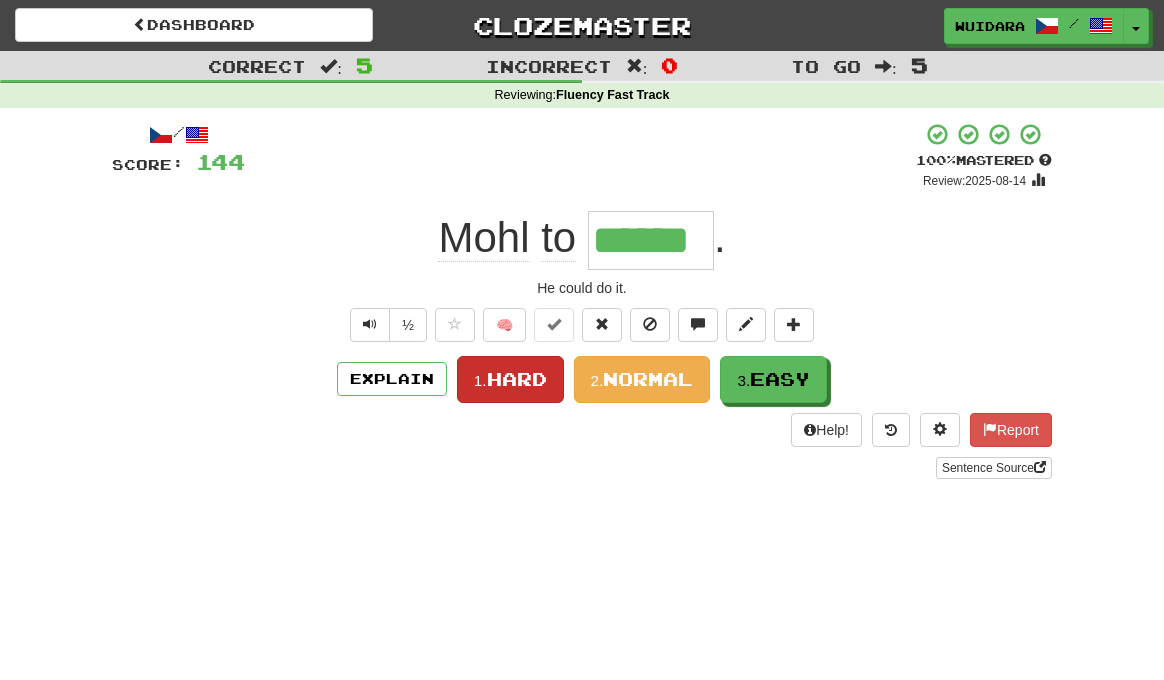 click on "Hard" at bounding box center [517, 379] 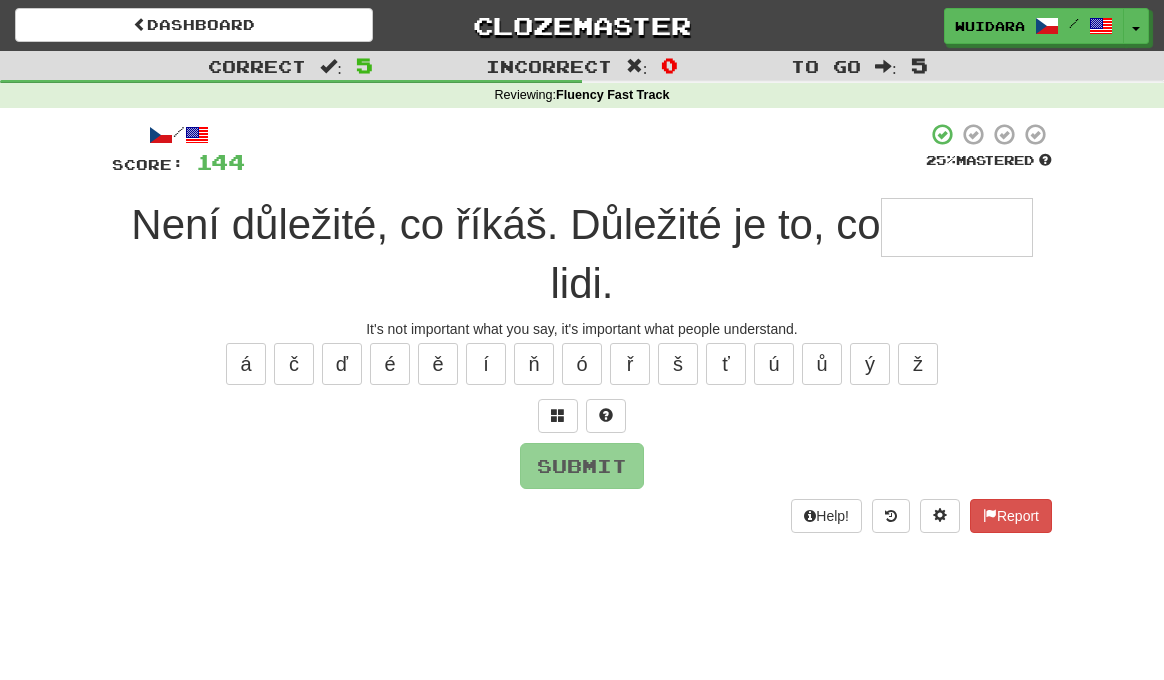 type on "*" 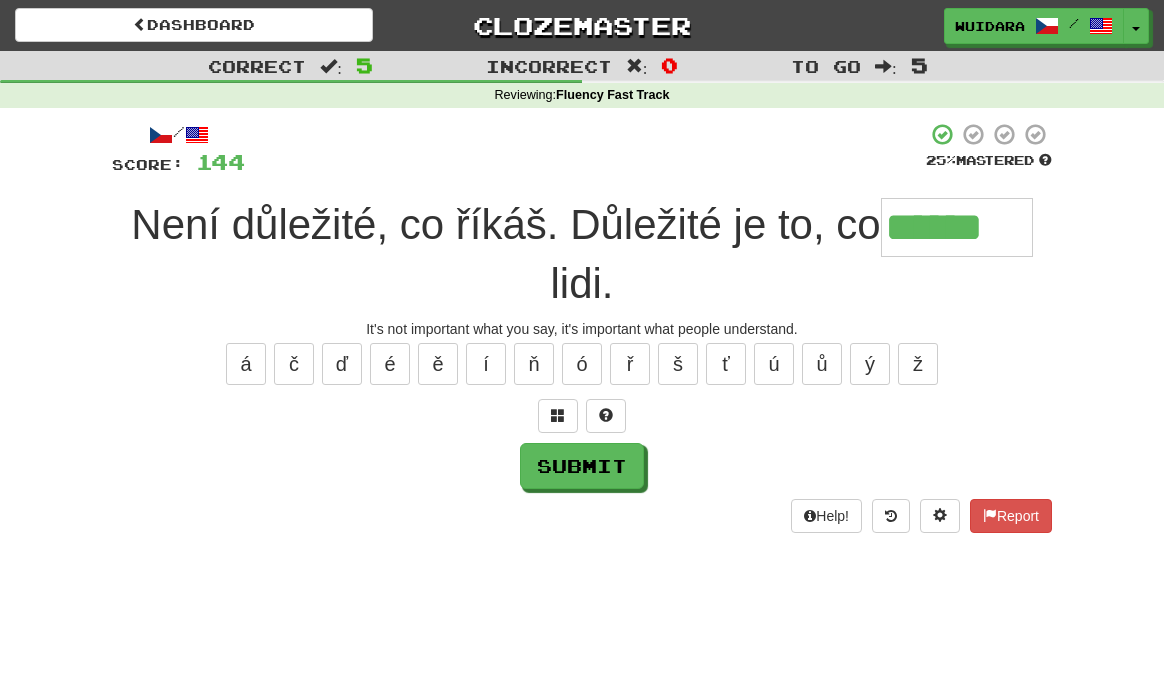 type on "******" 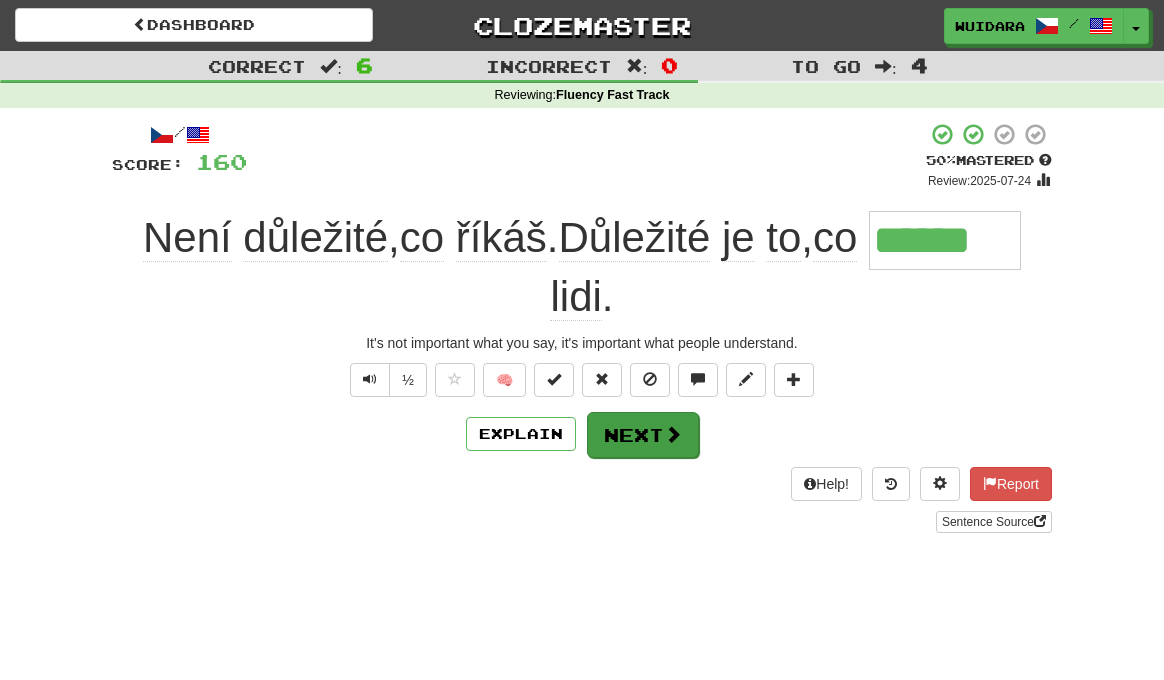 click on "Next" at bounding box center [643, 435] 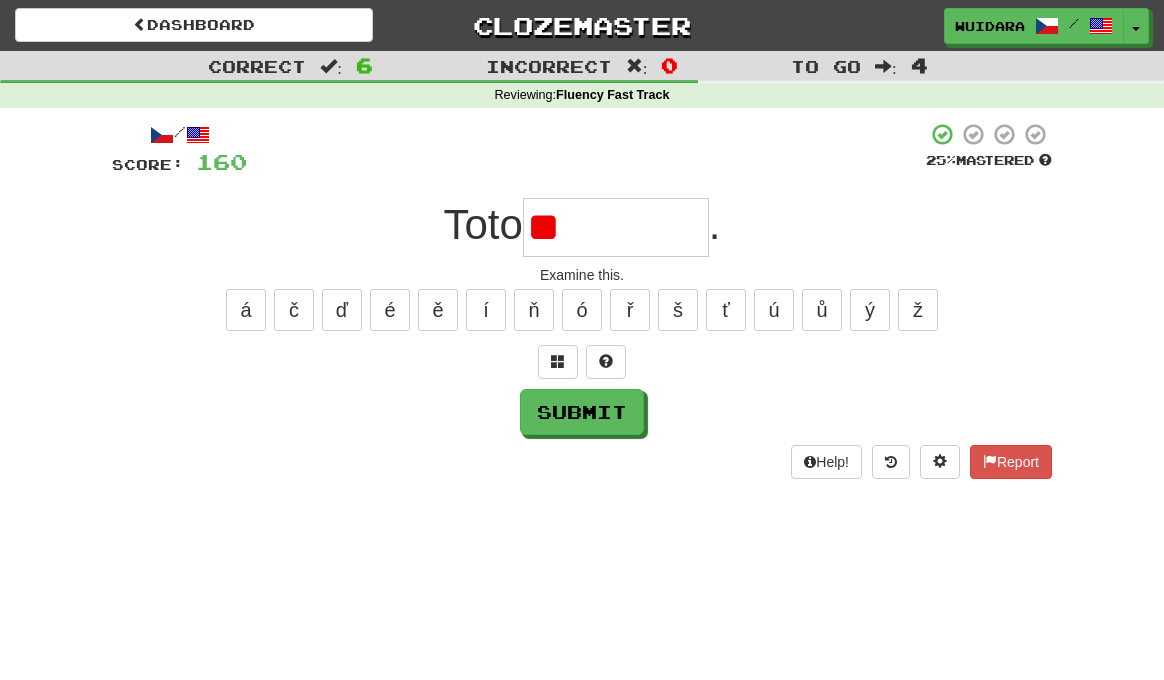 type on "*" 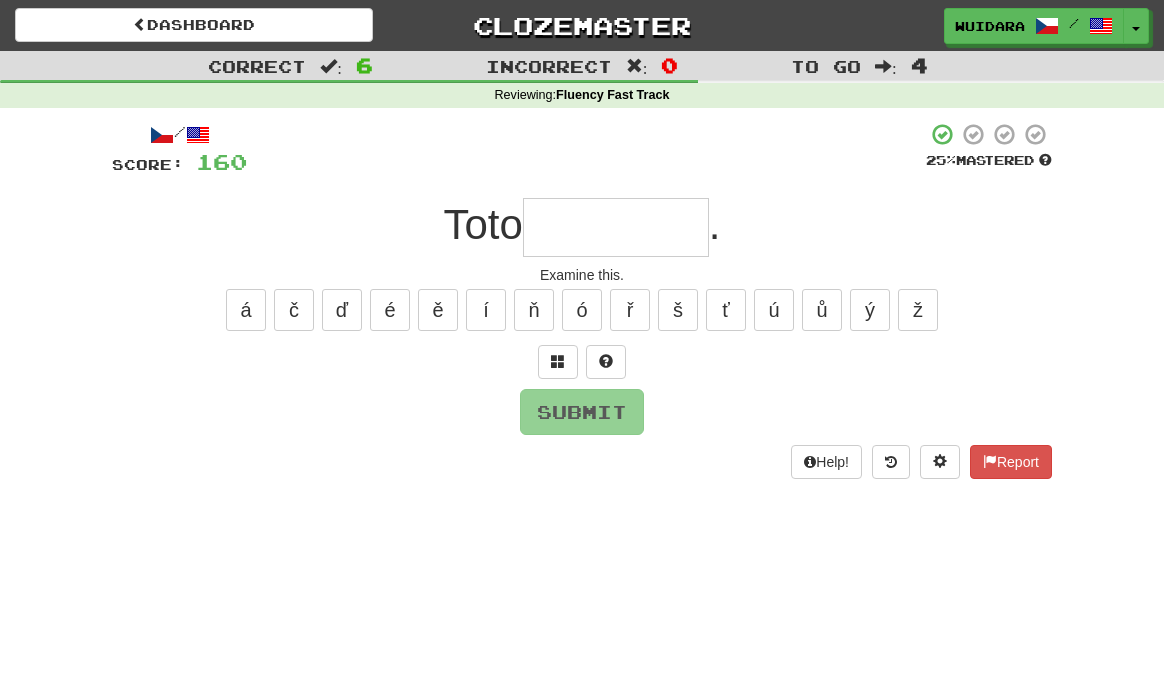 type on "*" 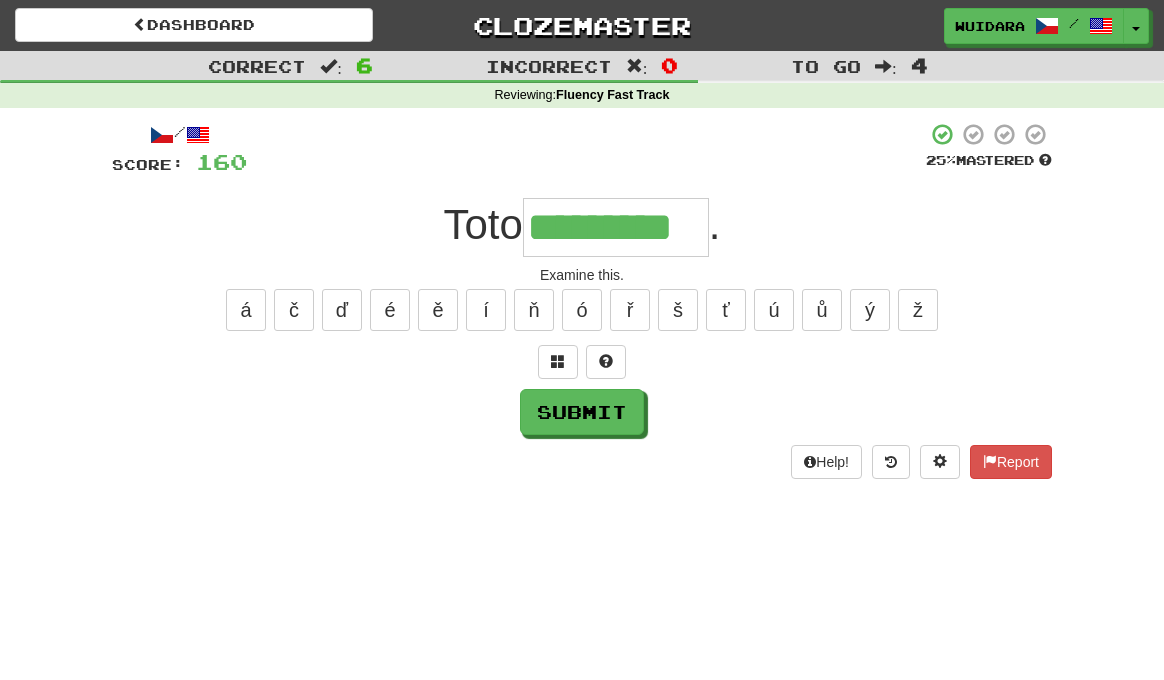type on "*********" 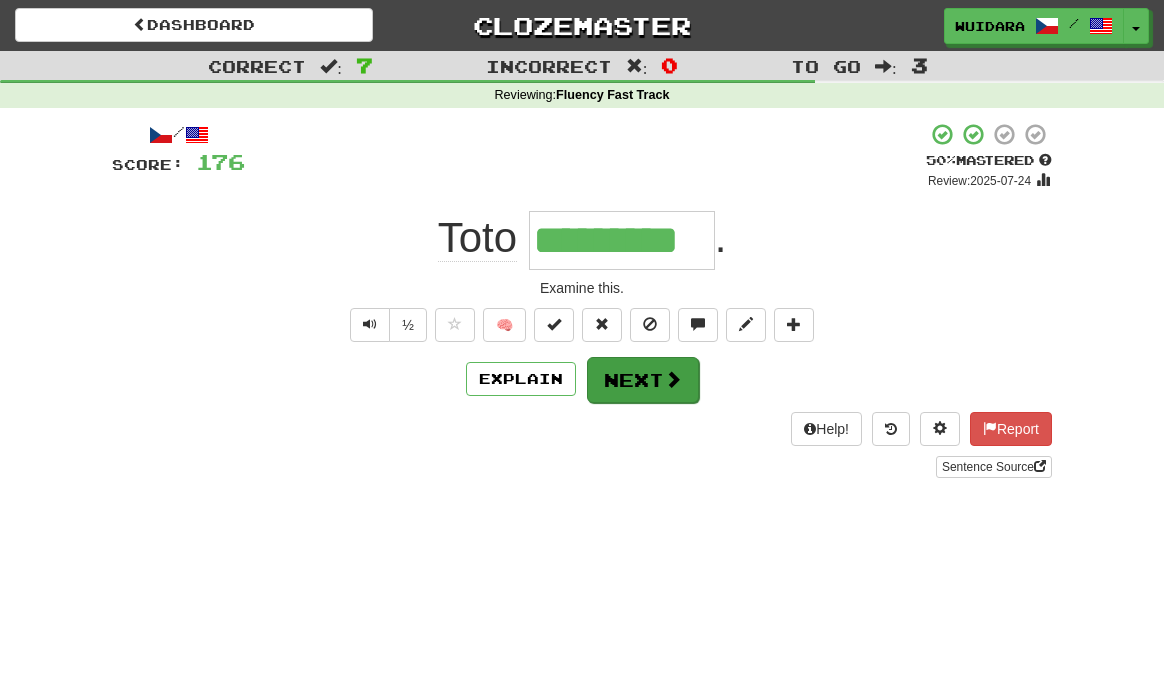 click on "Next" at bounding box center [643, 380] 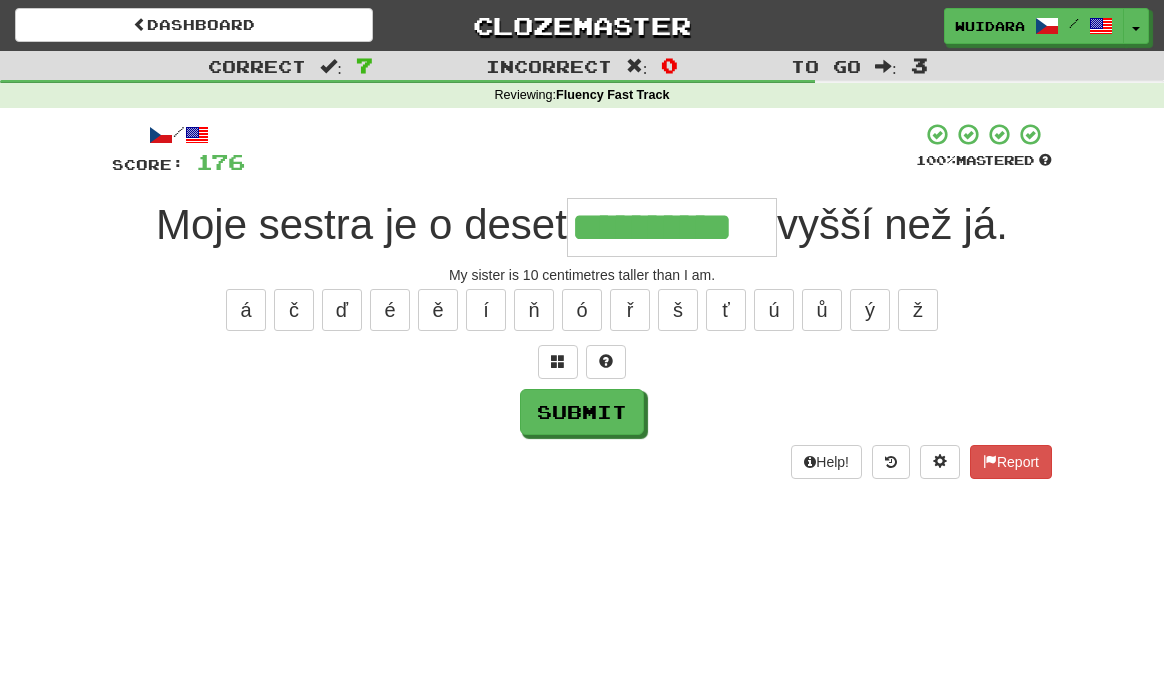 type on "**********" 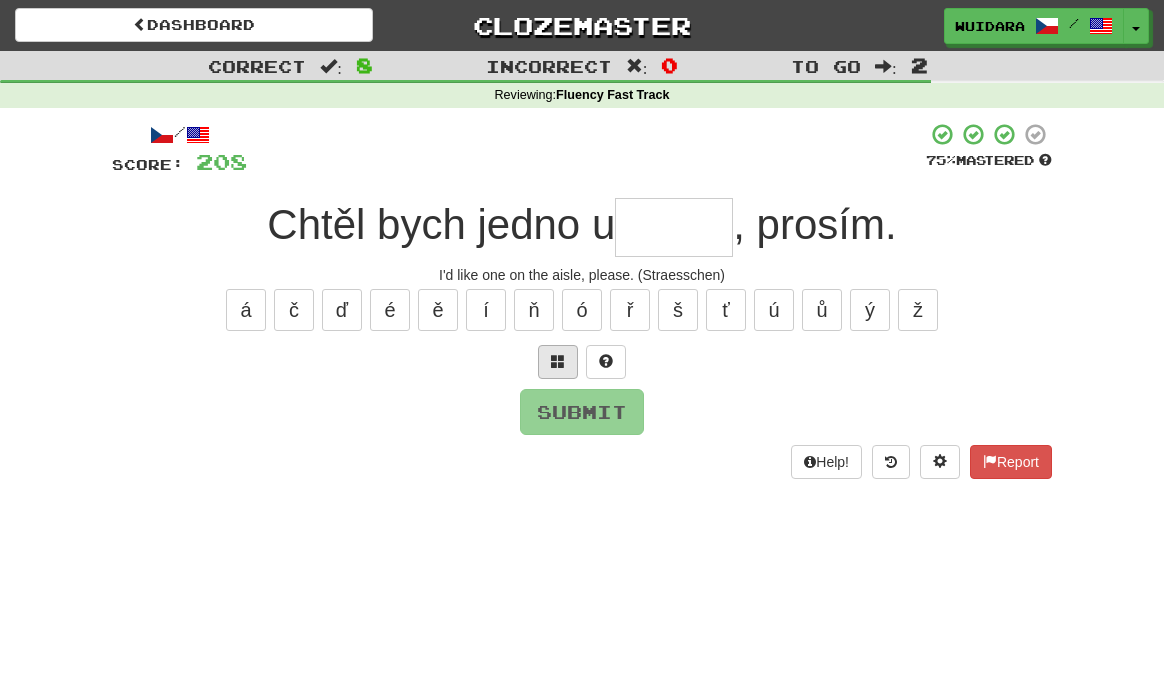 click at bounding box center (558, 362) 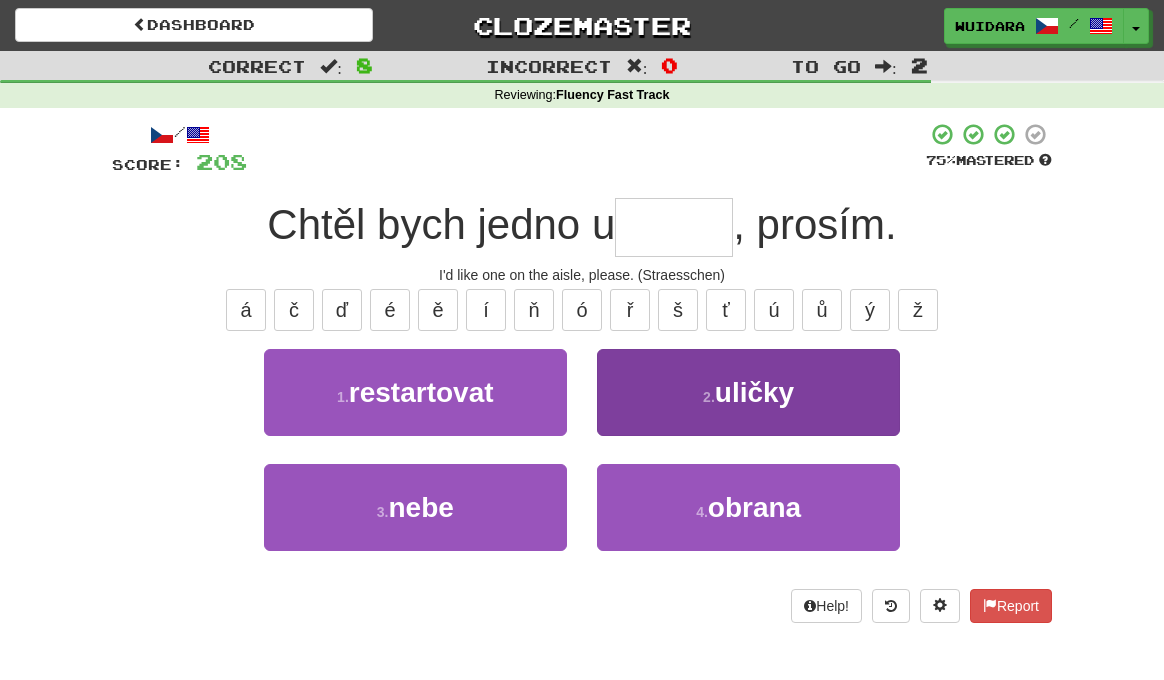 click on "uličky" at bounding box center (754, 392) 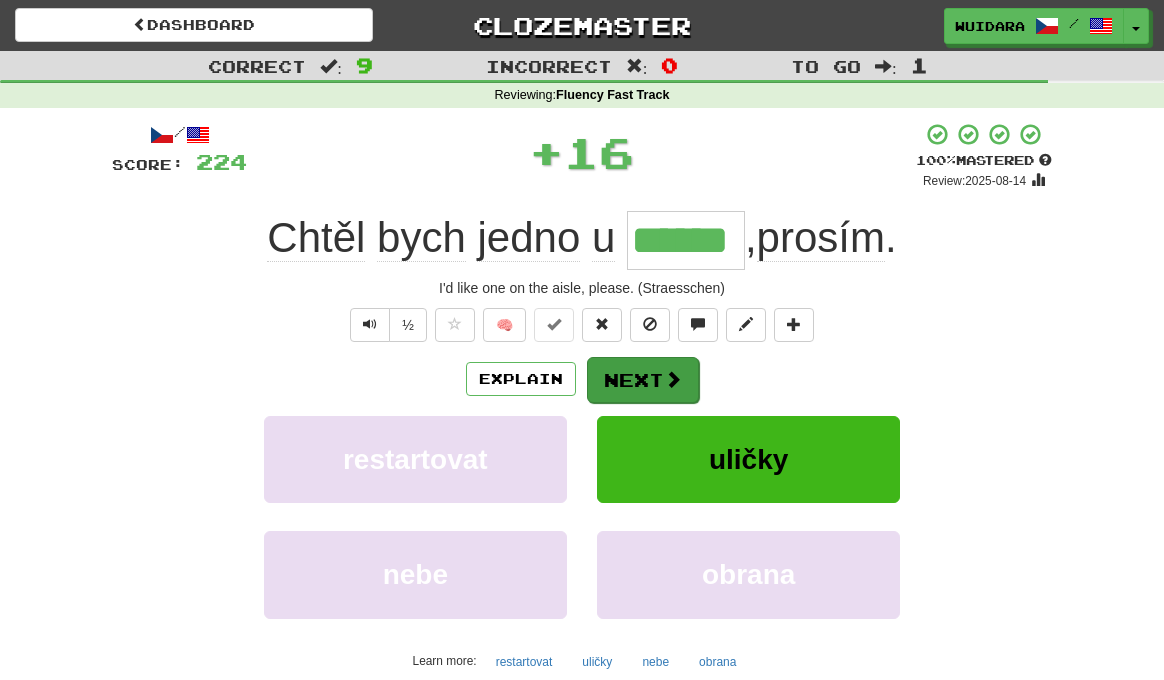 click at bounding box center [673, 379] 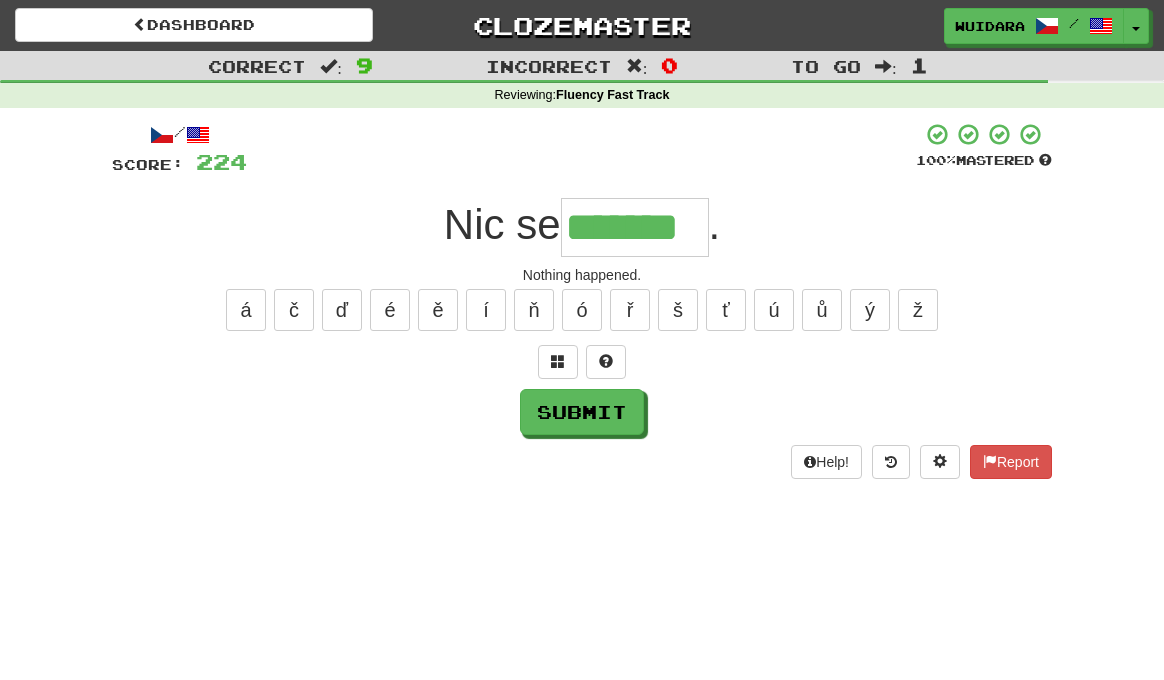 type on "*******" 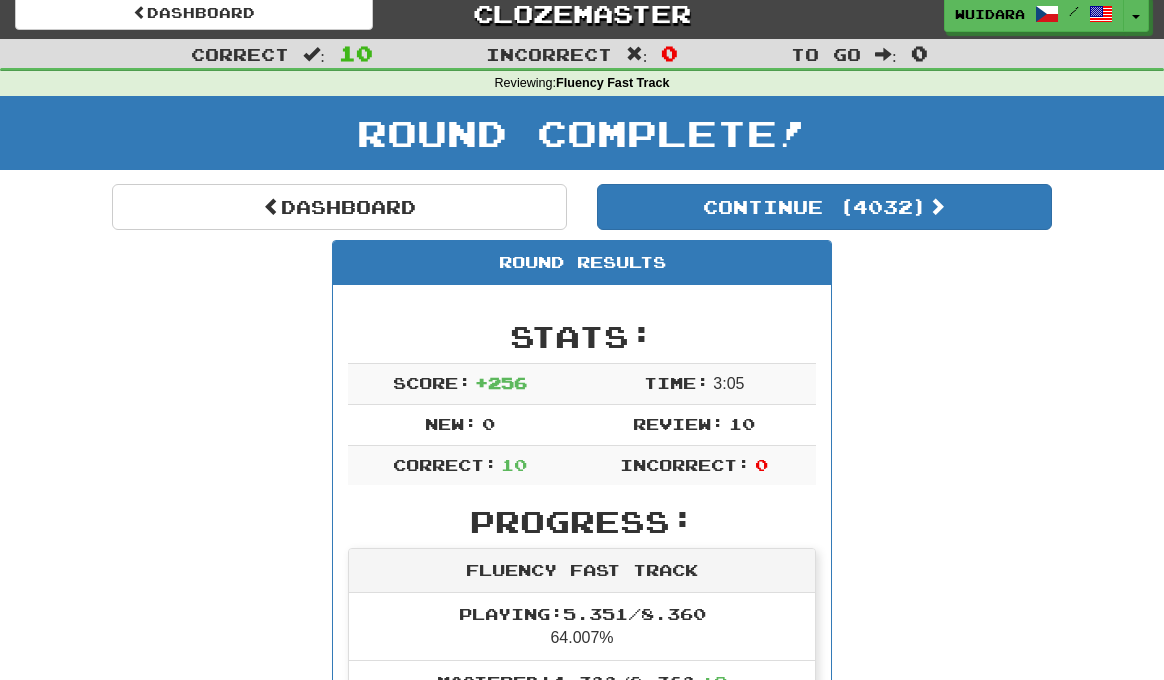 scroll, scrollTop: 16, scrollLeft: 0, axis: vertical 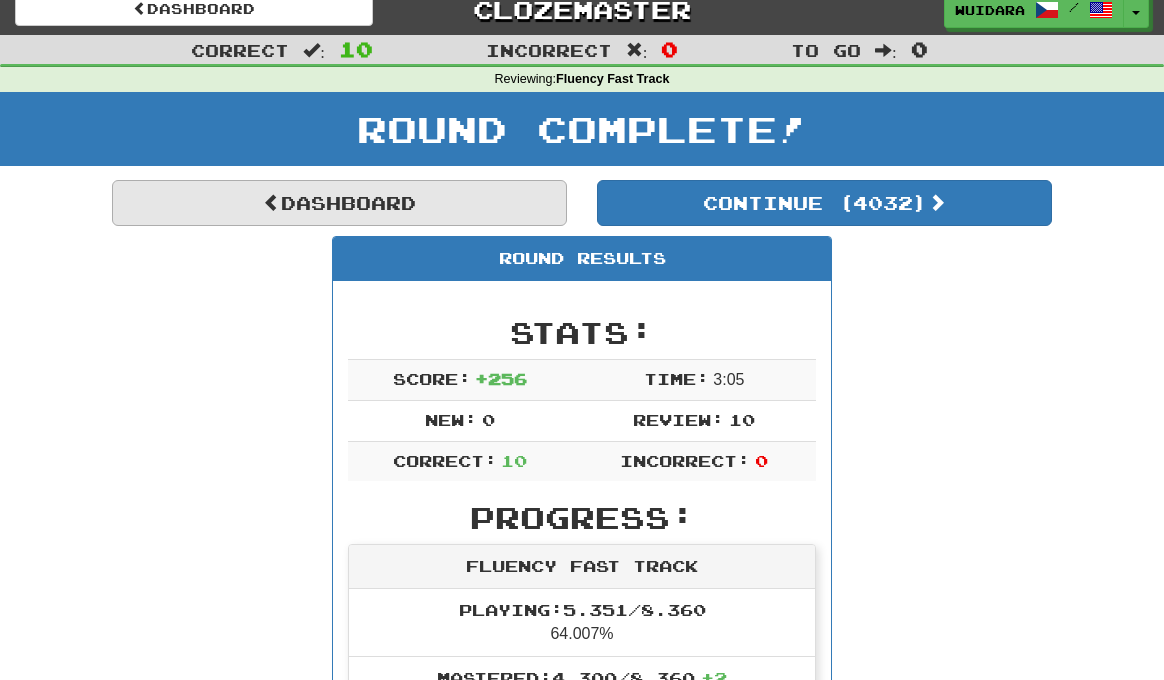 click on "Dashboard" at bounding box center [339, 203] 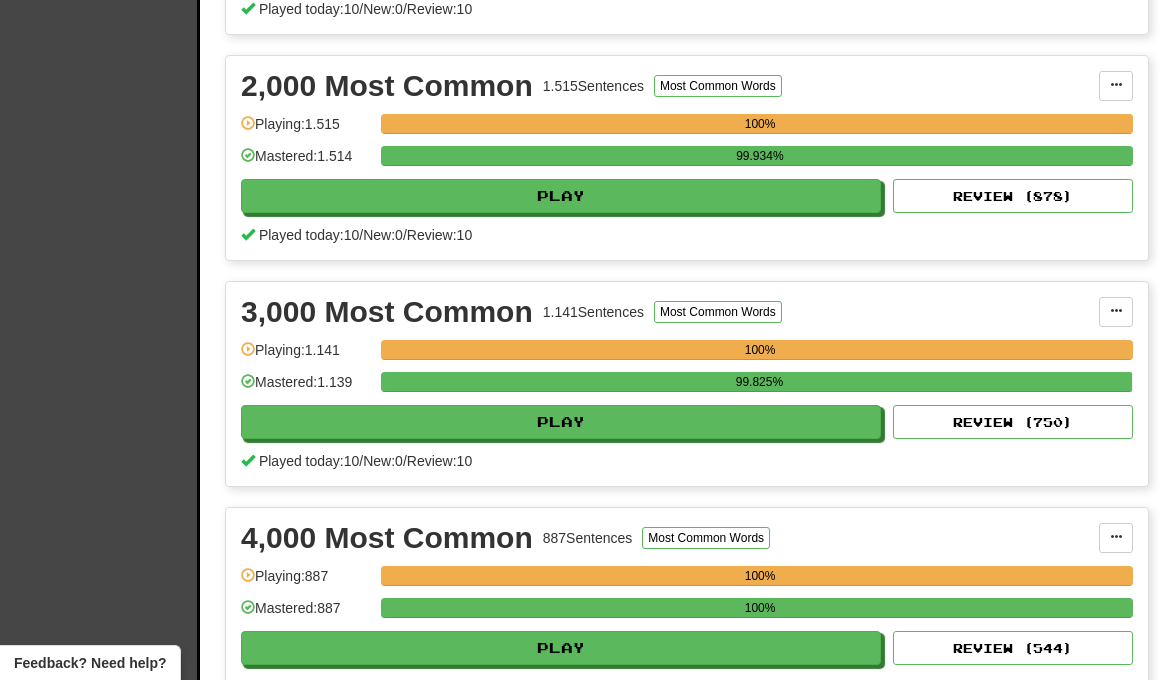 scroll, scrollTop: 0, scrollLeft: 0, axis: both 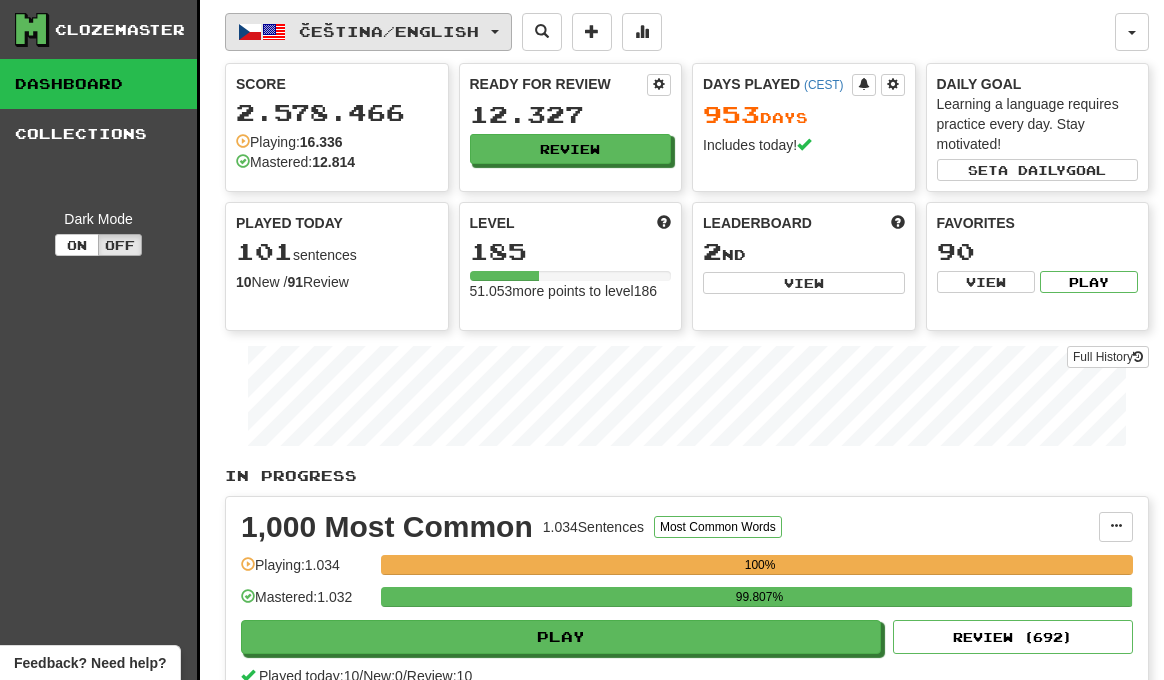 click at bounding box center (495, 32) 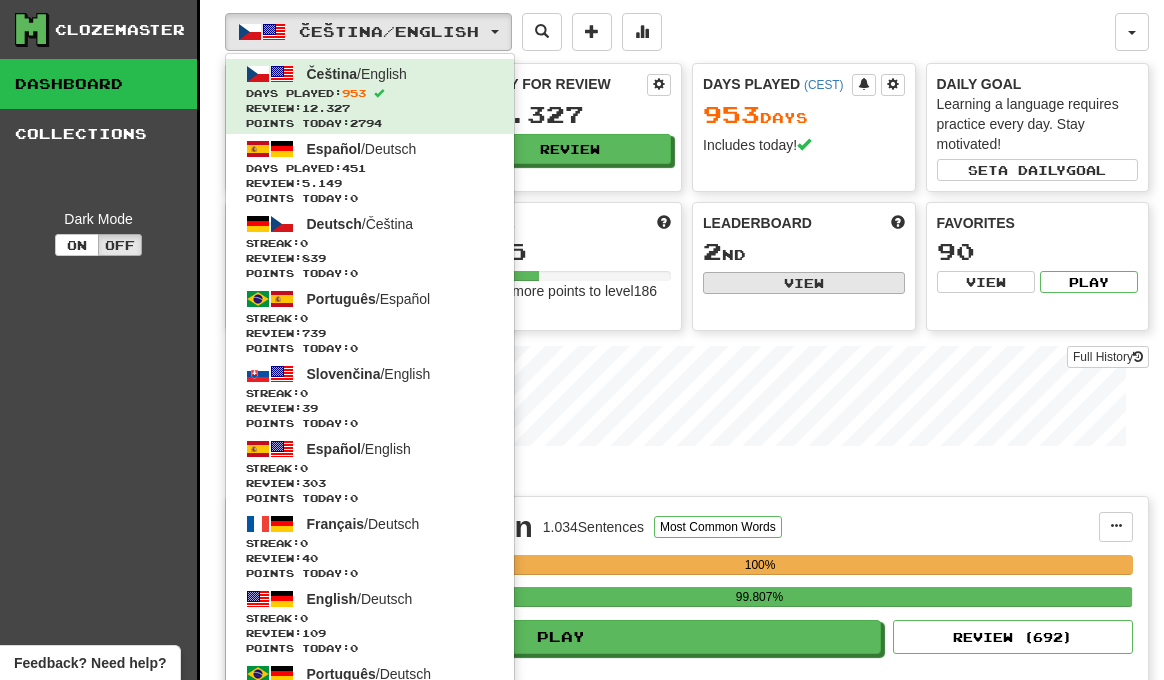 click on "View" at bounding box center [804, 283] 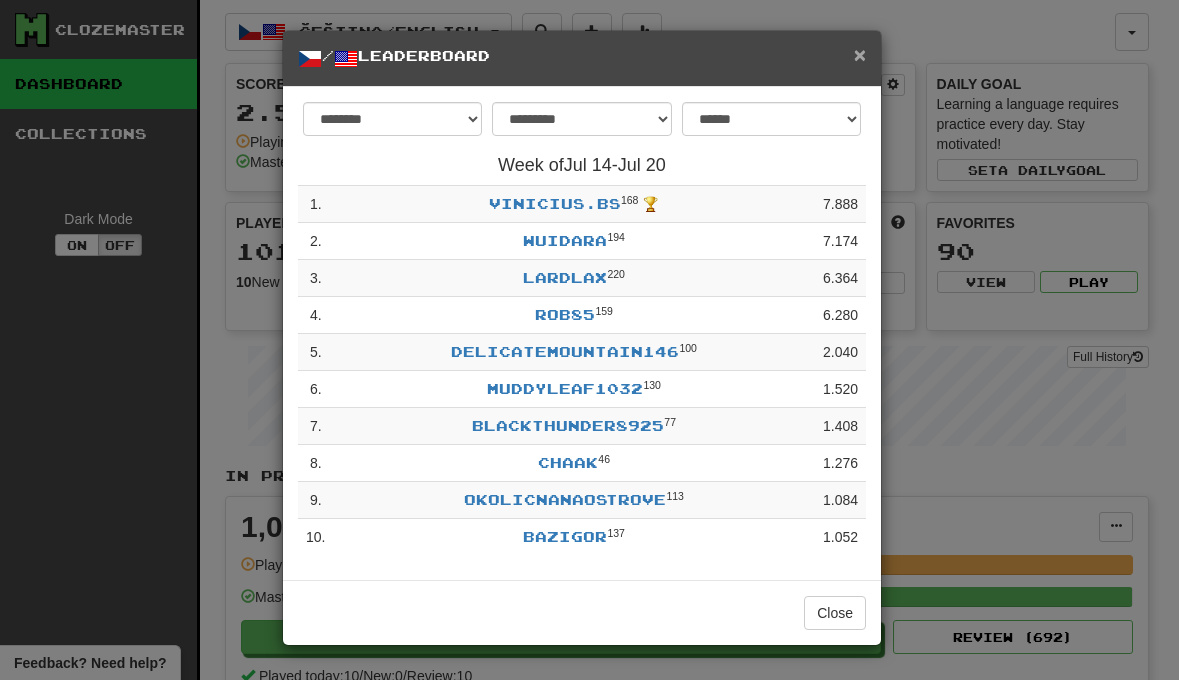 click on "×" at bounding box center (860, 54) 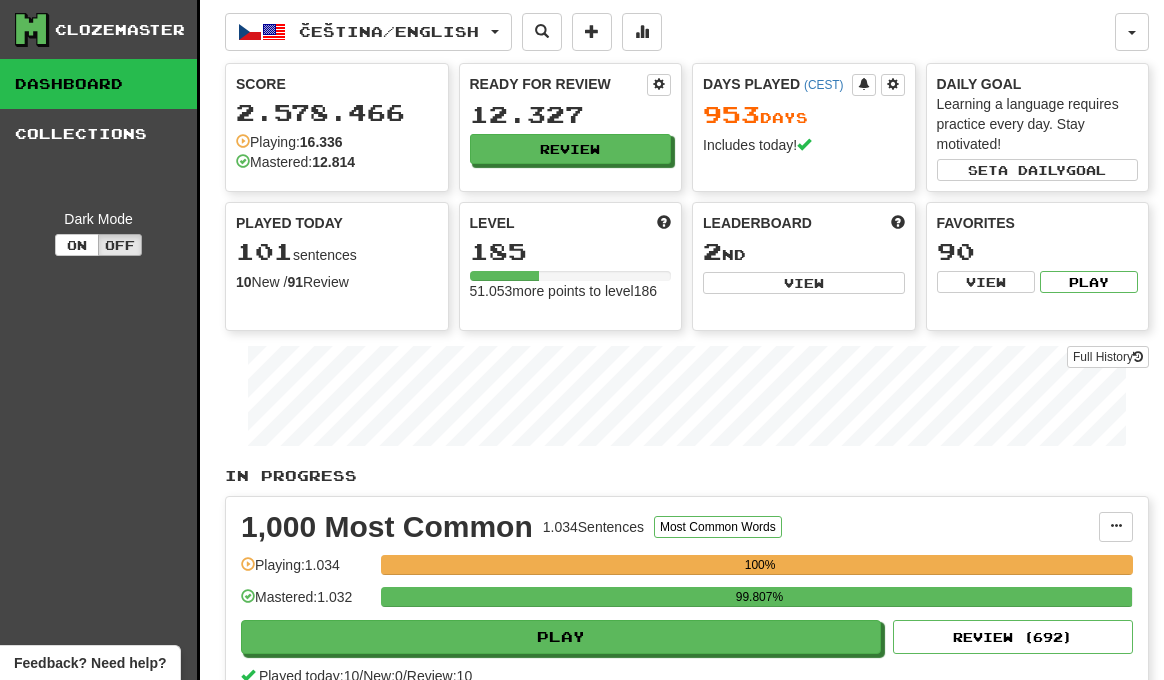 scroll, scrollTop: 0, scrollLeft: 0, axis: both 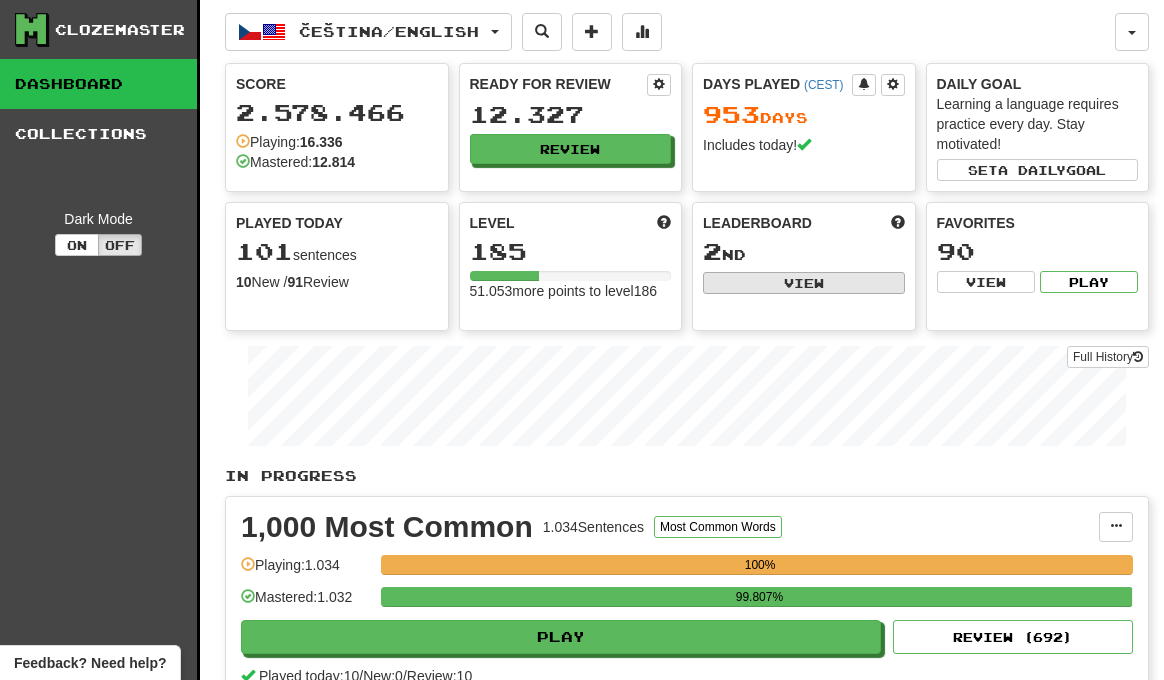 click on "View" at bounding box center [804, 283] 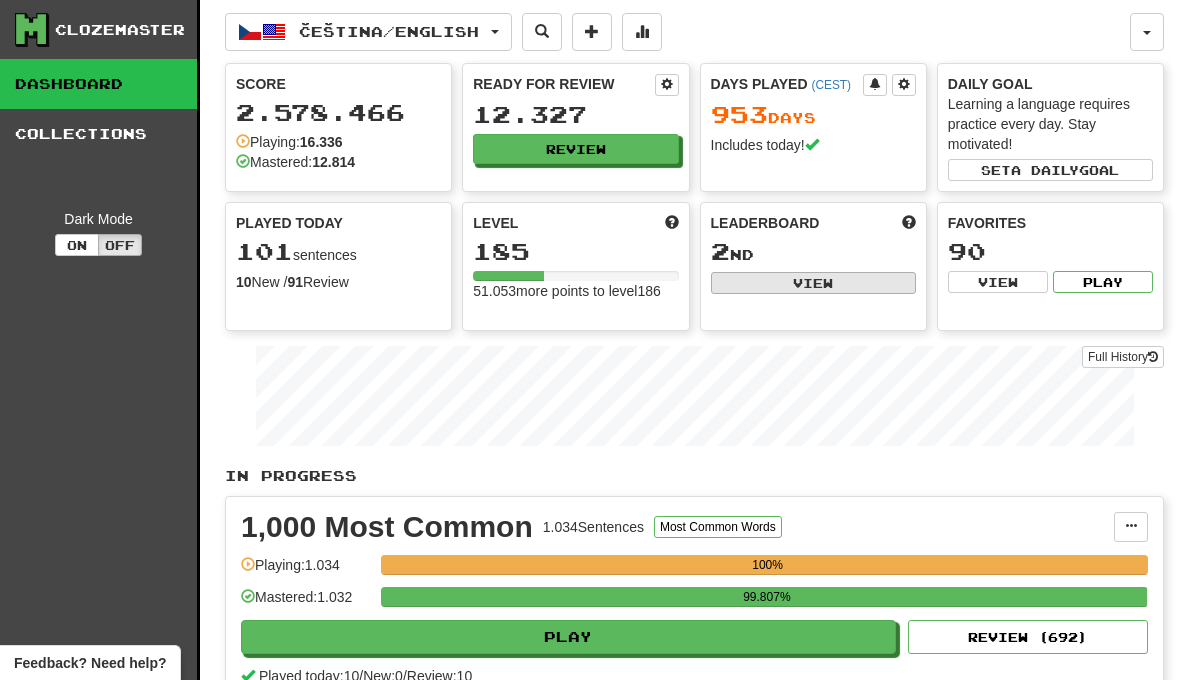 select on "**********" 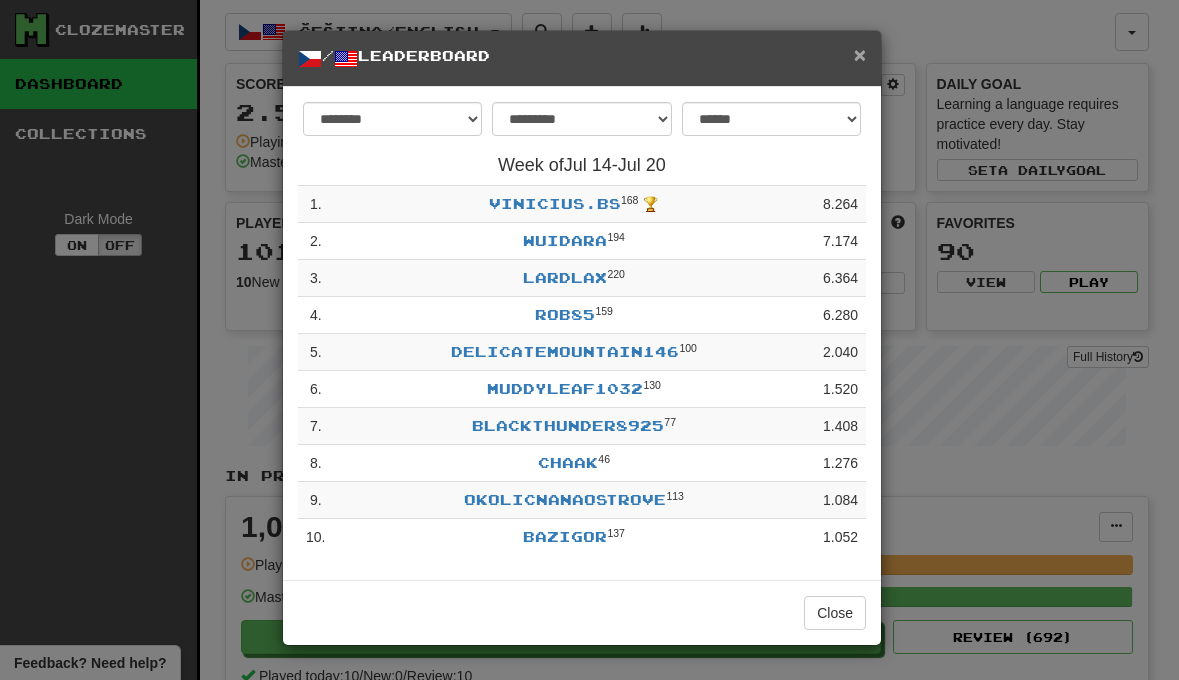 click on "×" at bounding box center [860, 54] 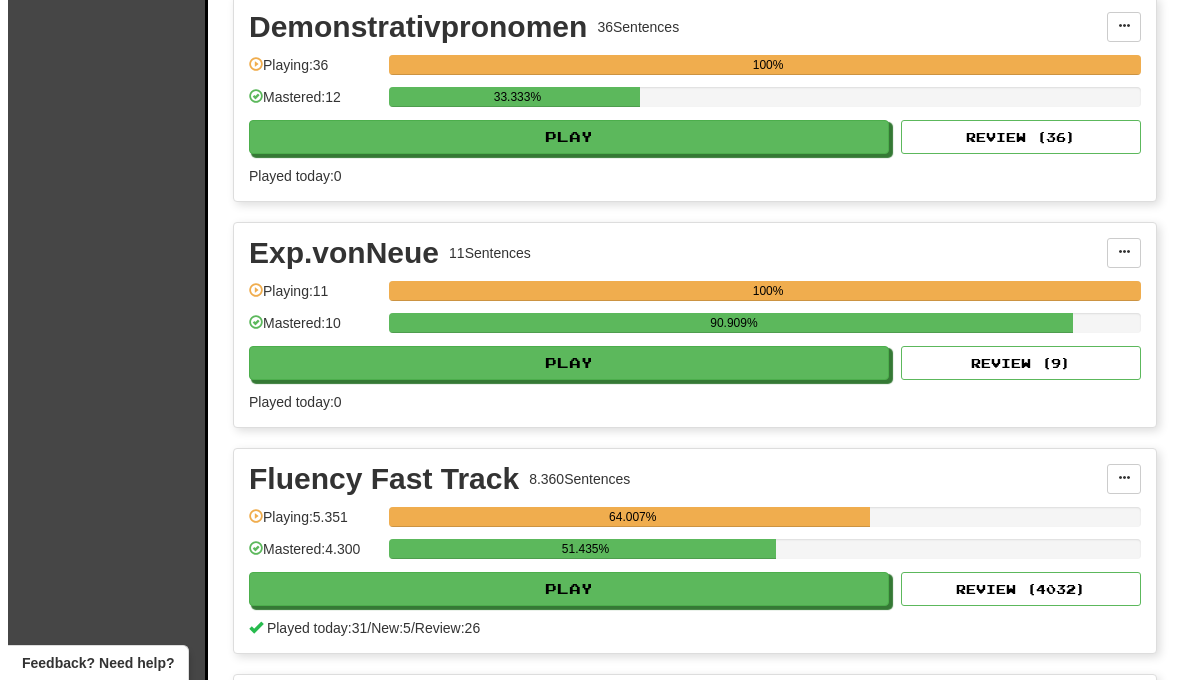 scroll, scrollTop: 2764, scrollLeft: 0, axis: vertical 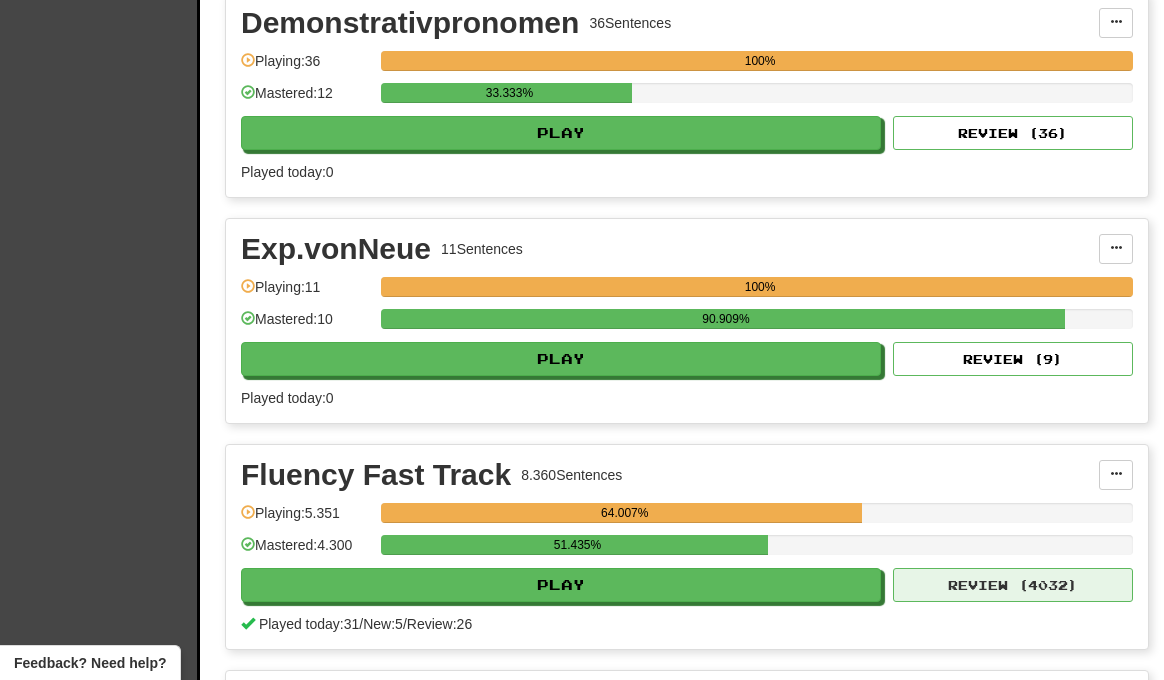 click on "Review ( 4032 )" at bounding box center (1013, 585) 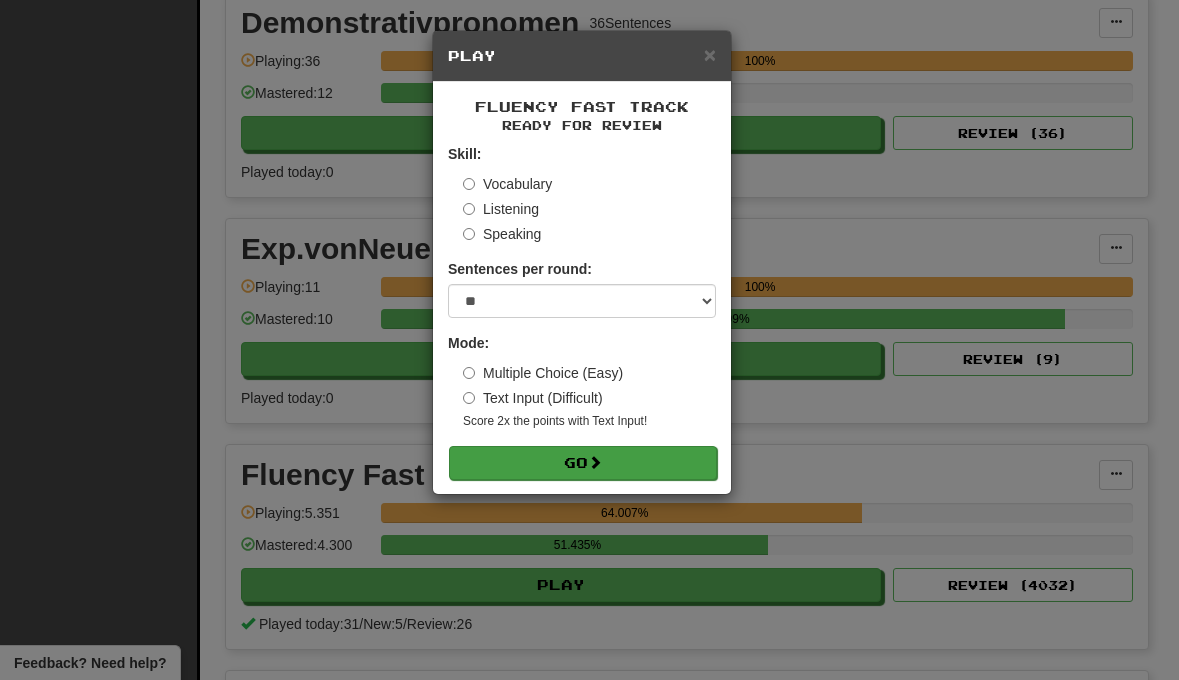 click on "Go" at bounding box center (583, 463) 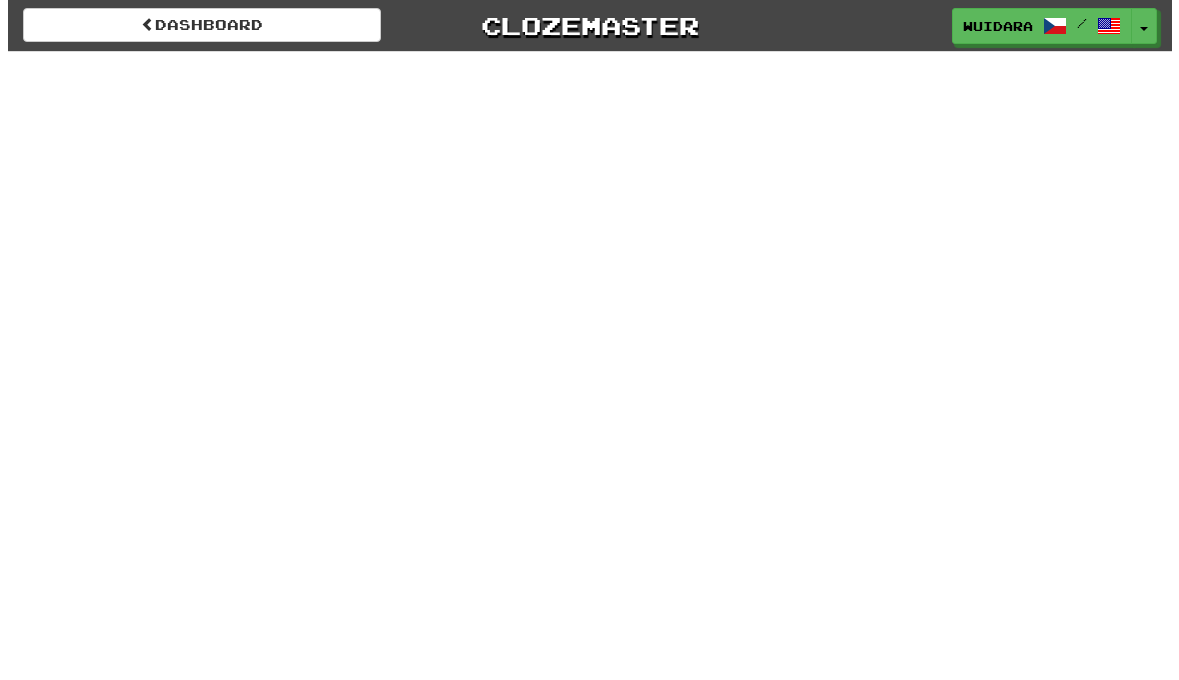 scroll, scrollTop: 0, scrollLeft: 0, axis: both 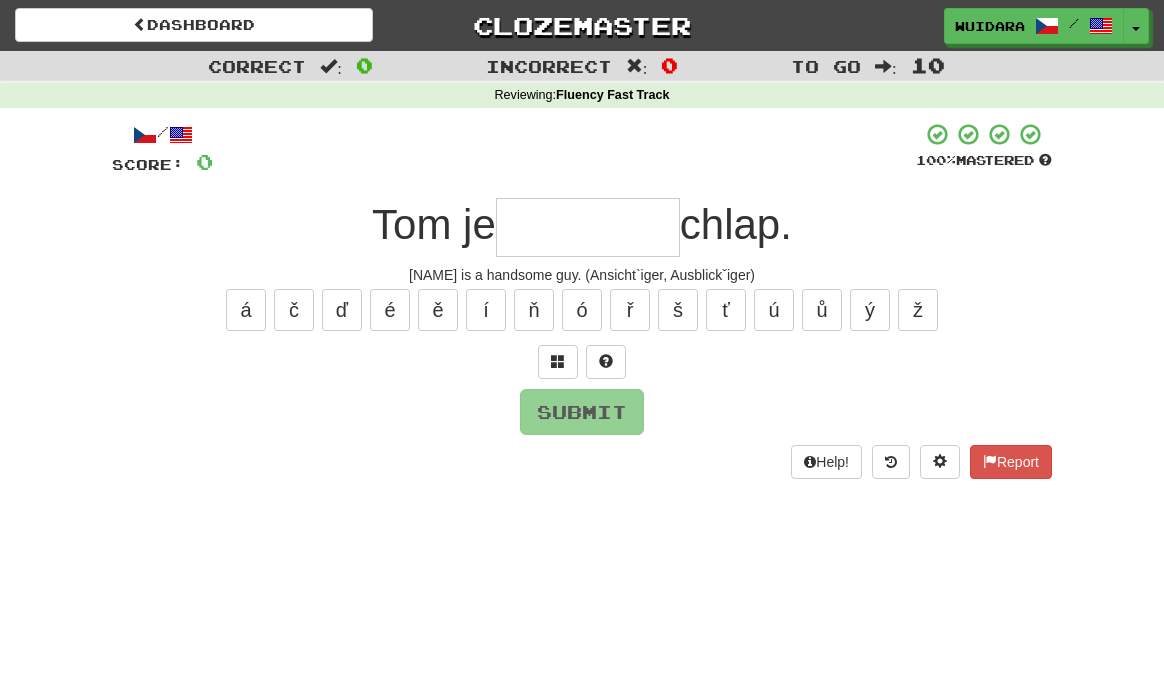 type on "*" 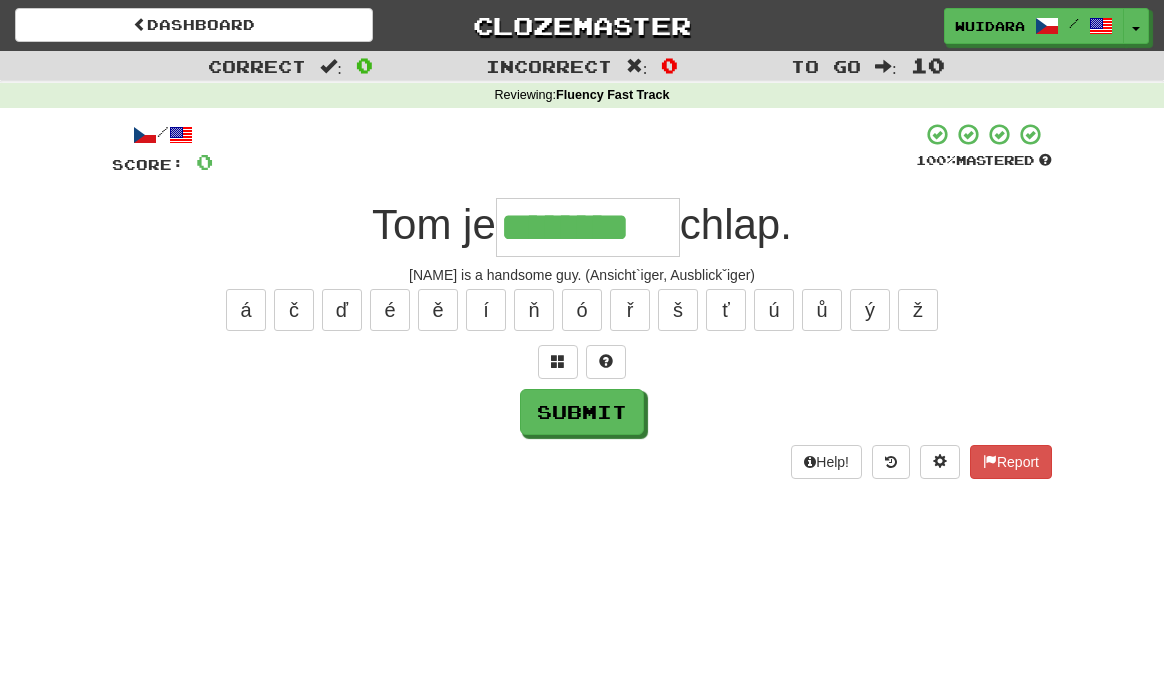 type on "********" 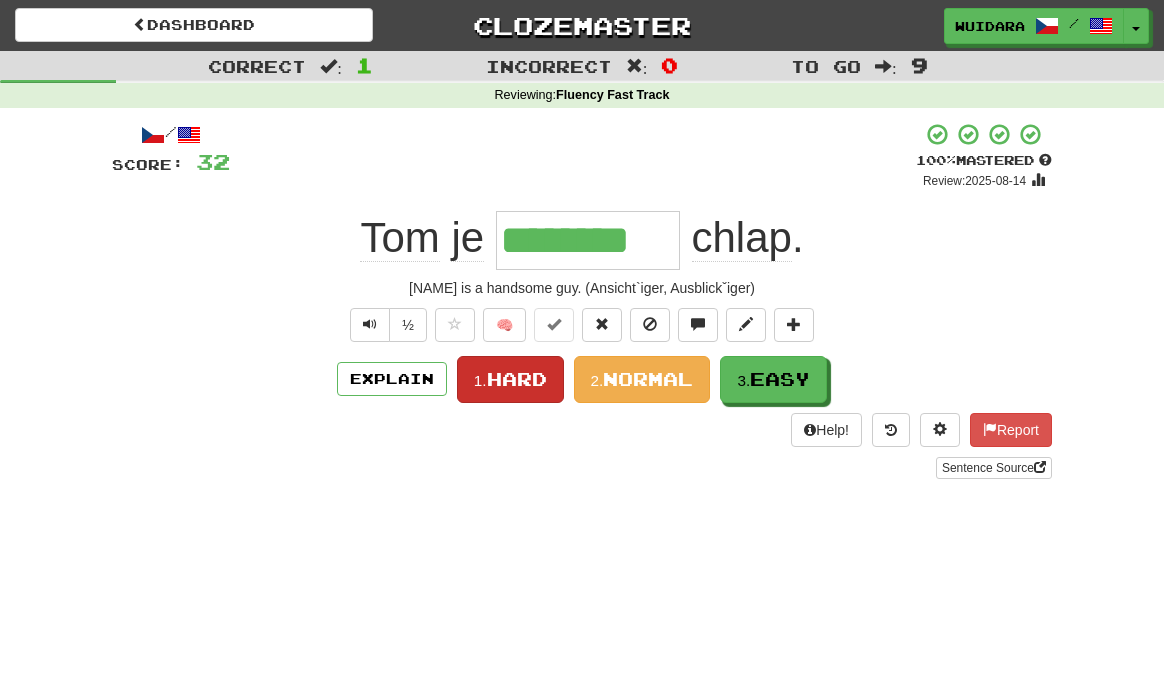 click on "Hard" at bounding box center (517, 379) 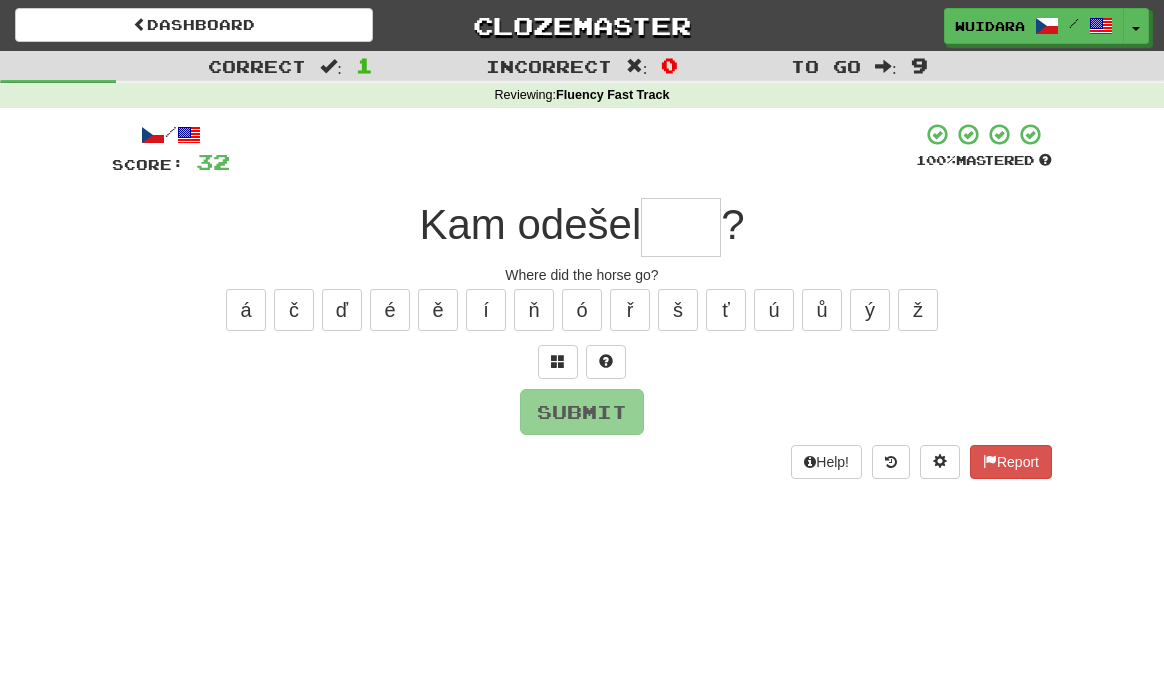 type on "*" 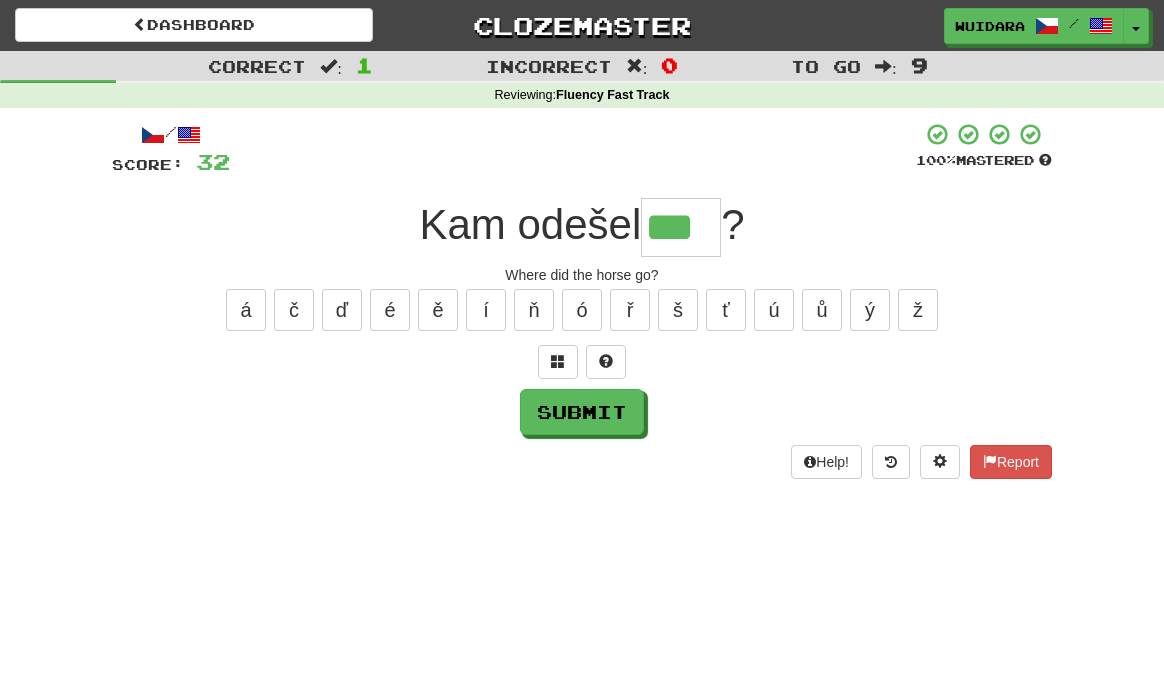 type on "***" 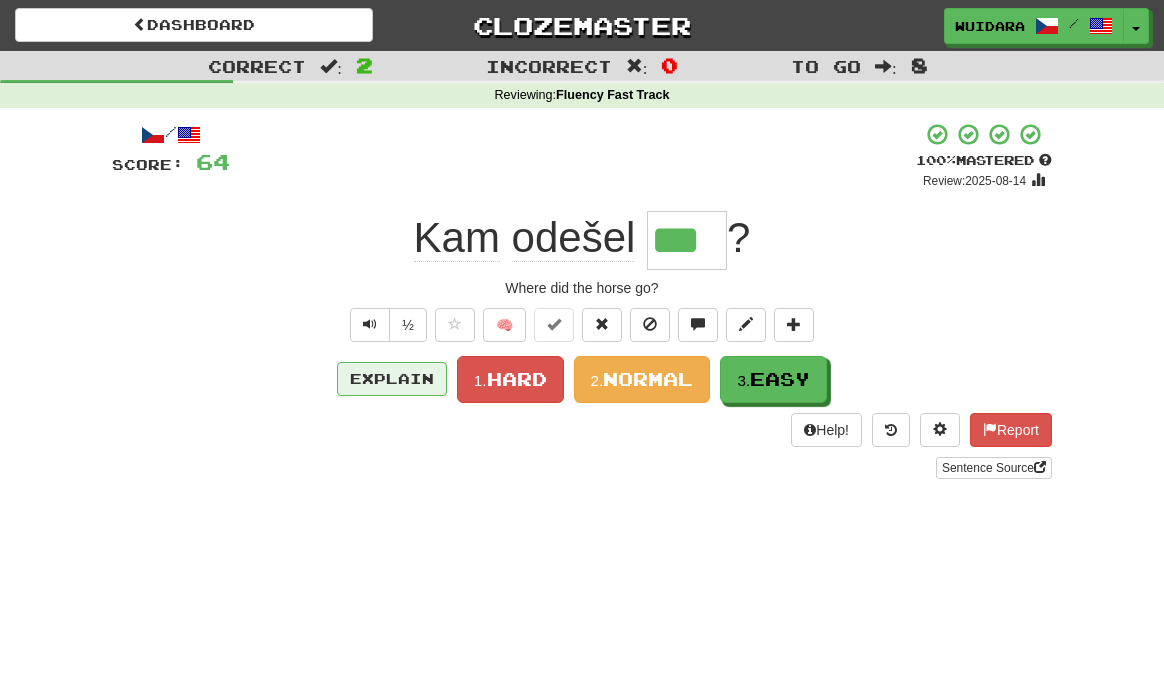 click on "Explain" at bounding box center (392, 379) 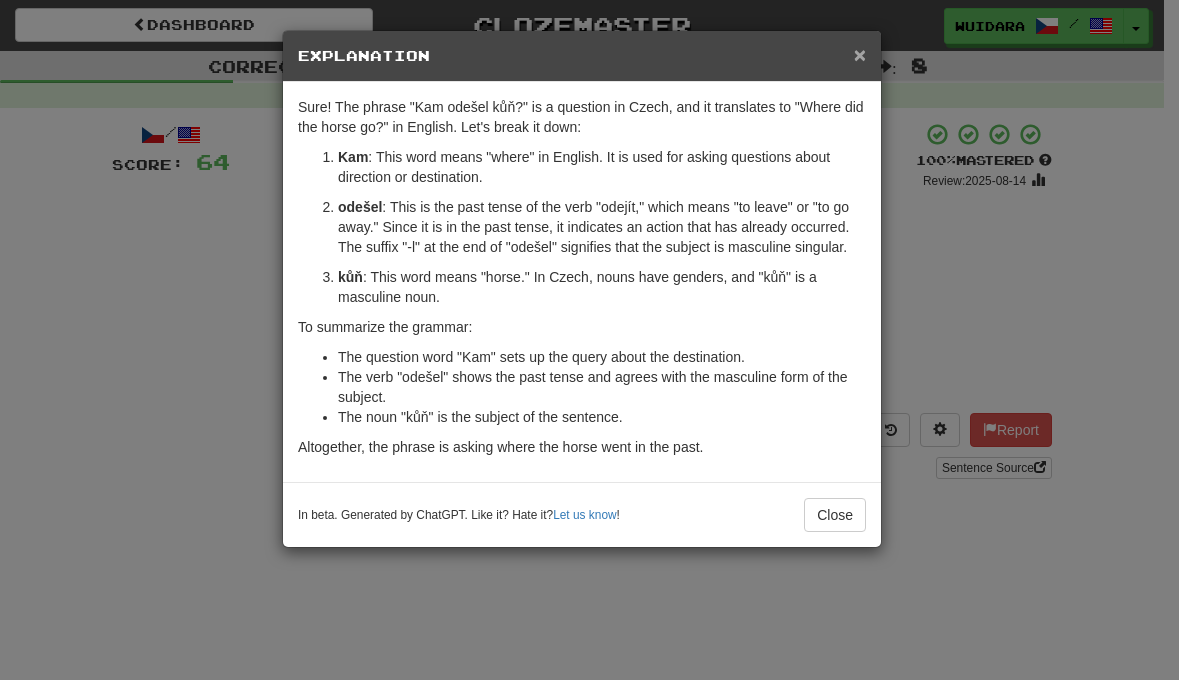 click on "×" at bounding box center [860, 54] 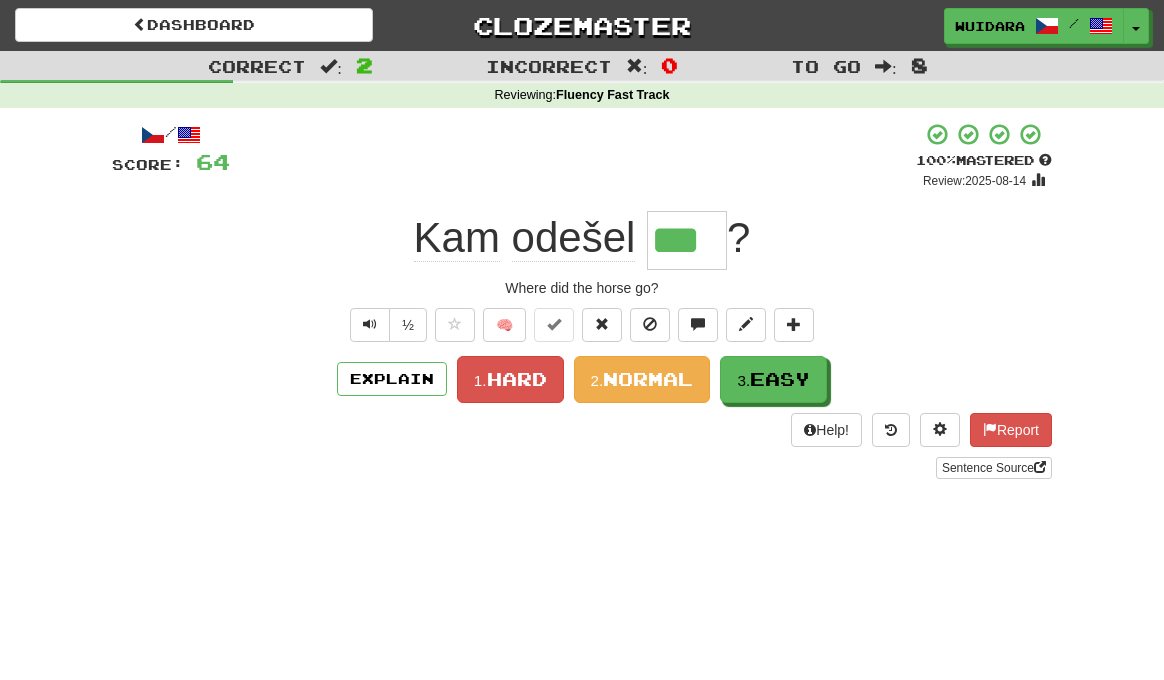 type 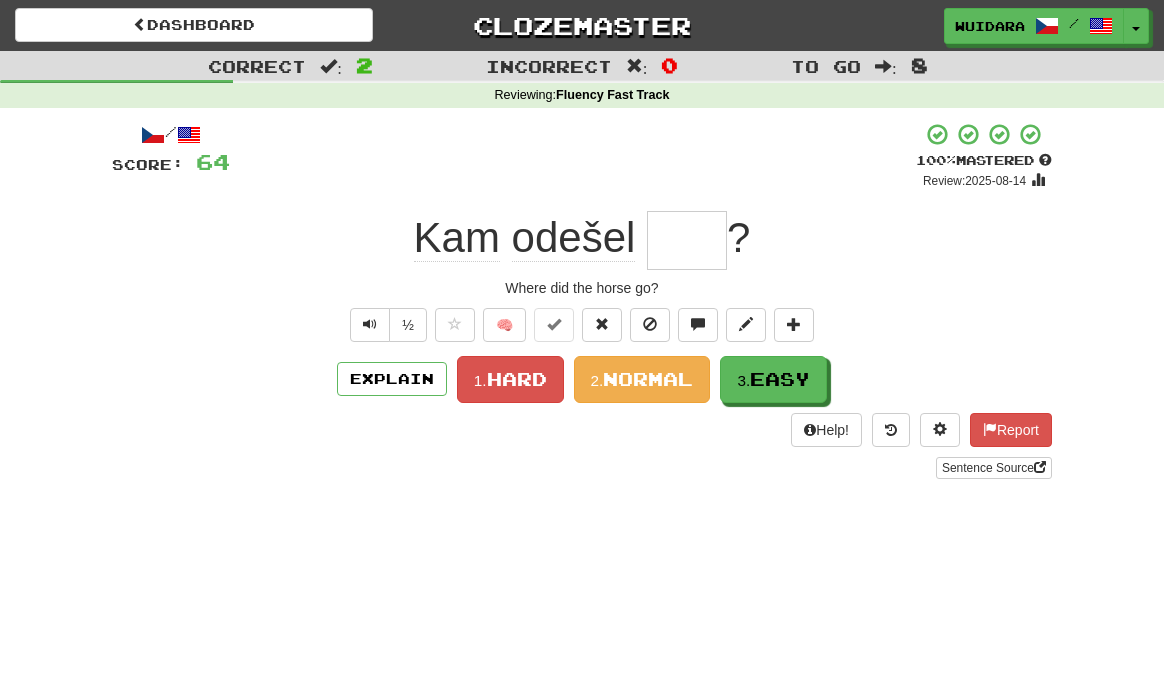 drag, startPoint x: 656, startPoint y: 242, endPoint x: 714, endPoint y: 237, distance: 58.21512 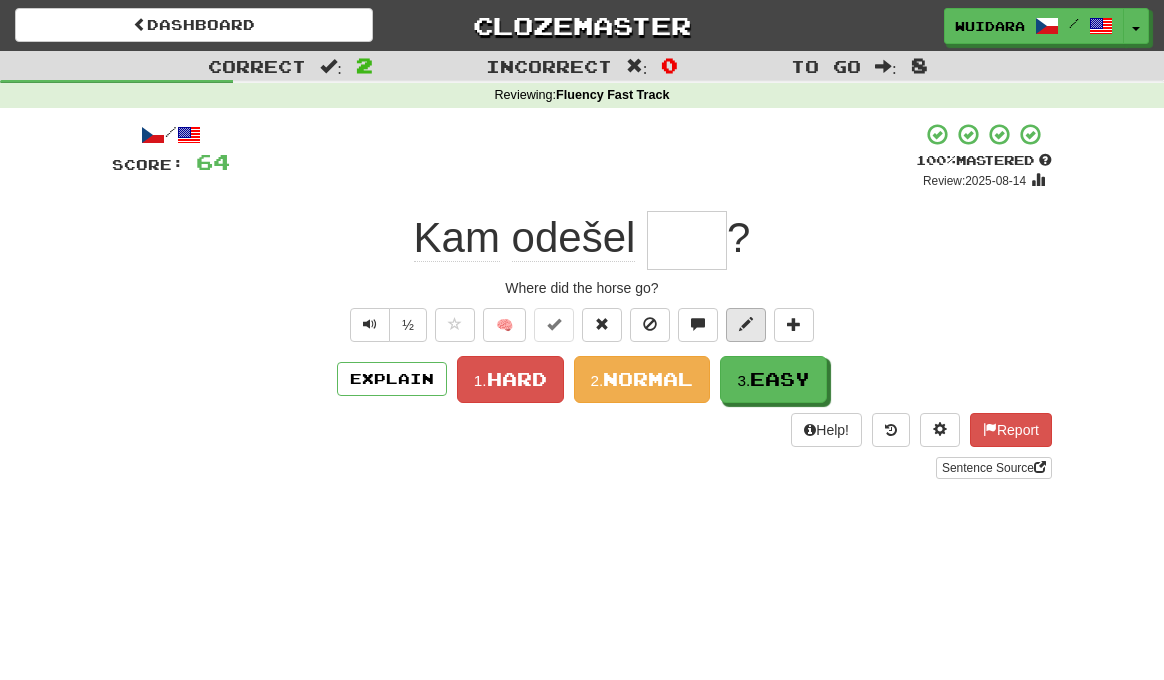 click at bounding box center (746, 325) 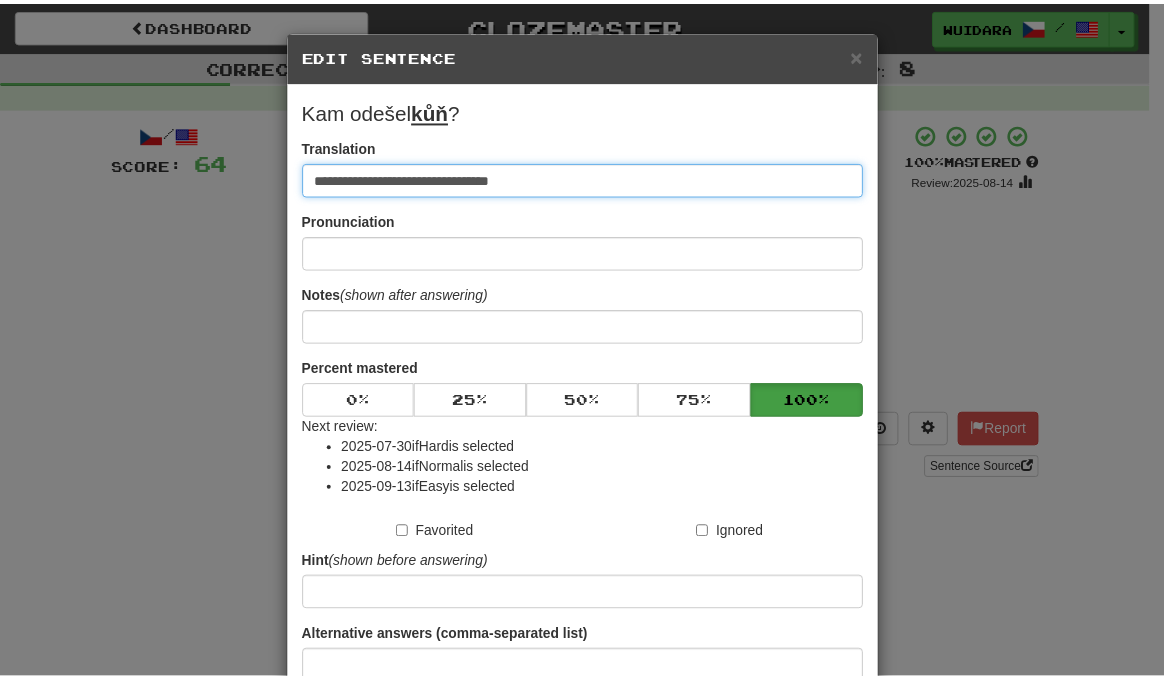 scroll, scrollTop: 179, scrollLeft: 0, axis: vertical 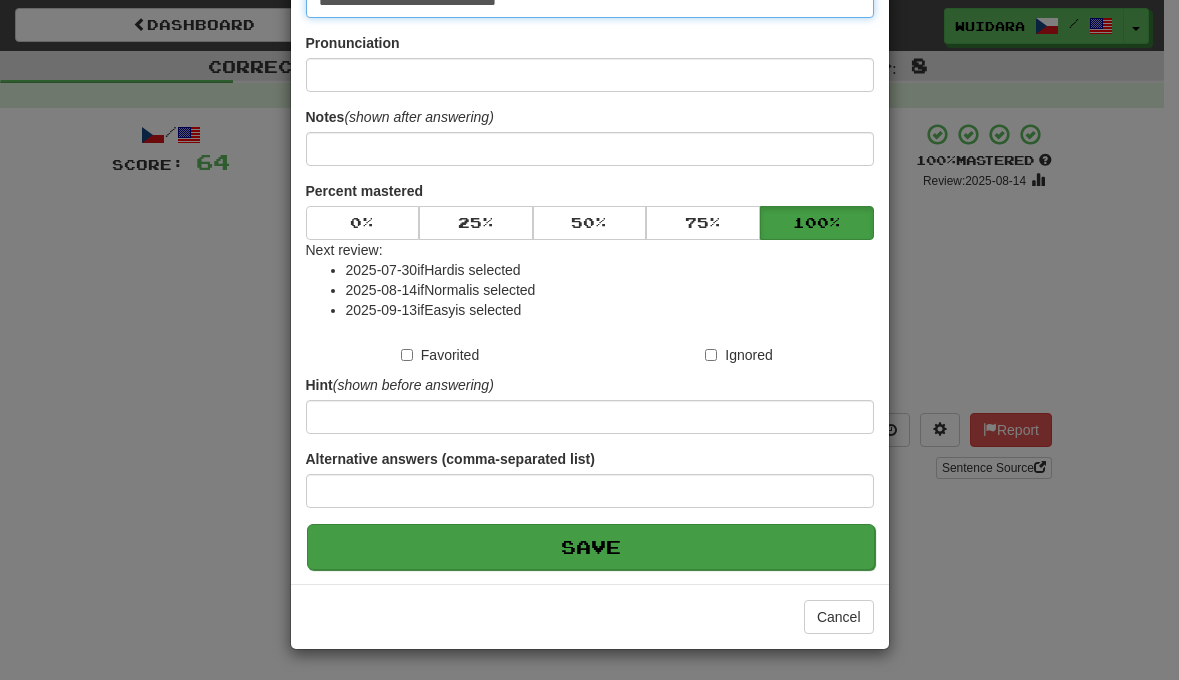 type on "**********" 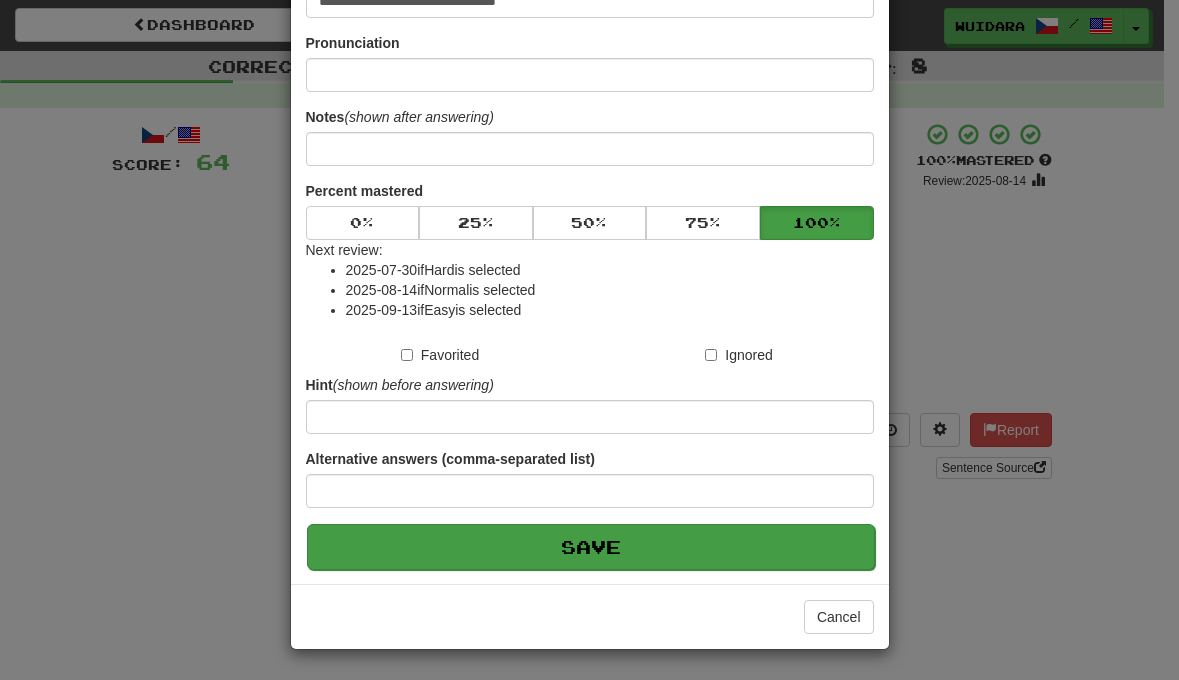 click on "Save" at bounding box center (591, 547) 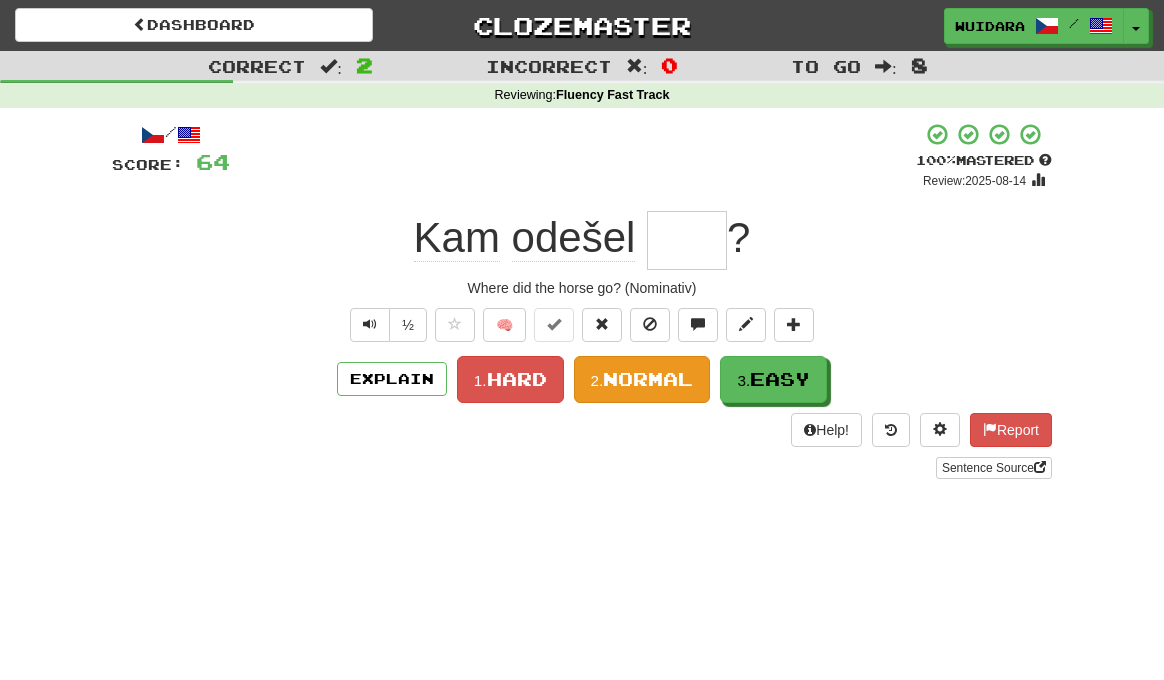 click on "Normal" at bounding box center (648, 379) 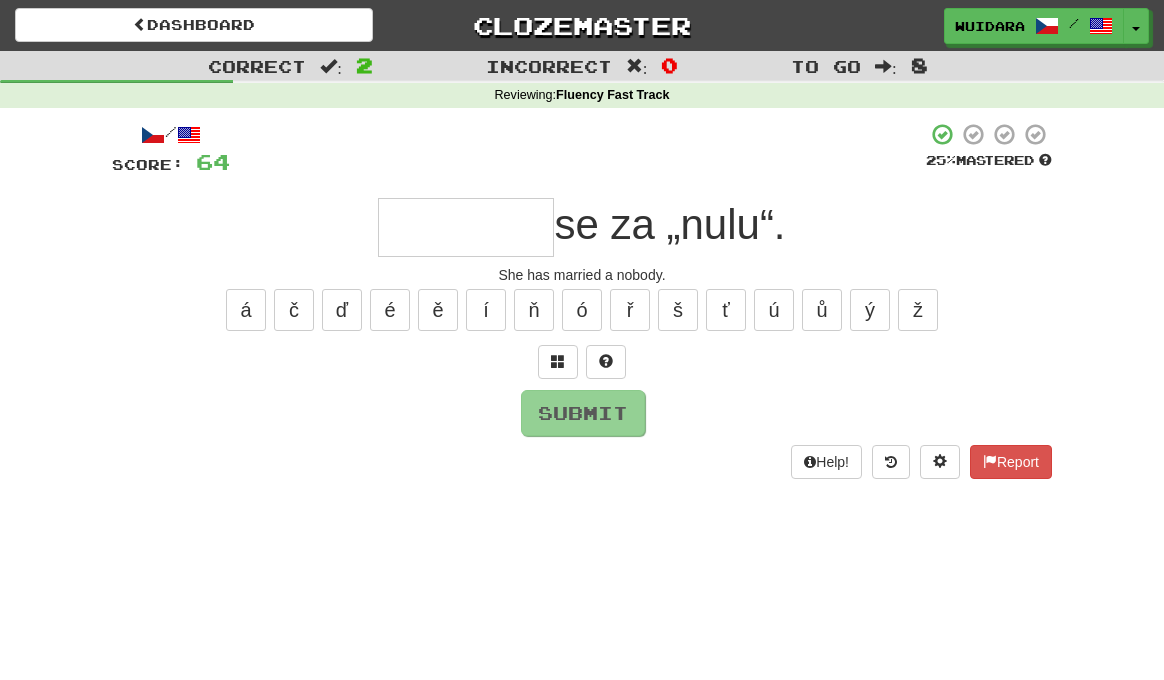 type on "*" 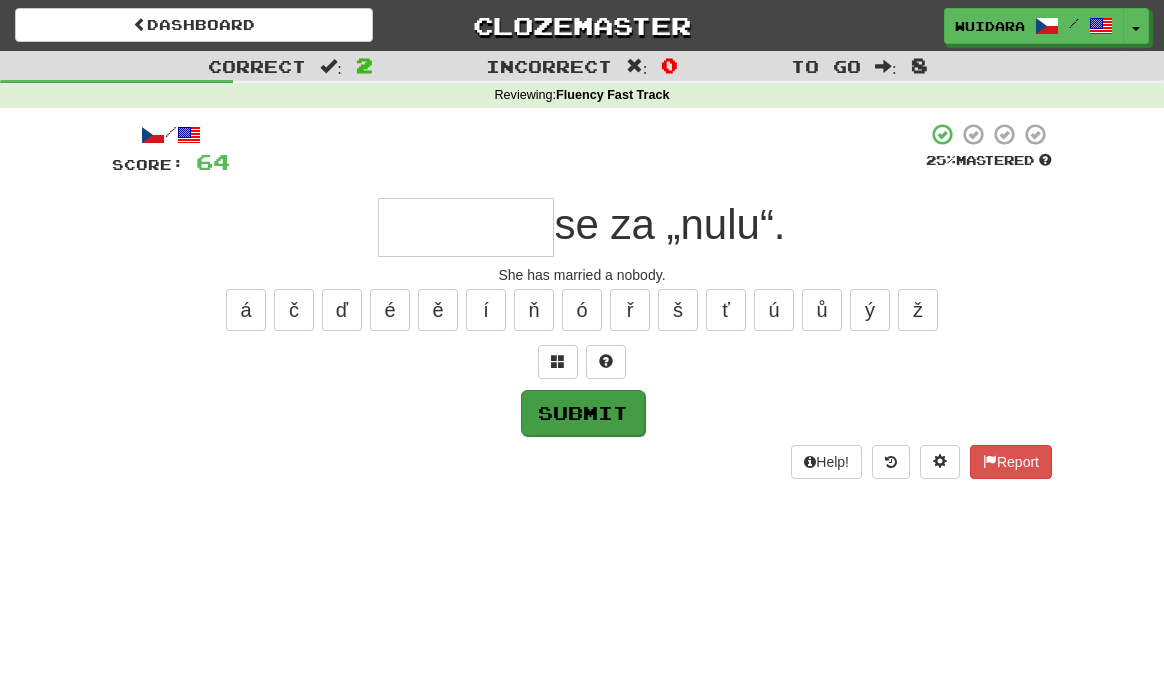 type on "*" 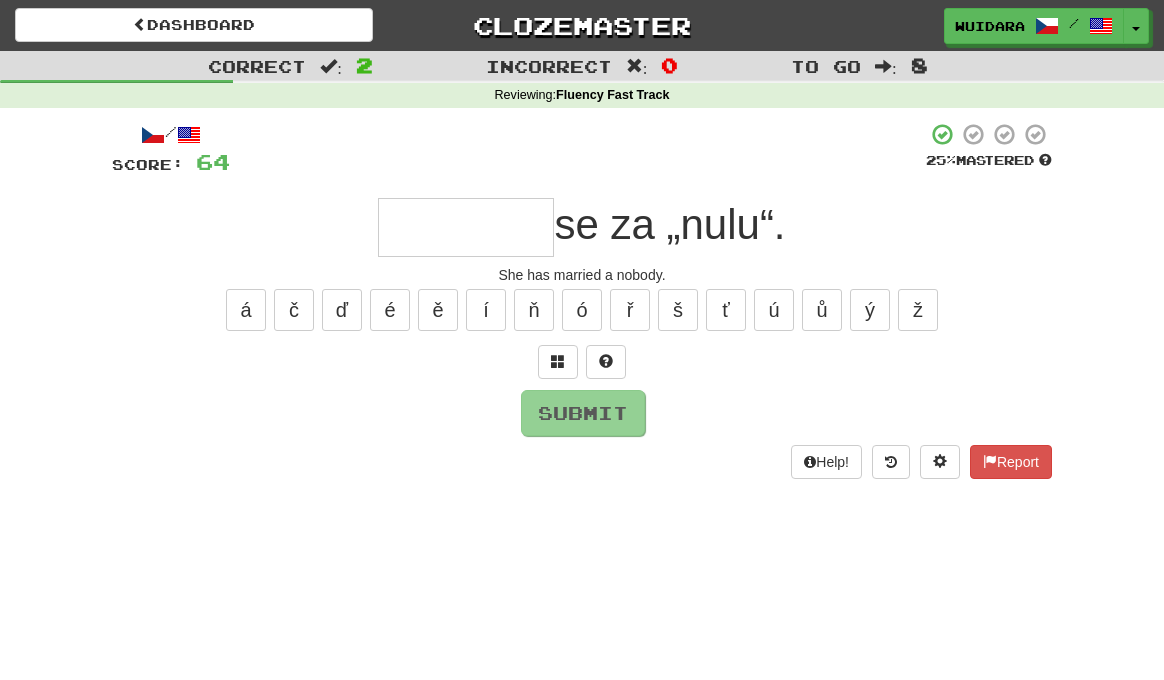 type on "*" 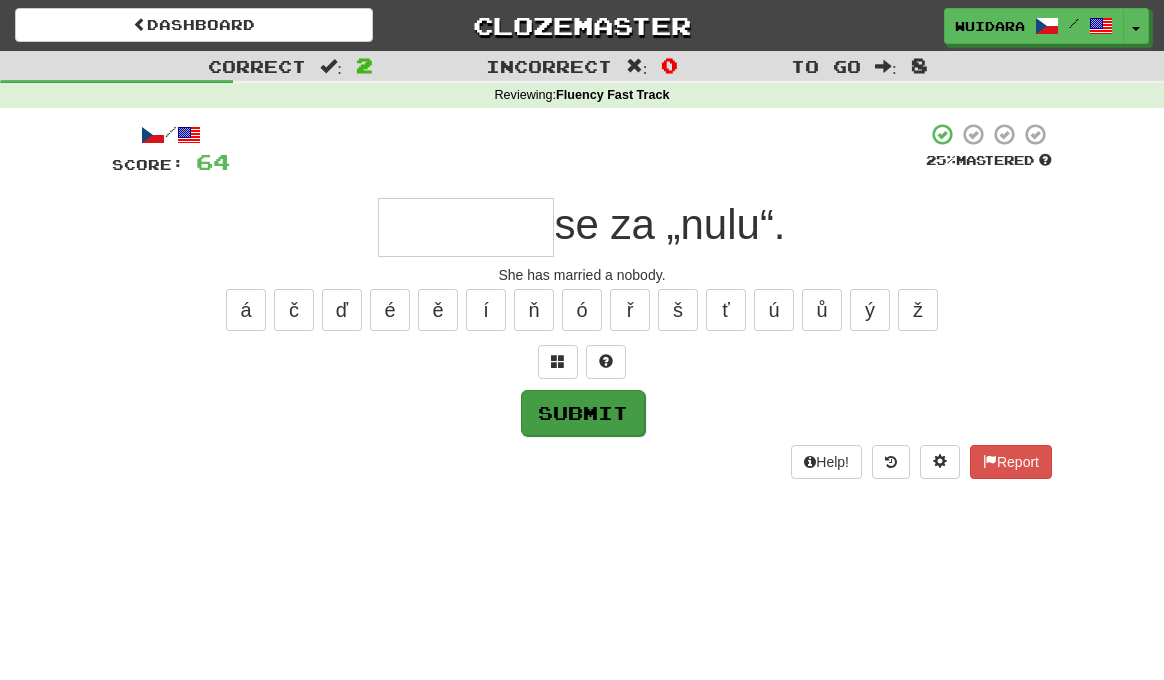 type on "*" 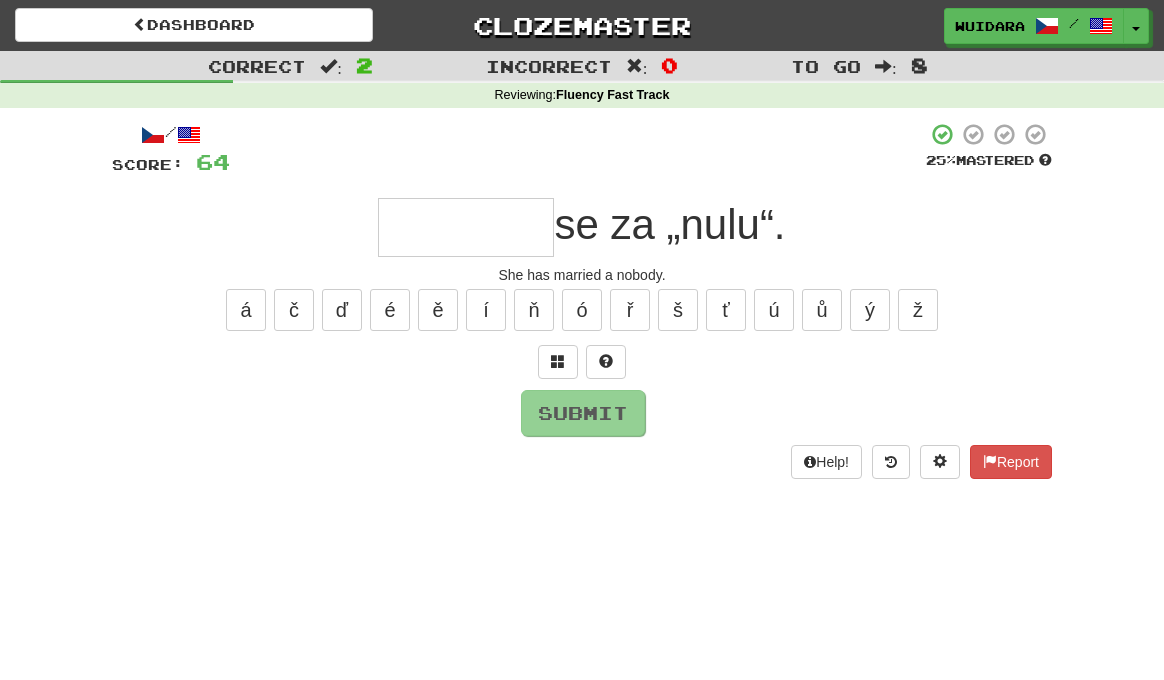 type on "*" 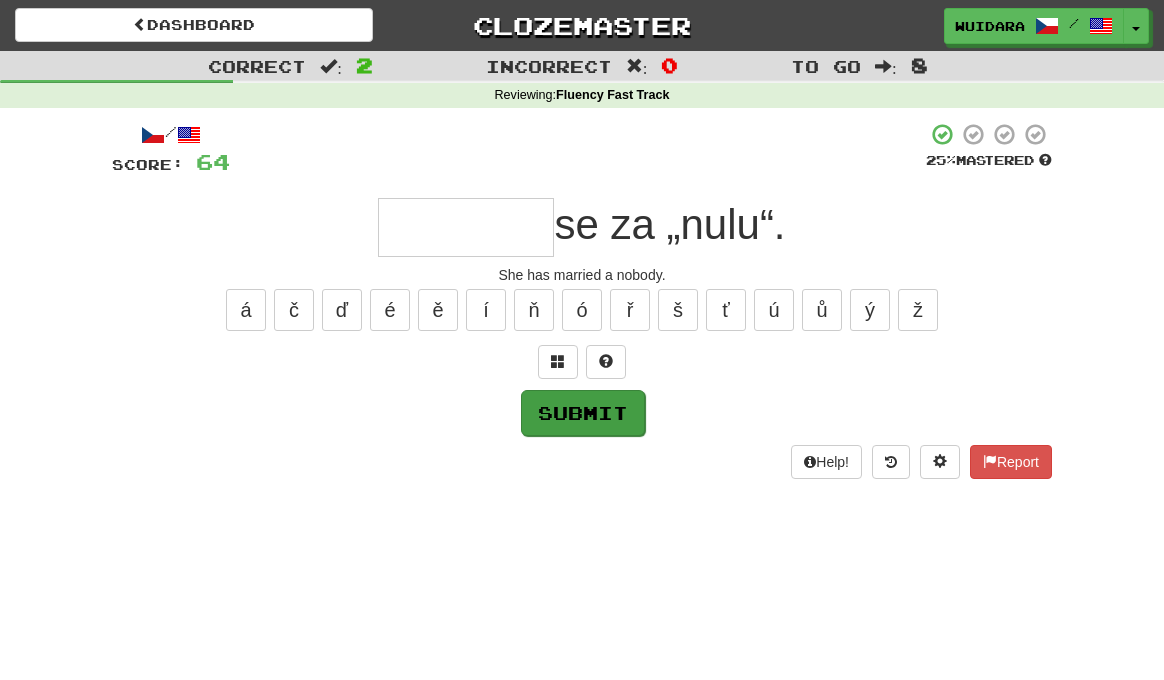 type on "*" 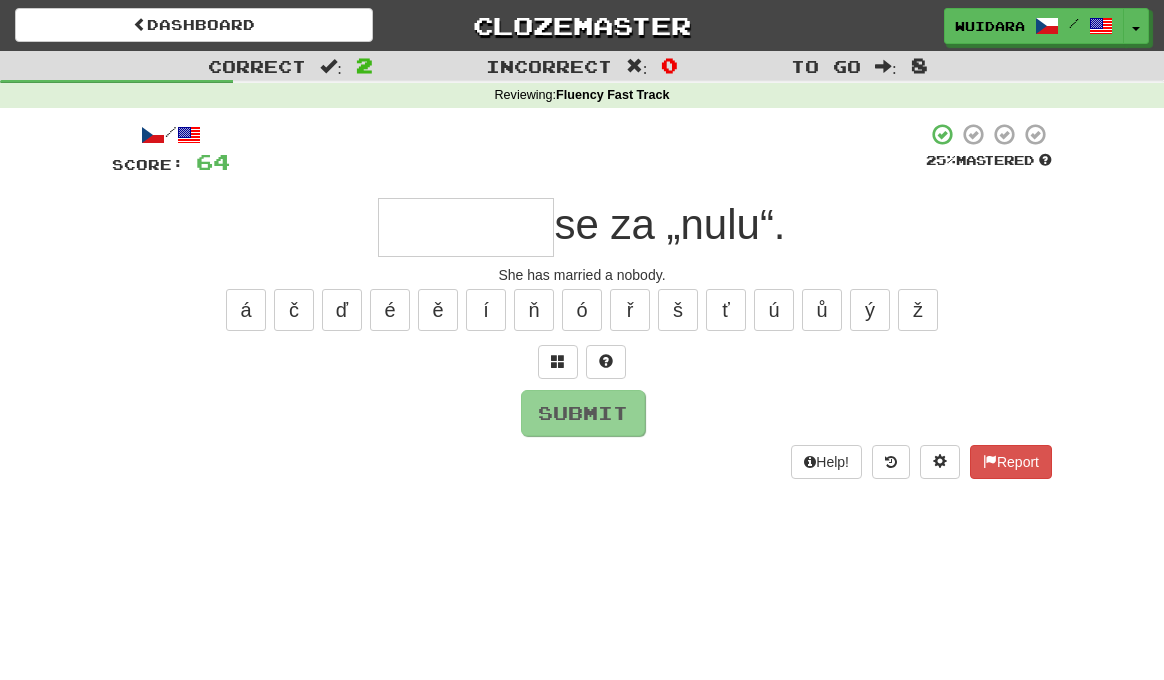 type on "*" 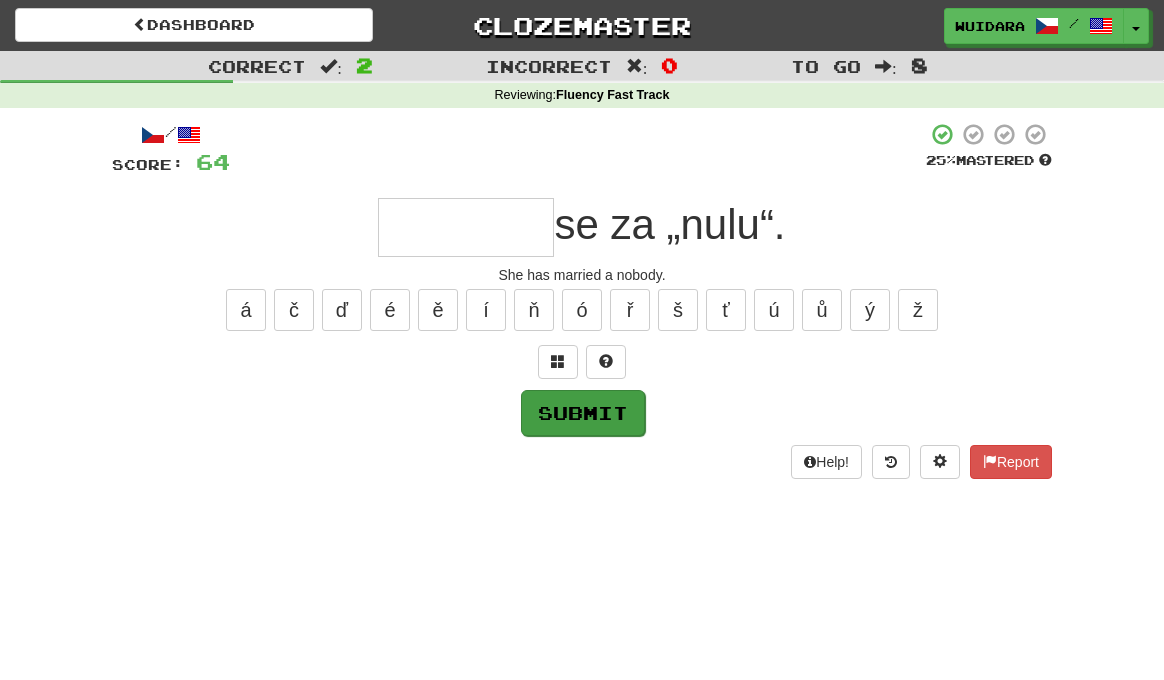 type on "*" 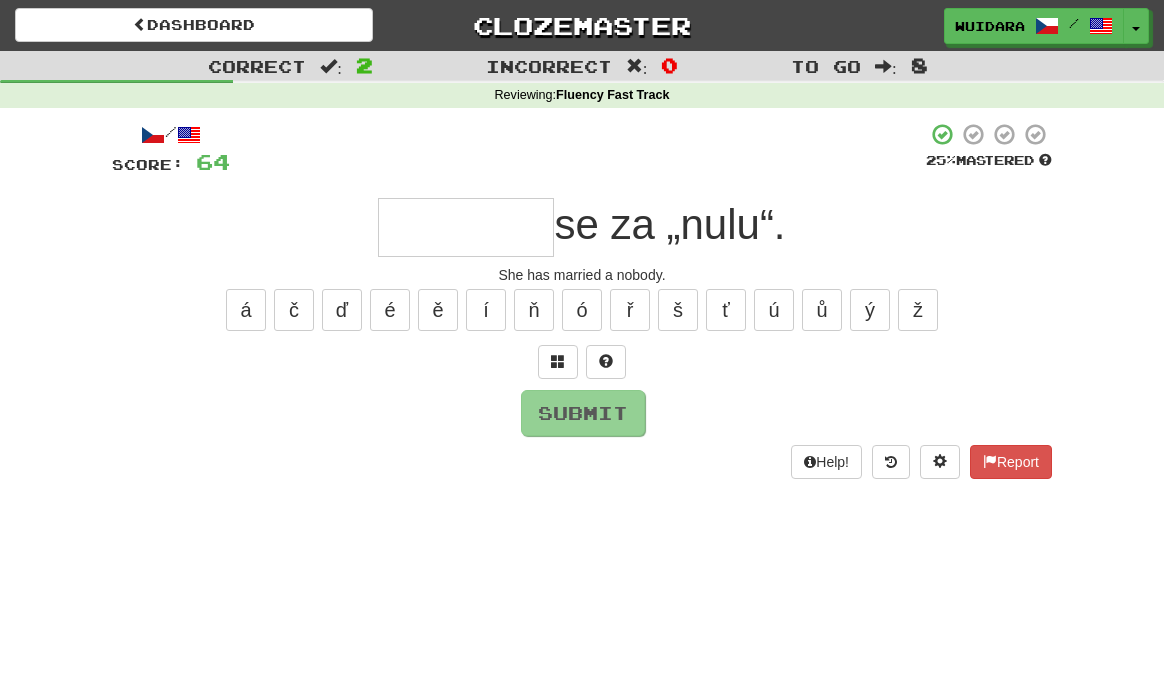 type on "*" 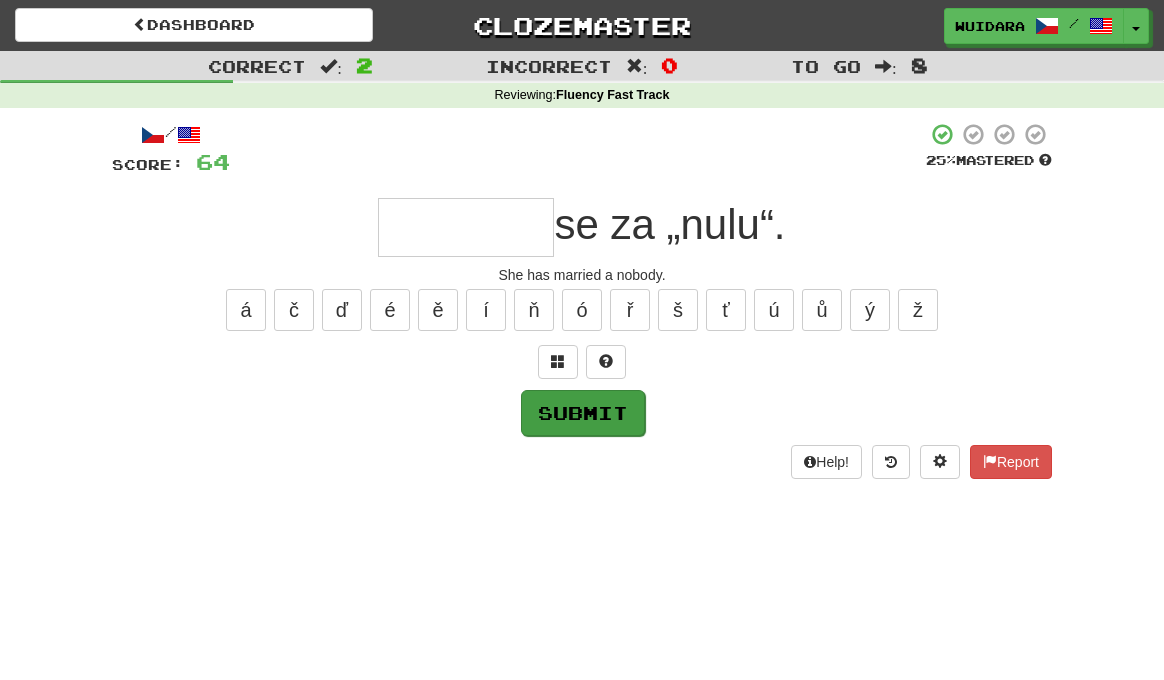 type on "*" 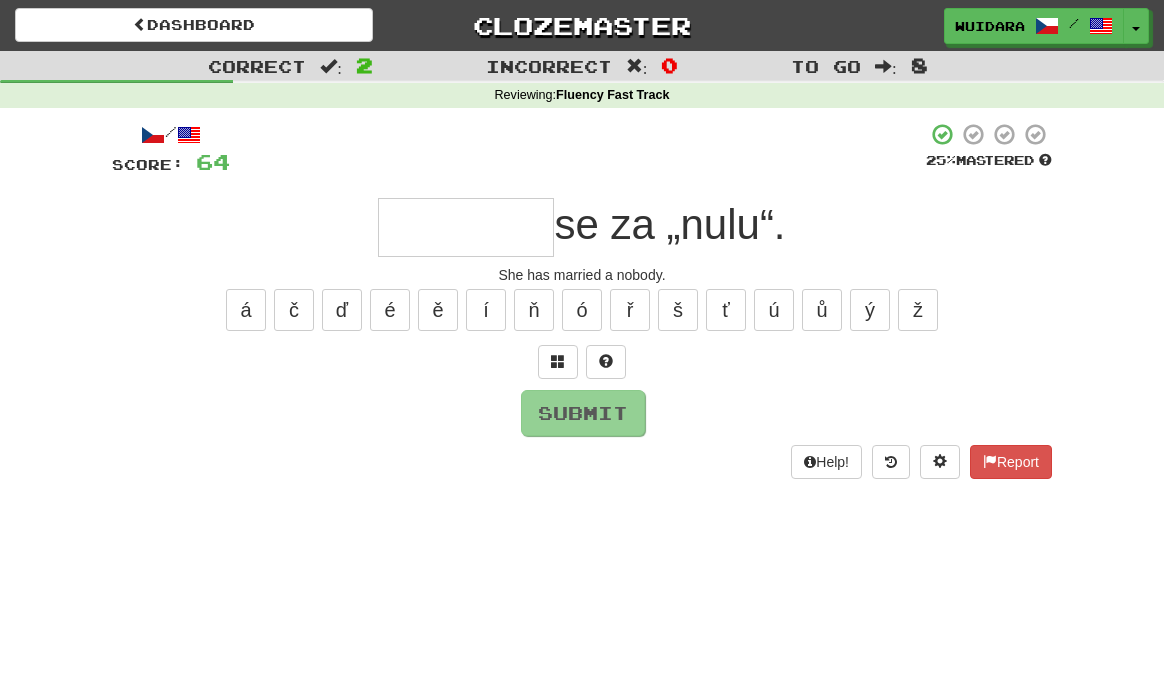 type on "*" 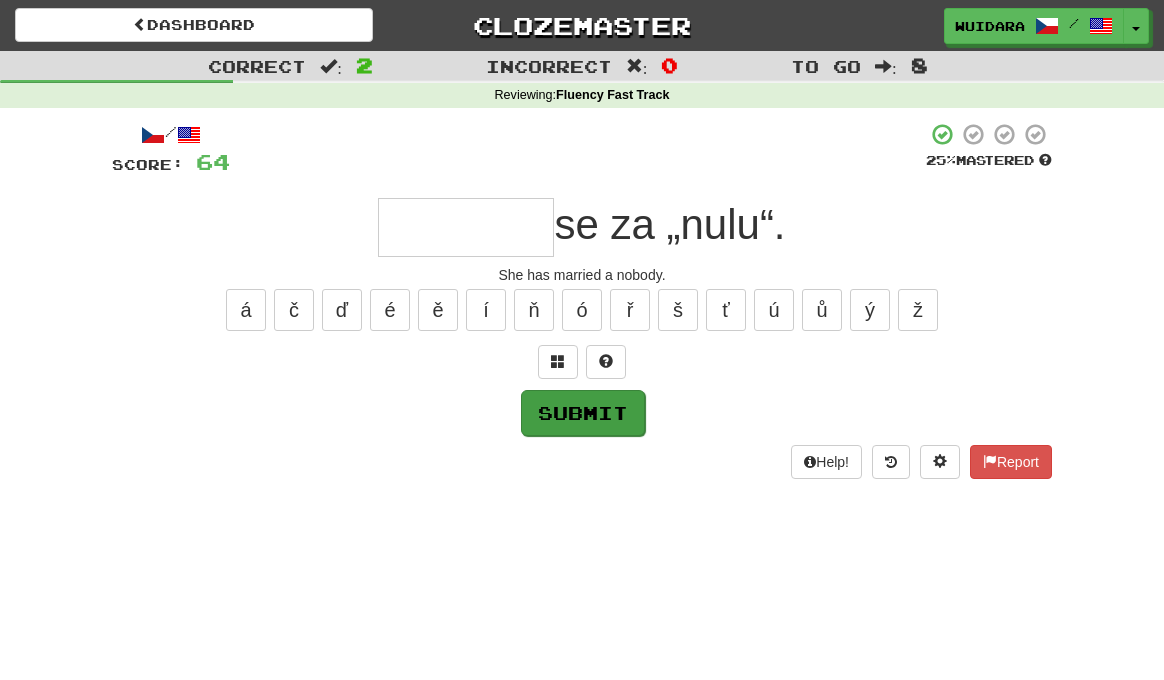 type on "*" 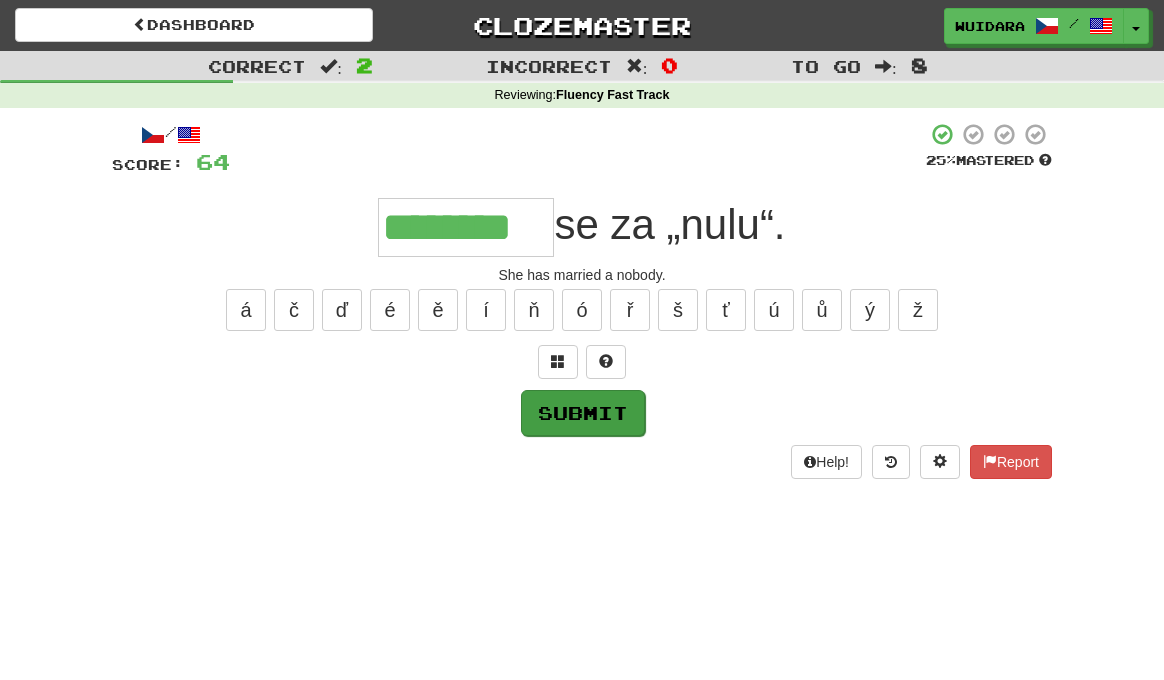 type on "********" 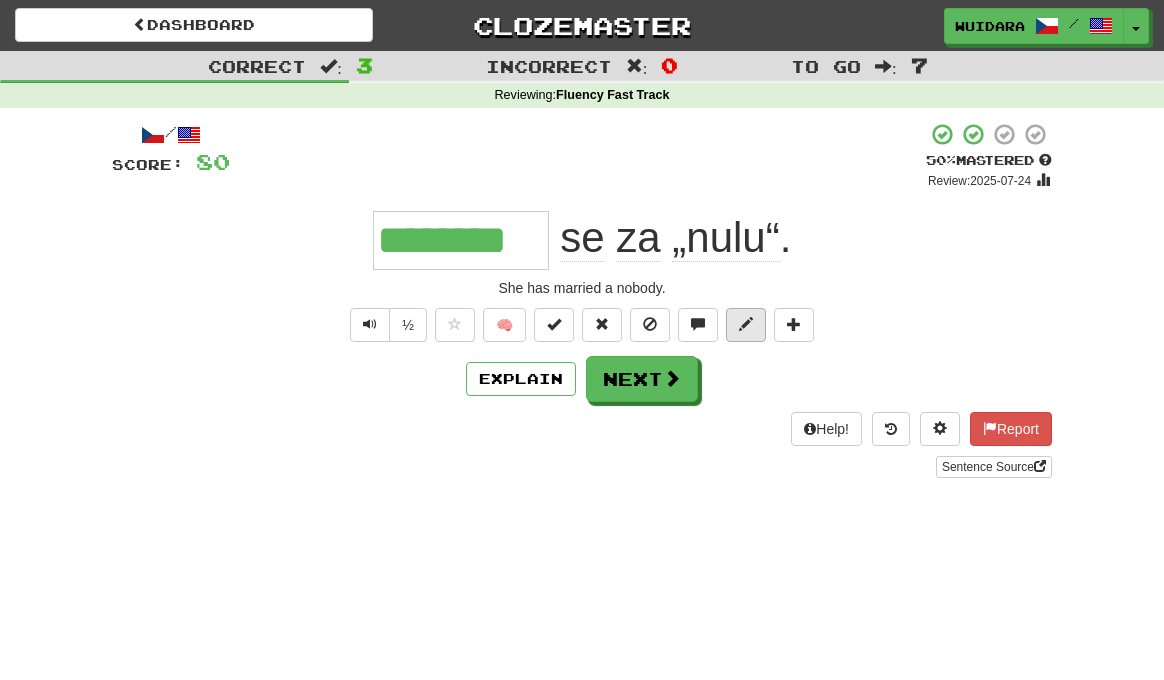 click at bounding box center [746, 325] 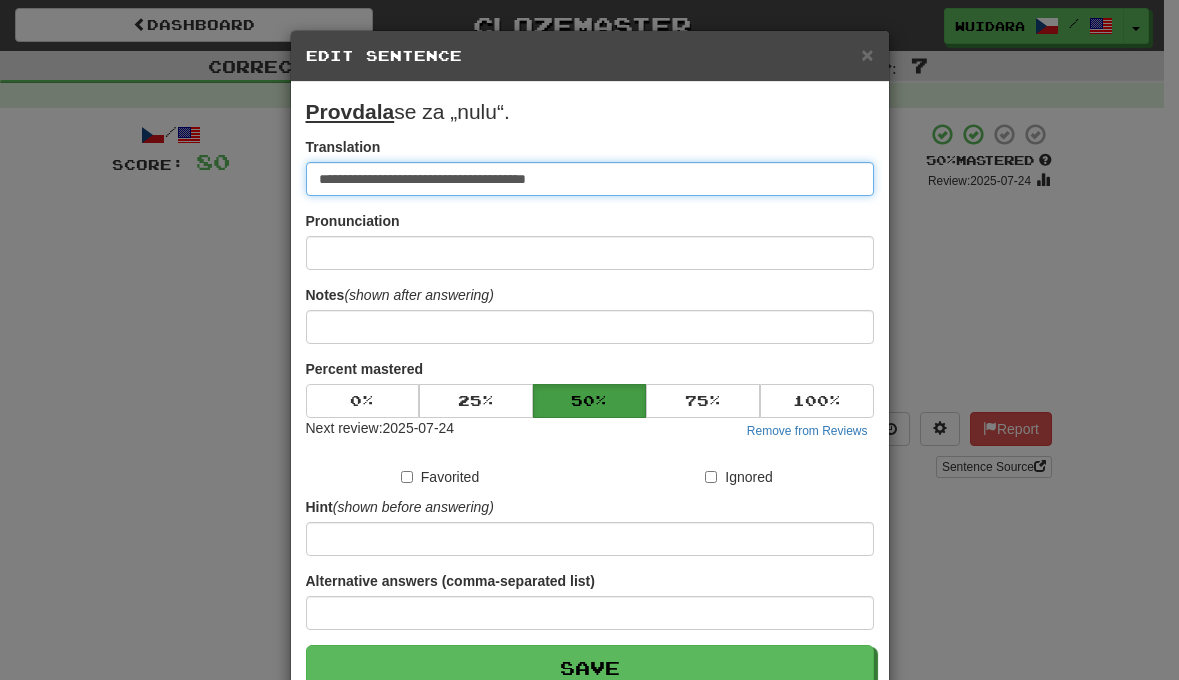 type on "**********" 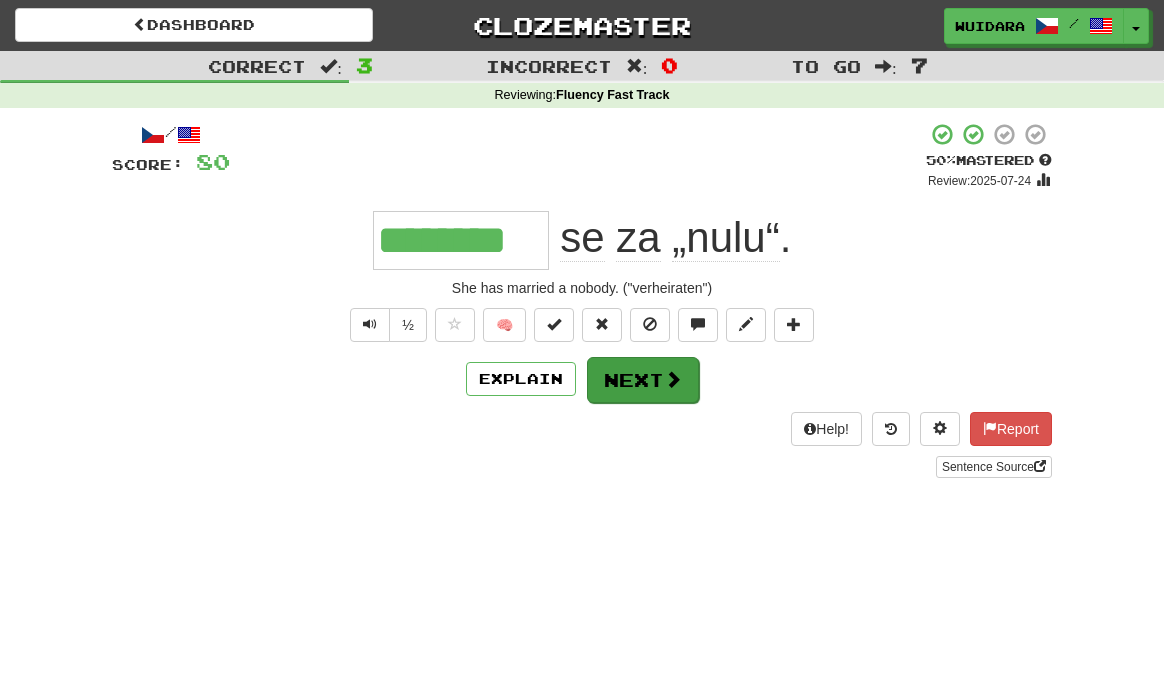click on "Next" at bounding box center [643, 380] 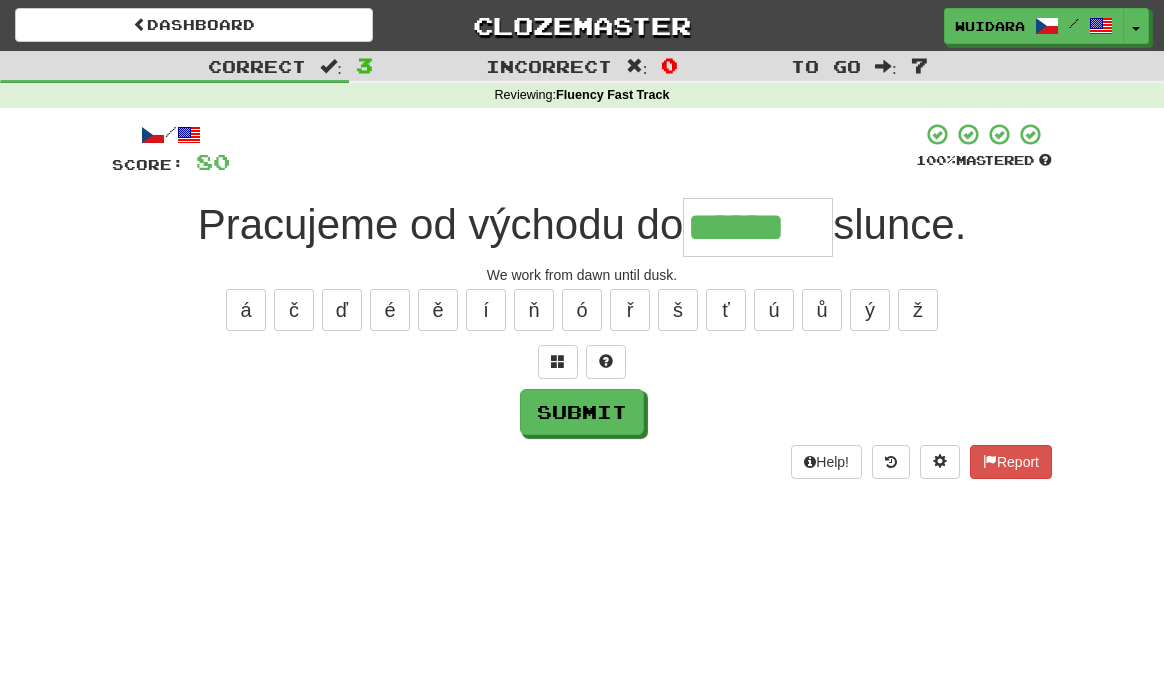 type on "******" 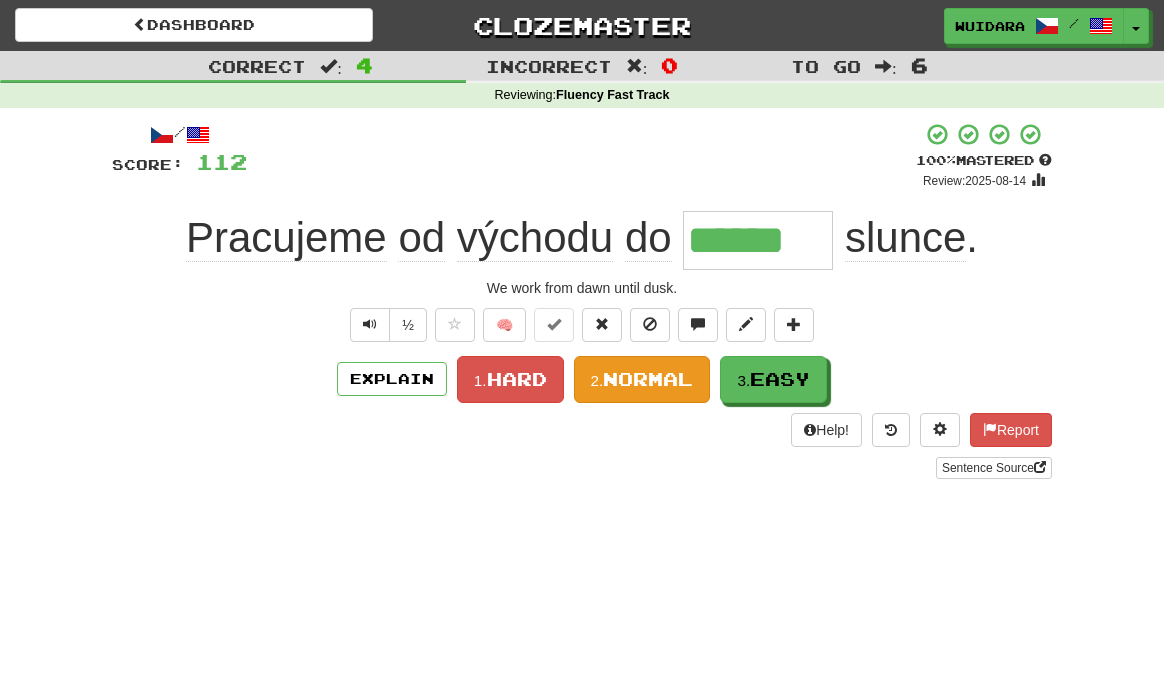 click on "Normal" at bounding box center (648, 379) 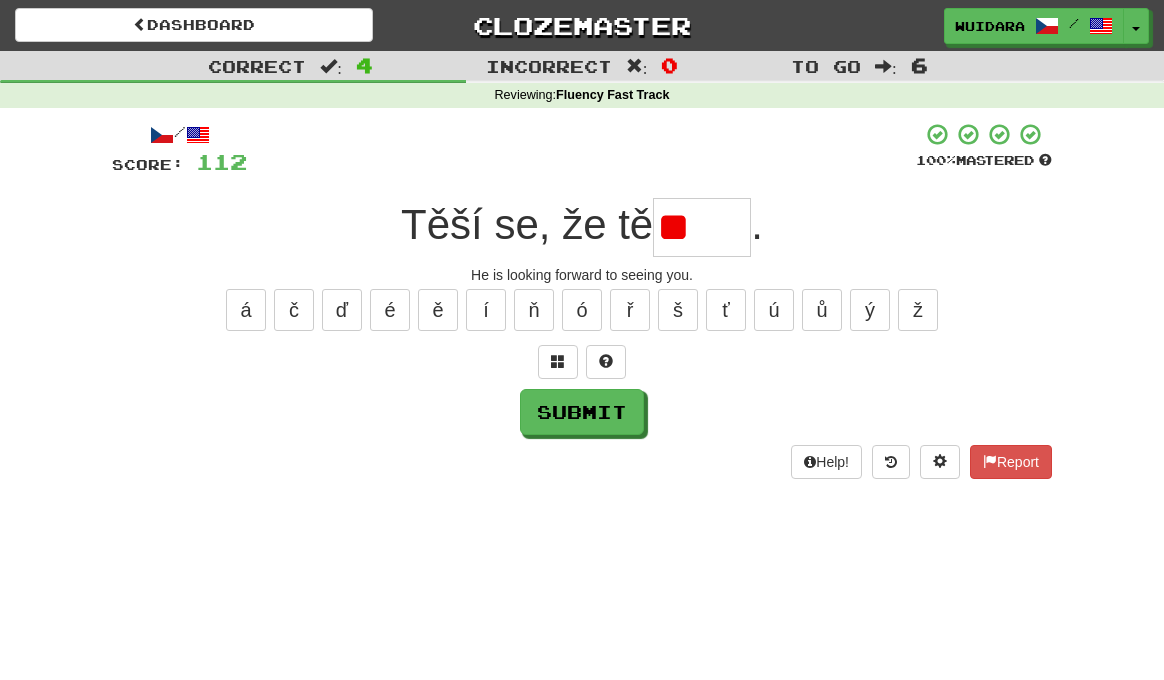 type on "*" 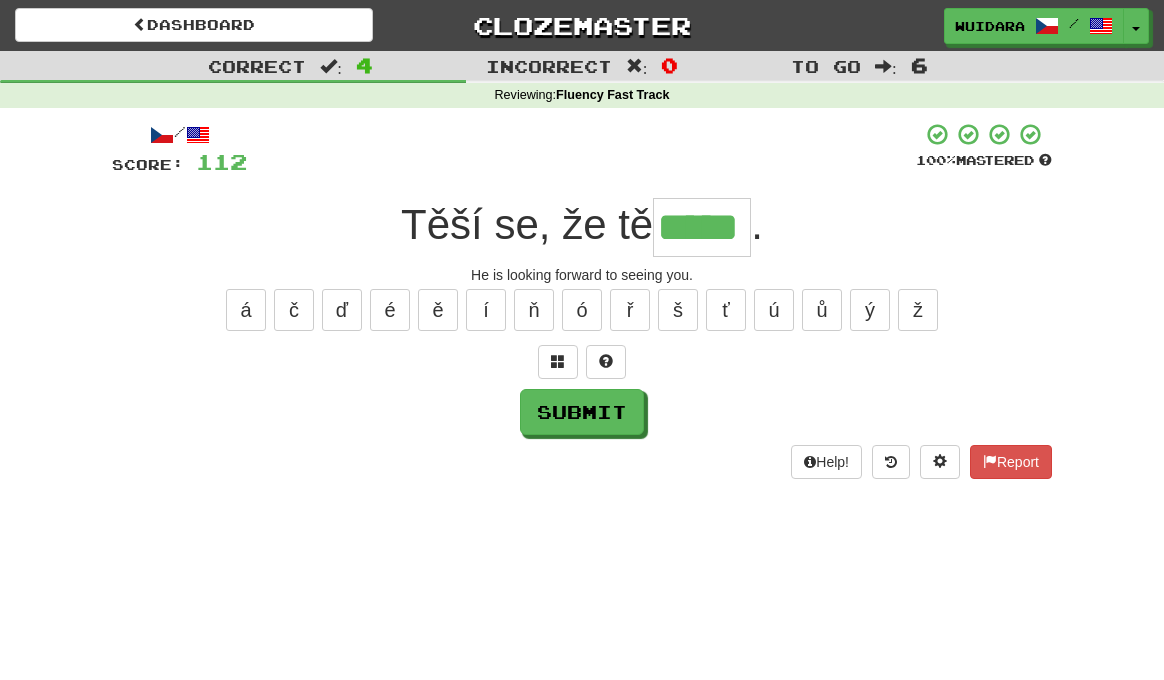 type on "*****" 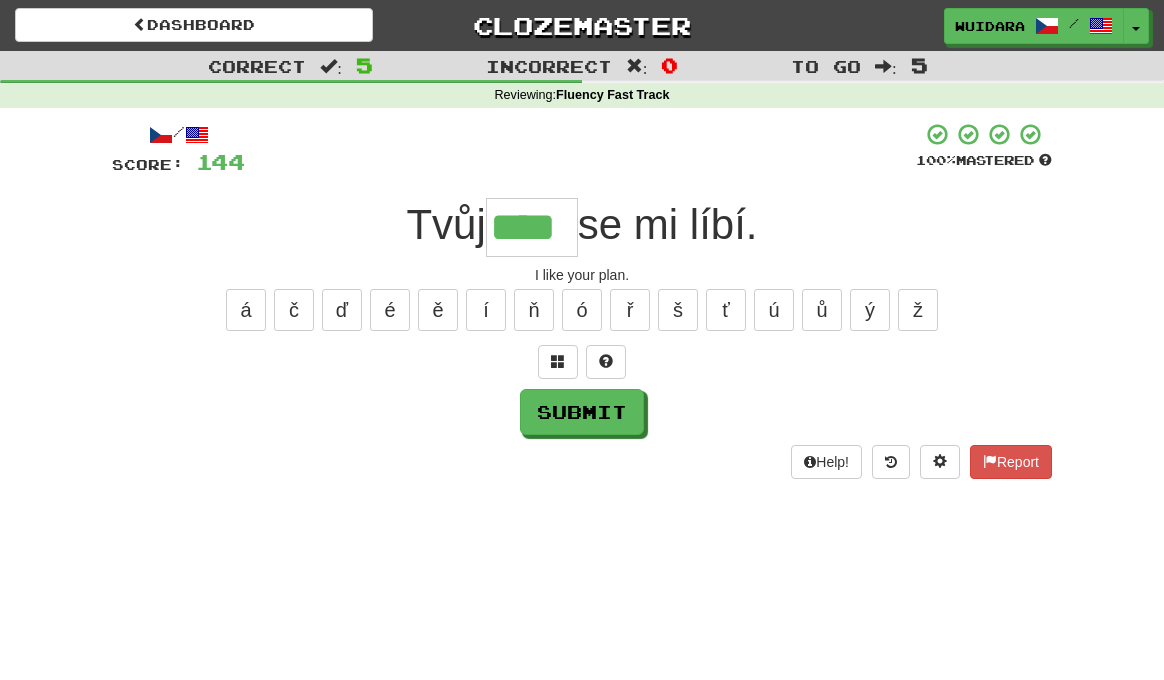 type on "****" 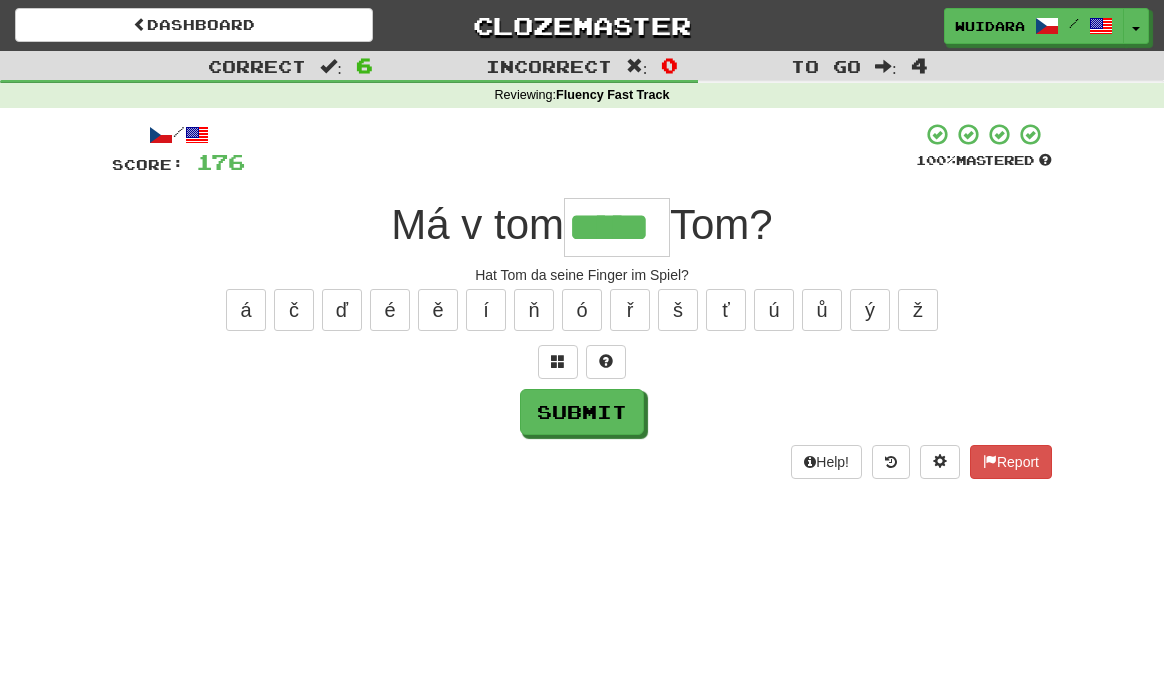 type on "*****" 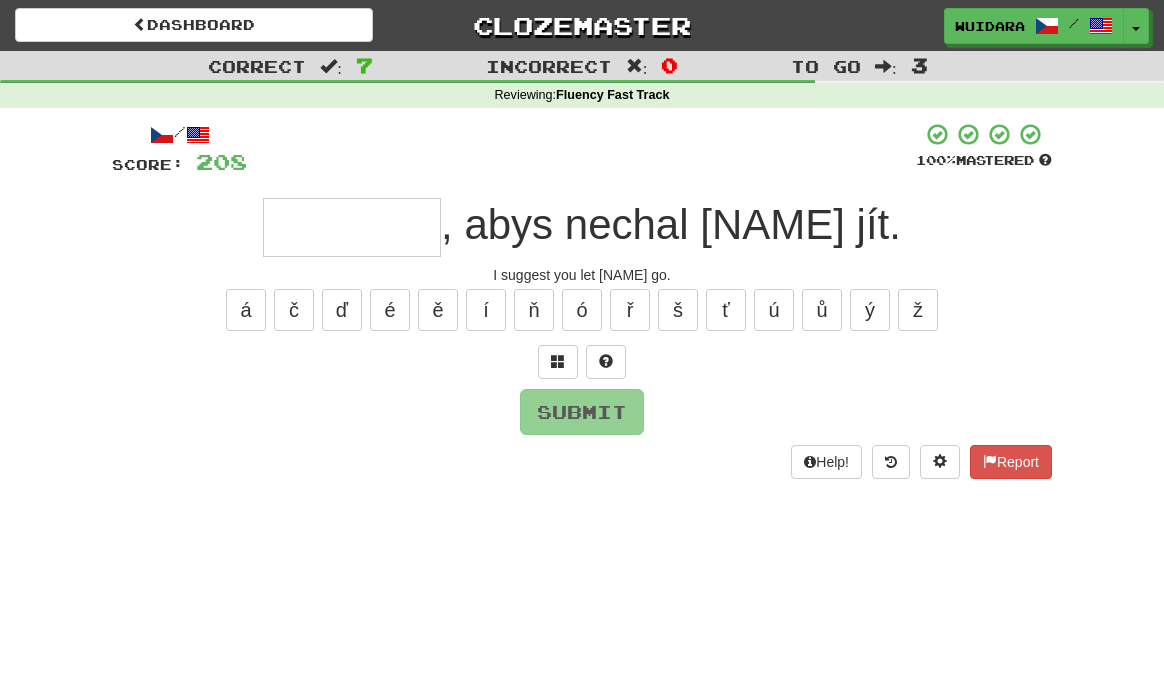 type on "*" 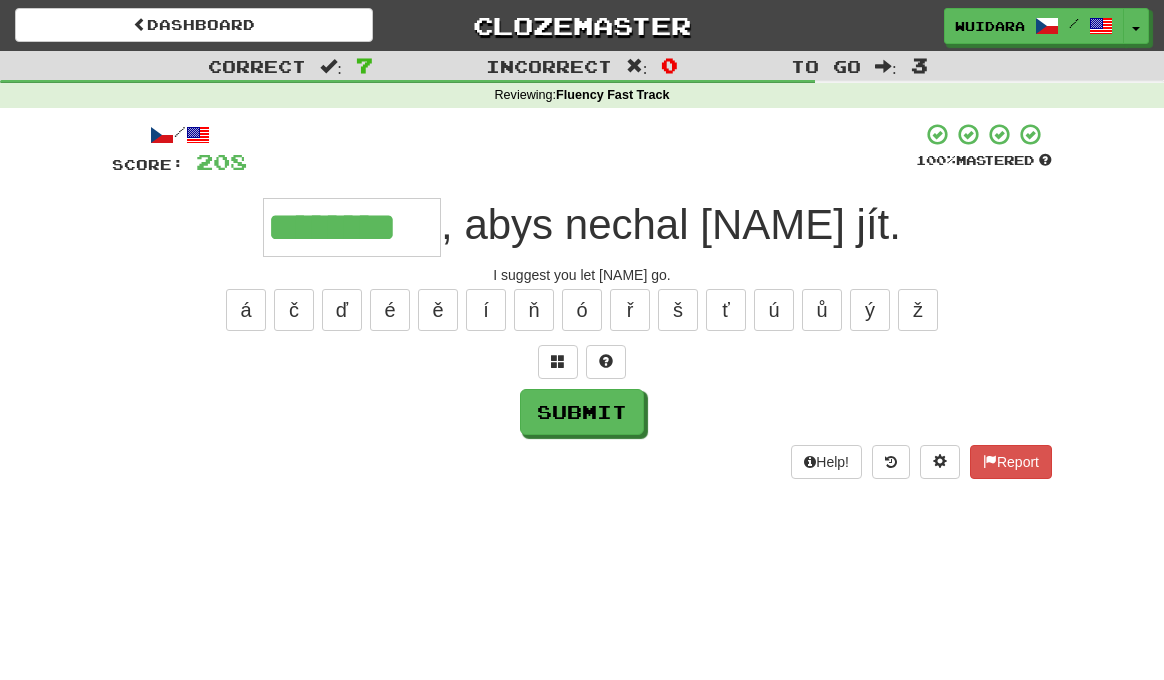 type on "********" 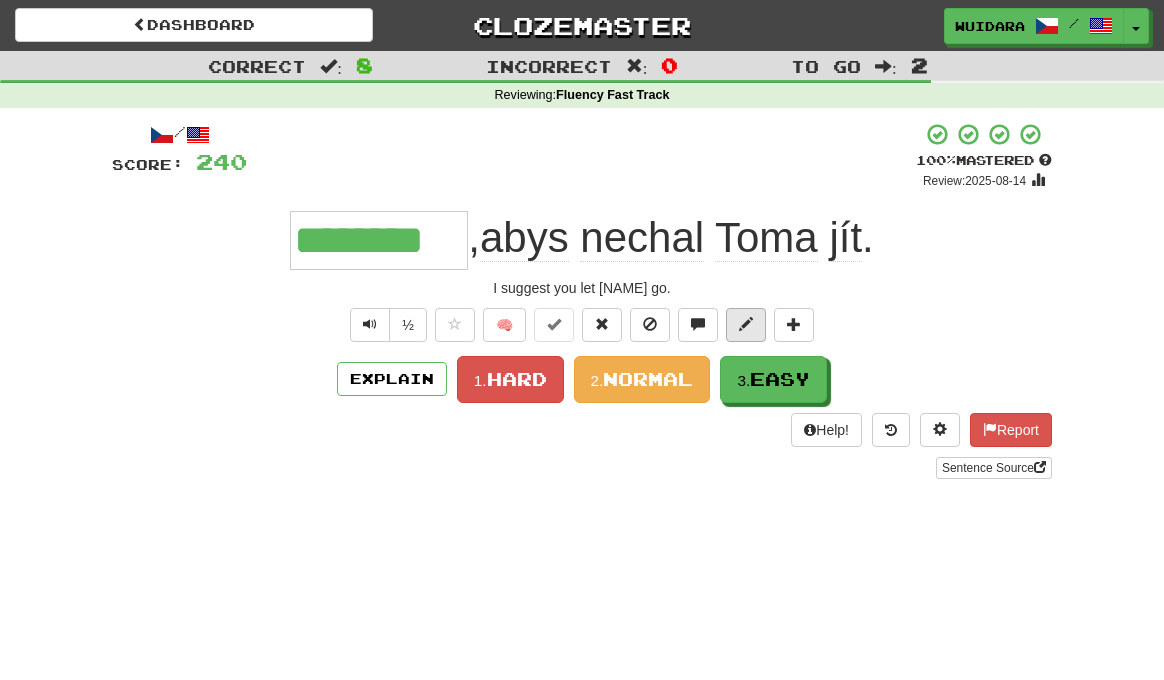 click at bounding box center [746, 324] 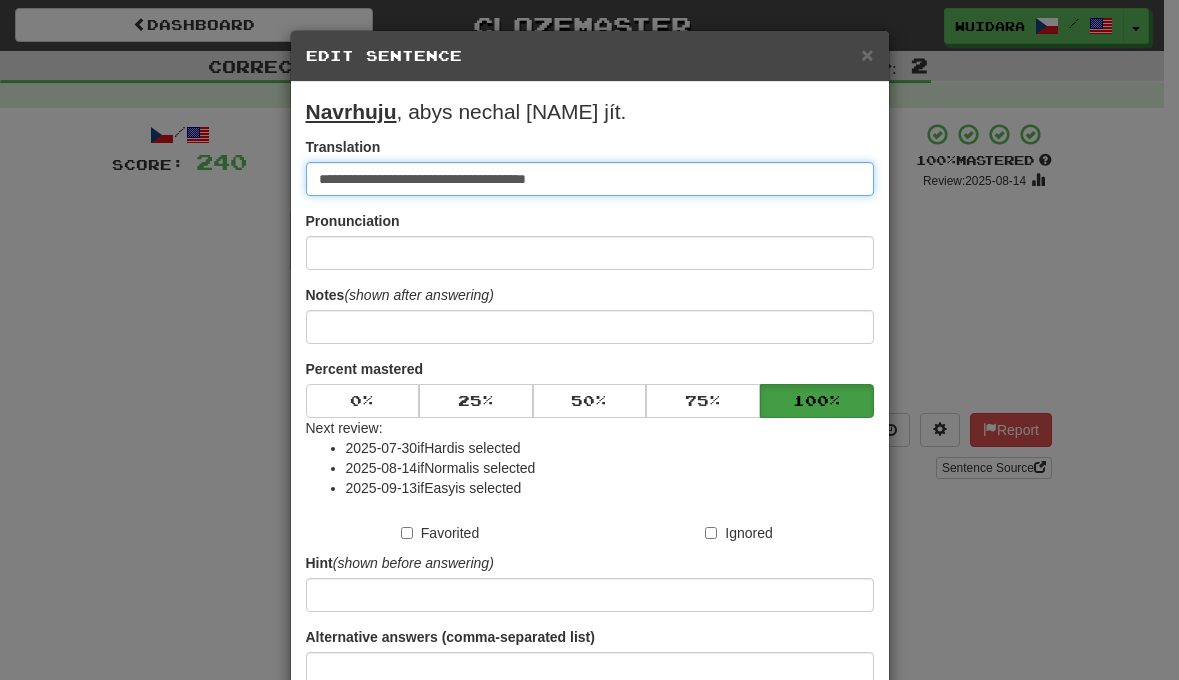 type on "**********" 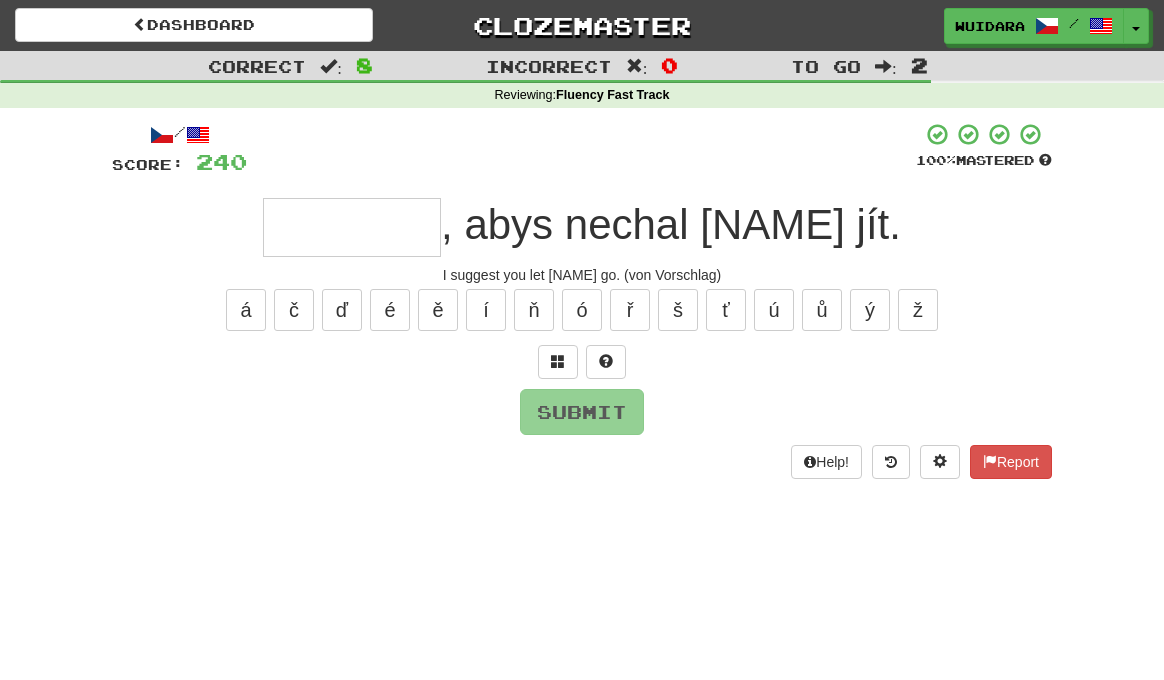 click at bounding box center (352, 227) 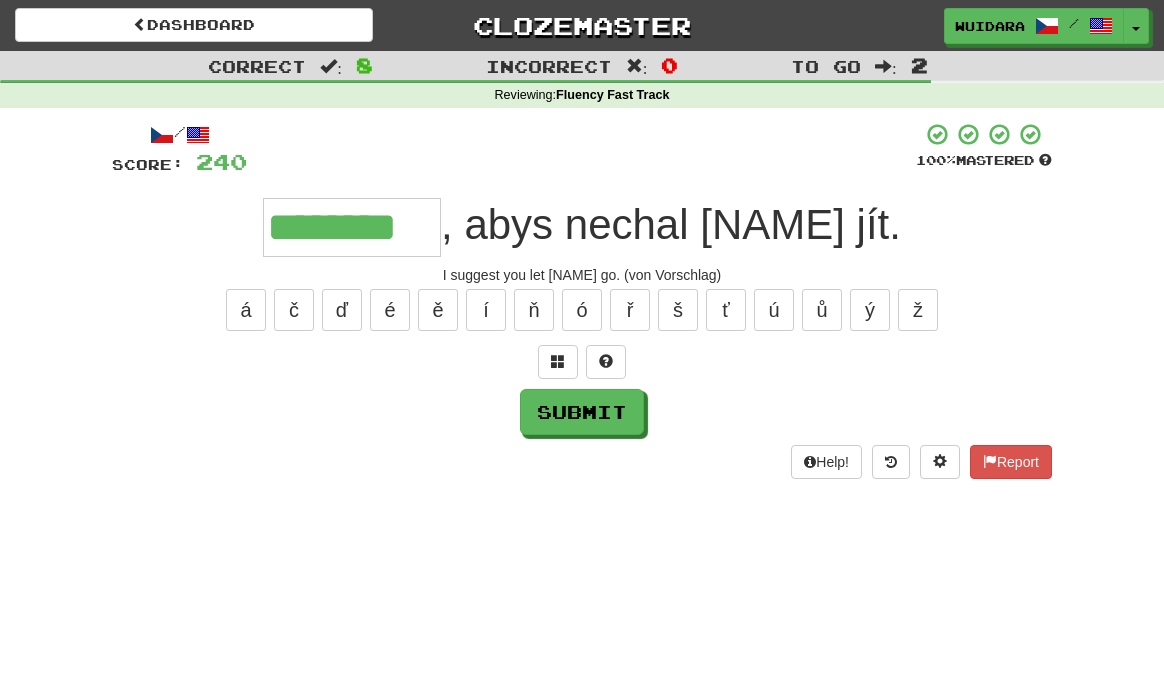 type on "********" 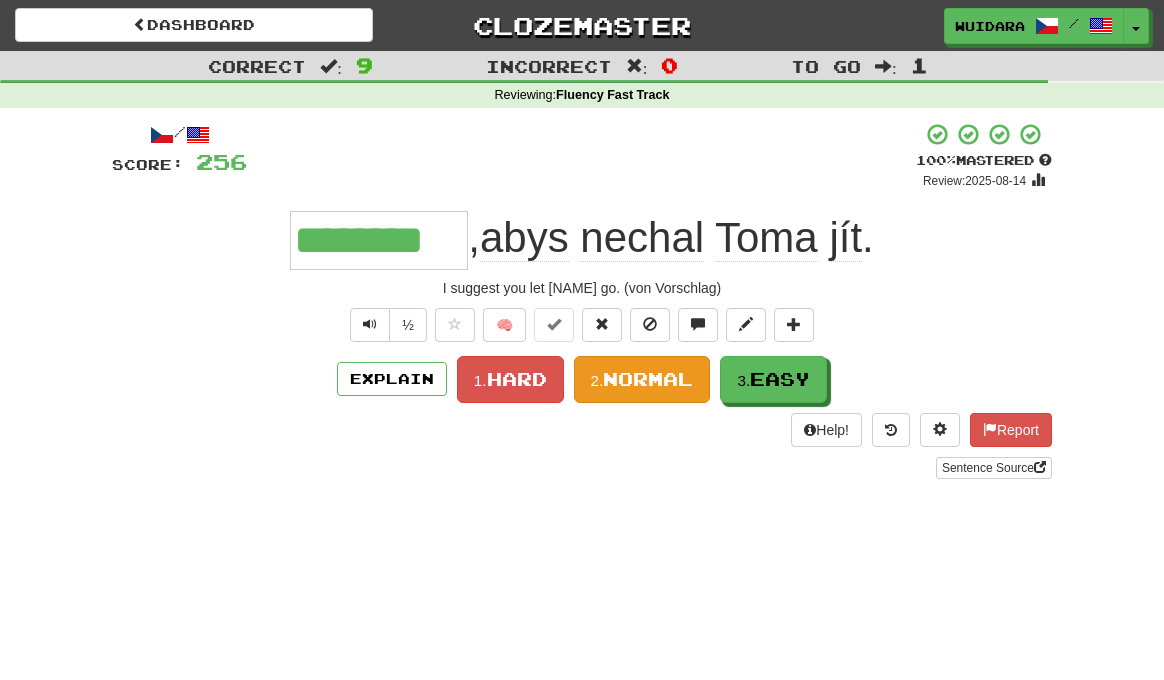 click on "2.  Normal" at bounding box center [642, 379] 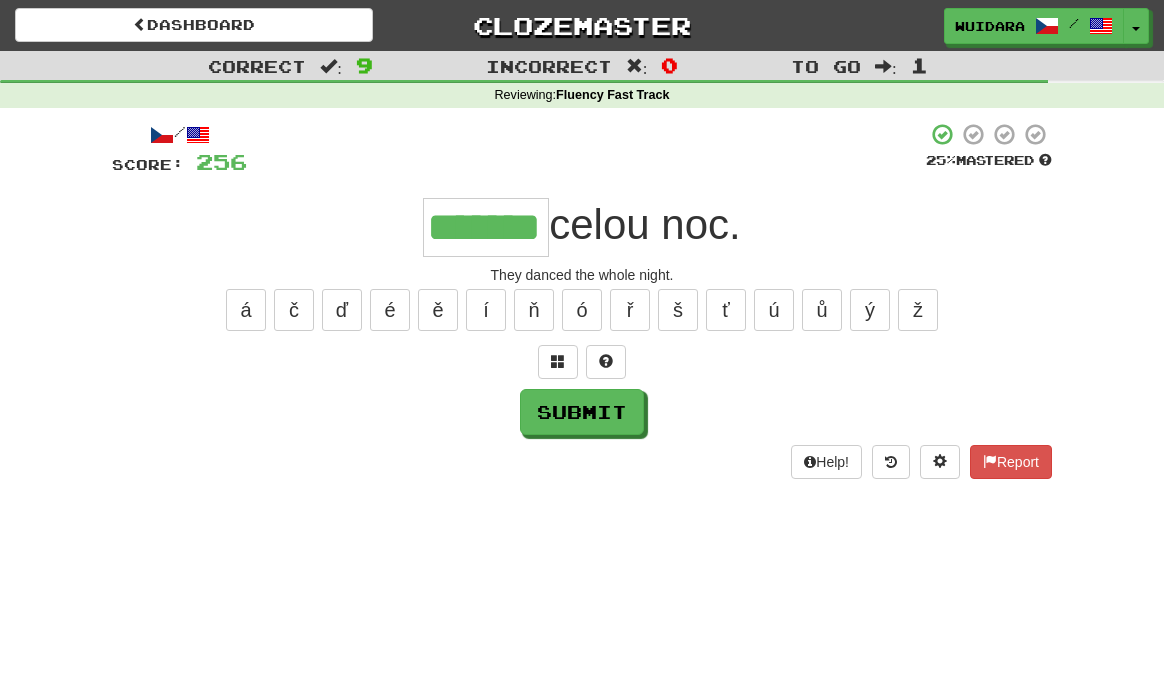 type on "*******" 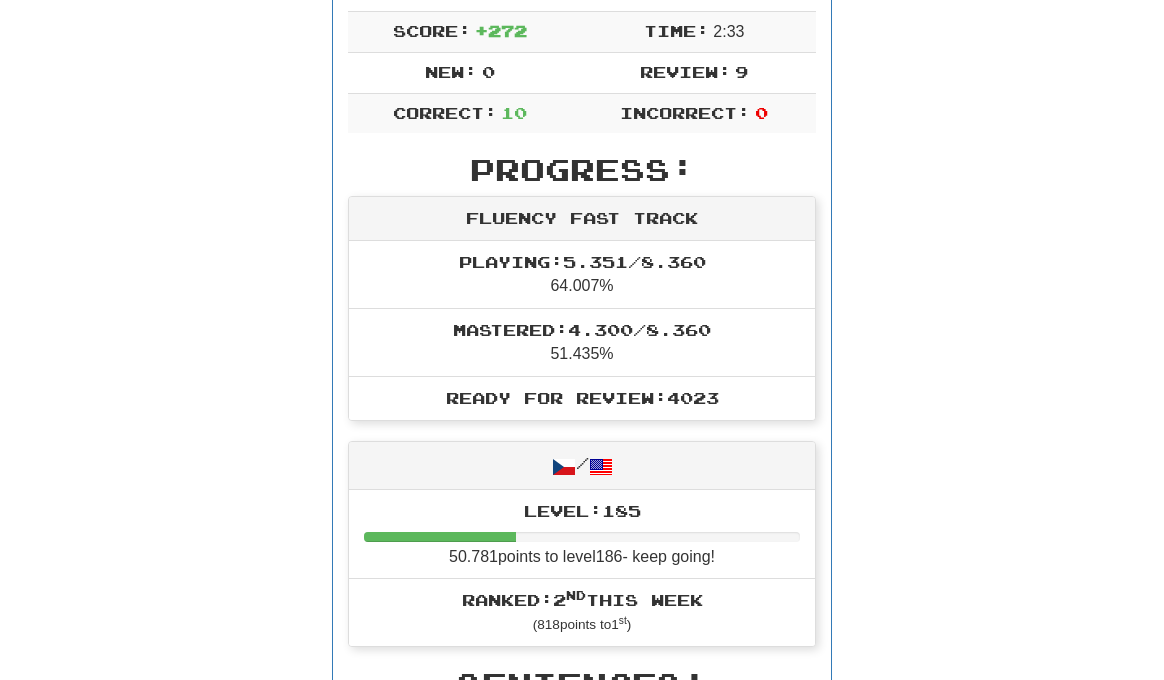 scroll, scrollTop: 0, scrollLeft: 0, axis: both 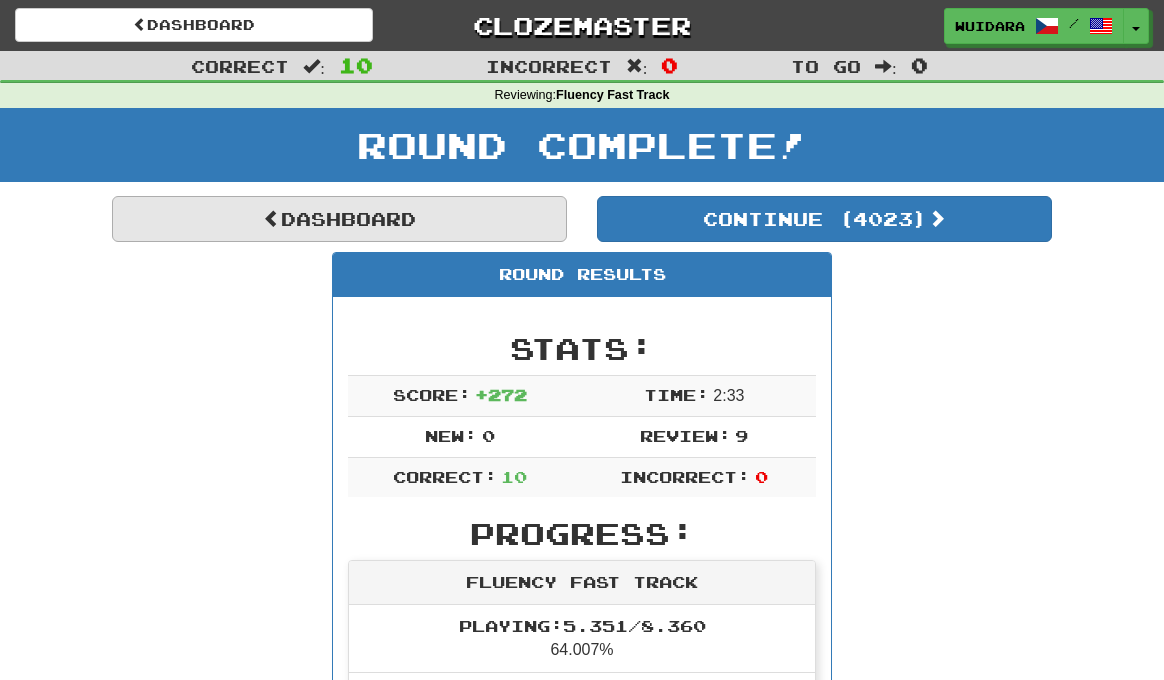 click on "Dashboard" at bounding box center [339, 219] 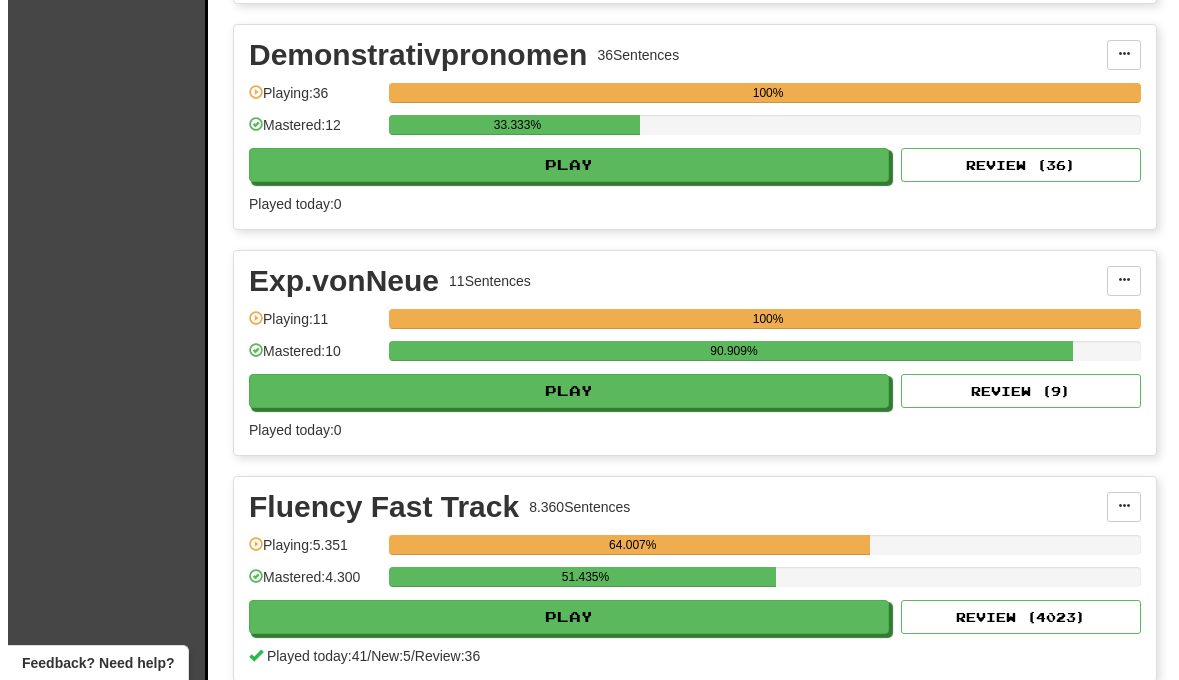 scroll, scrollTop: 2736, scrollLeft: 0, axis: vertical 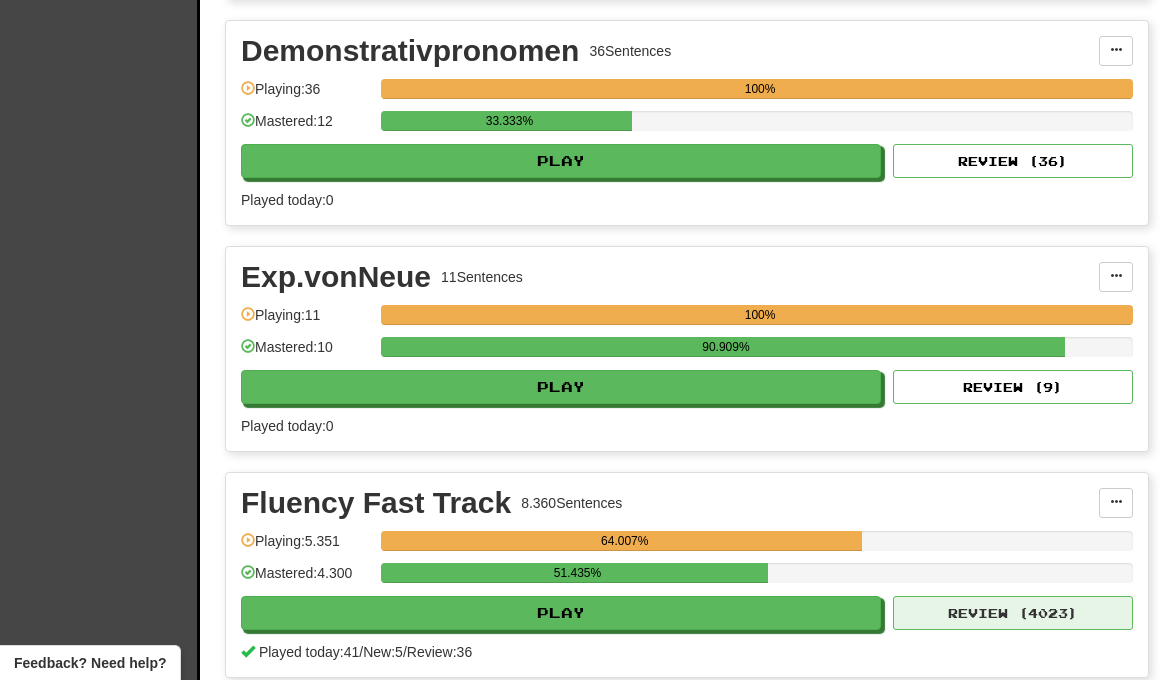 click on "Review ( 4023 )" at bounding box center (1013, 613) 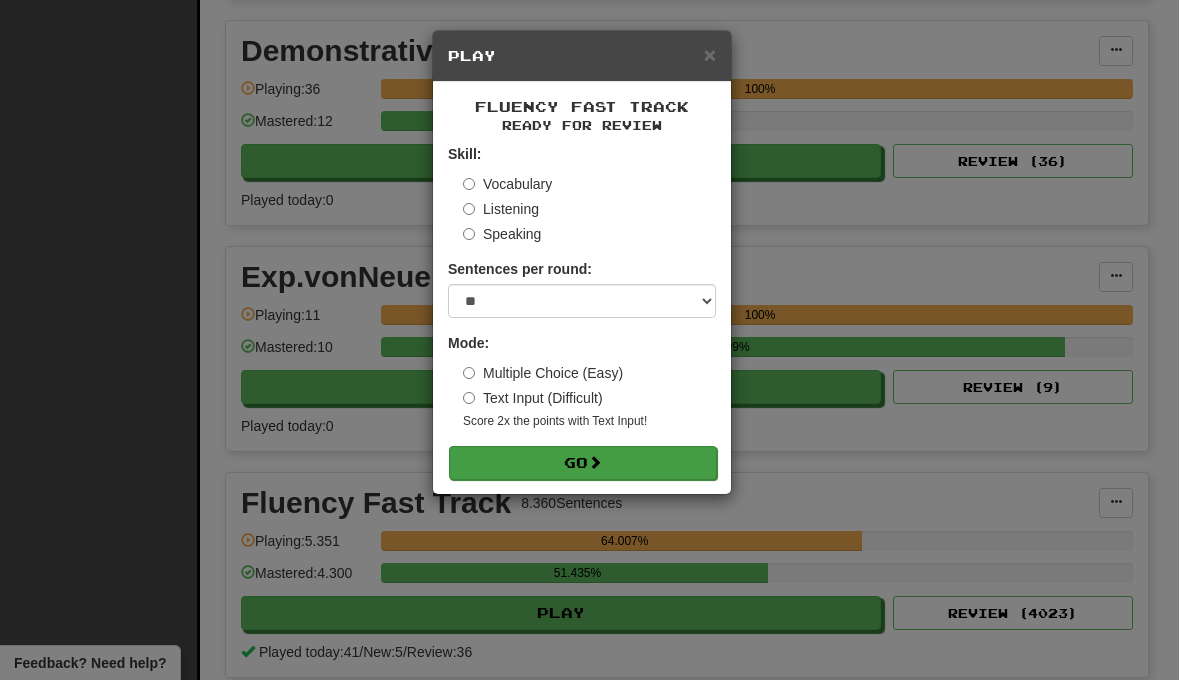 click on "Go" at bounding box center (583, 463) 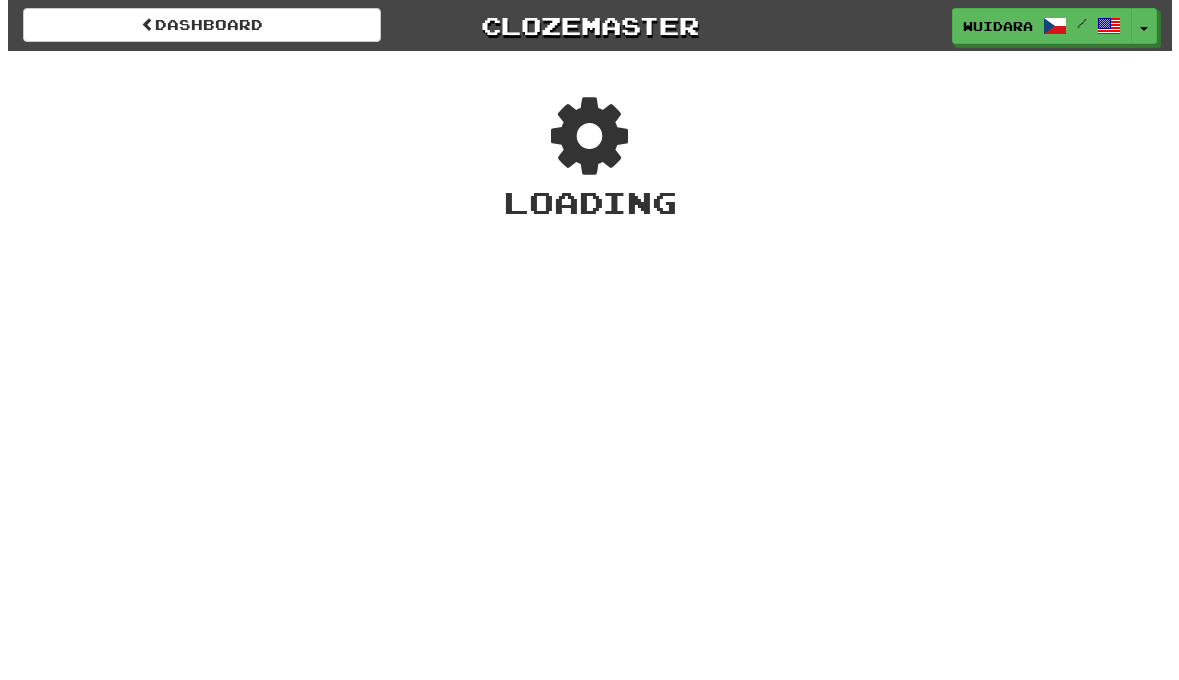 scroll, scrollTop: 0, scrollLeft: 0, axis: both 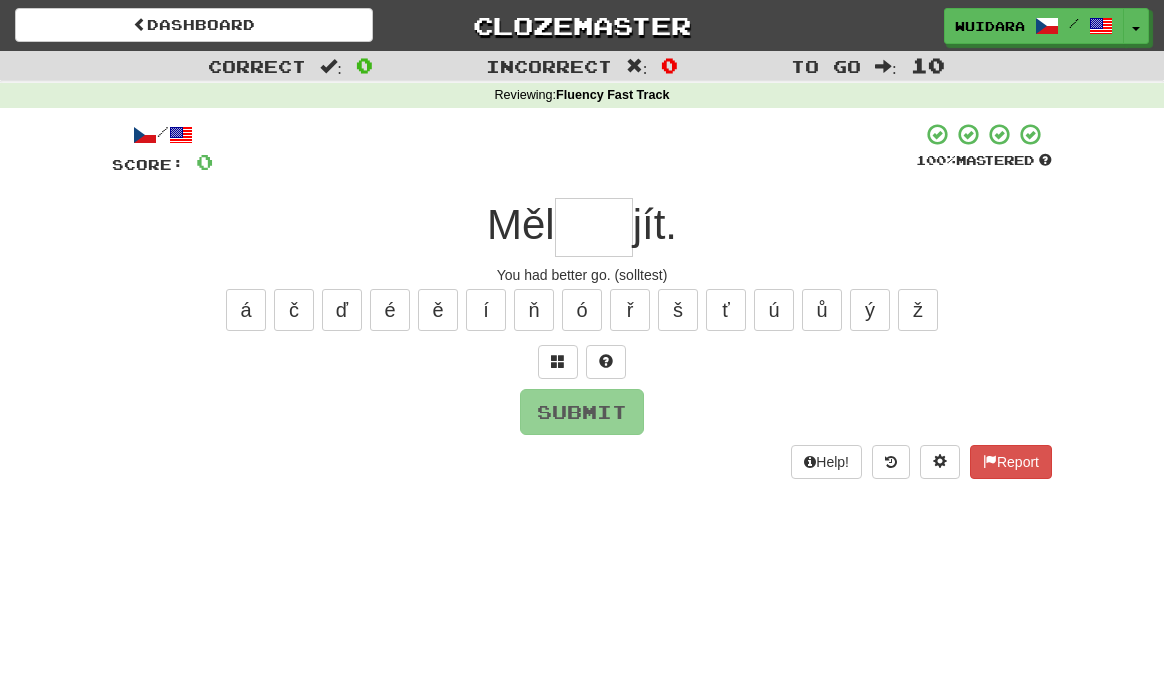 type on "*" 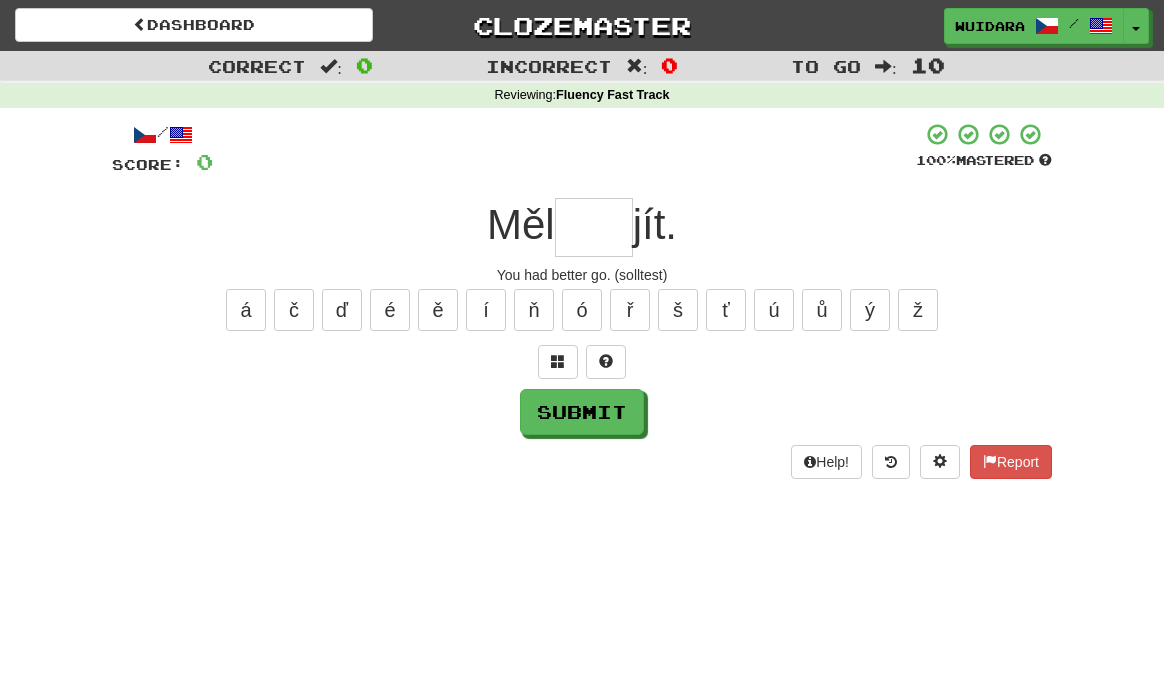 type on "*" 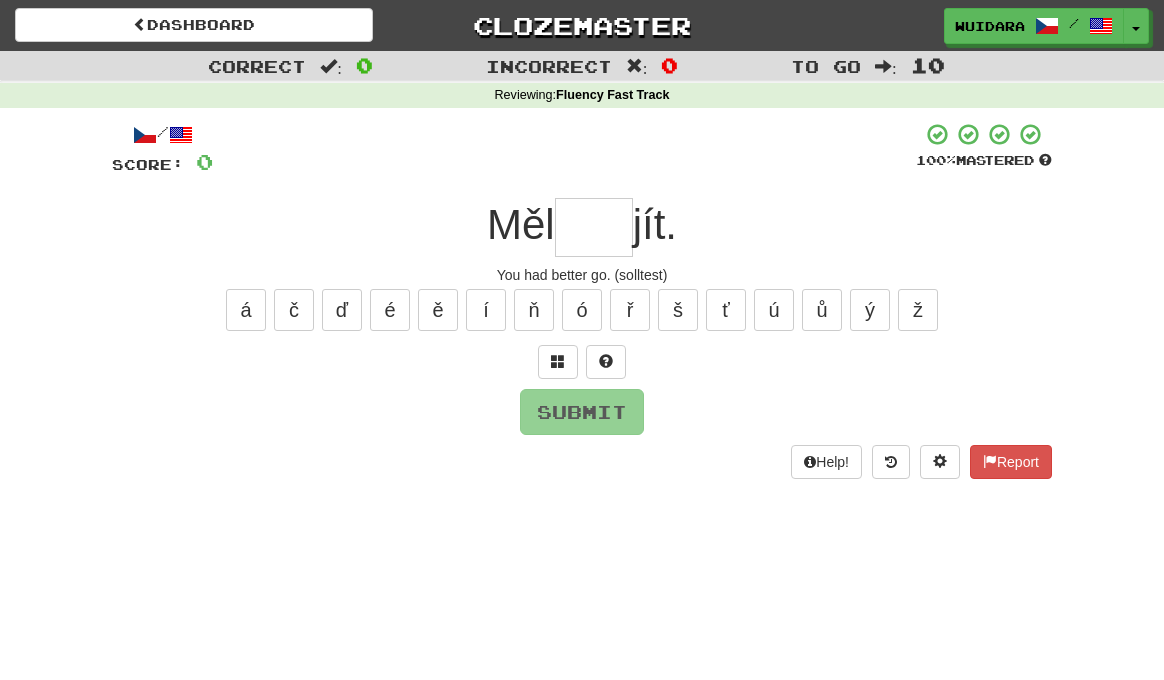 type on "*" 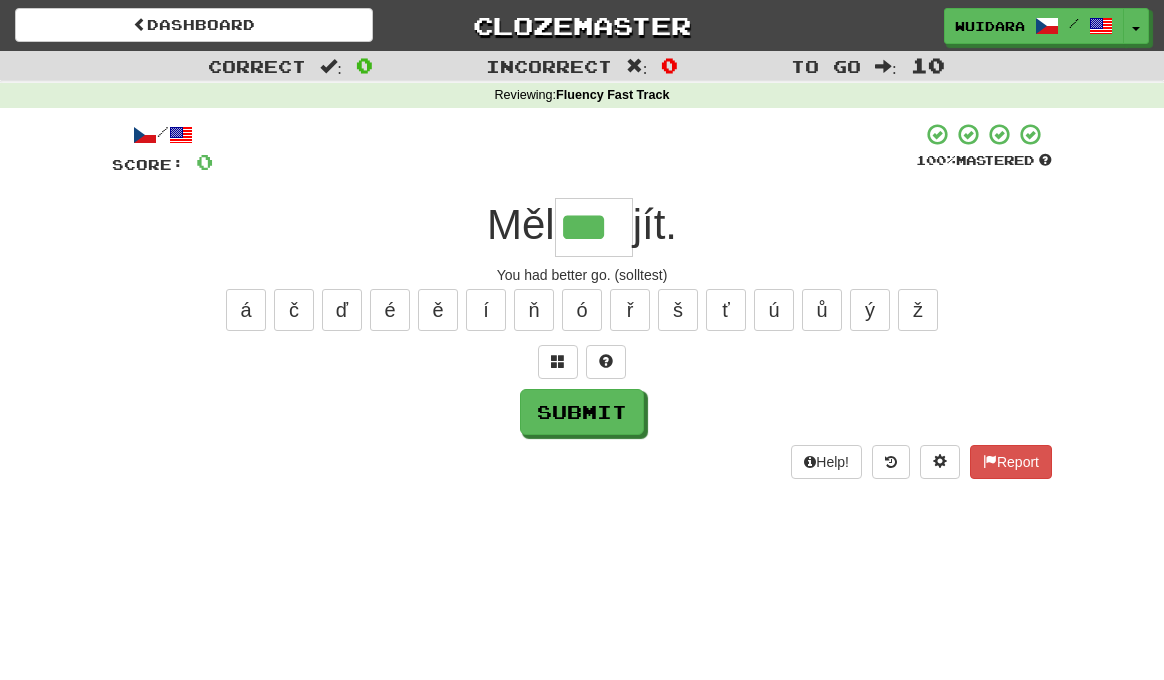 type on "***" 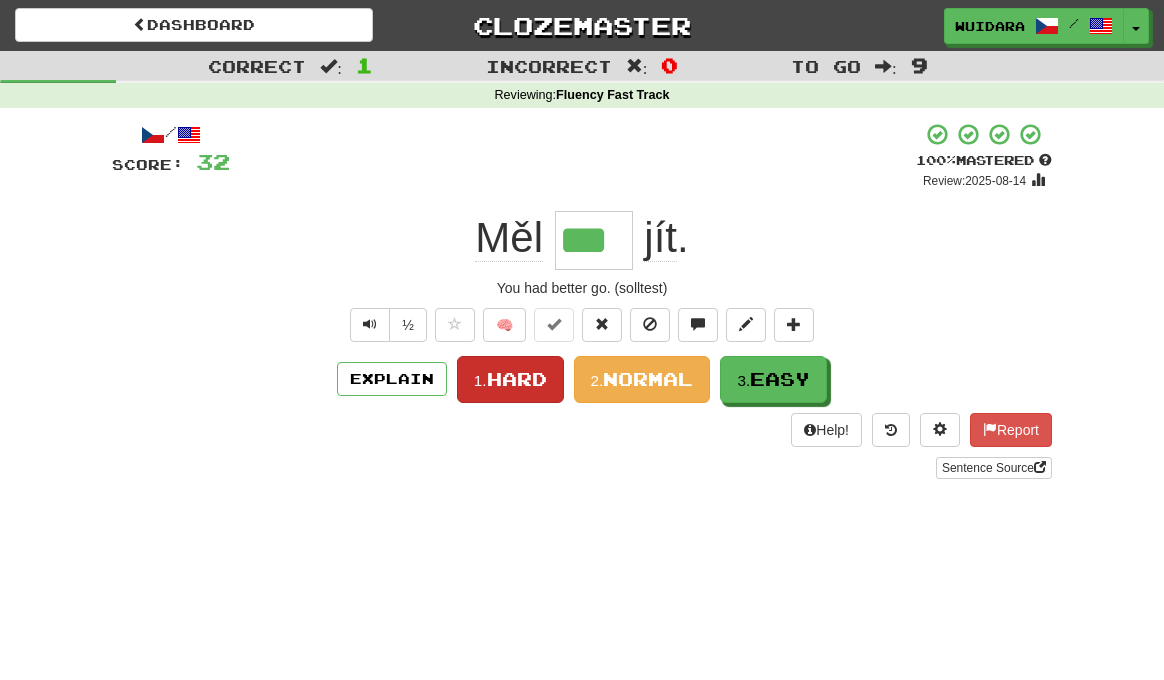 click on "Hard" at bounding box center (517, 379) 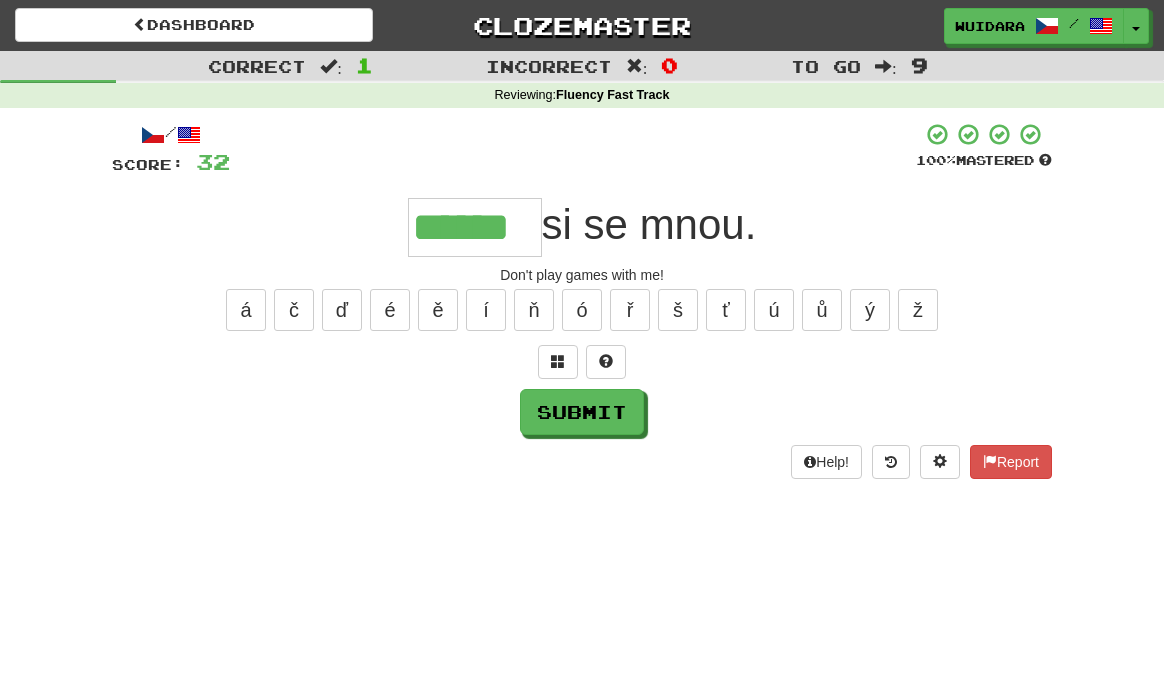 type on "******" 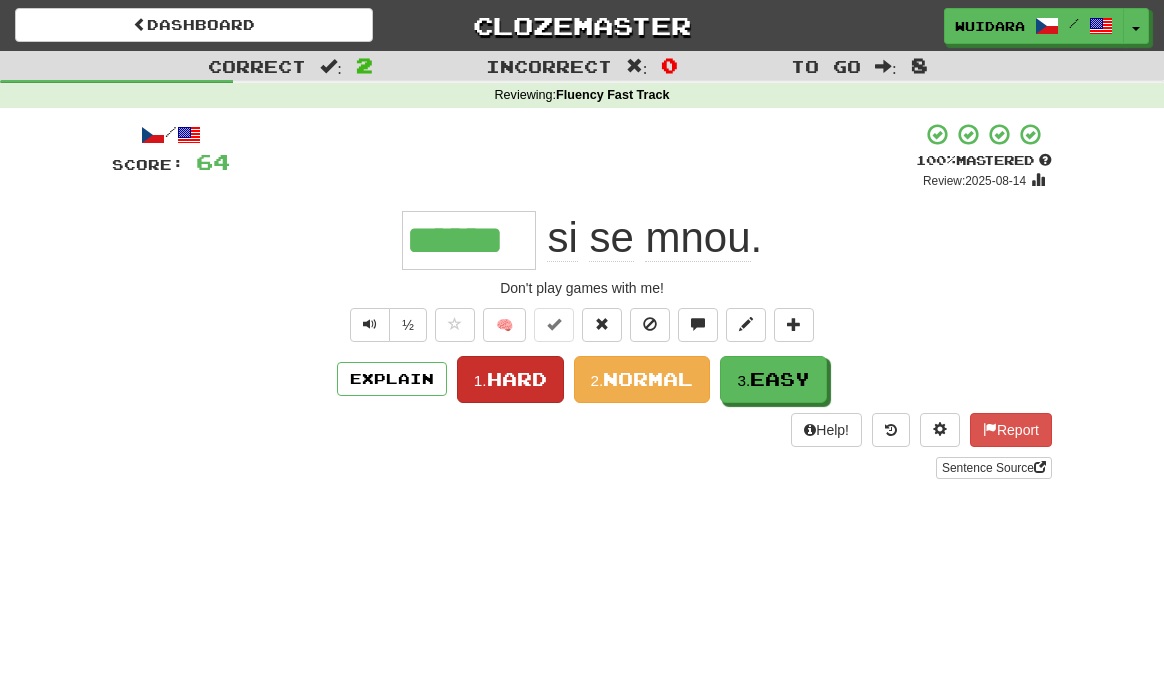 click on "1.  Hard" at bounding box center [510, 379] 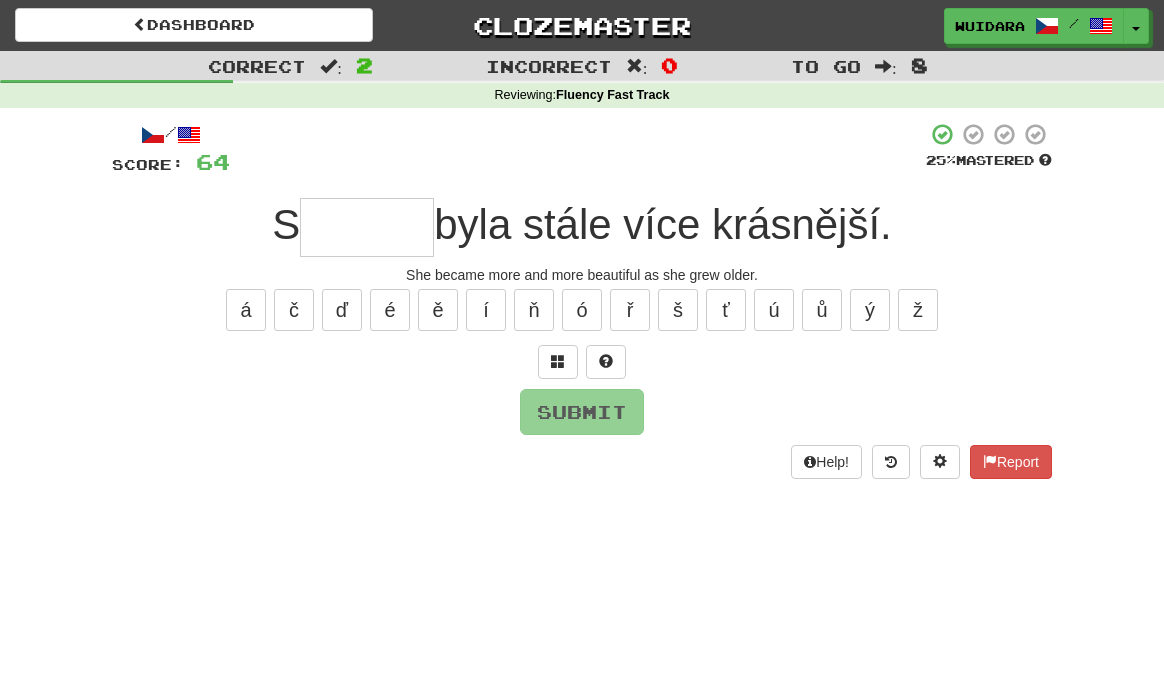 type on "*" 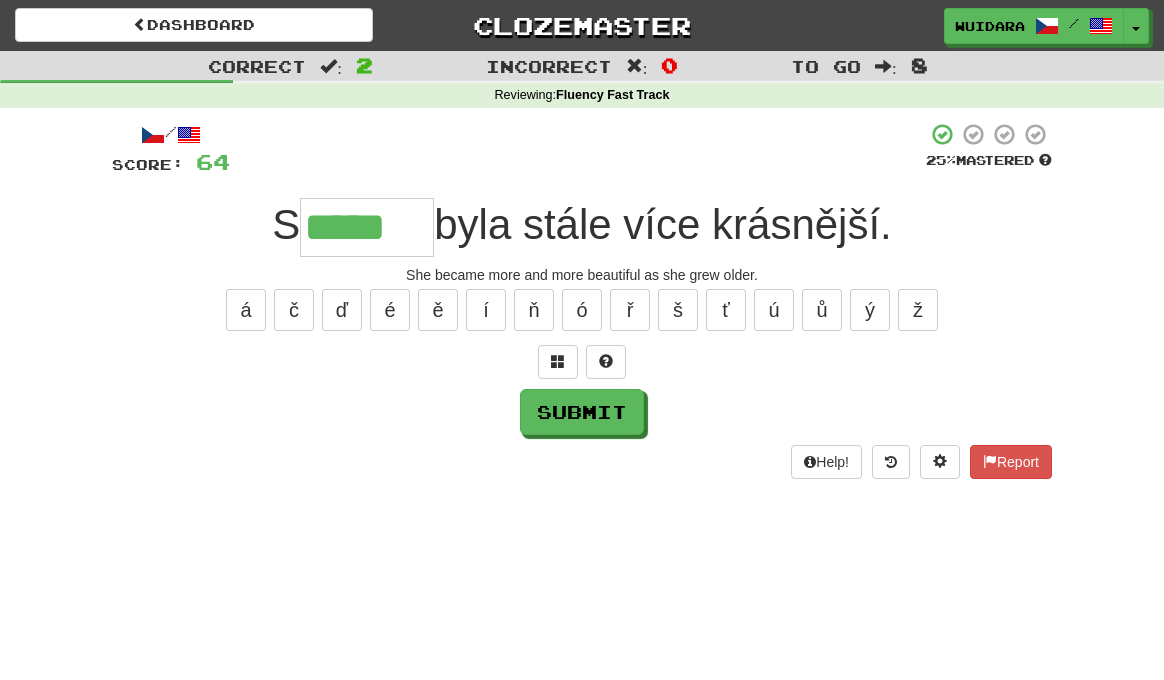 type on "*****" 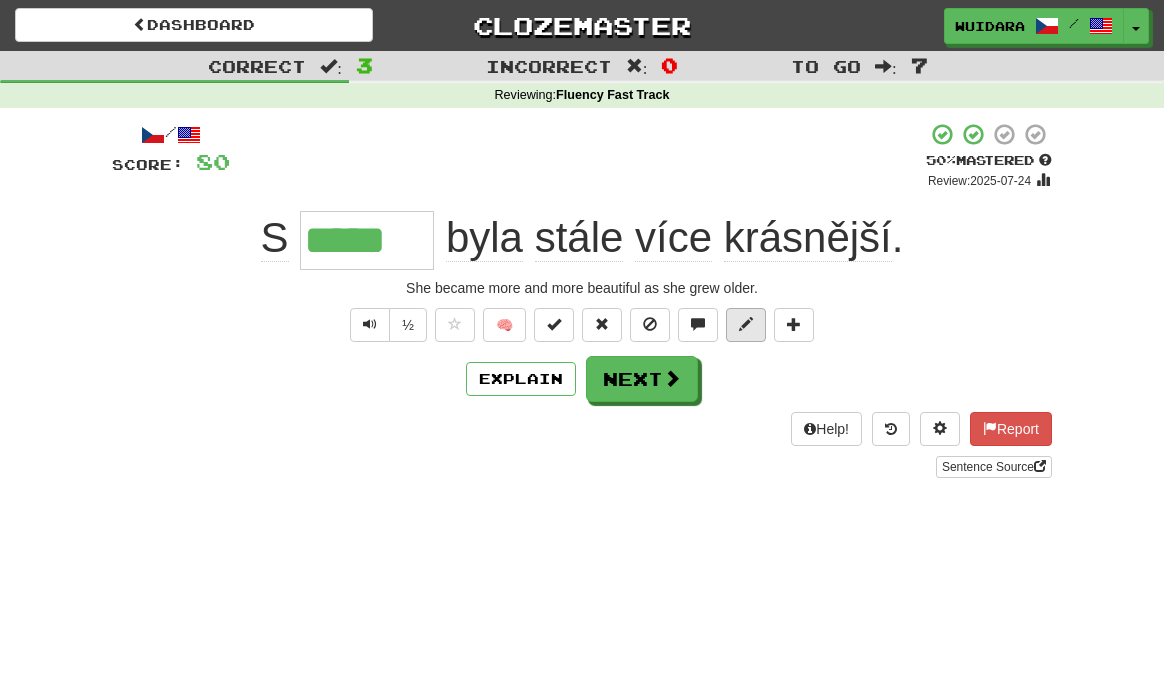 click at bounding box center (746, 324) 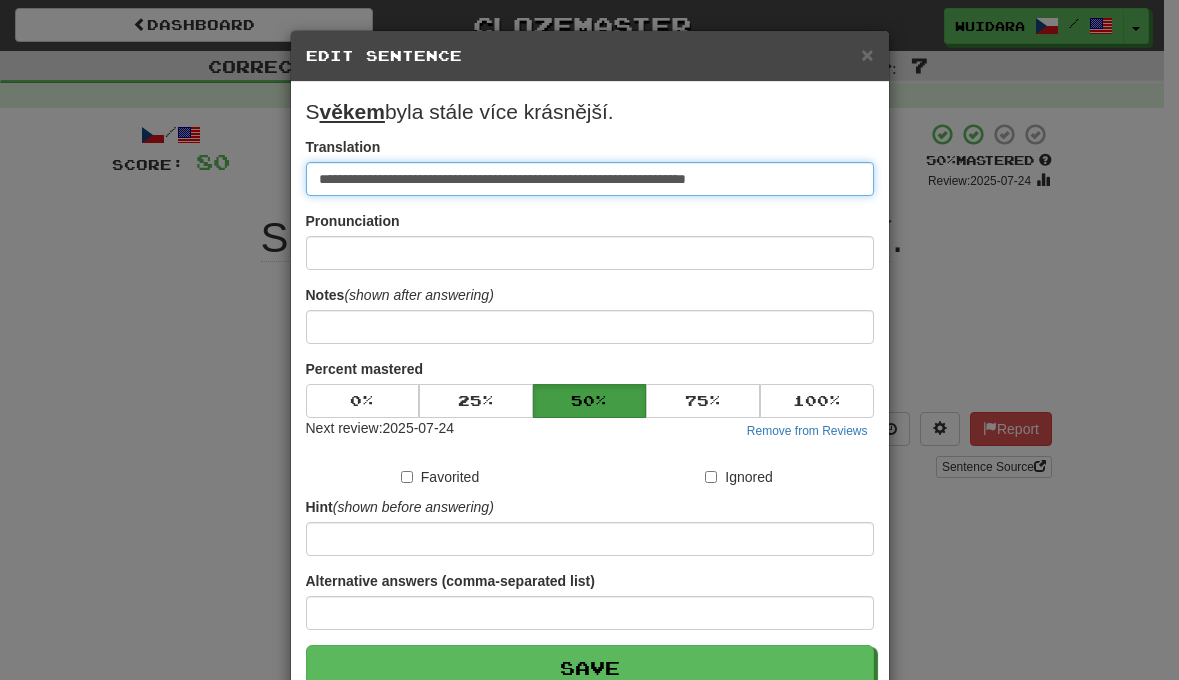 type on "**********" 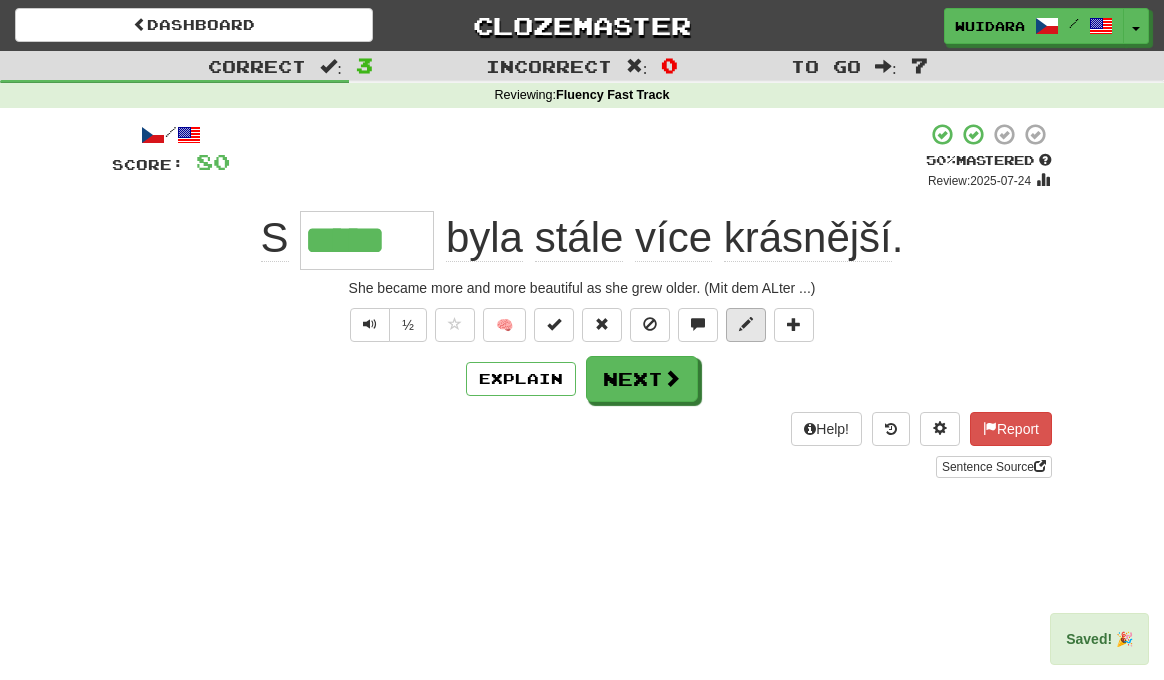 click at bounding box center (746, 324) 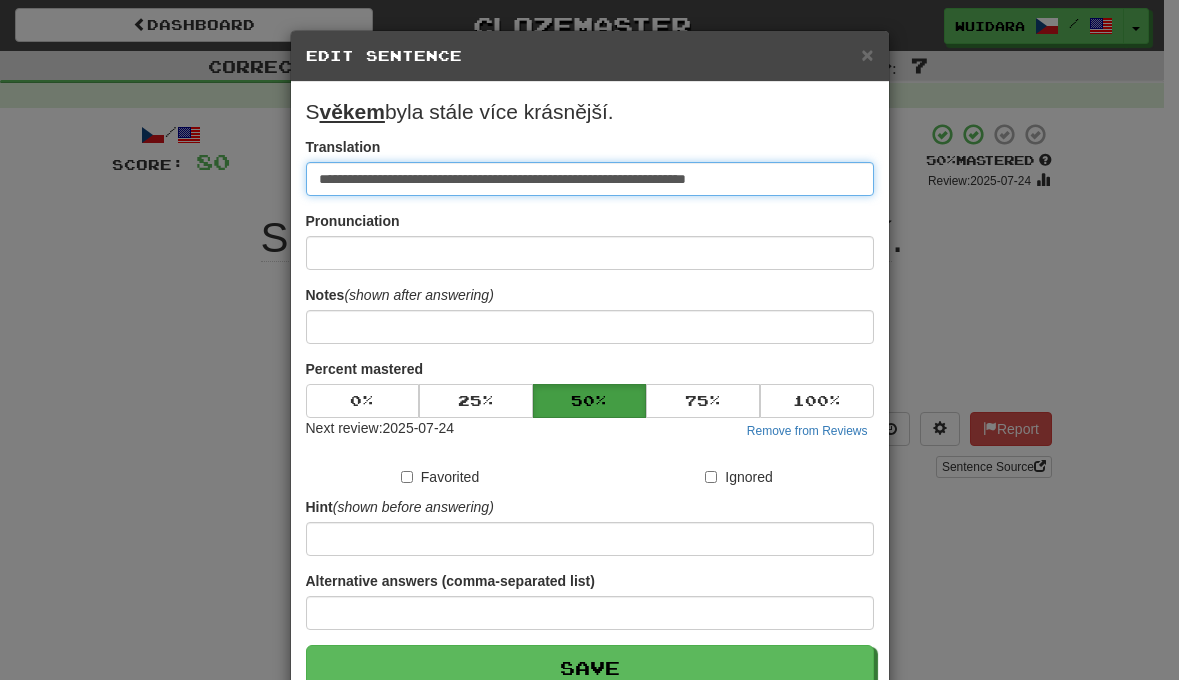 click on "**********" at bounding box center (590, 179) 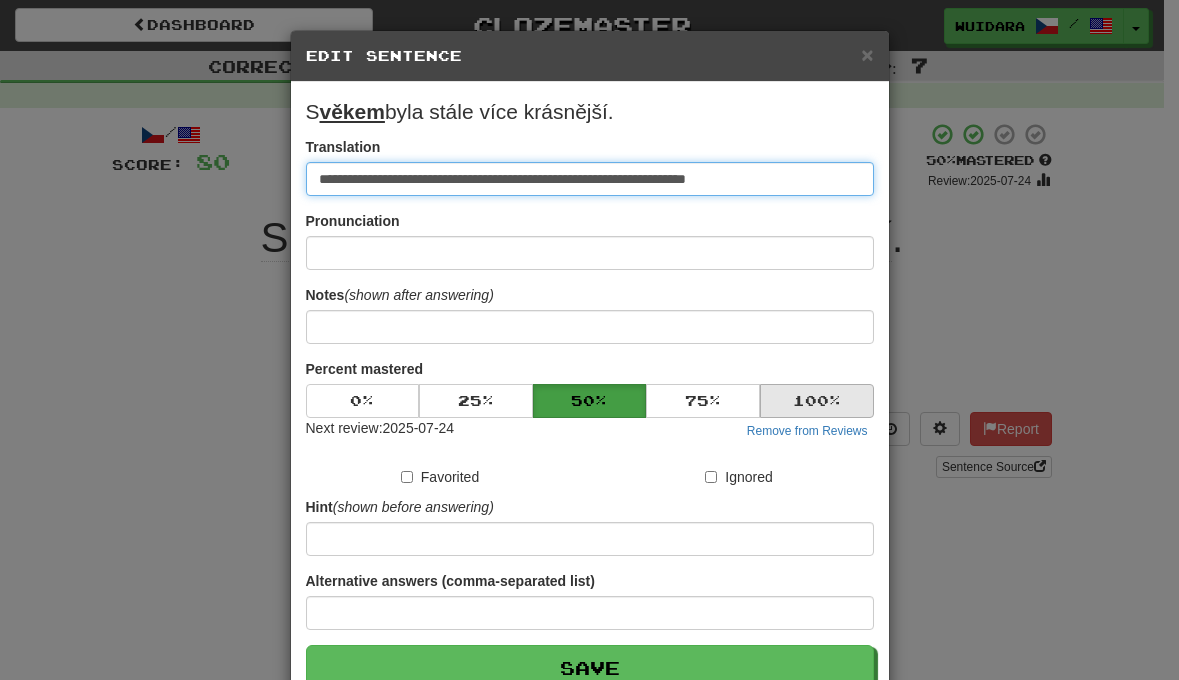 type on "**********" 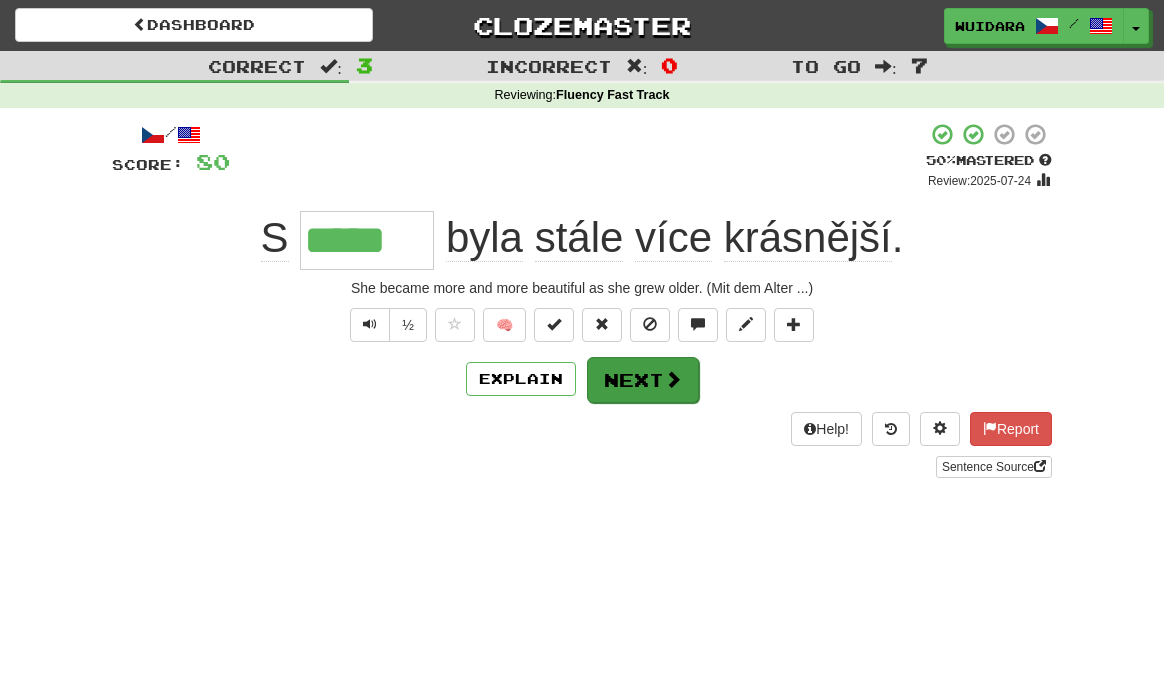 click on "Next" at bounding box center (643, 380) 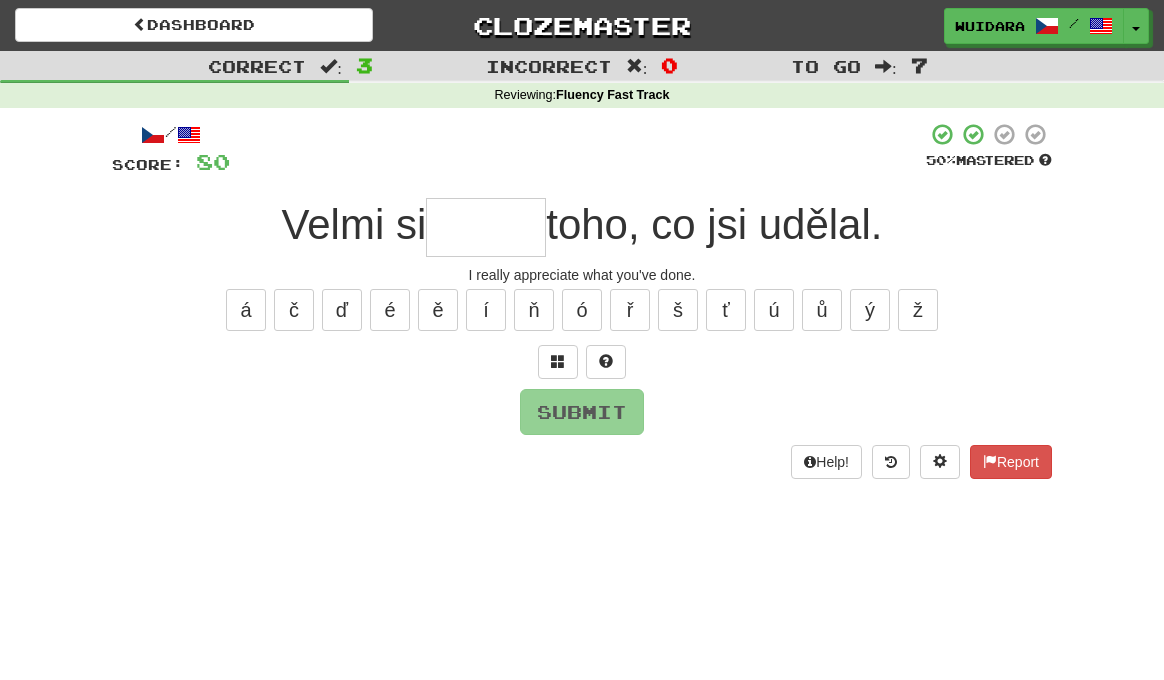 type on "*" 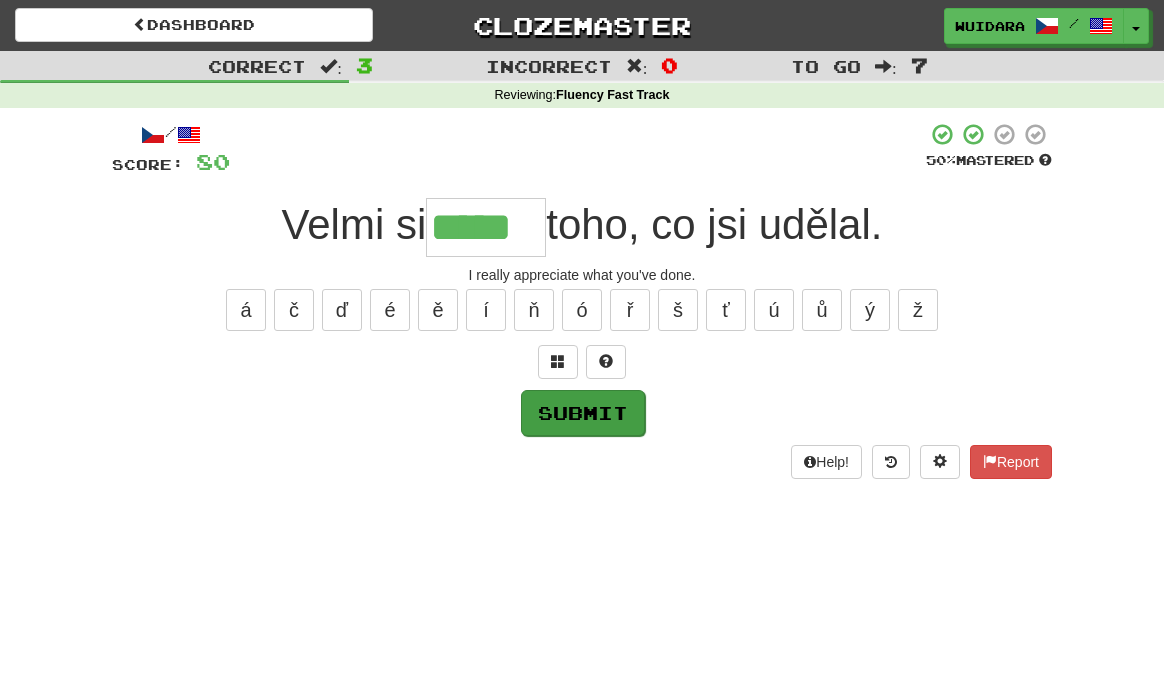 type on "*****" 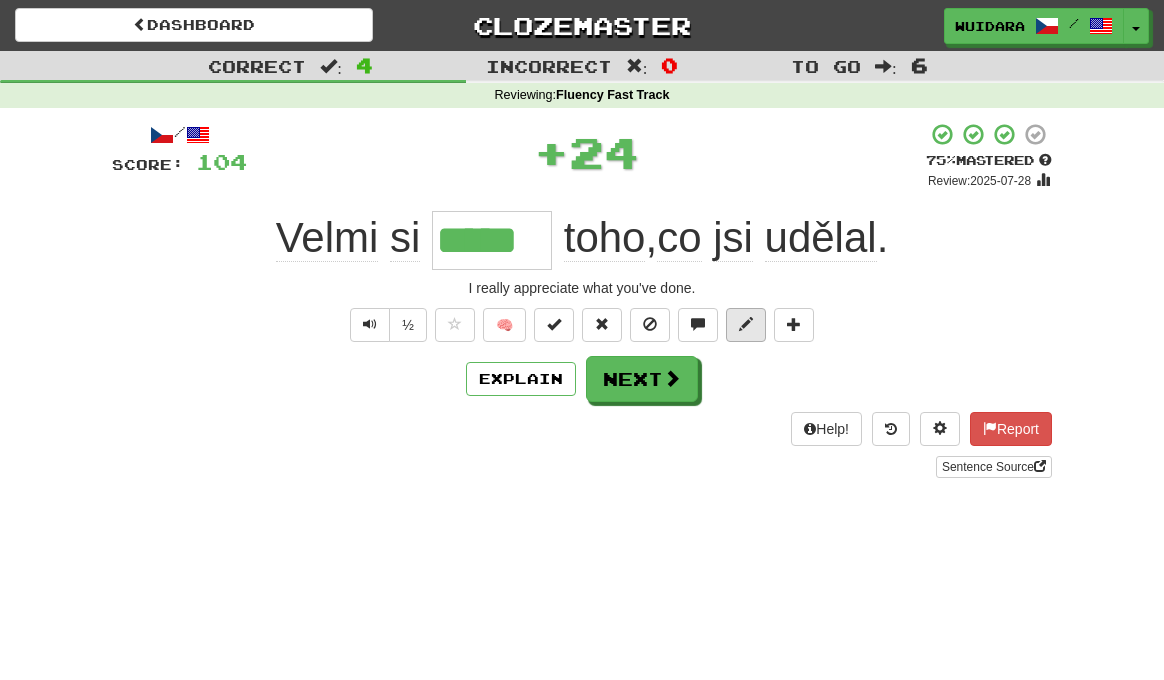 click at bounding box center (746, 324) 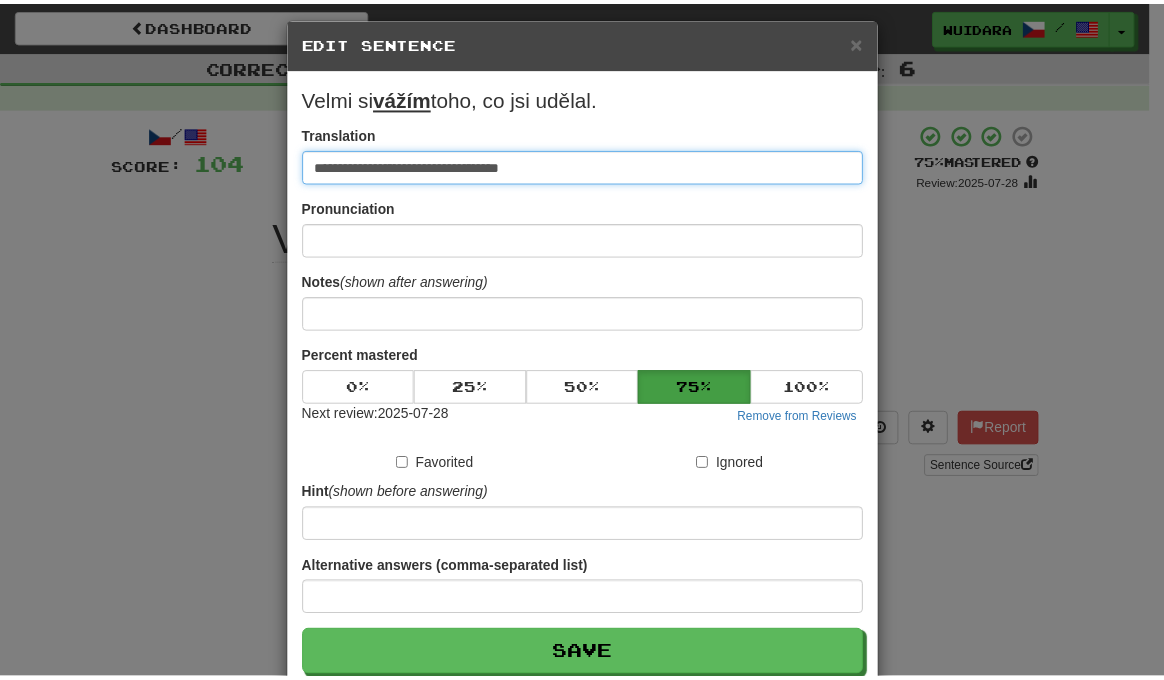 scroll, scrollTop: 17, scrollLeft: 0, axis: vertical 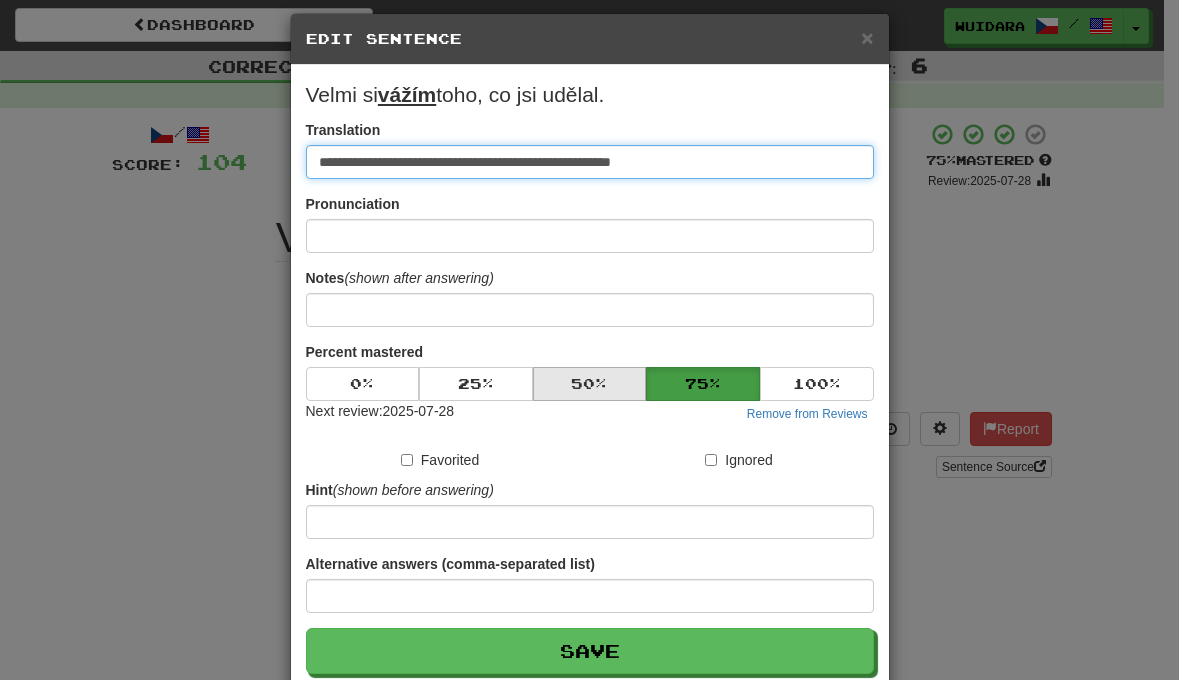 type on "**********" 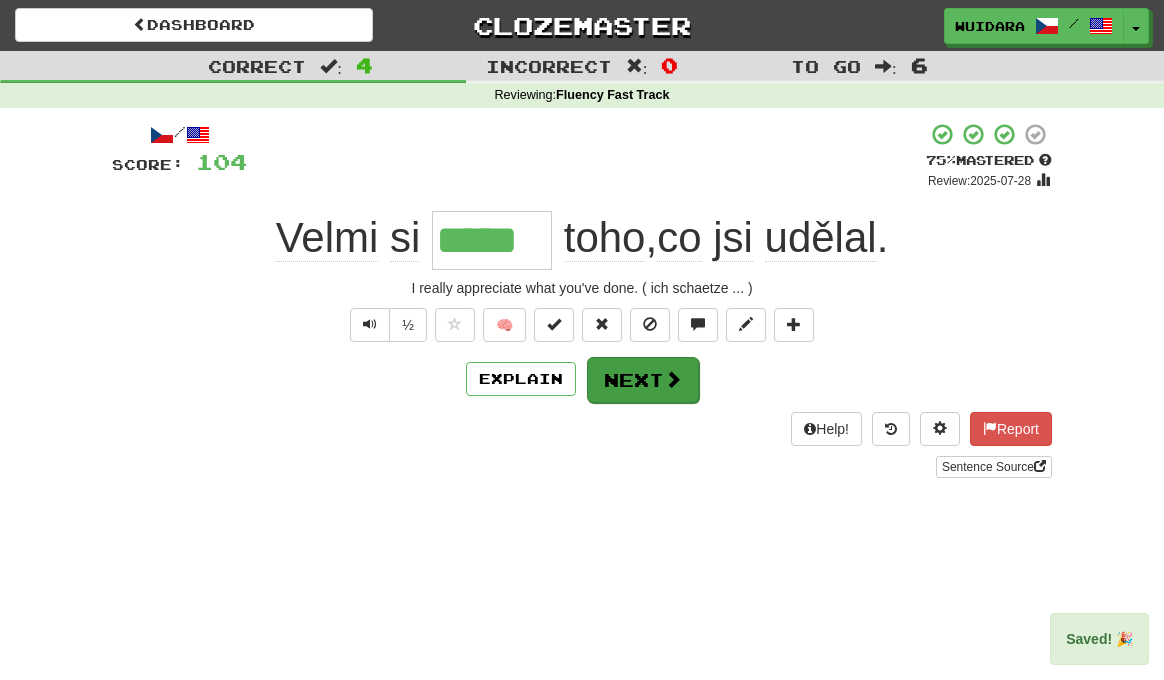click on "Next" at bounding box center (643, 380) 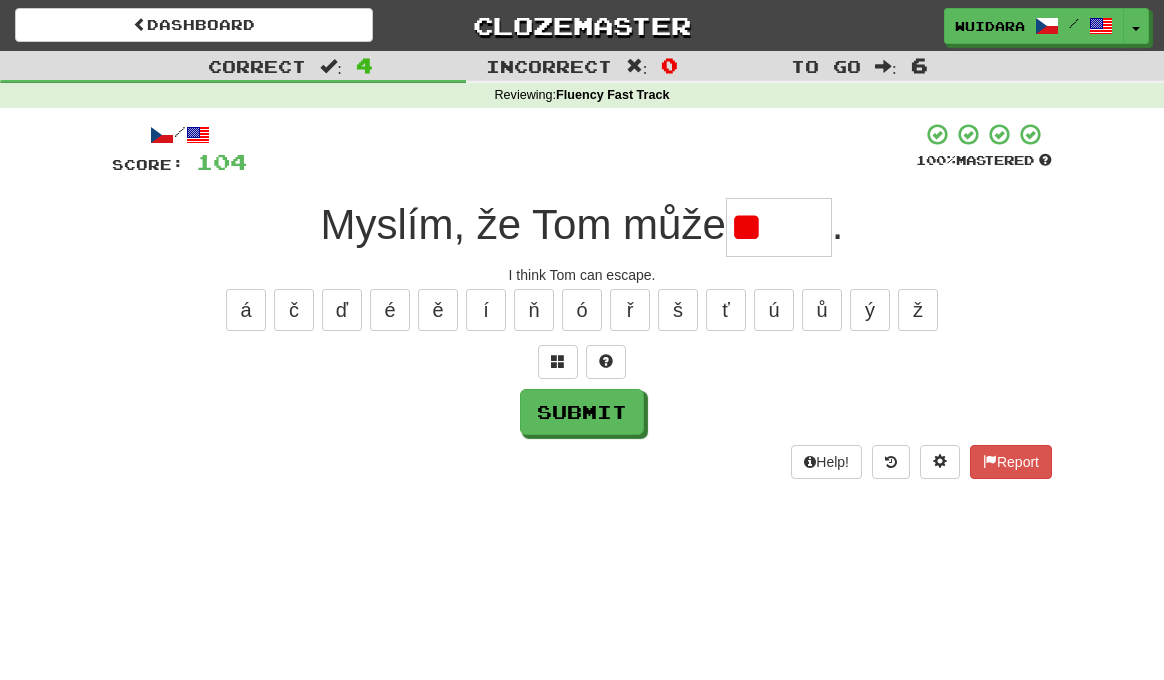 type on "*" 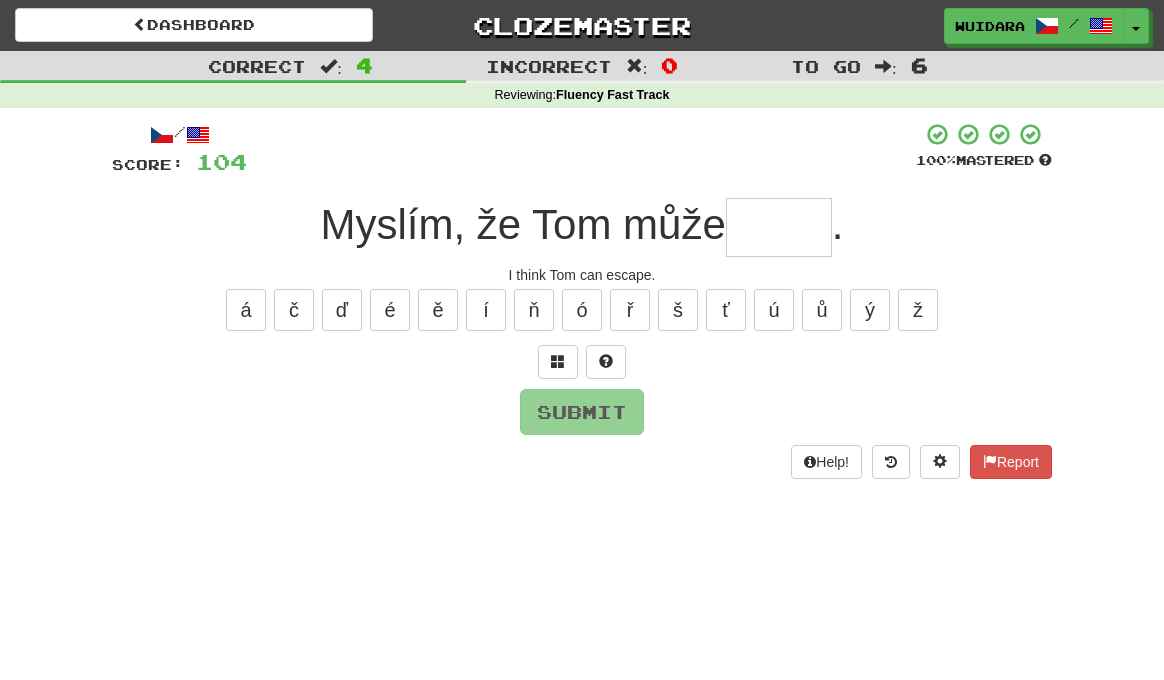type on "*" 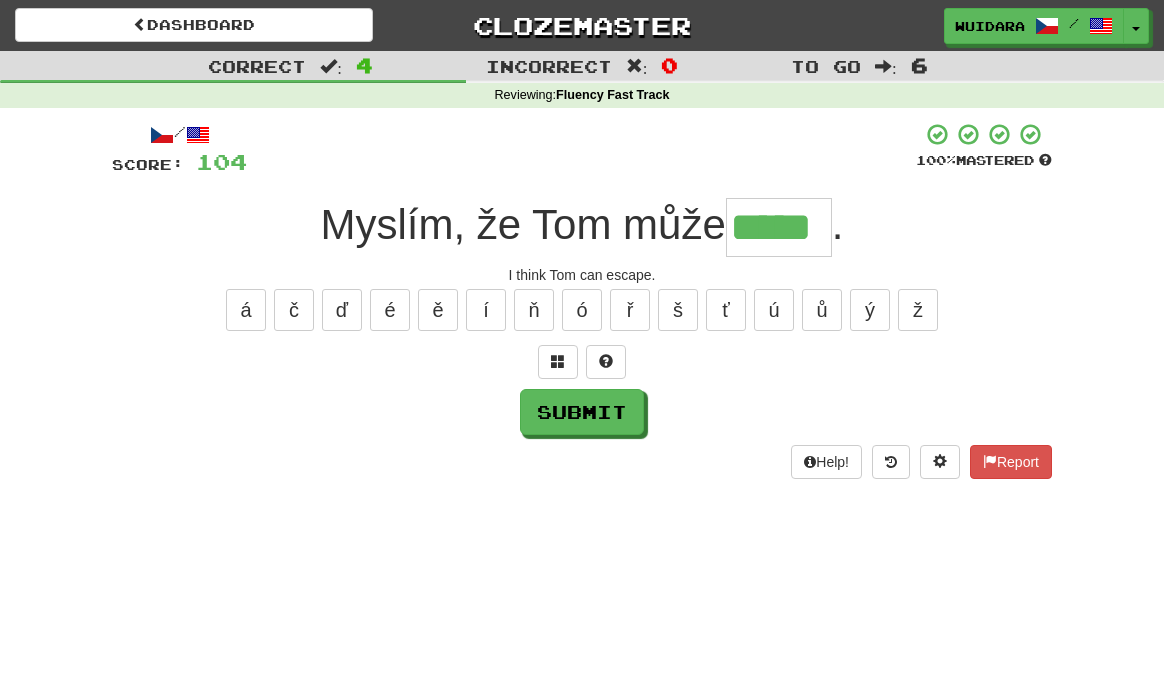 type on "*****" 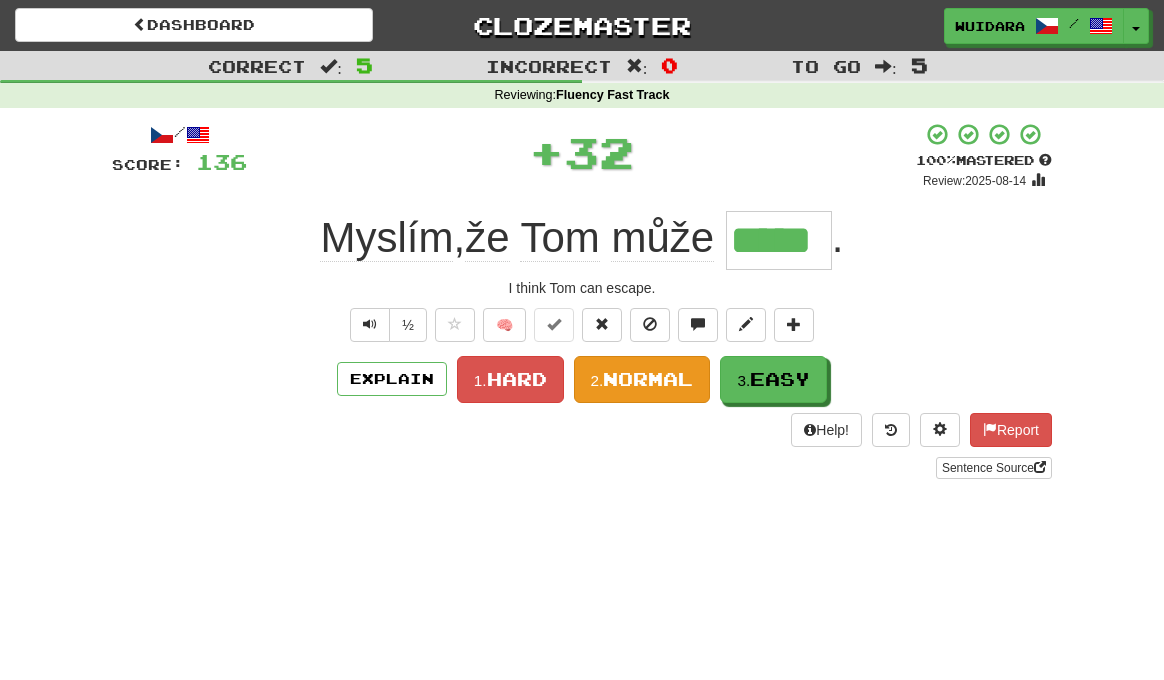 click on "Normal" at bounding box center [648, 379] 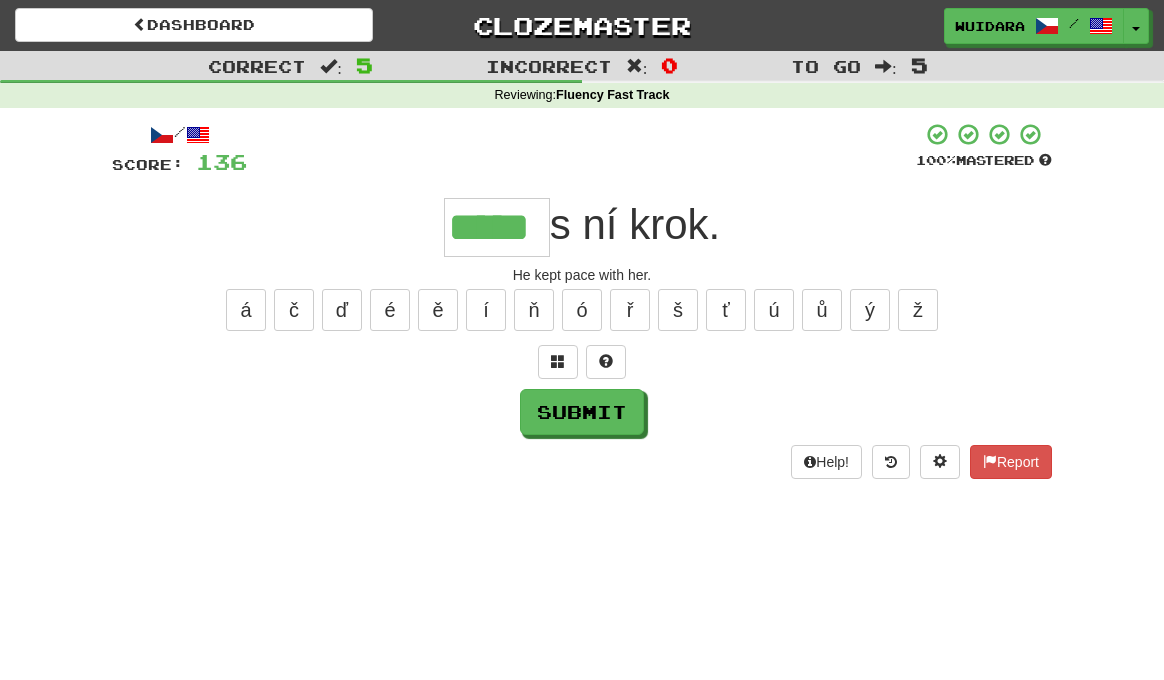 type on "*****" 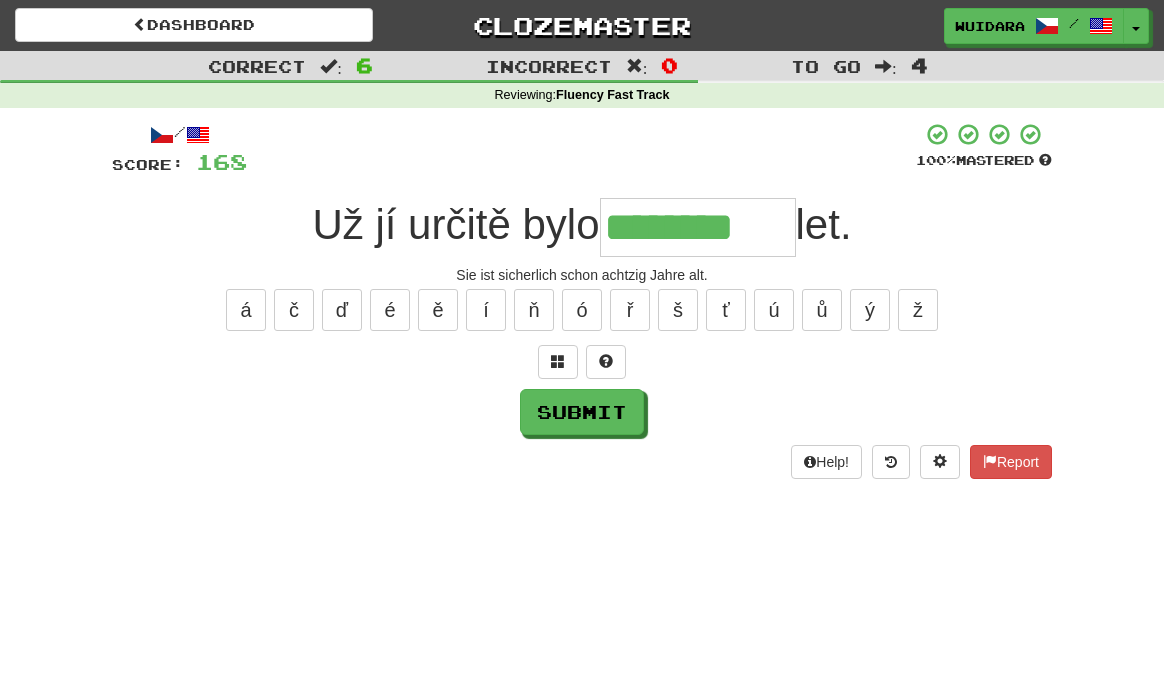 type on "********" 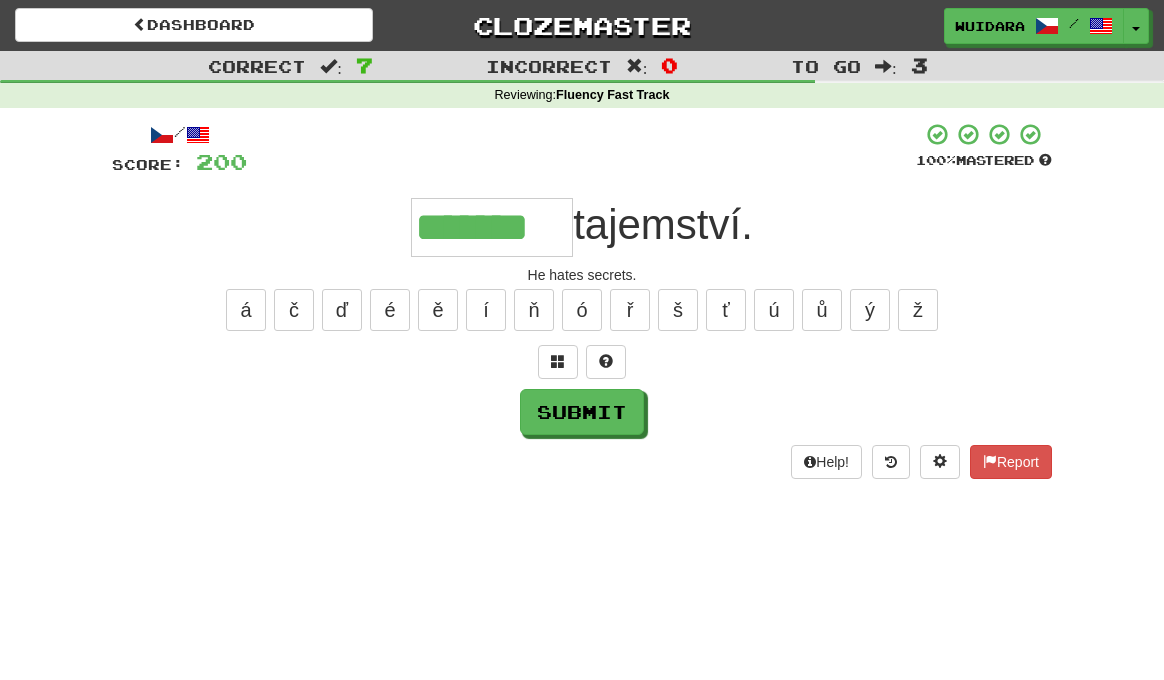 type on "*******" 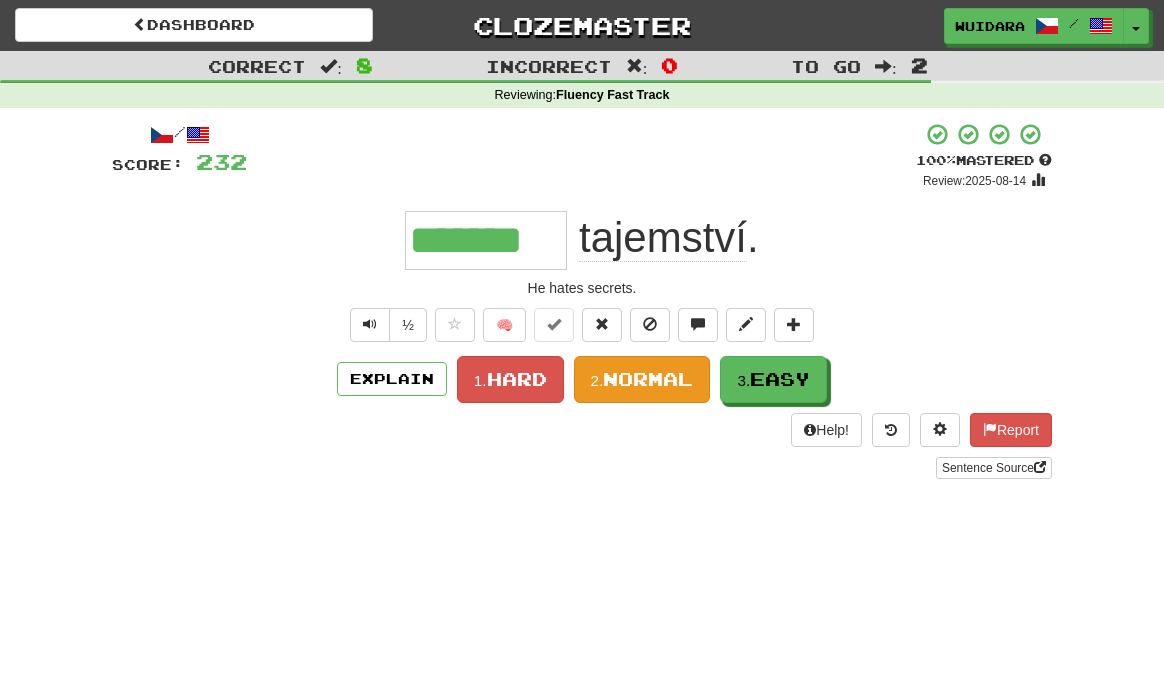 click on "2.  Normal" at bounding box center (642, 379) 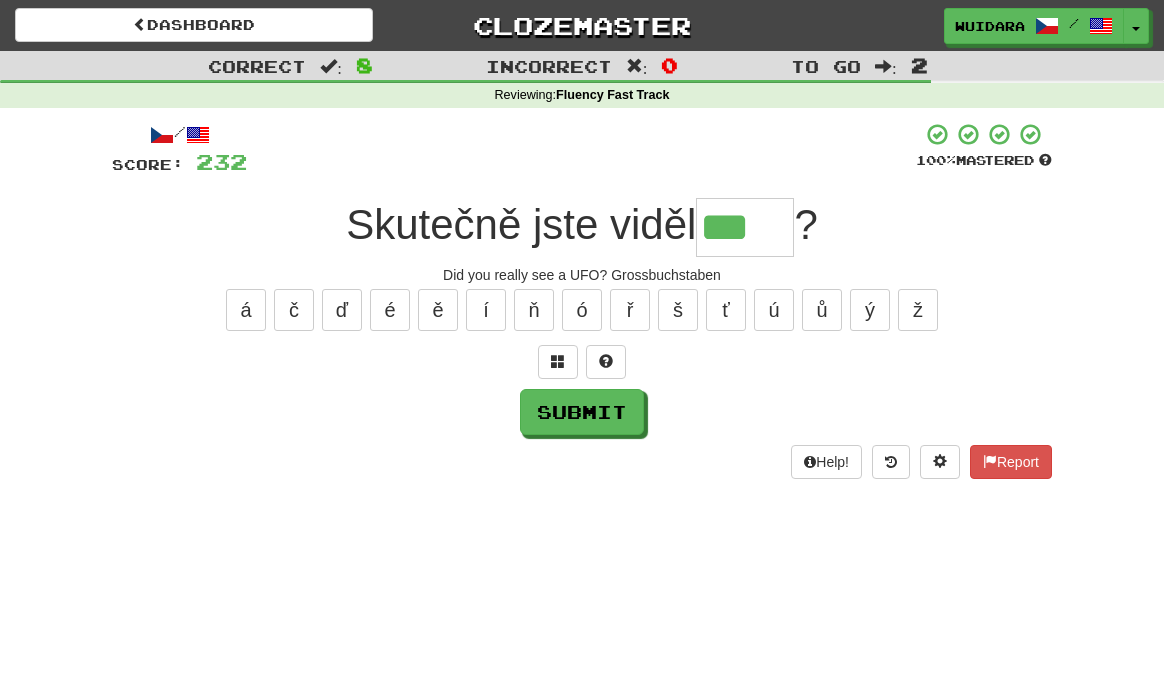 type on "***" 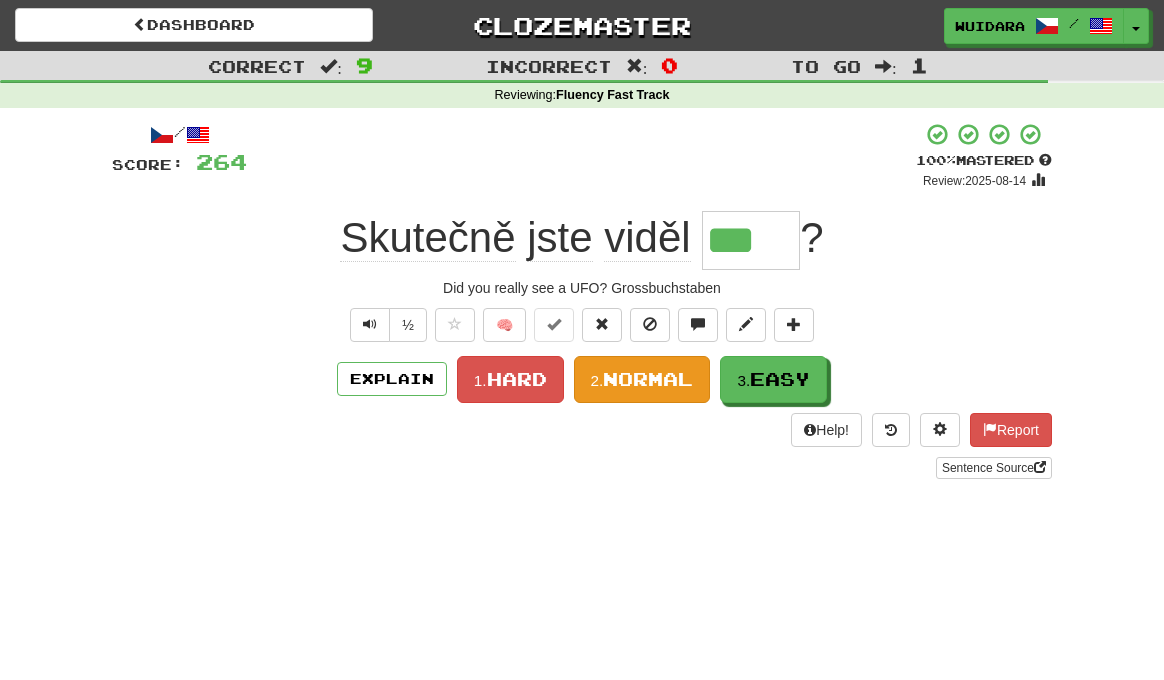 click on "Normal" at bounding box center [648, 379] 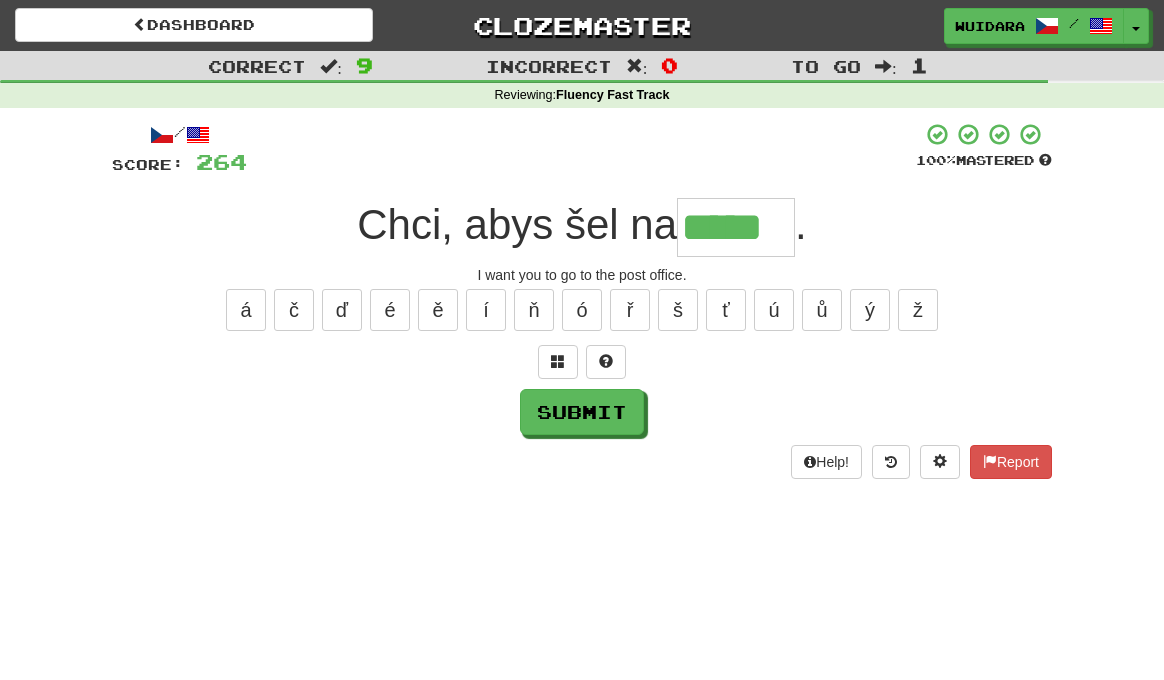 type on "*****" 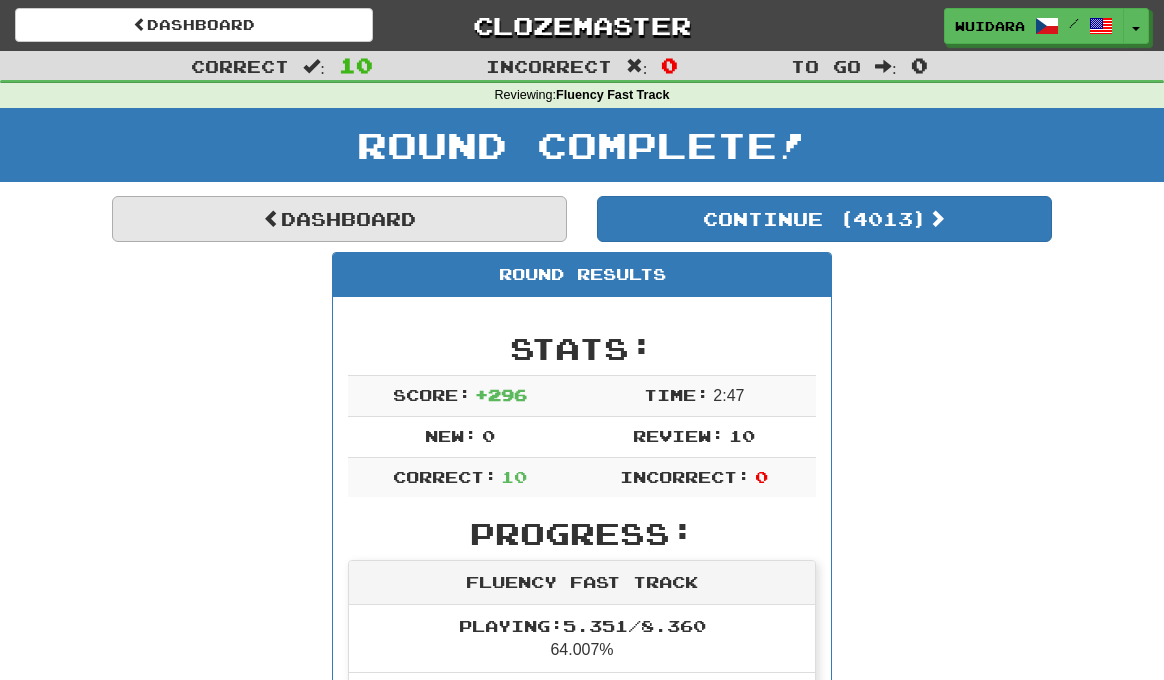 click on "Dashboard" at bounding box center [339, 219] 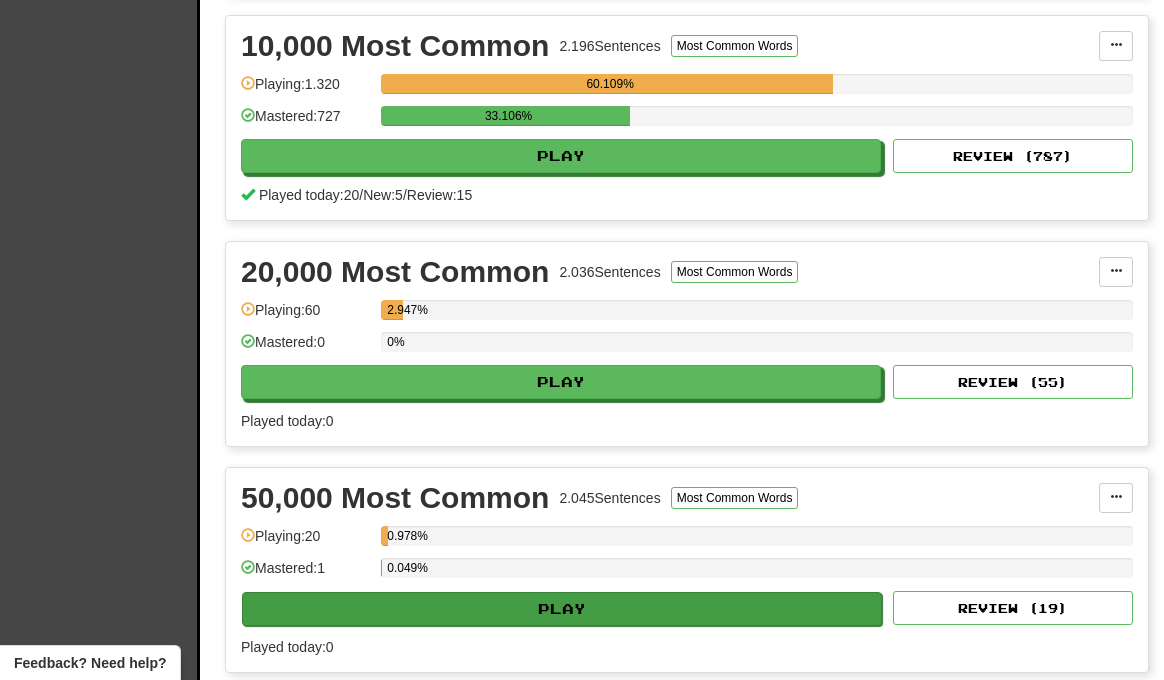scroll, scrollTop: 0, scrollLeft: 0, axis: both 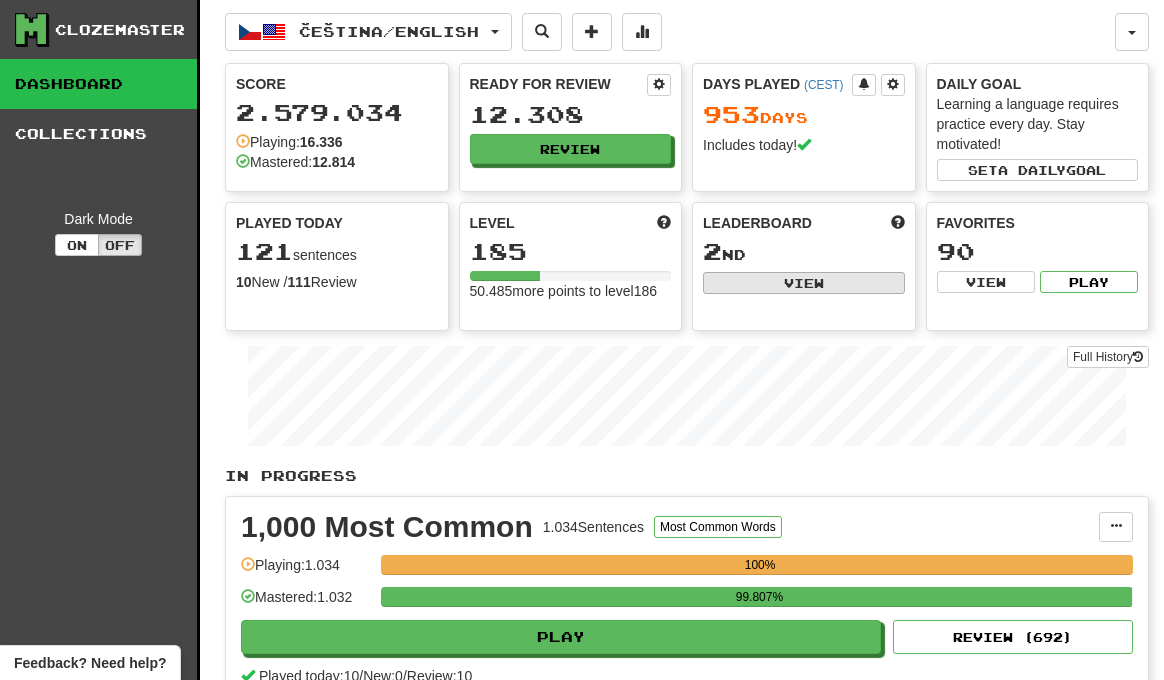 click on "View" at bounding box center (804, 283) 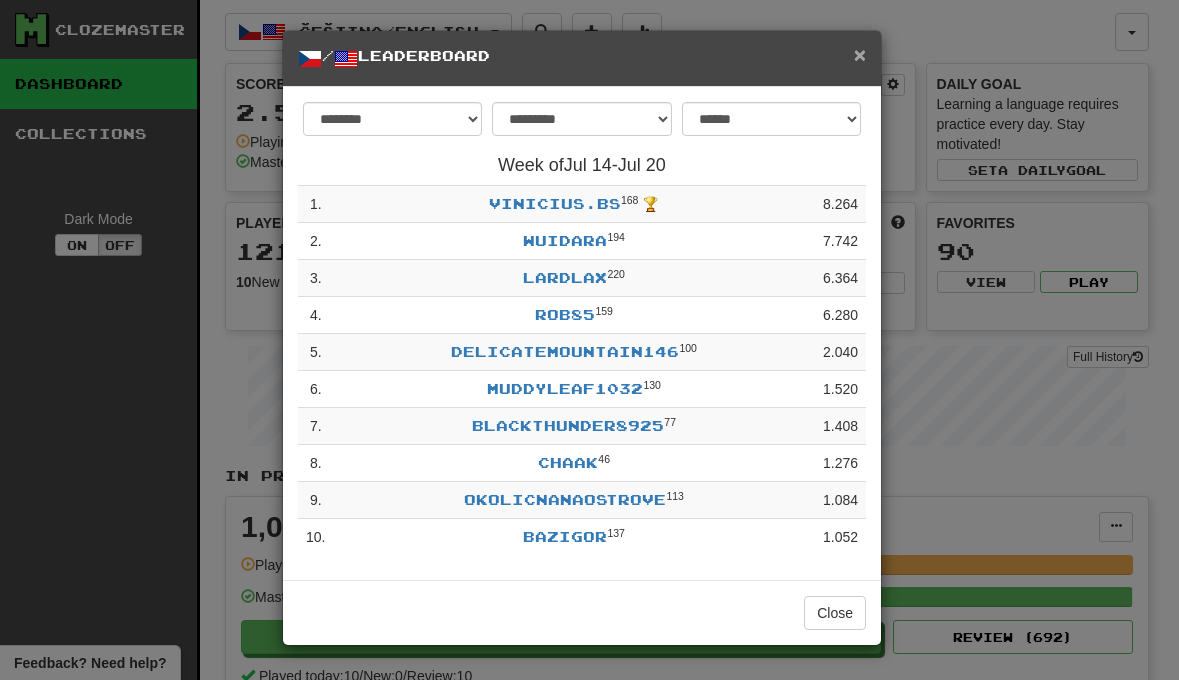 click on "×" at bounding box center (860, 54) 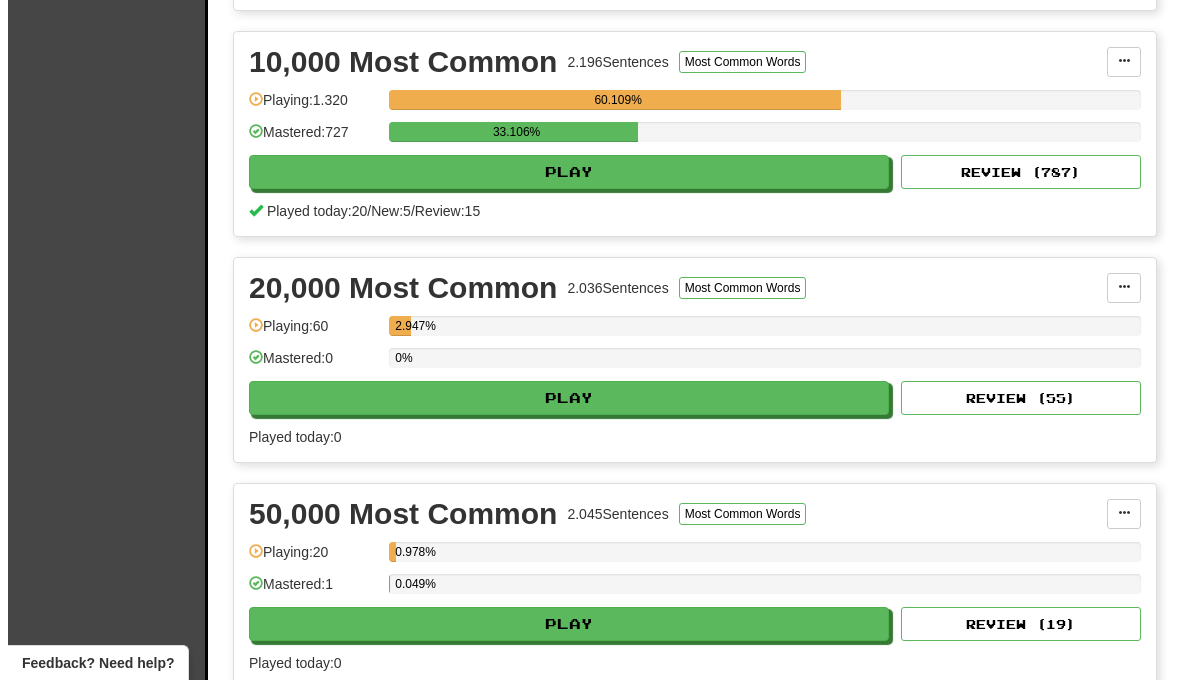 scroll, scrollTop: 1599, scrollLeft: 0, axis: vertical 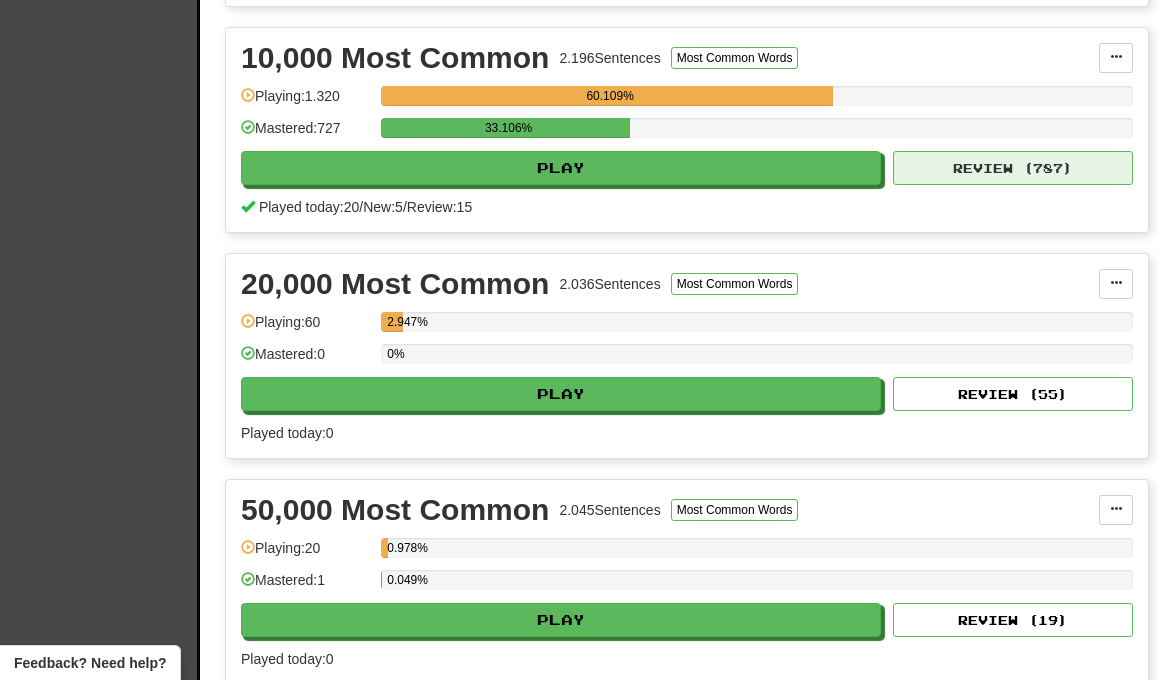 click on "Review ( 787 )" at bounding box center (1013, 168) 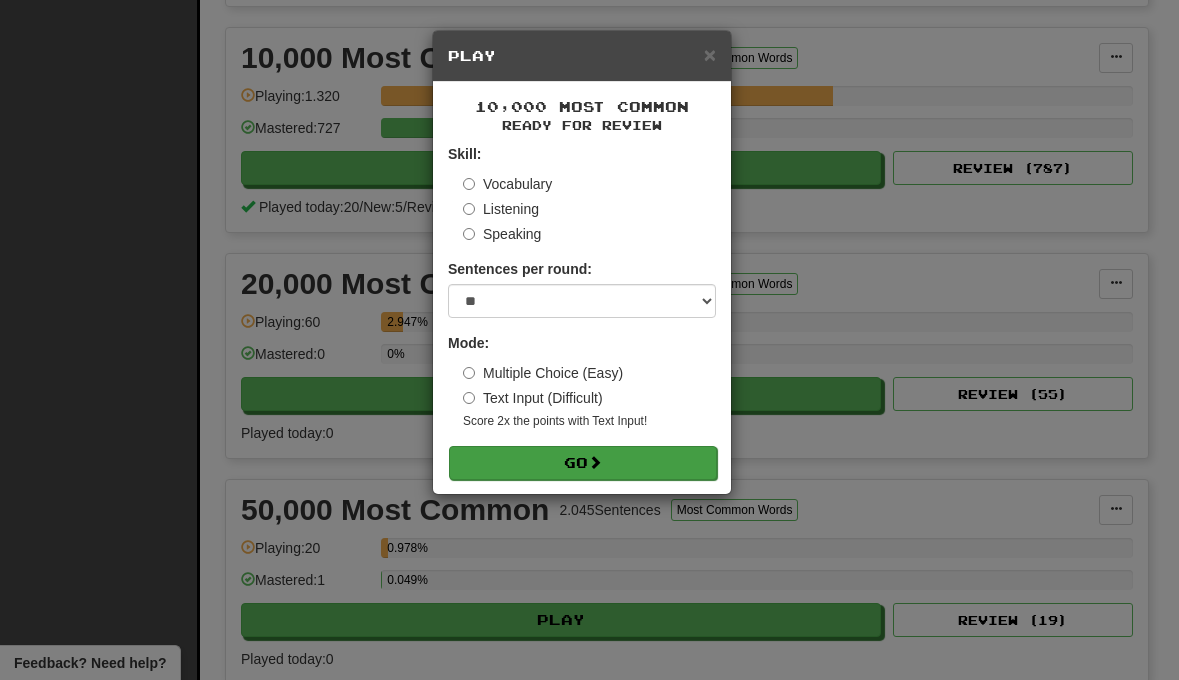 click on "Go" at bounding box center [583, 463] 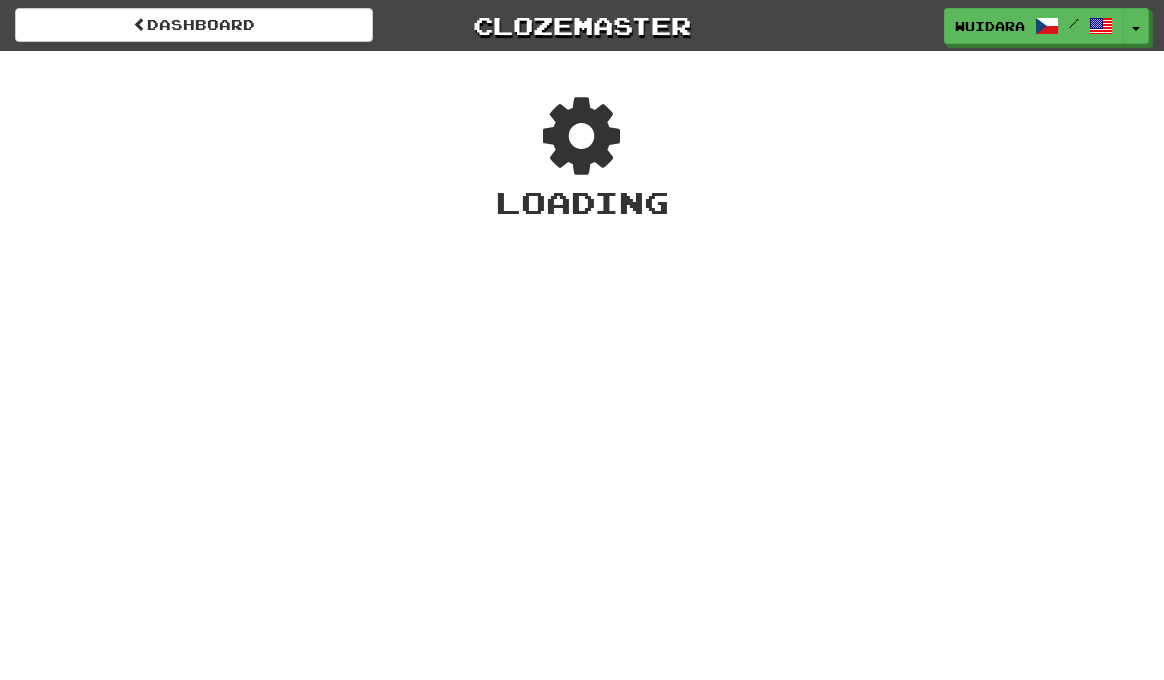 scroll, scrollTop: 0, scrollLeft: 0, axis: both 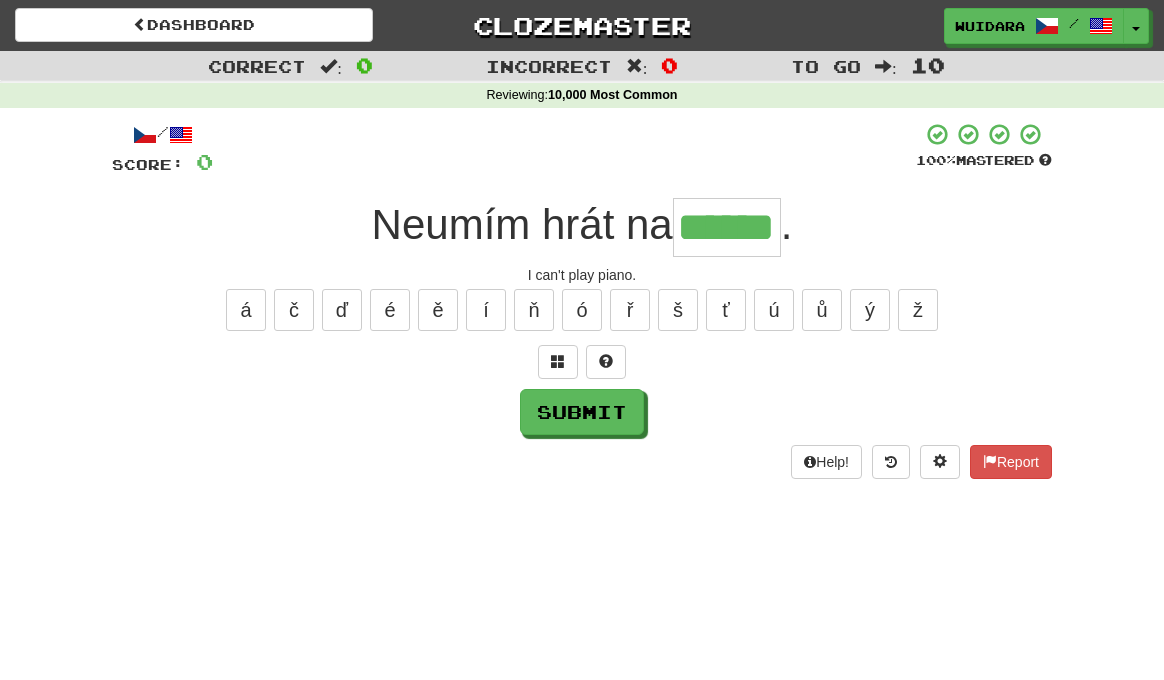 type on "******" 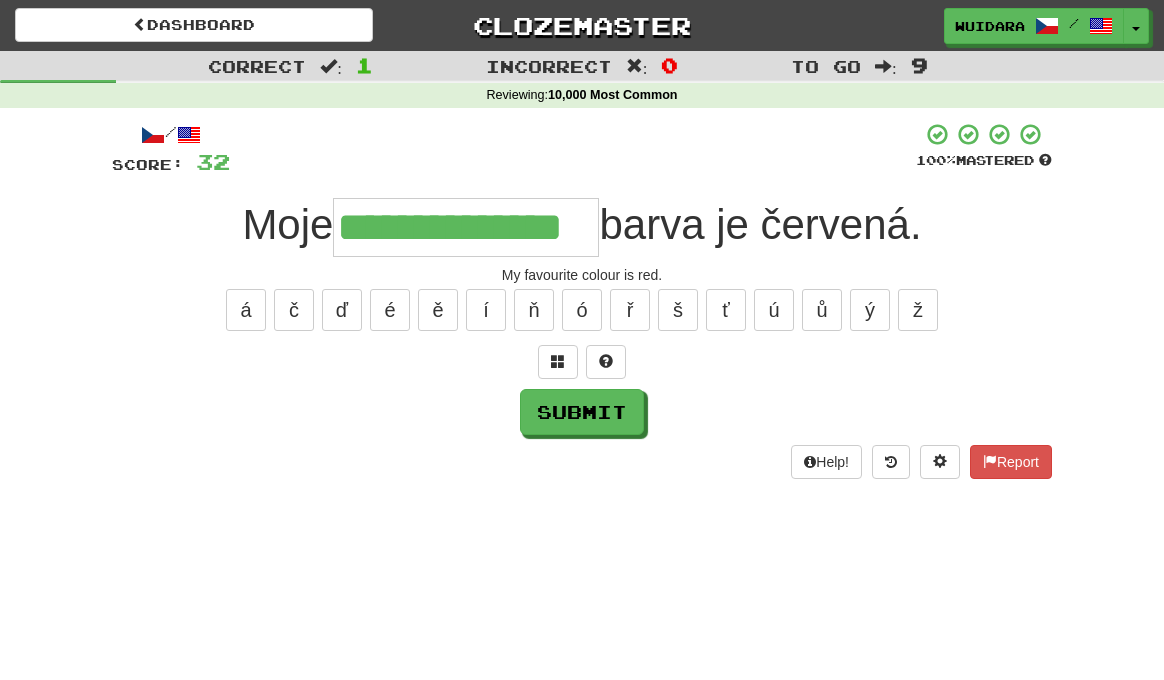 type on "**********" 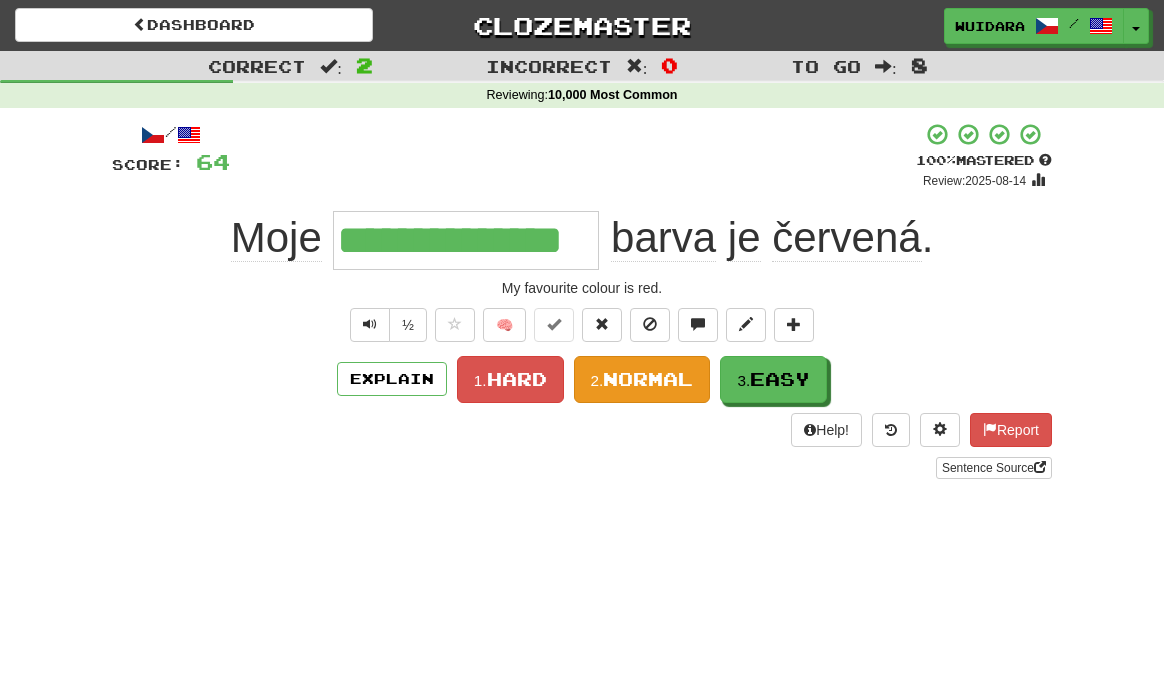 click on "Normal" at bounding box center [648, 379] 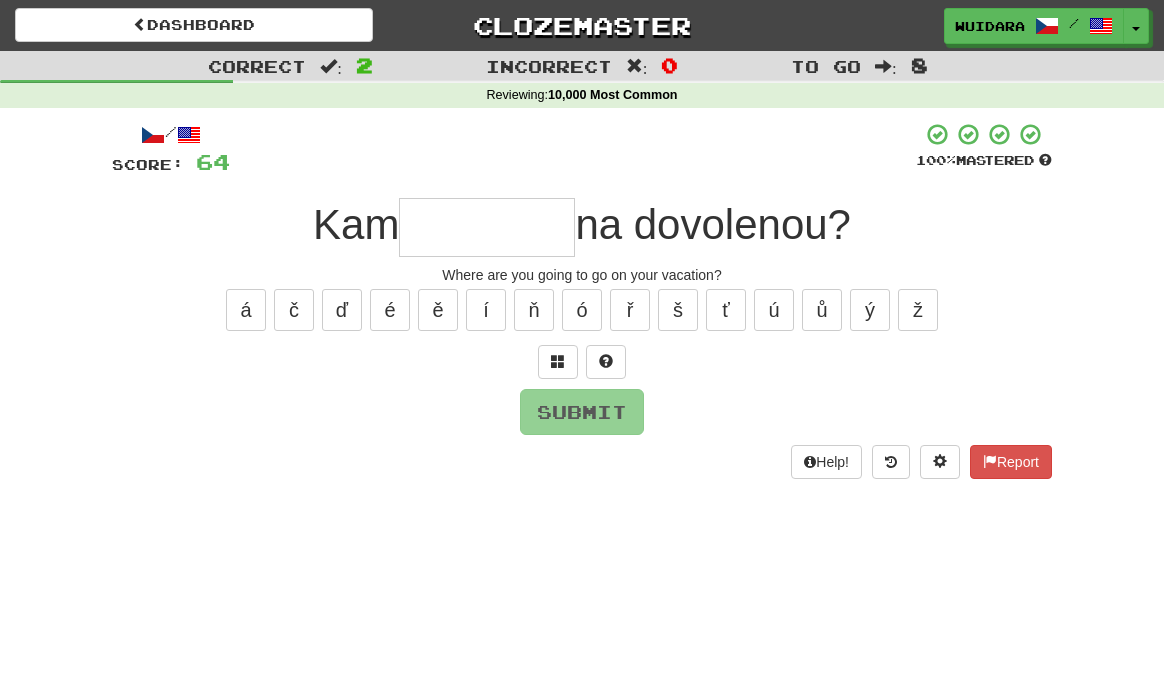 type on "*" 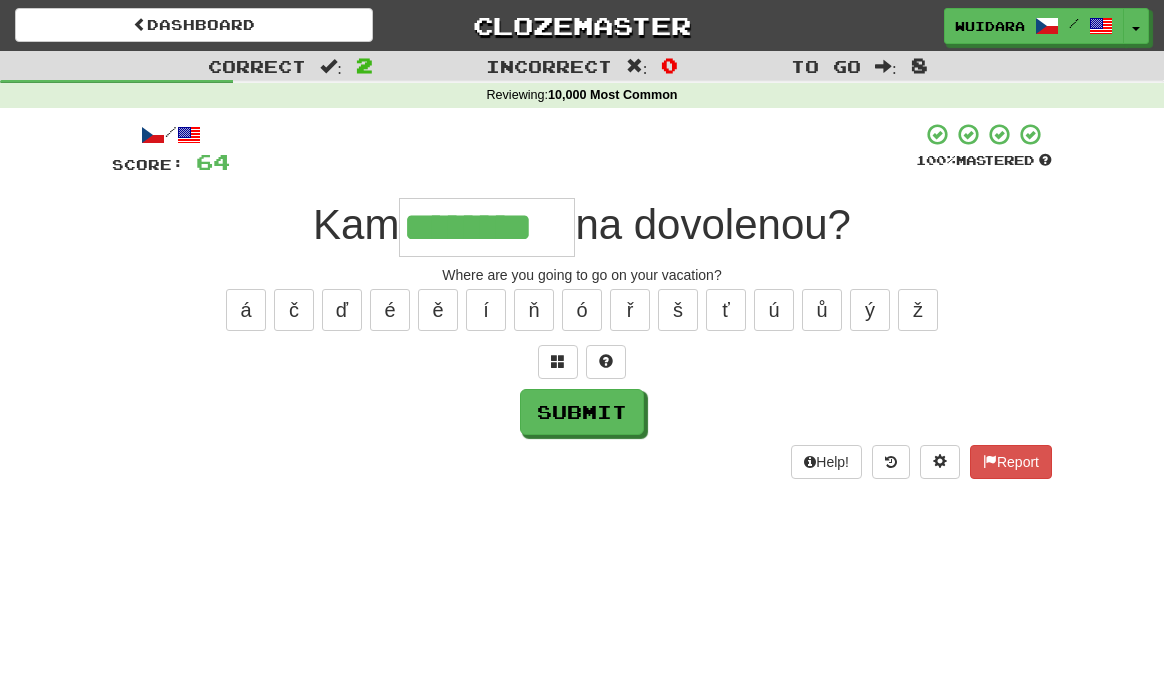type on "********" 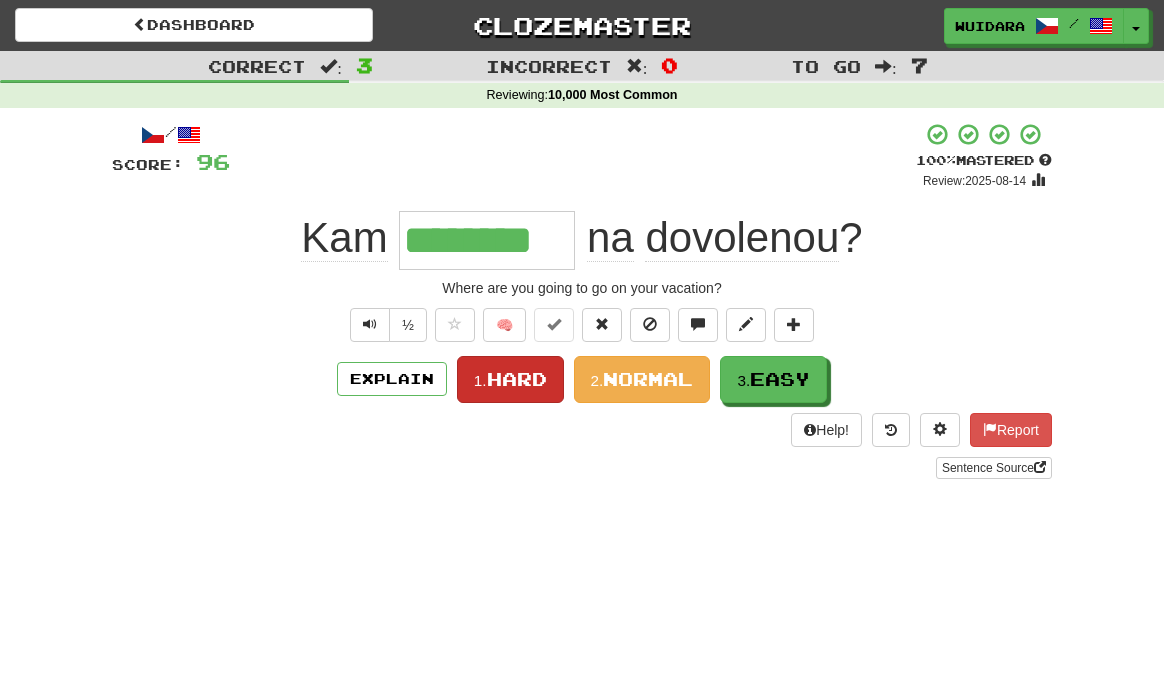 click on "Hard" at bounding box center (517, 379) 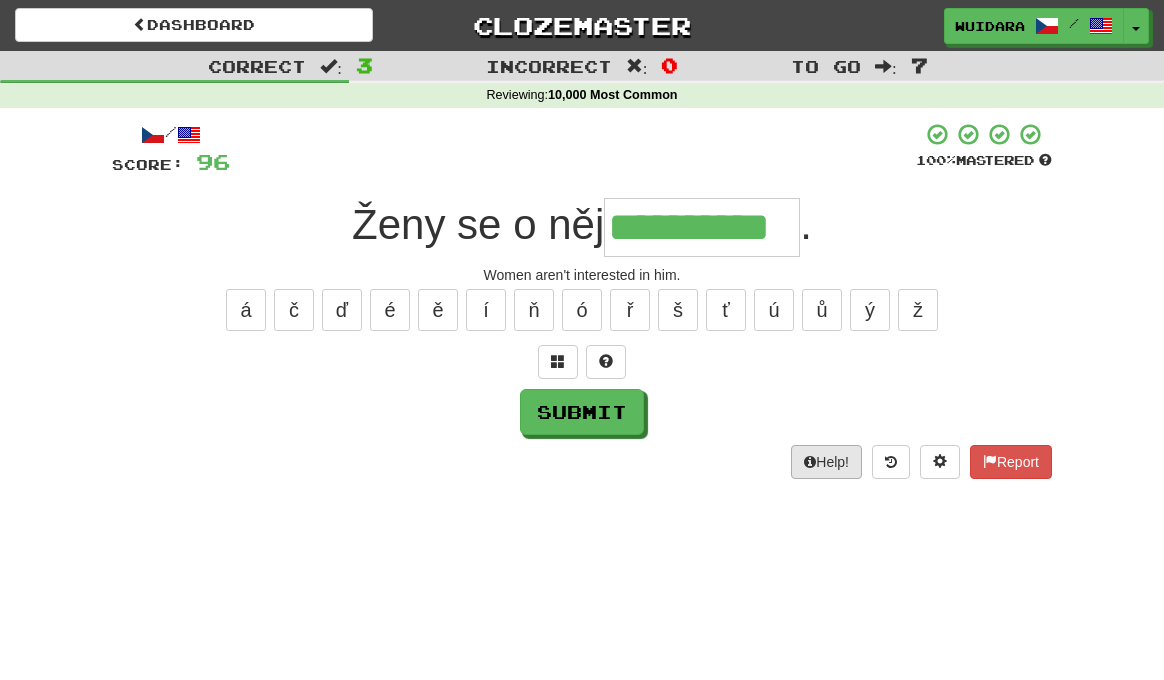 type on "**********" 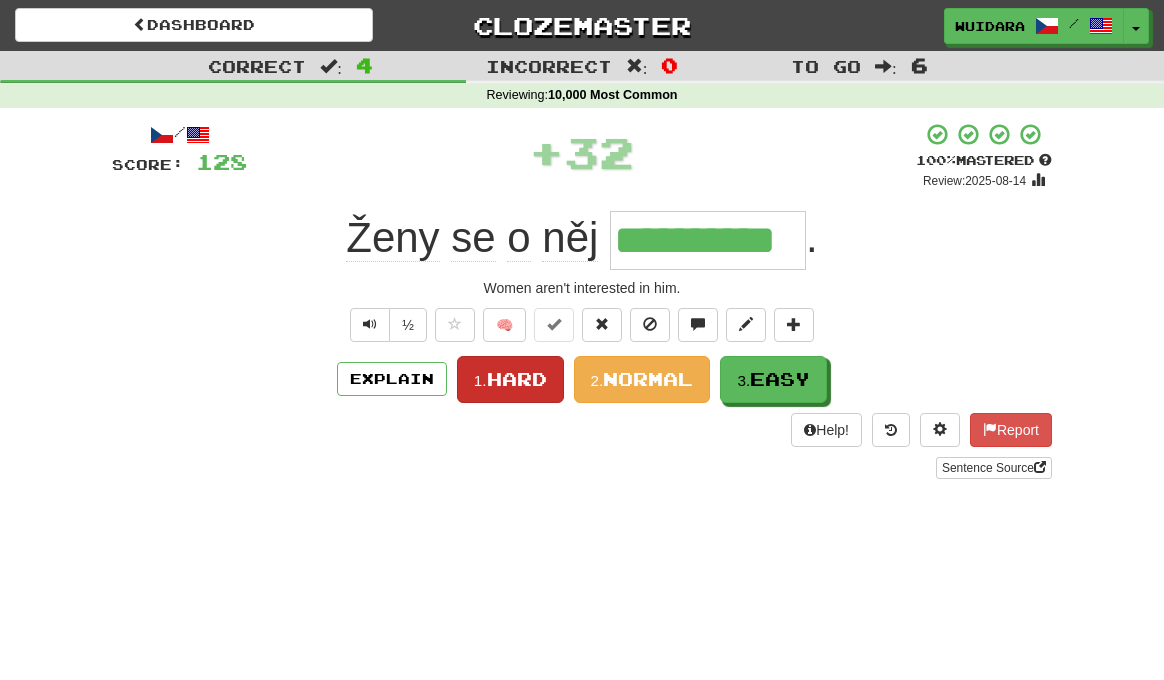click on "Hard" at bounding box center [517, 379] 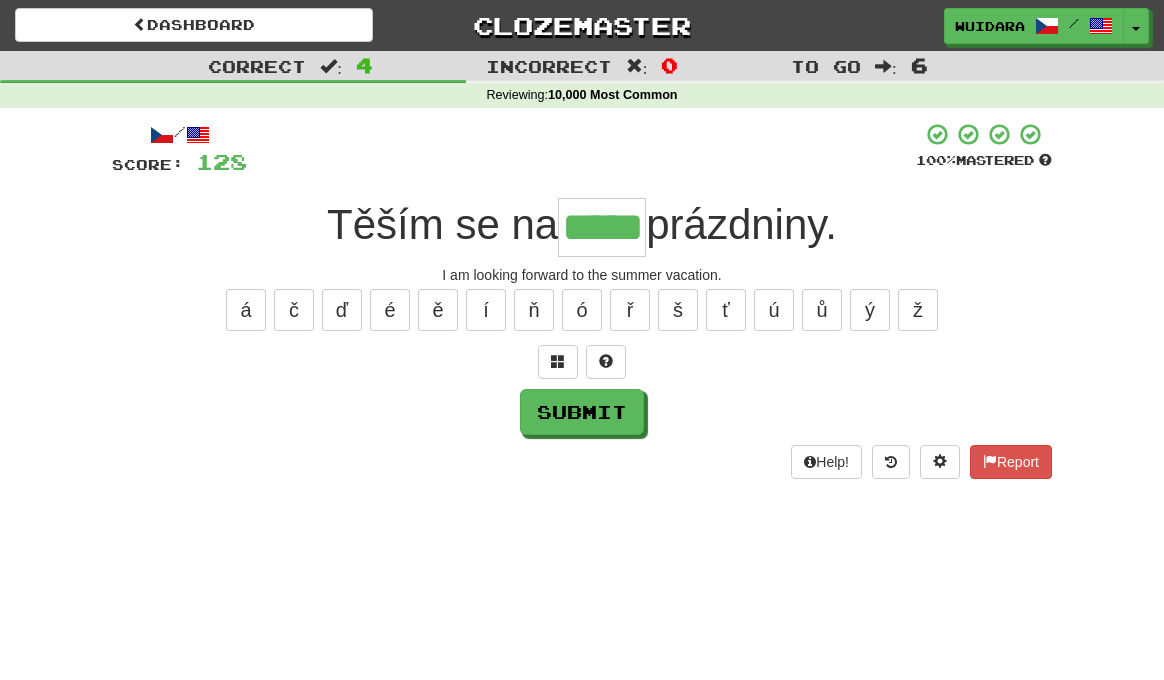 type on "*****" 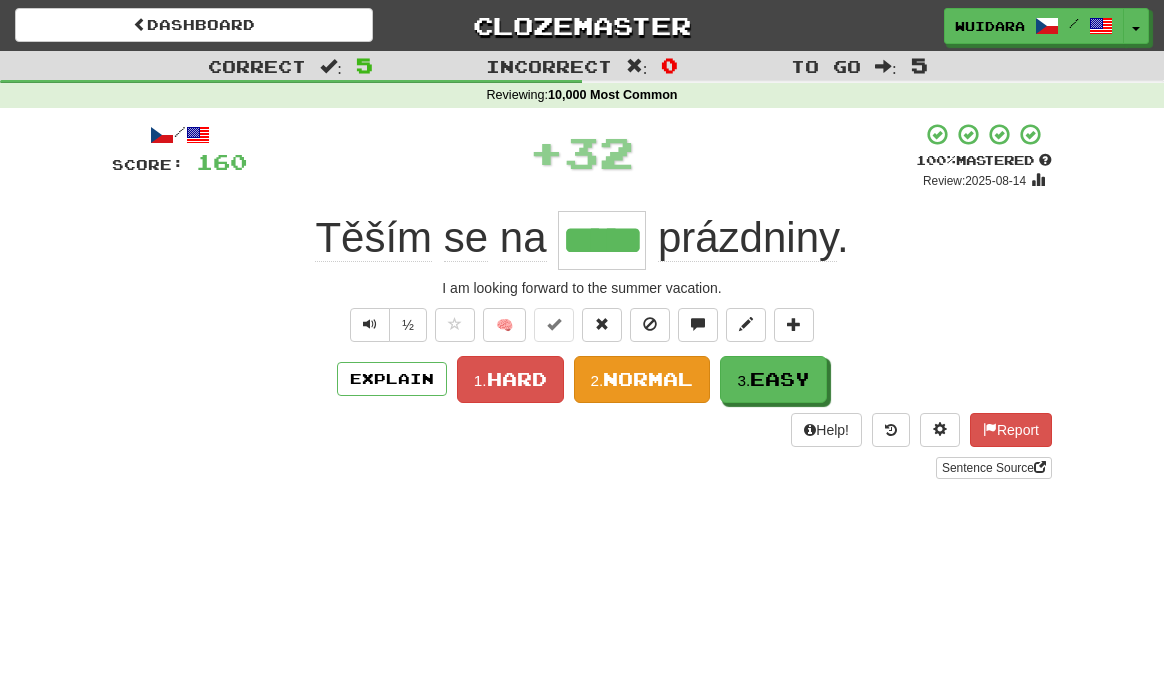 click on "Normal" at bounding box center [648, 379] 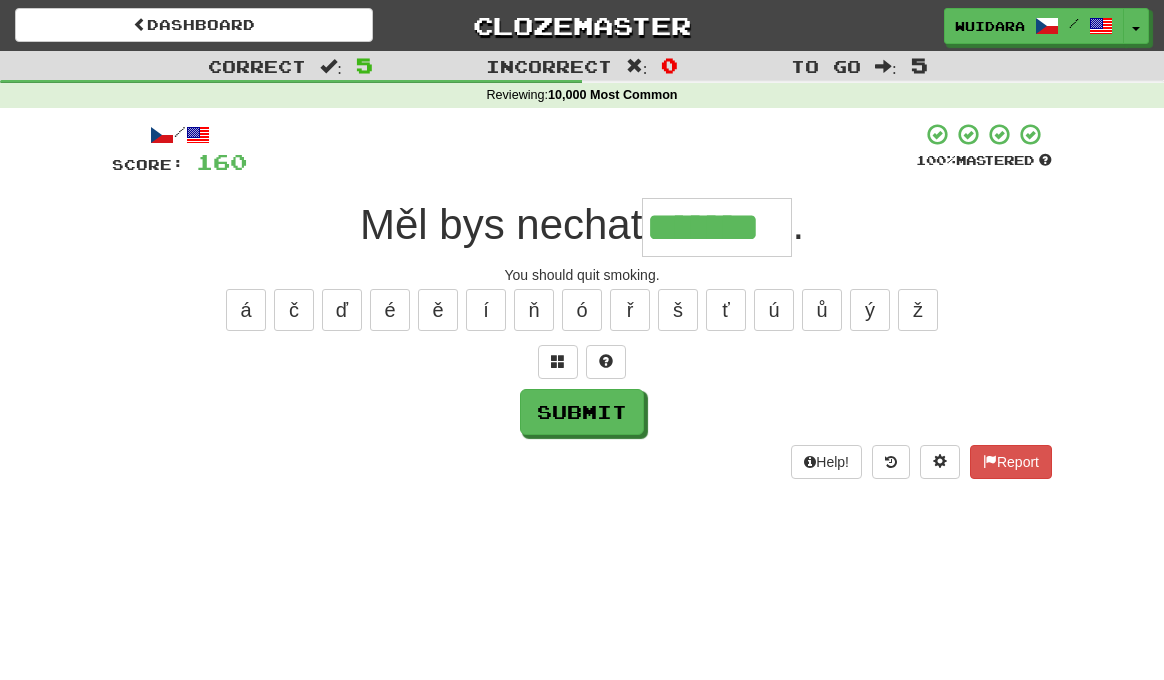 type on "*******" 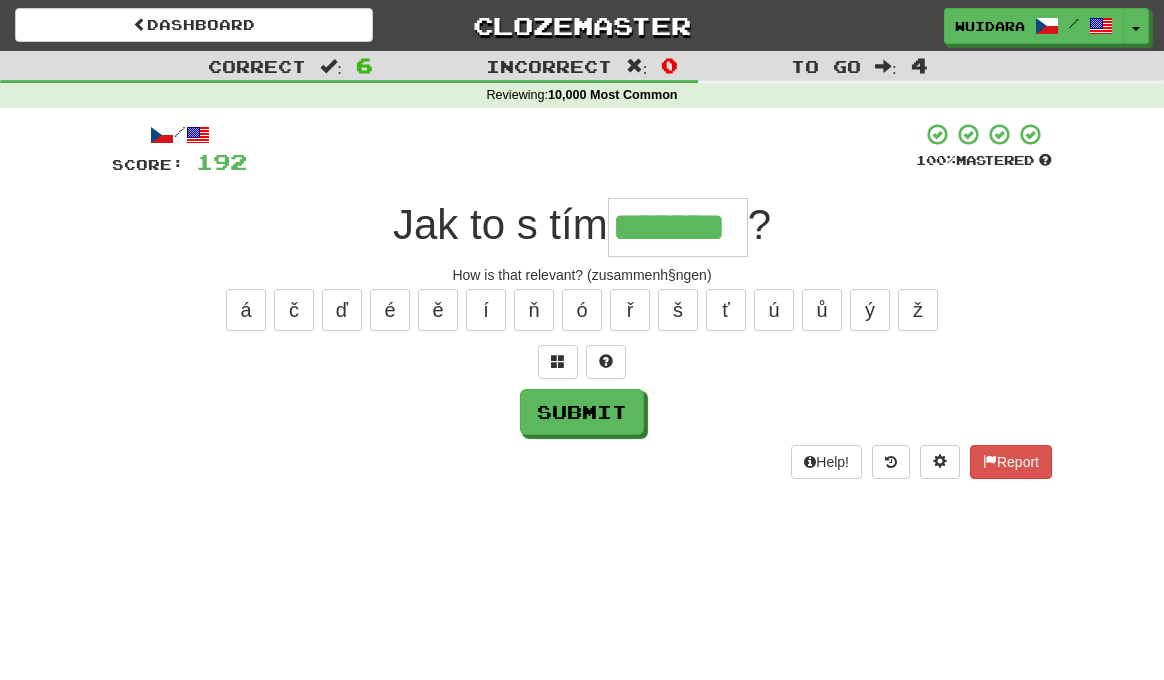 type on "*******" 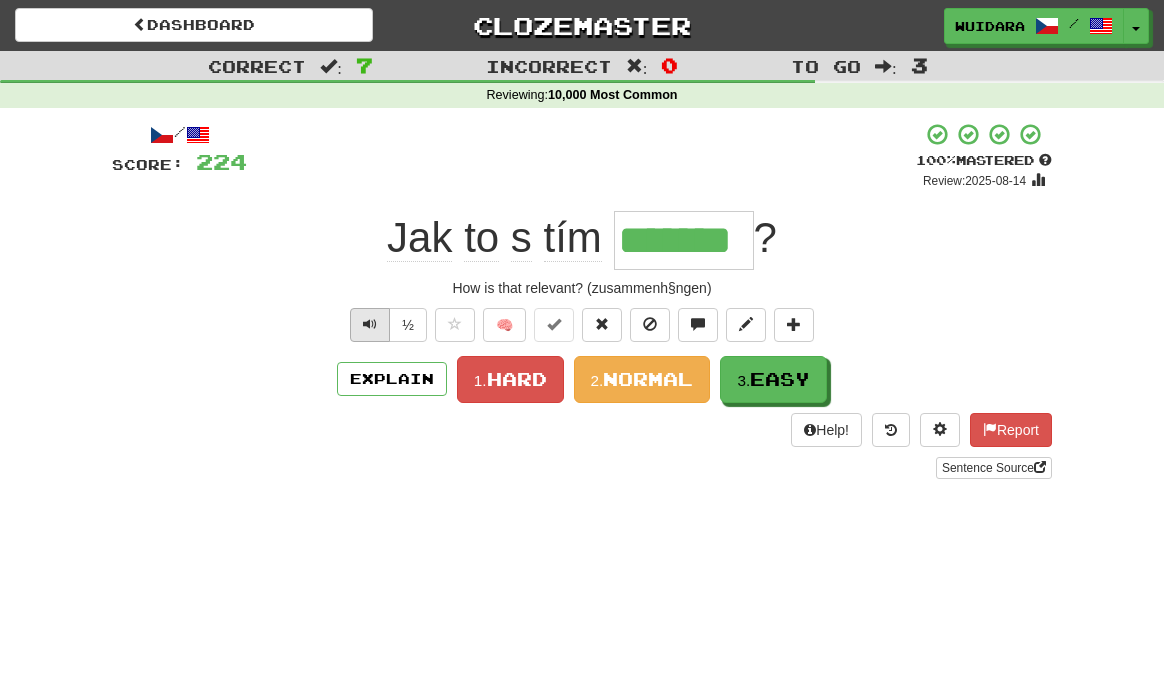 click at bounding box center [370, 324] 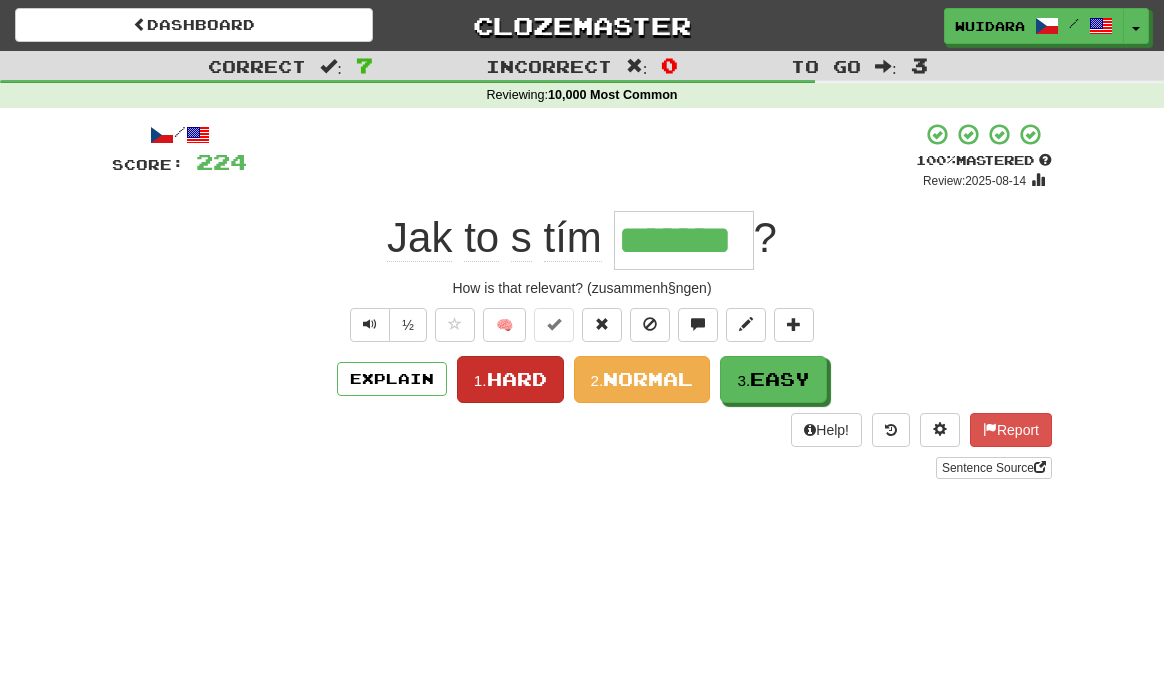 click on "Hard" at bounding box center [517, 379] 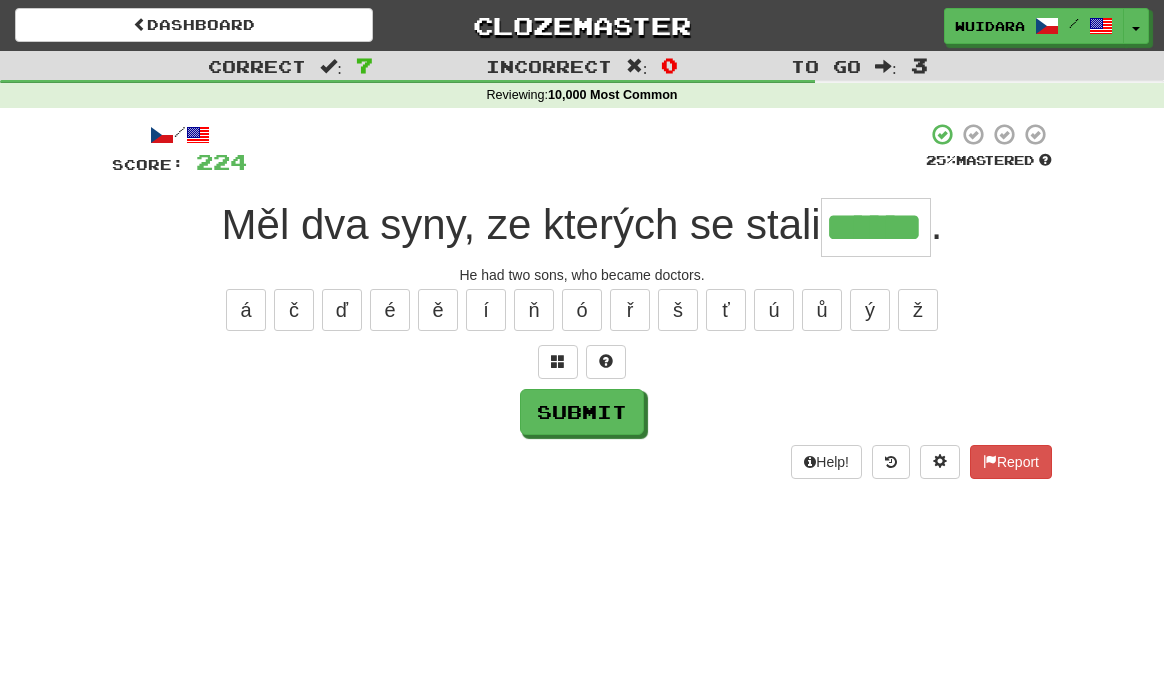 type on "******" 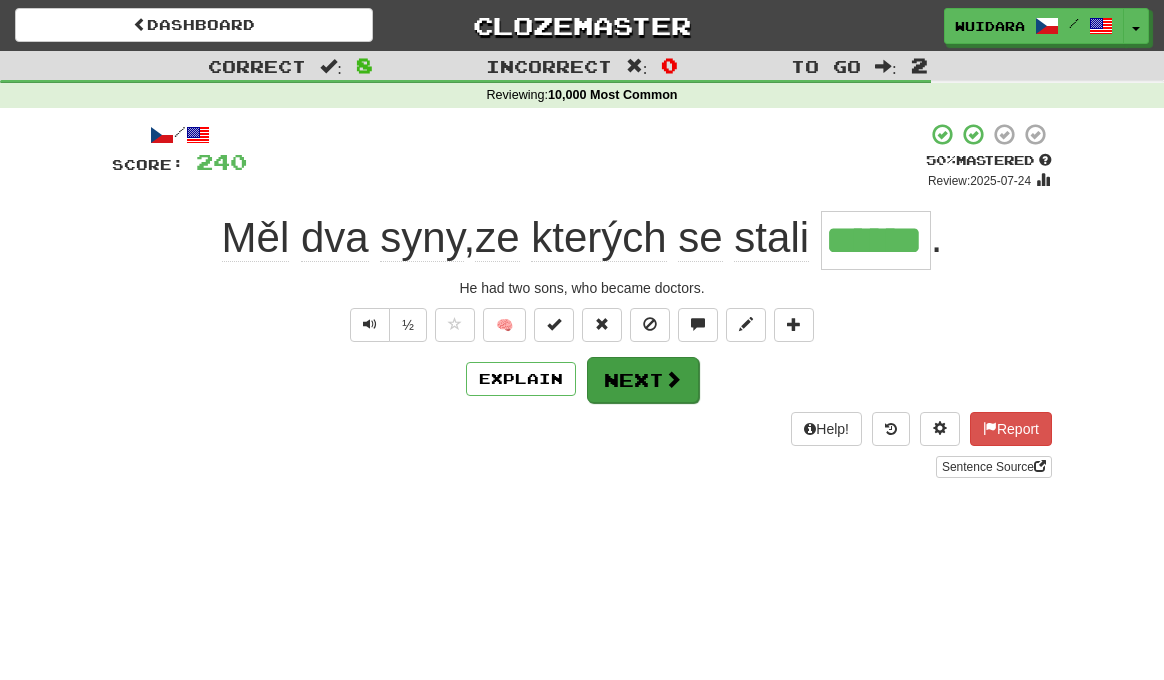 click at bounding box center [673, 379] 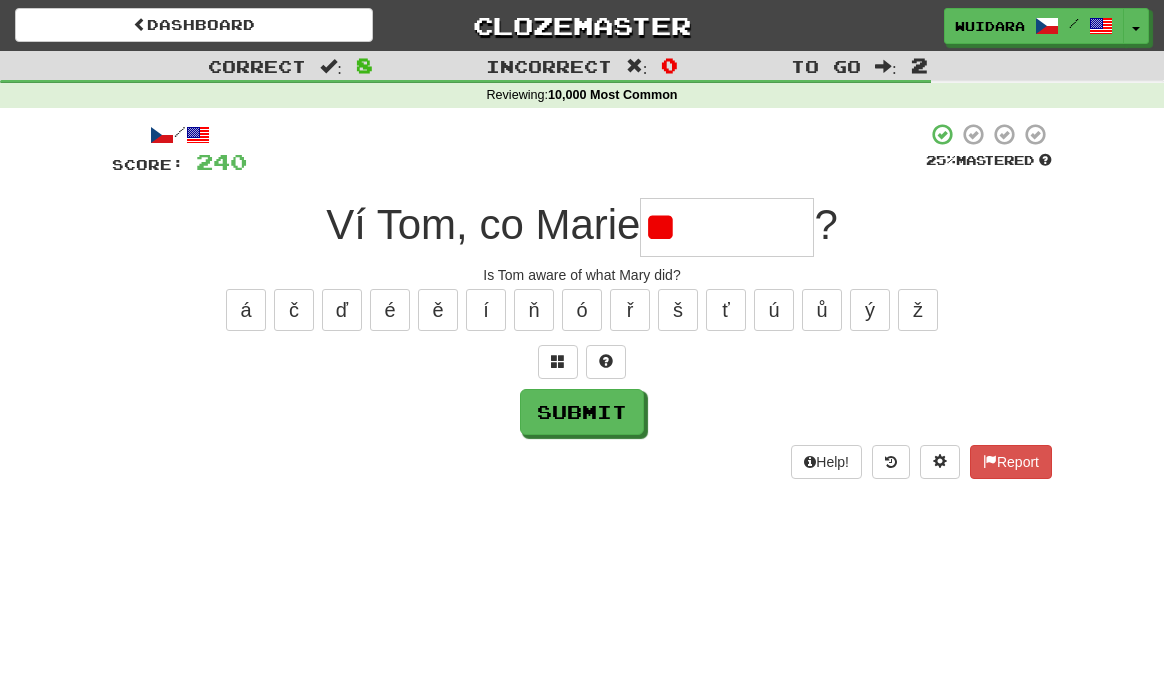 type on "*" 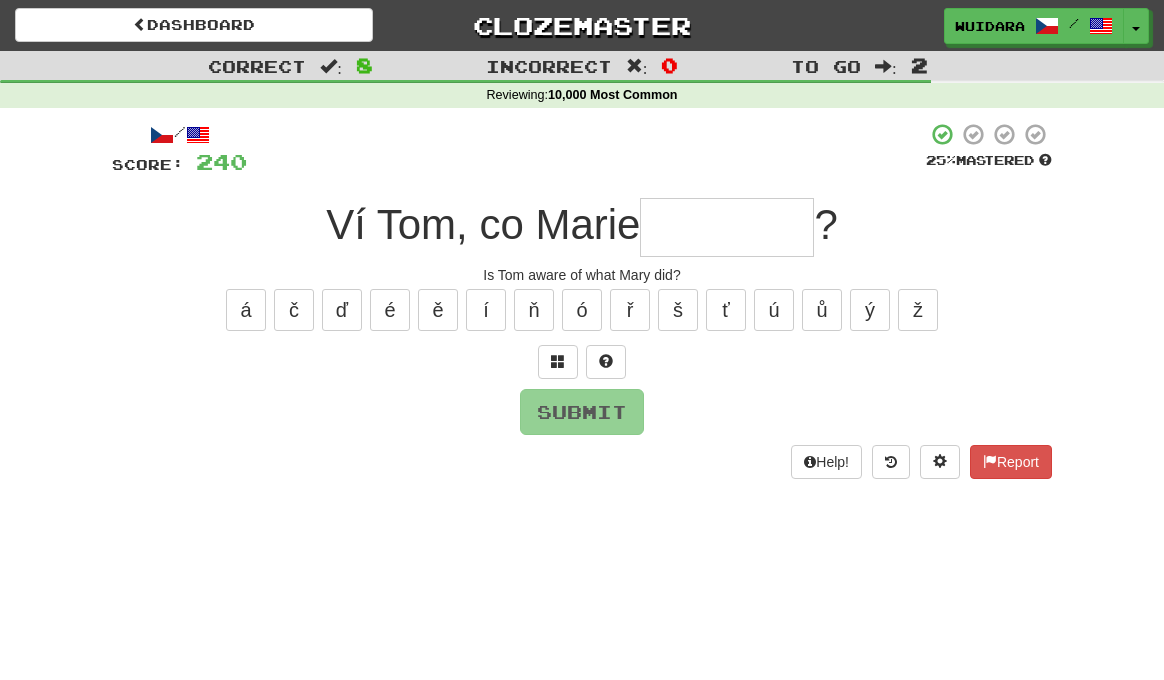 type on "*" 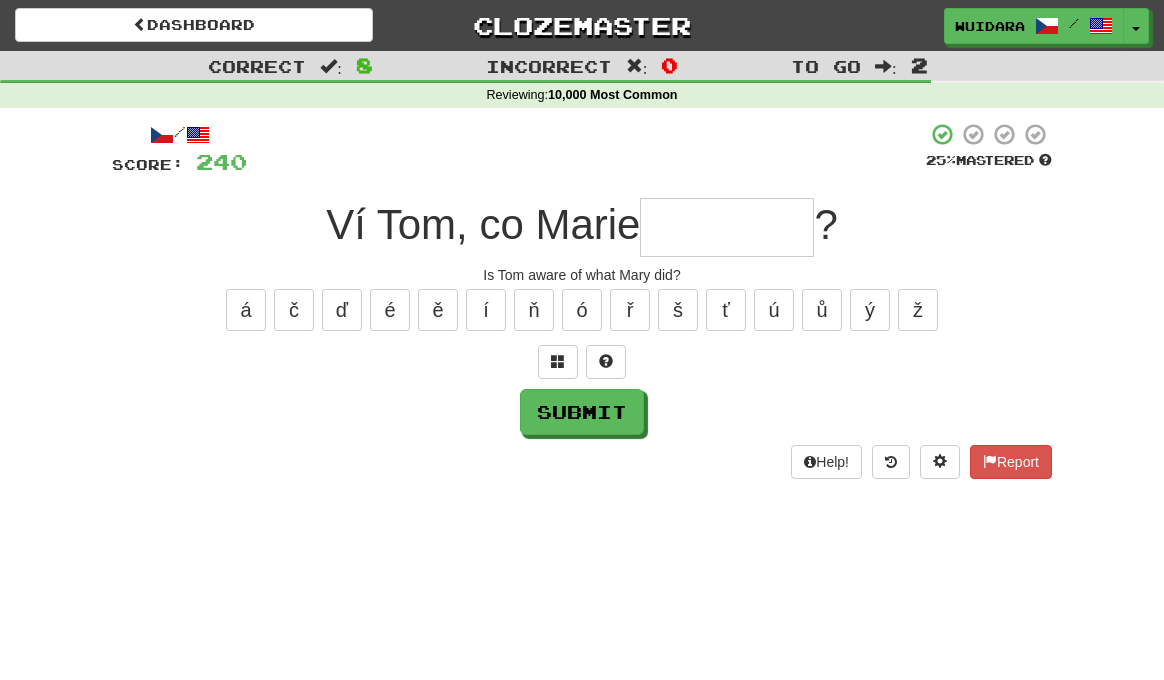type on "*" 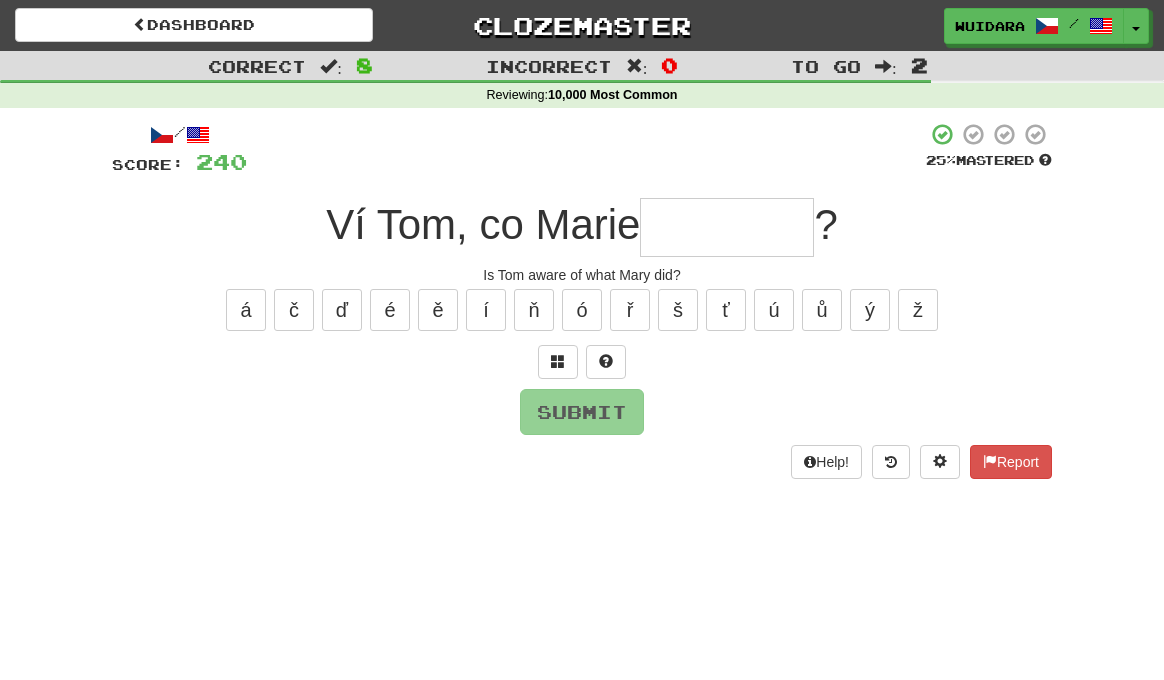 type on "*" 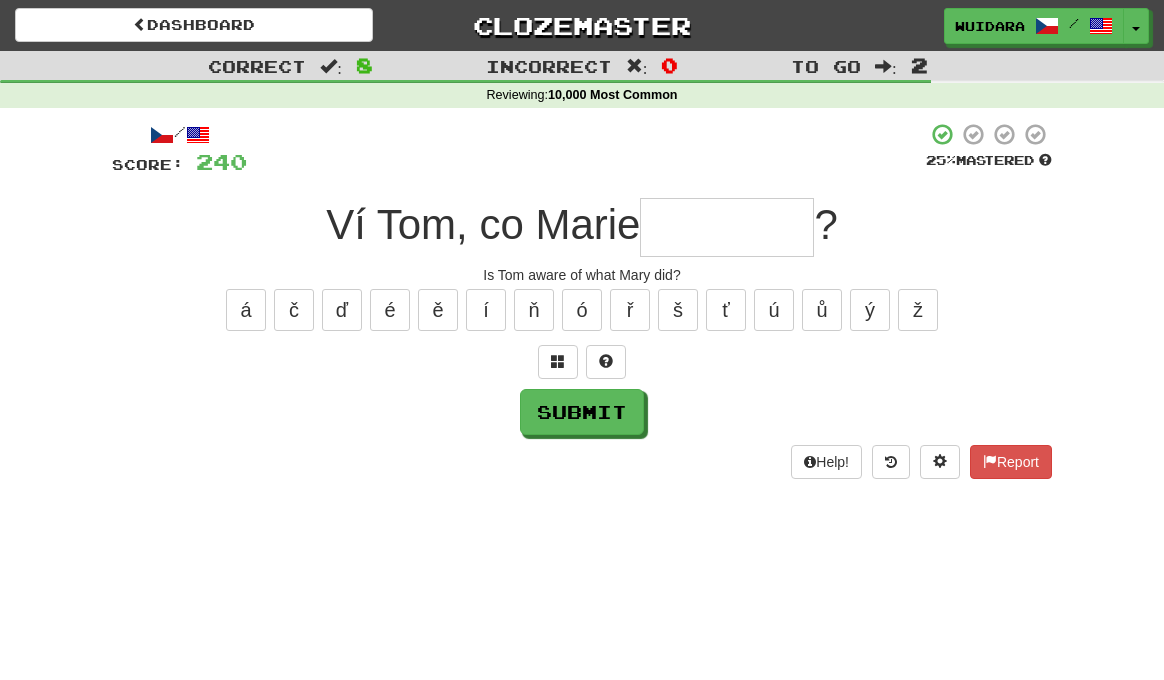 type on "*" 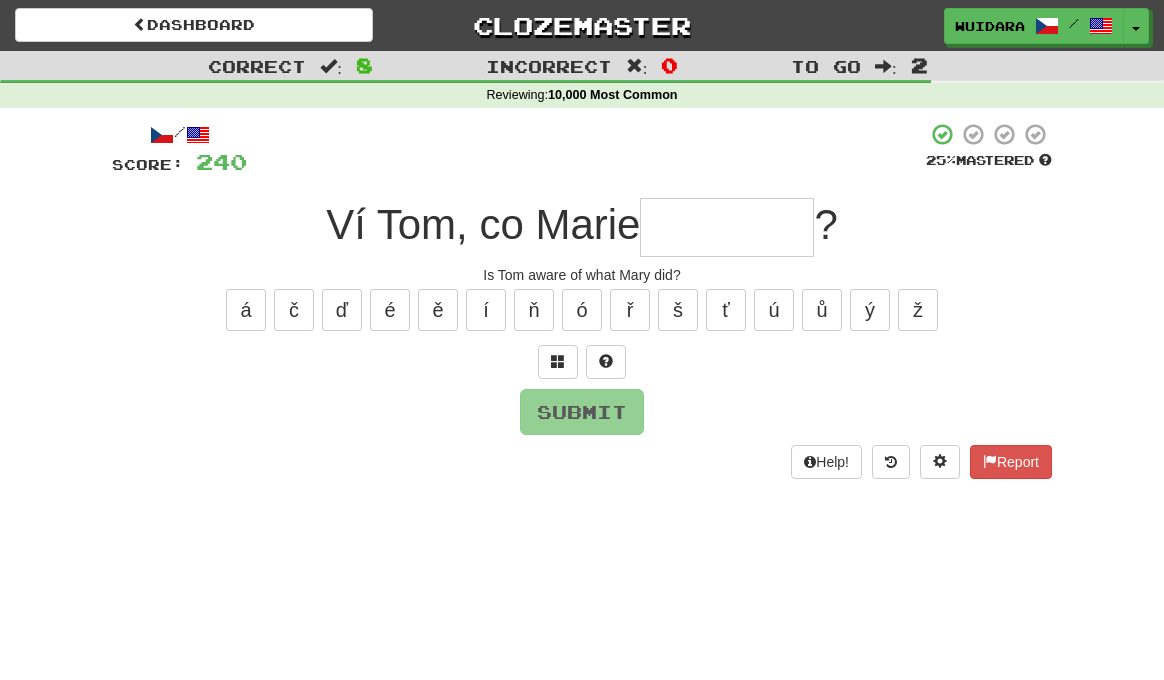 type on "*" 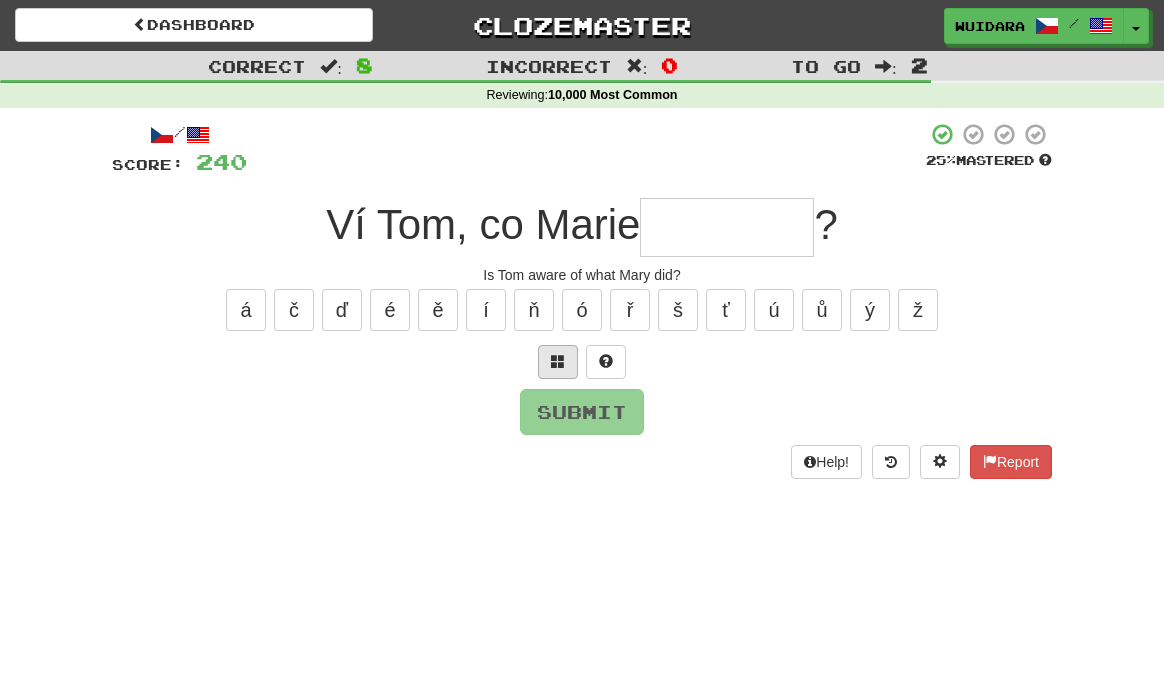 click at bounding box center [558, 362] 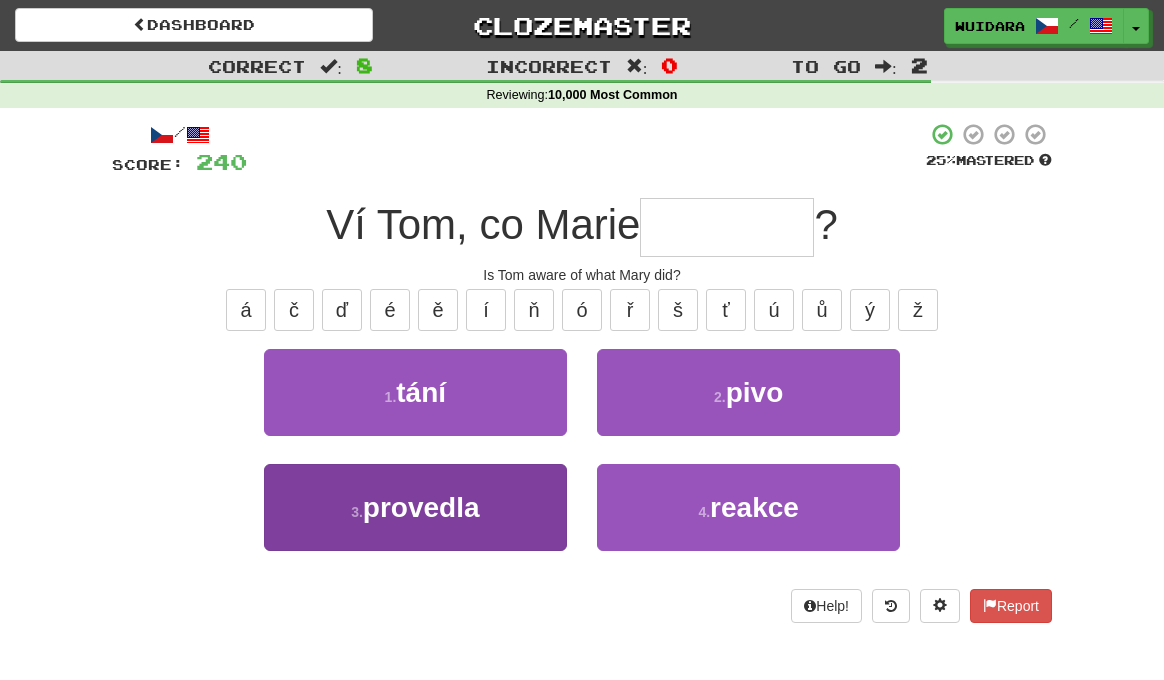 click on "3 .  provedla" at bounding box center (415, 507) 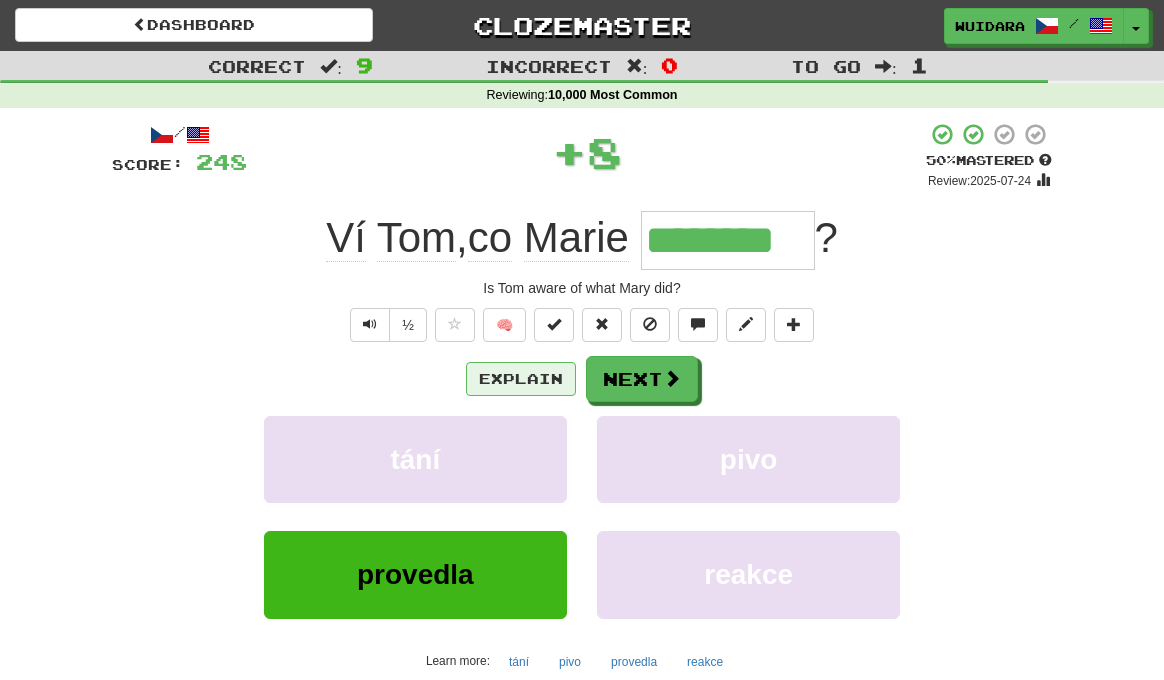 click on "Explain" at bounding box center [521, 379] 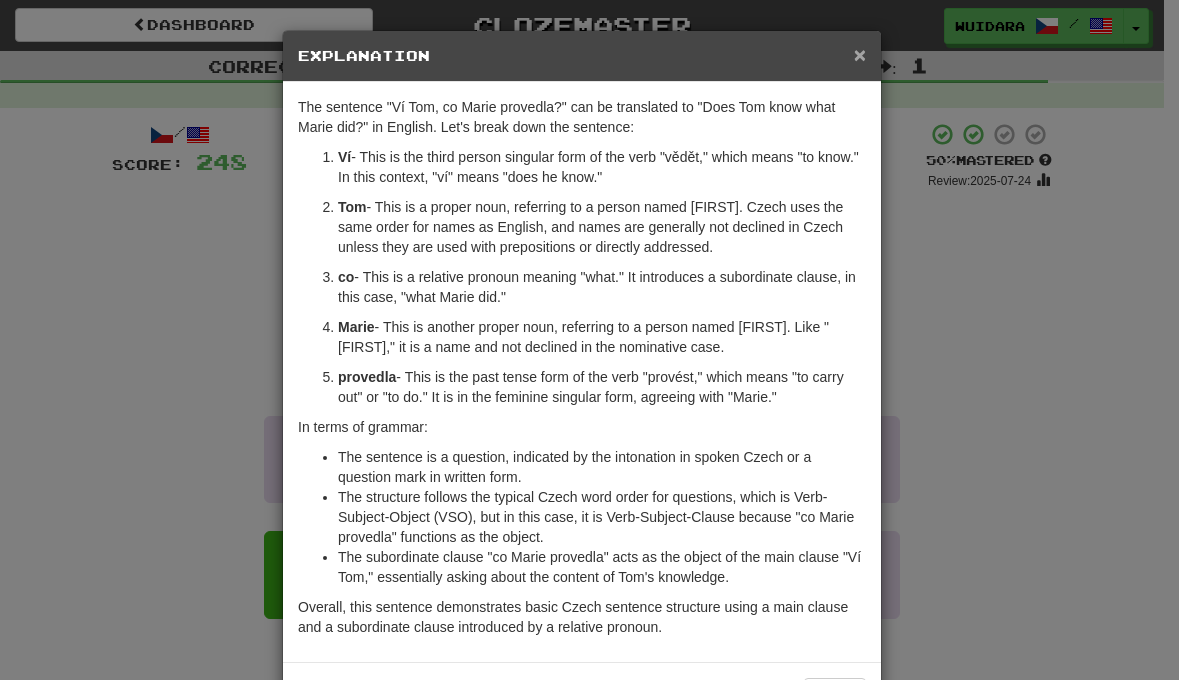 click on "×" at bounding box center (860, 54) 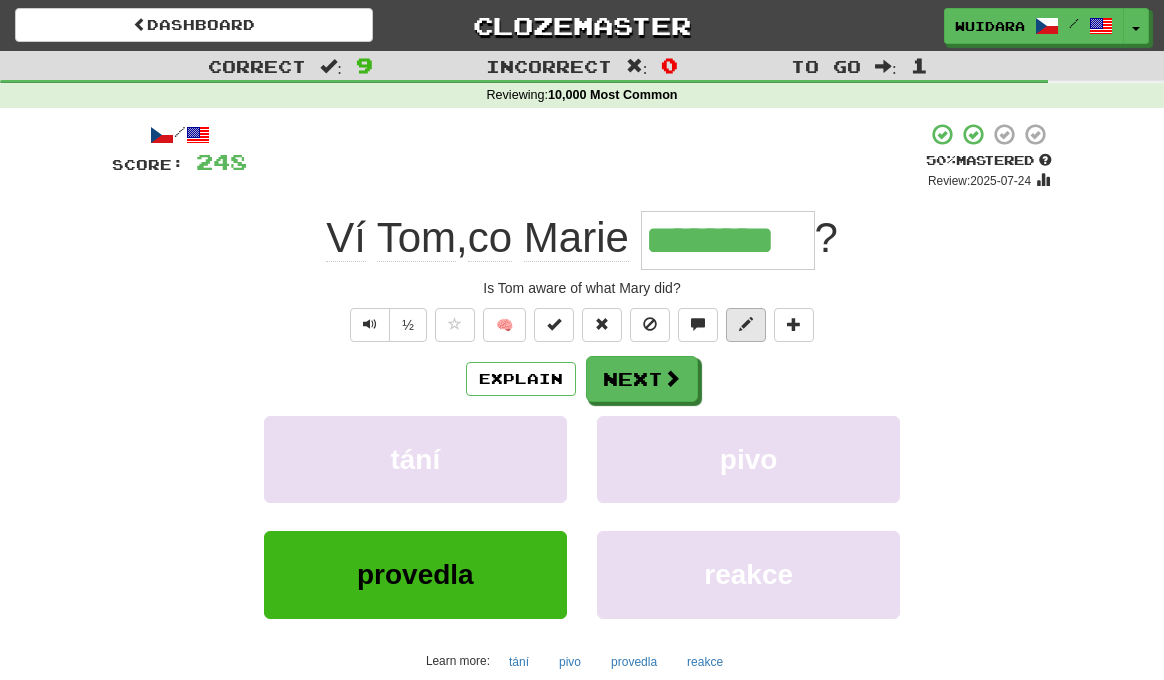 click at bounding box center (746, 324) 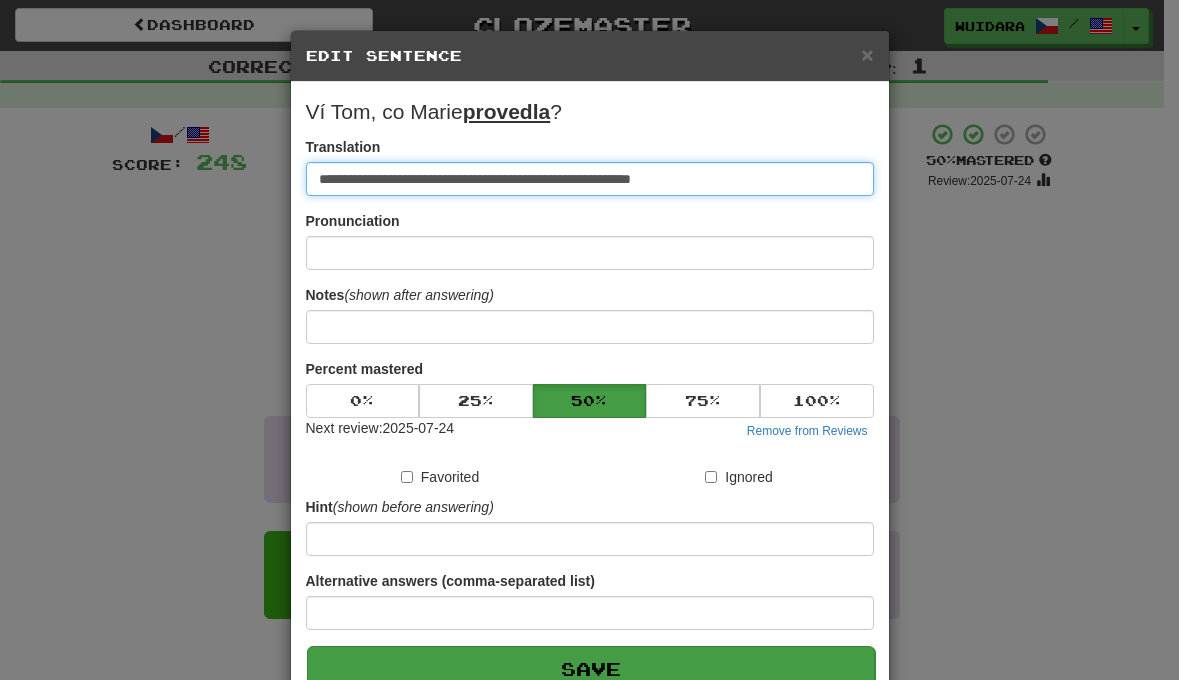 type on "**********" 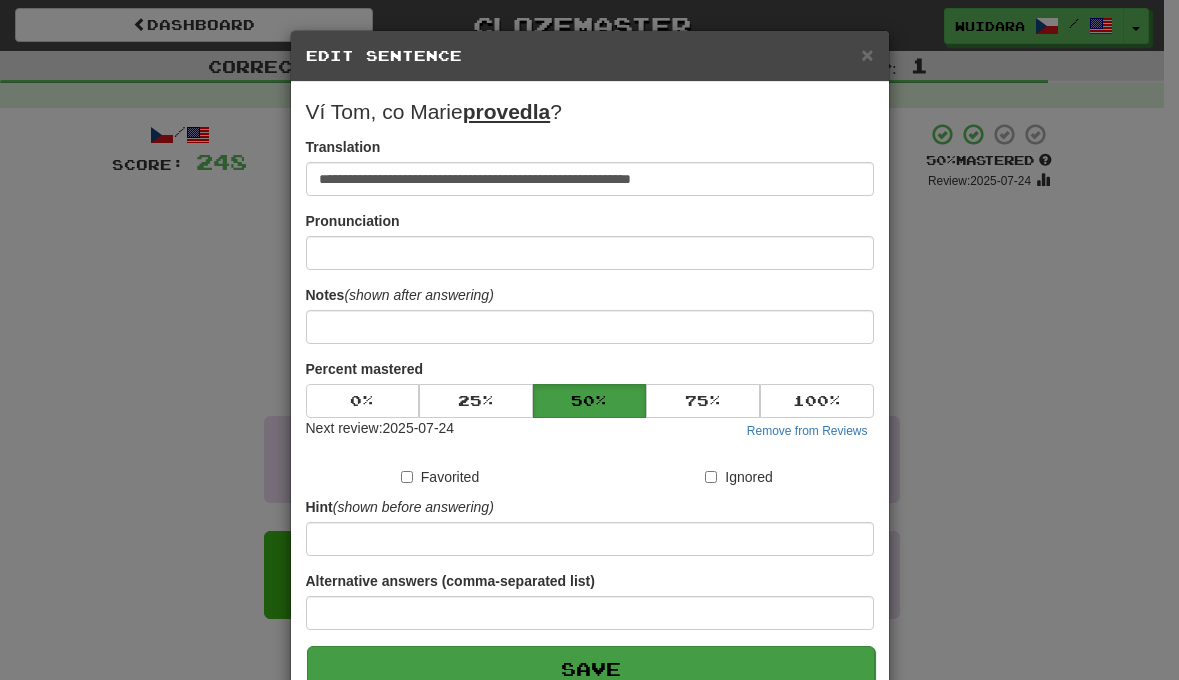 click on "Save" at bounding box center (591, 669) 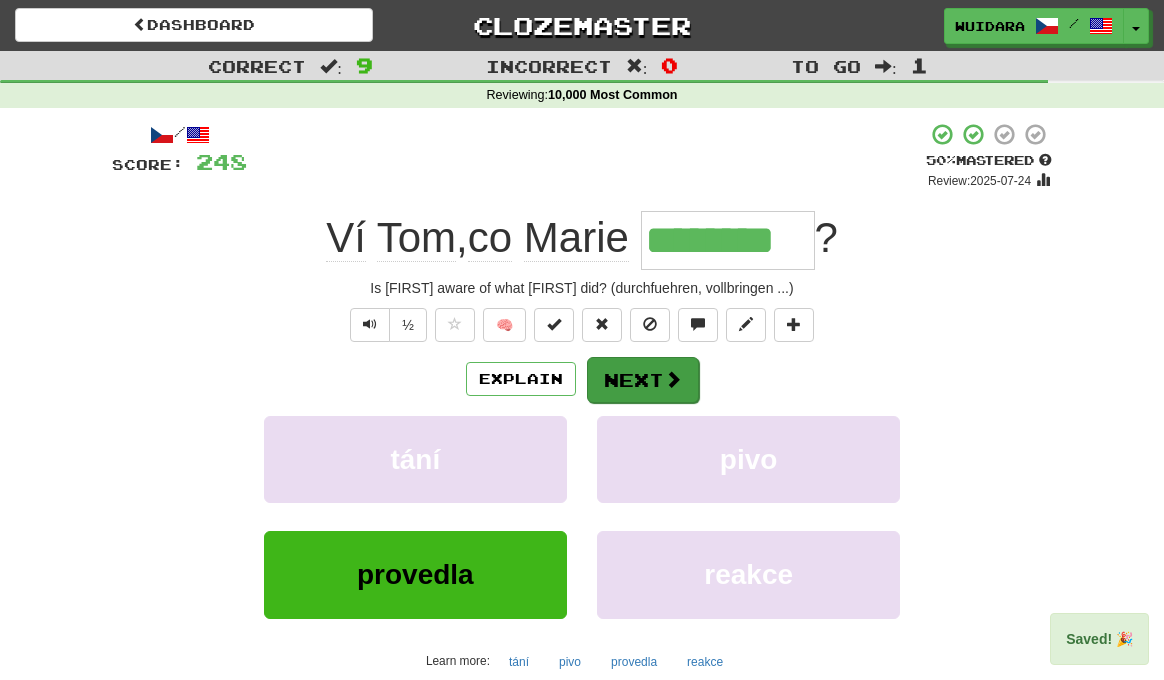 click on "Next" at bounding box center [643, 380] 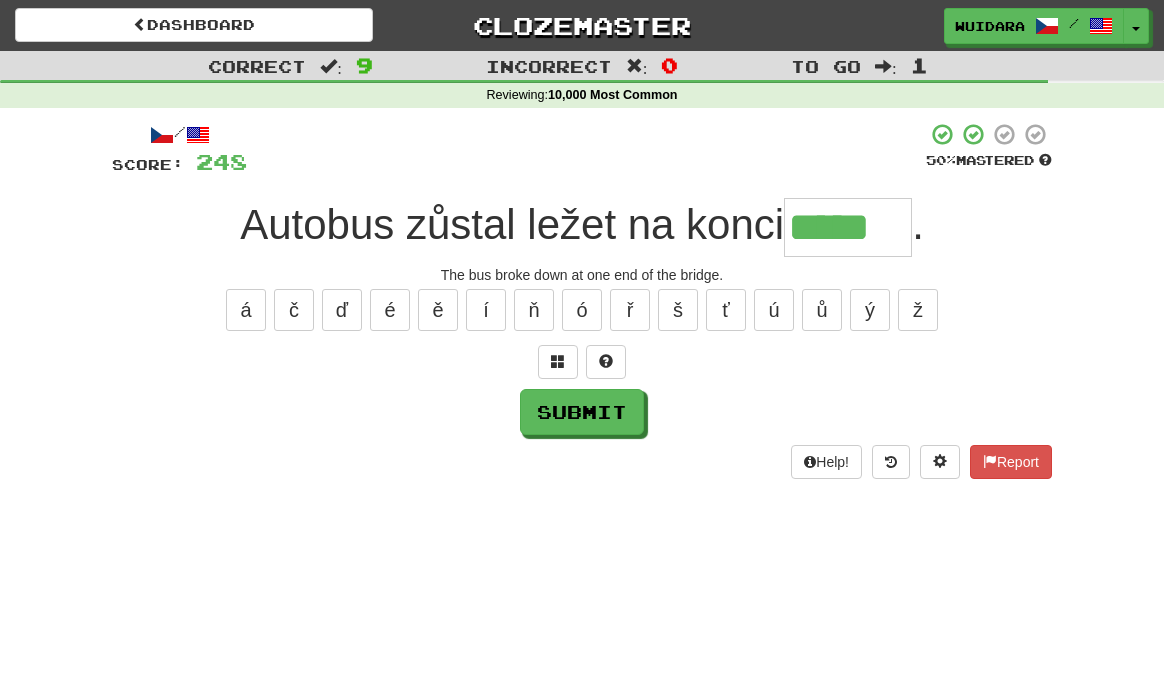 type on "*****" 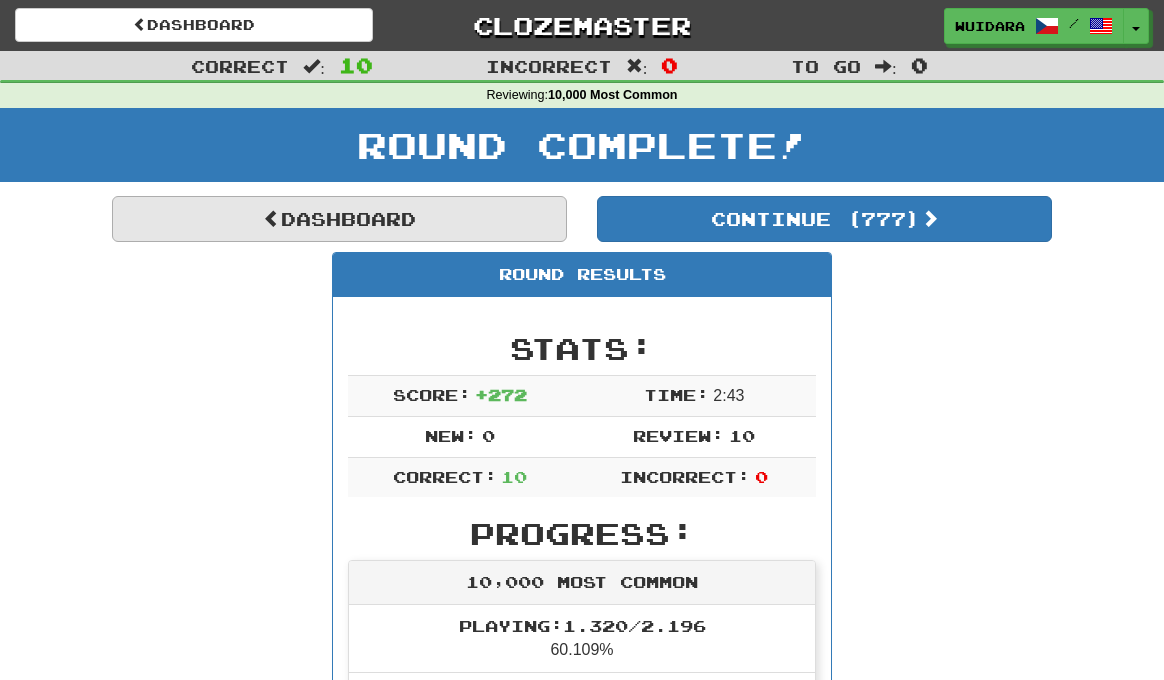 click on "Dashboard" at bounding box center [339, 219] 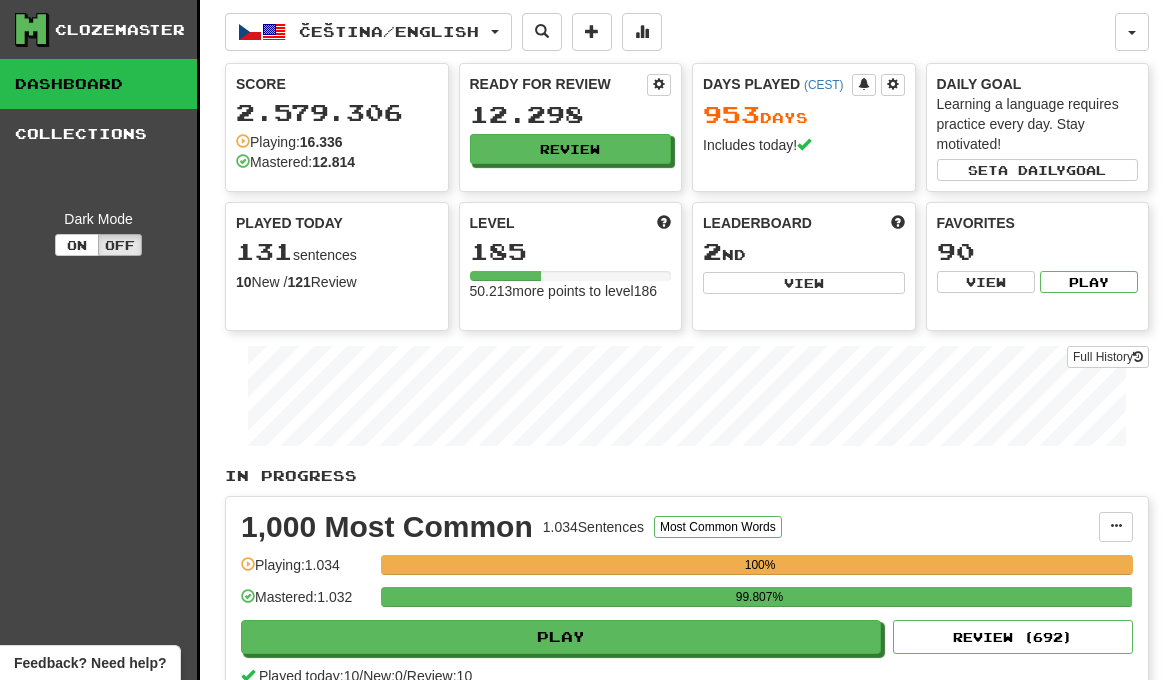 scroll, scrollTop: 0, scrollLeft: 0, axis: both 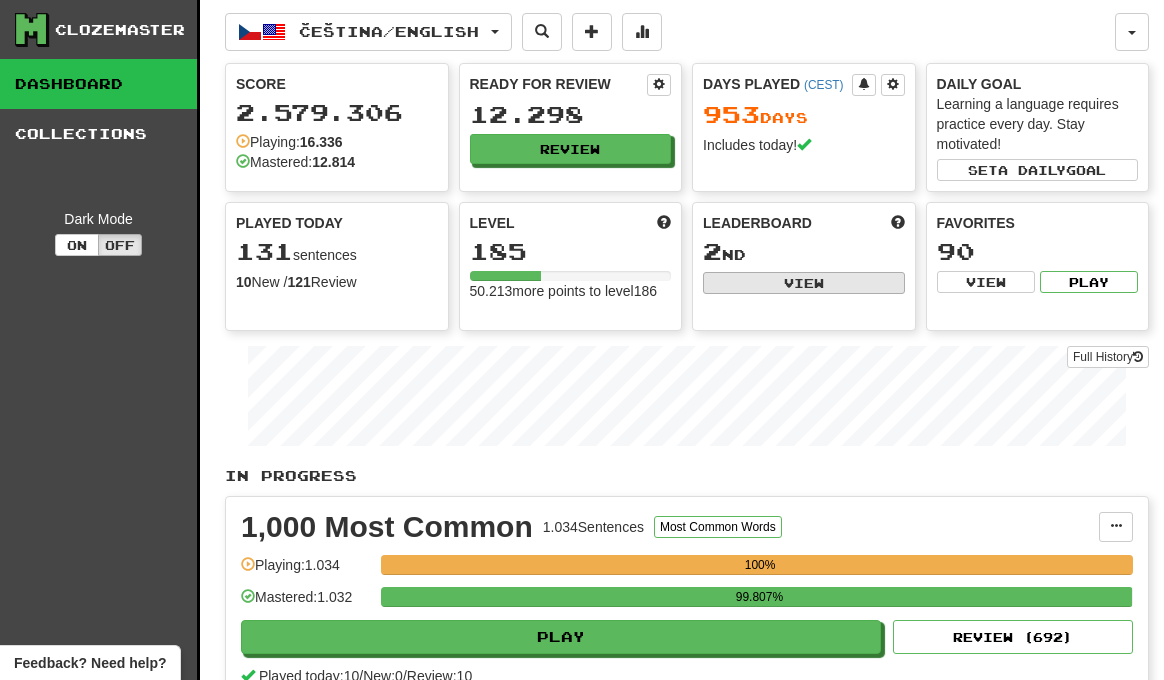 click on "View" at bounding box center [804, 283] 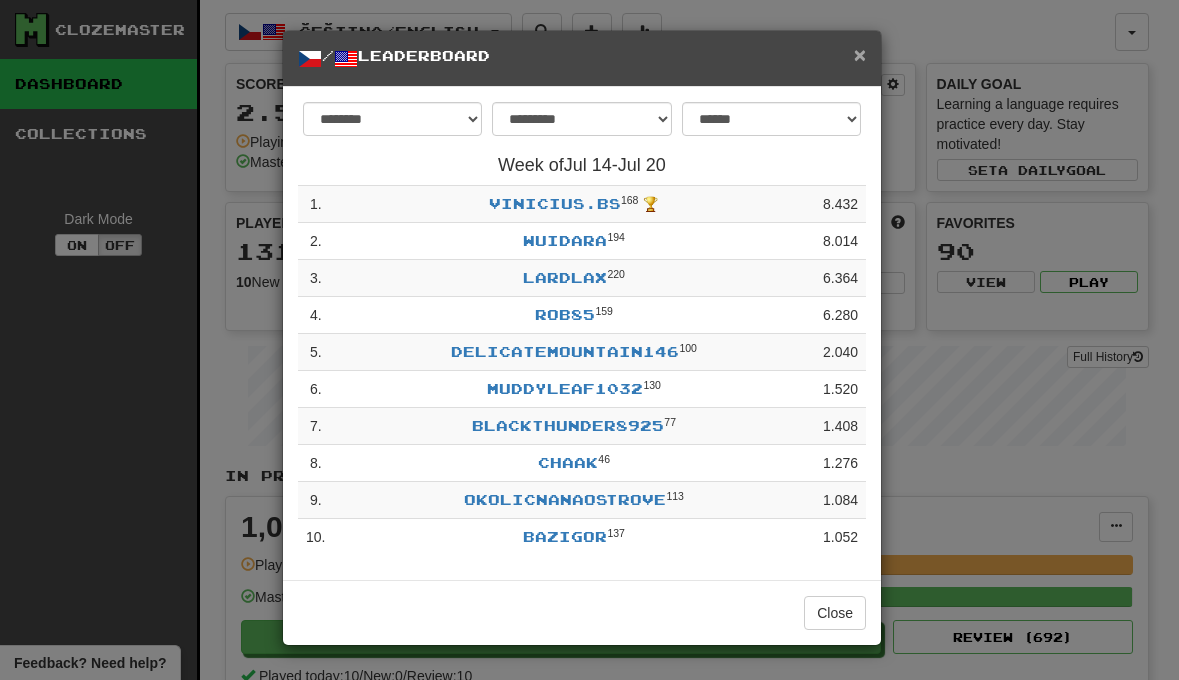 click on "×" at bounding box center [860, 54] 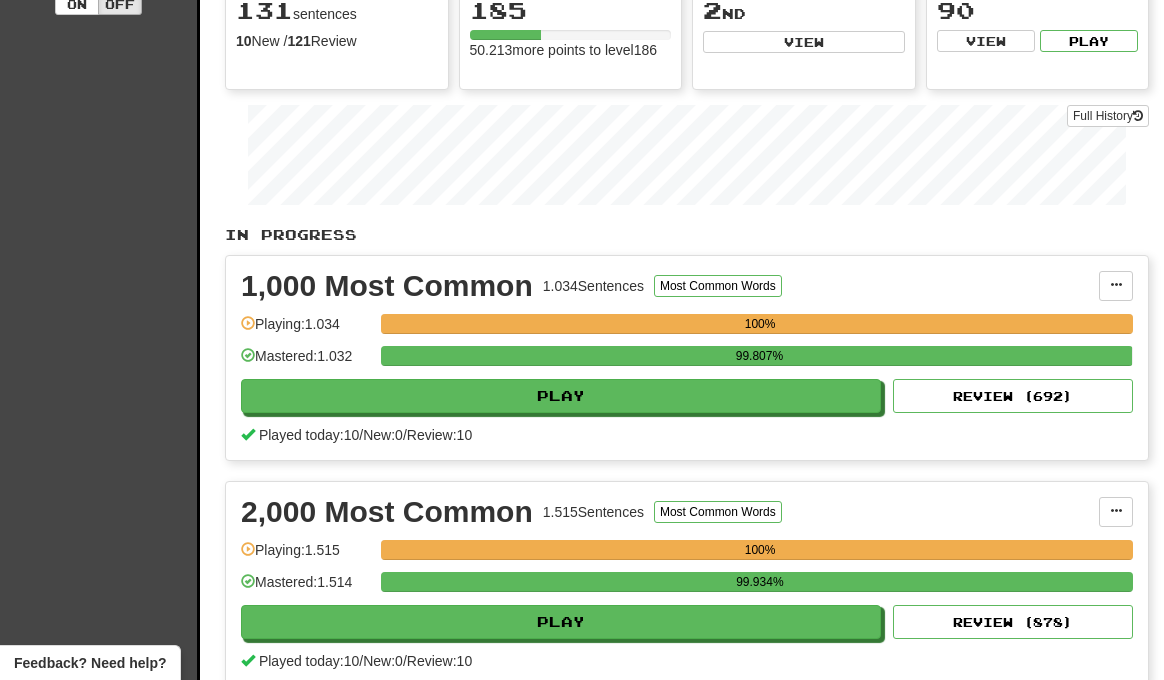 scroll, scrollTop: 245, scrollLeft: 0, axis: vertical 